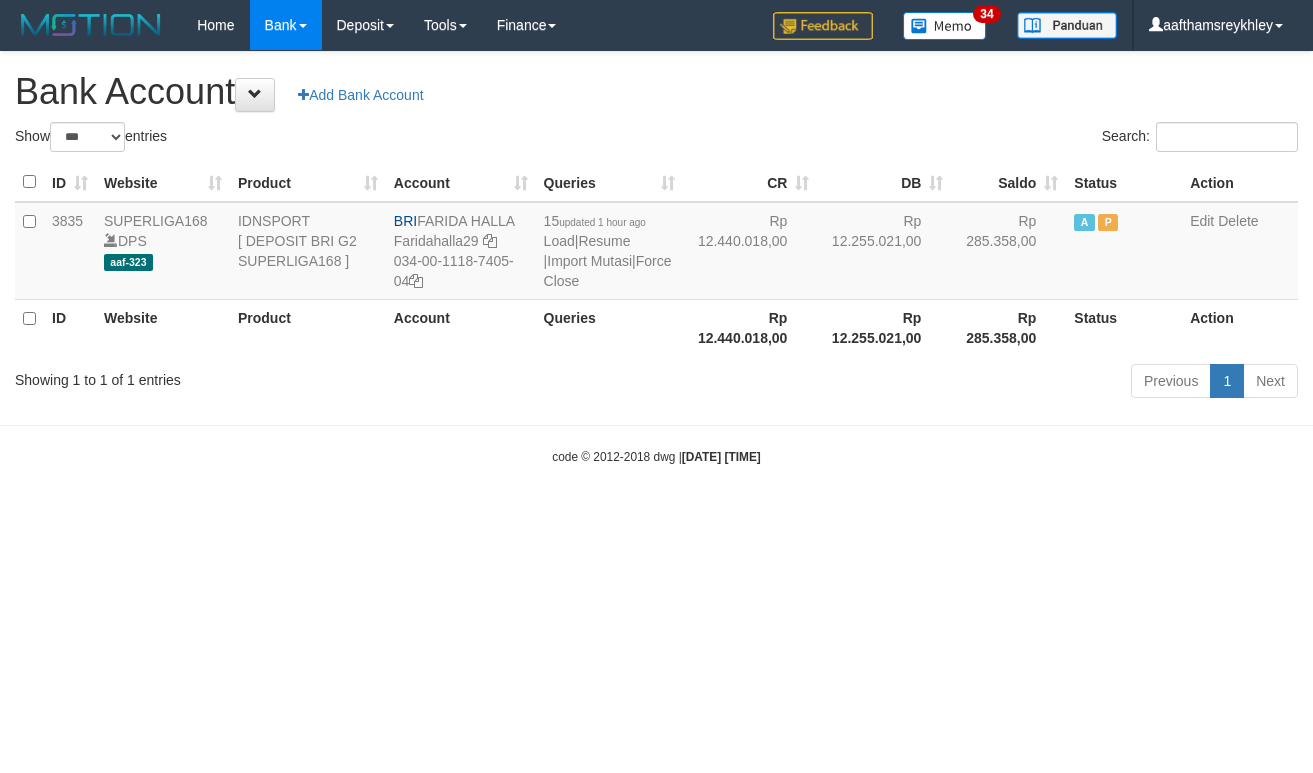 select on "***" 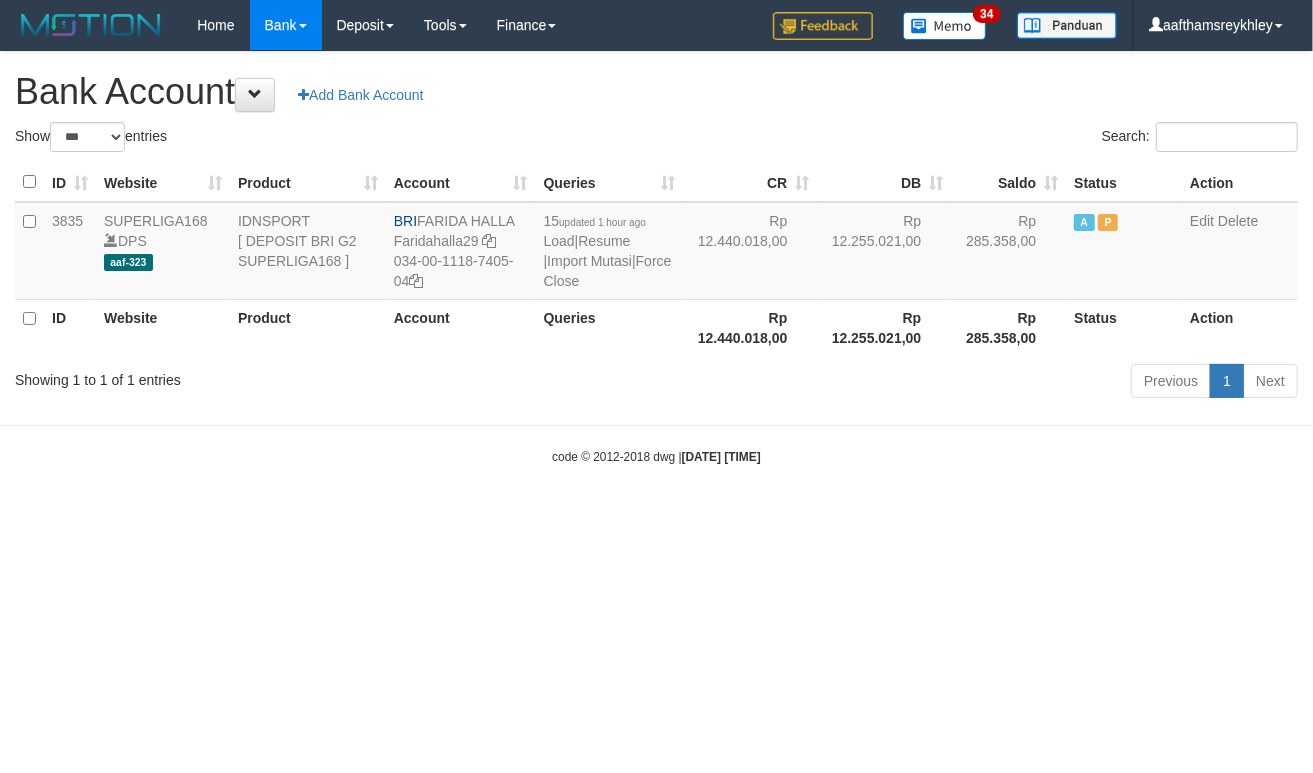 click on "Toggle navigation
Home
Bank
Account List
Load
By Website
Group
[ISPORT]													SUPERLIGA168
By Load Group (DPS)" at bounding box center [656, 258] 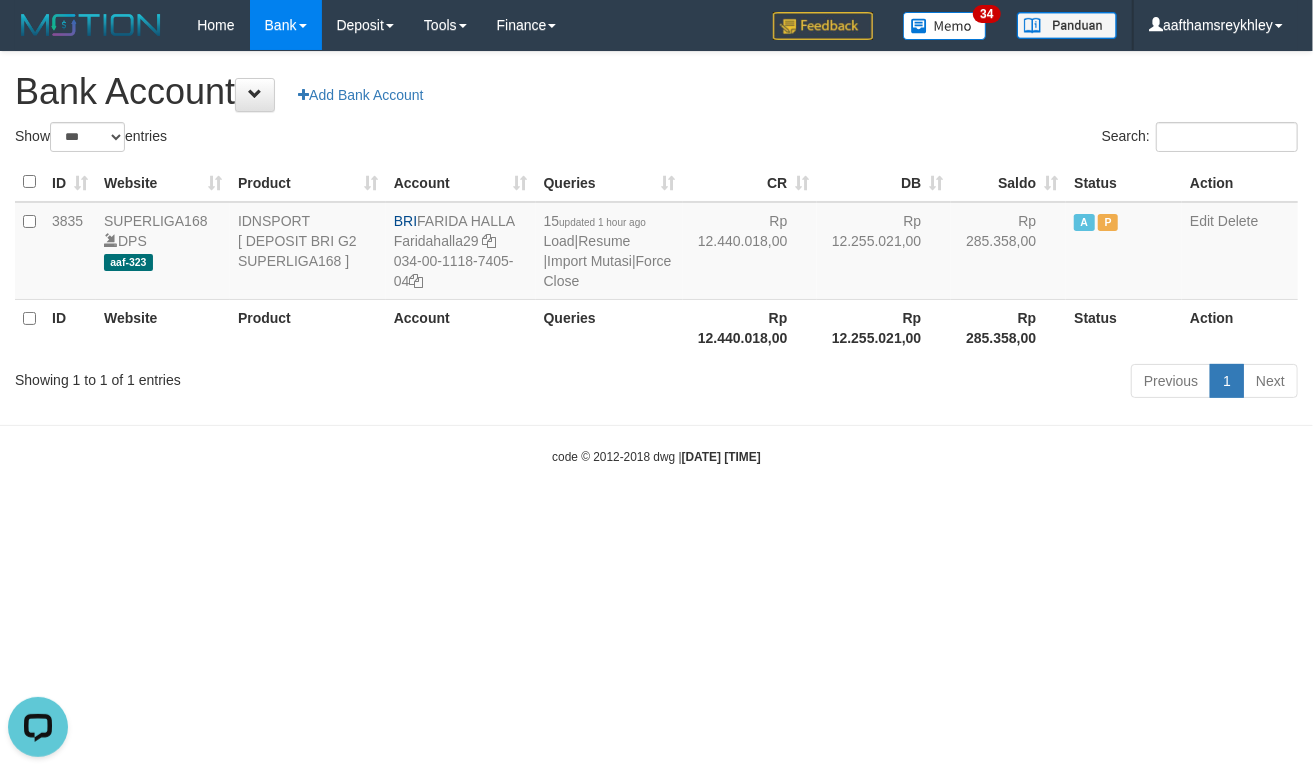 scroll, scrollTop: 0, scrollLeft: 0, axis: both 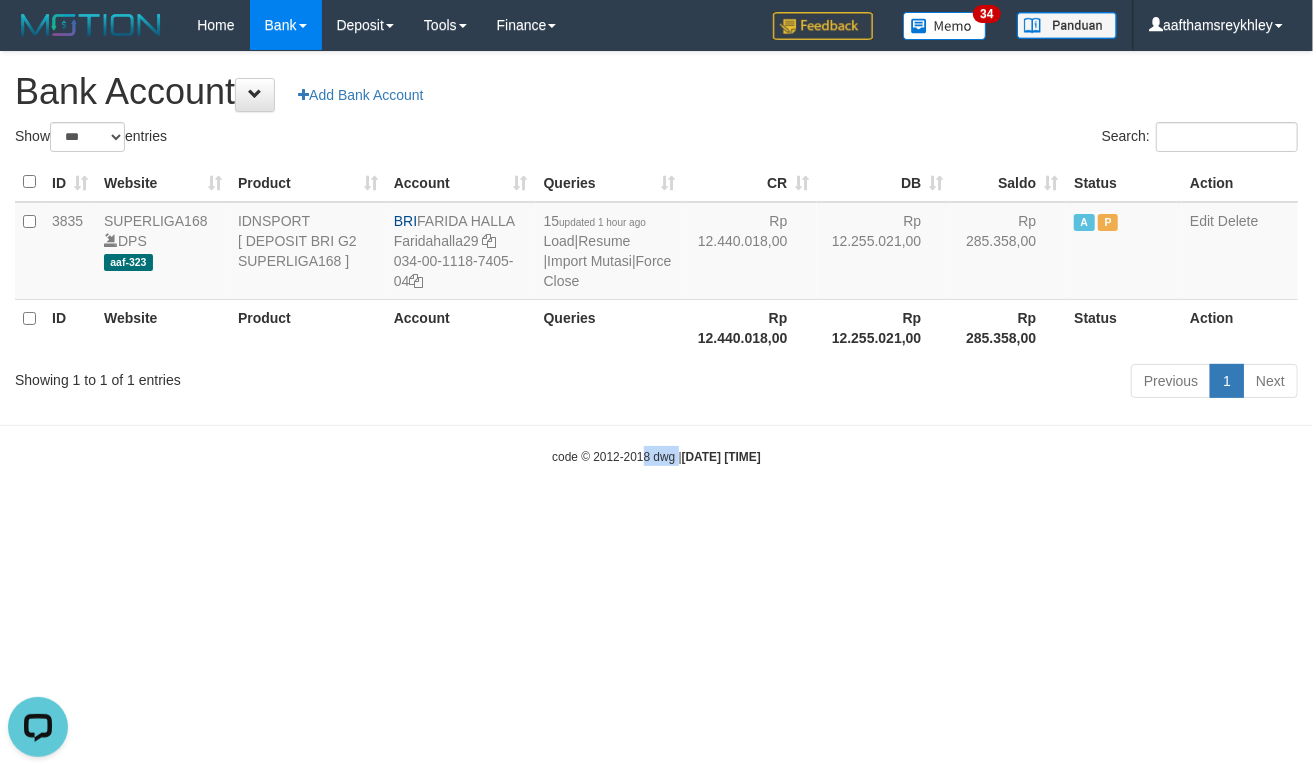 drag, startPoint x: 633, startPoint y: 666, endPoint x: 1074, endPoint y: 453, distance: 489.74484 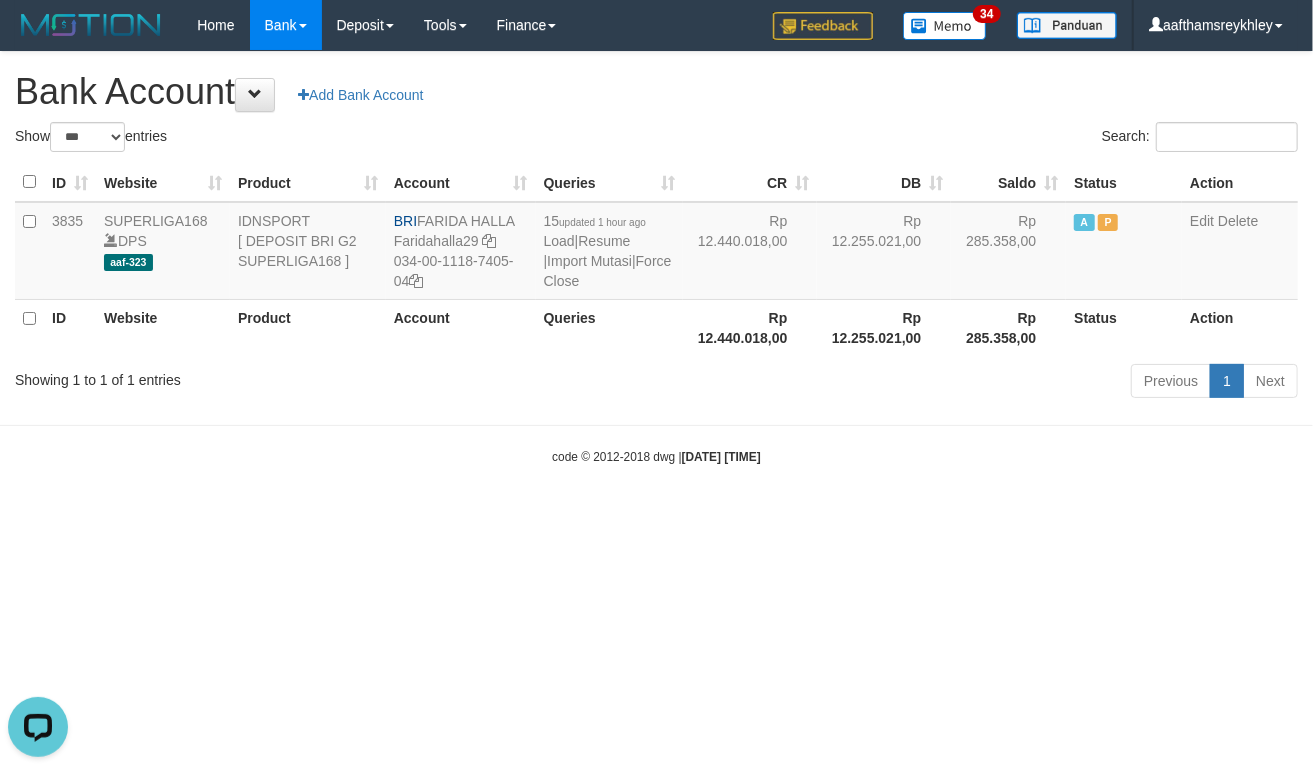 click on "Toggle navigation
Home
Bank
Account List
Load
By Website
Group
[ISPORT]													SUPERLIGA168
By Load Group (DPS)
34" at bounding box center [656, 258] 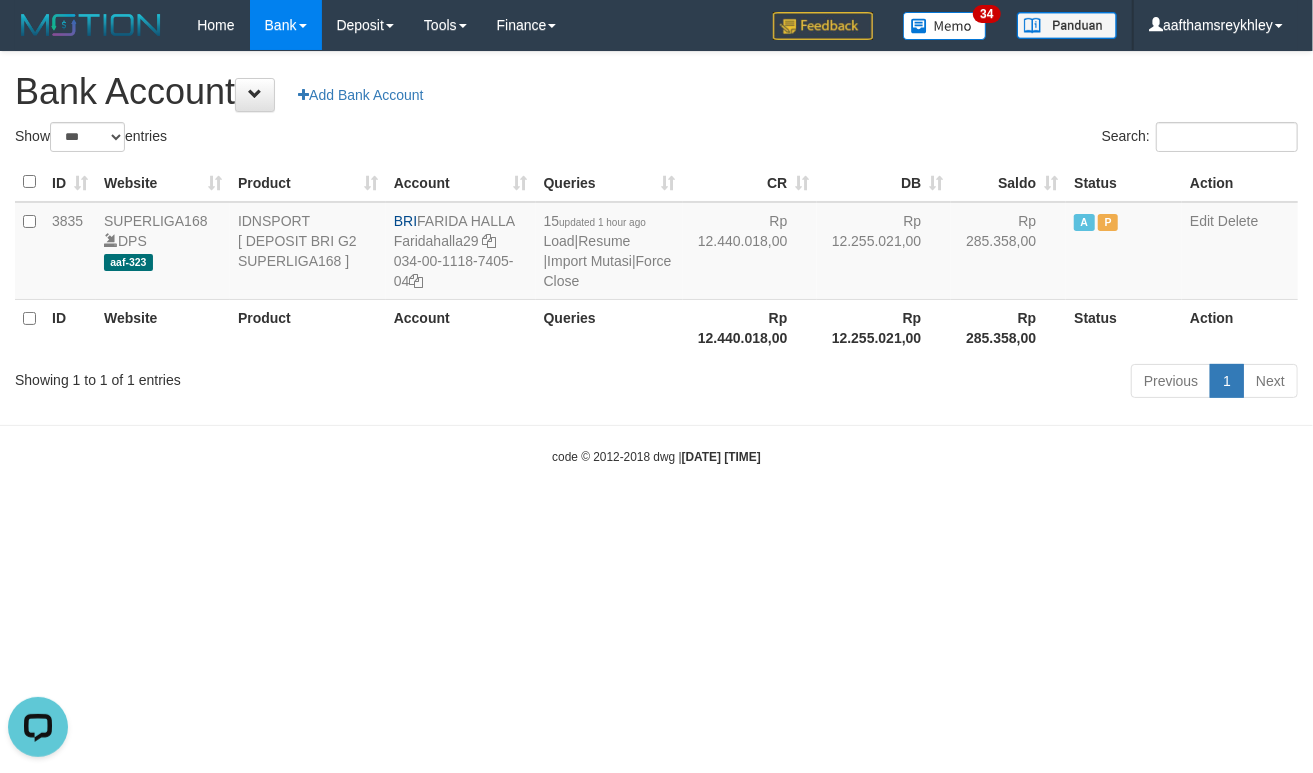 click on "Toggle navigation
Home
Bank
Account List
Load
By Website
Group
[ISPORT]													SUPERLIGA168
By Load Group (DPS)" at bounding box center (656, 258) 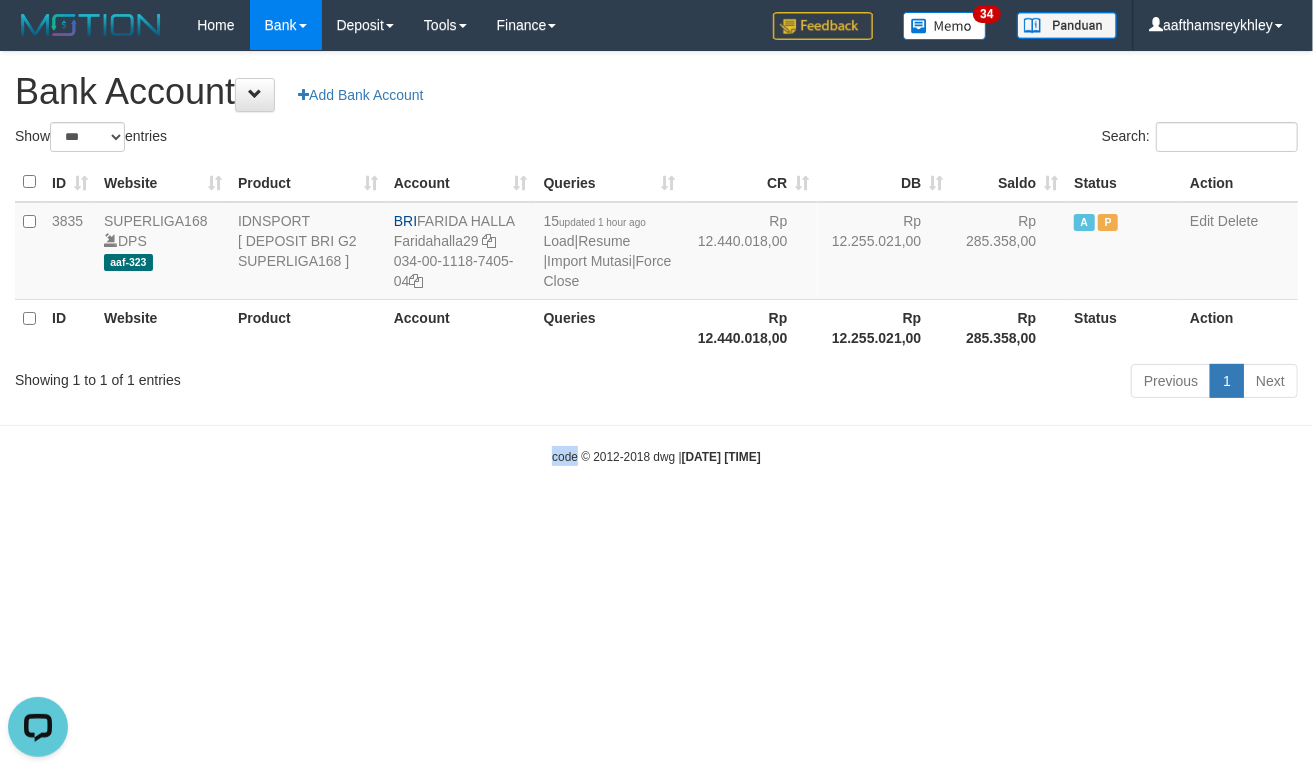 drag, startPoint x: 530, startPoint y: 594, endPoint x: 542, endPoint y: 592, distance: 12.165525 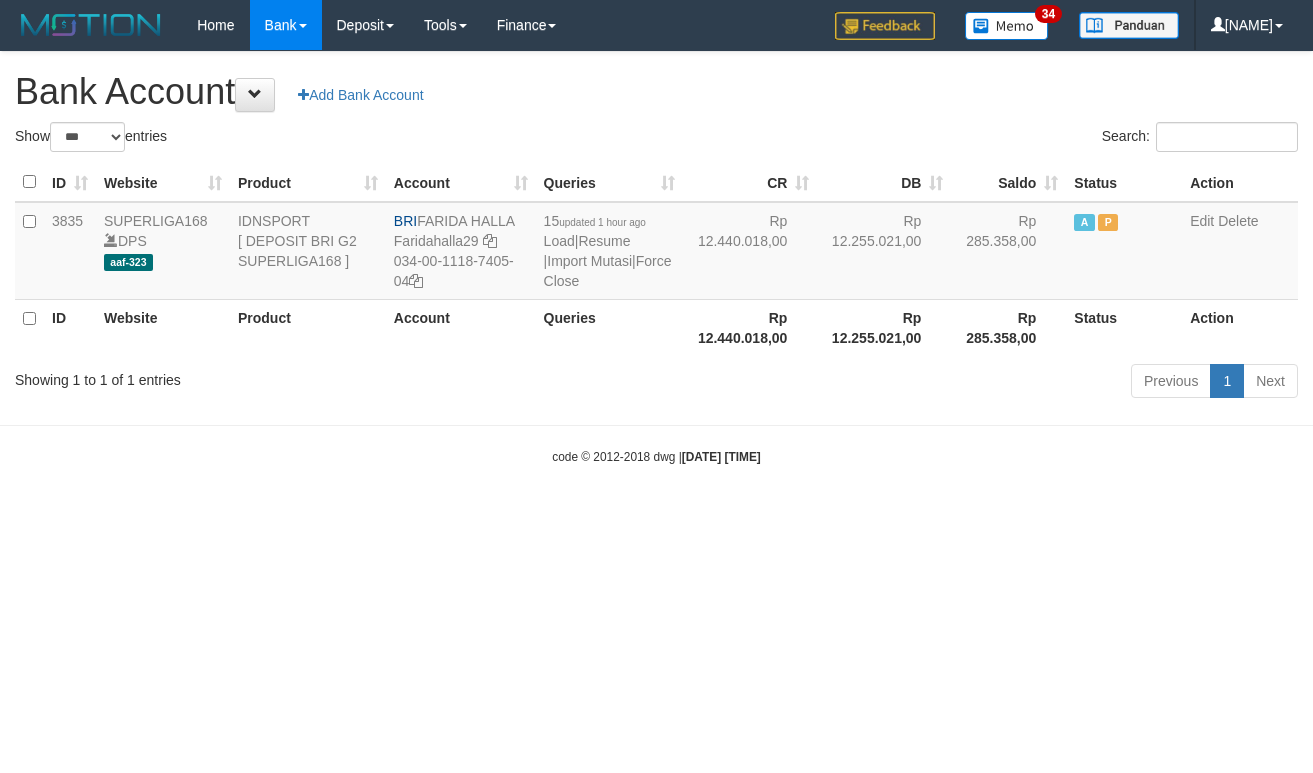 select on "***" 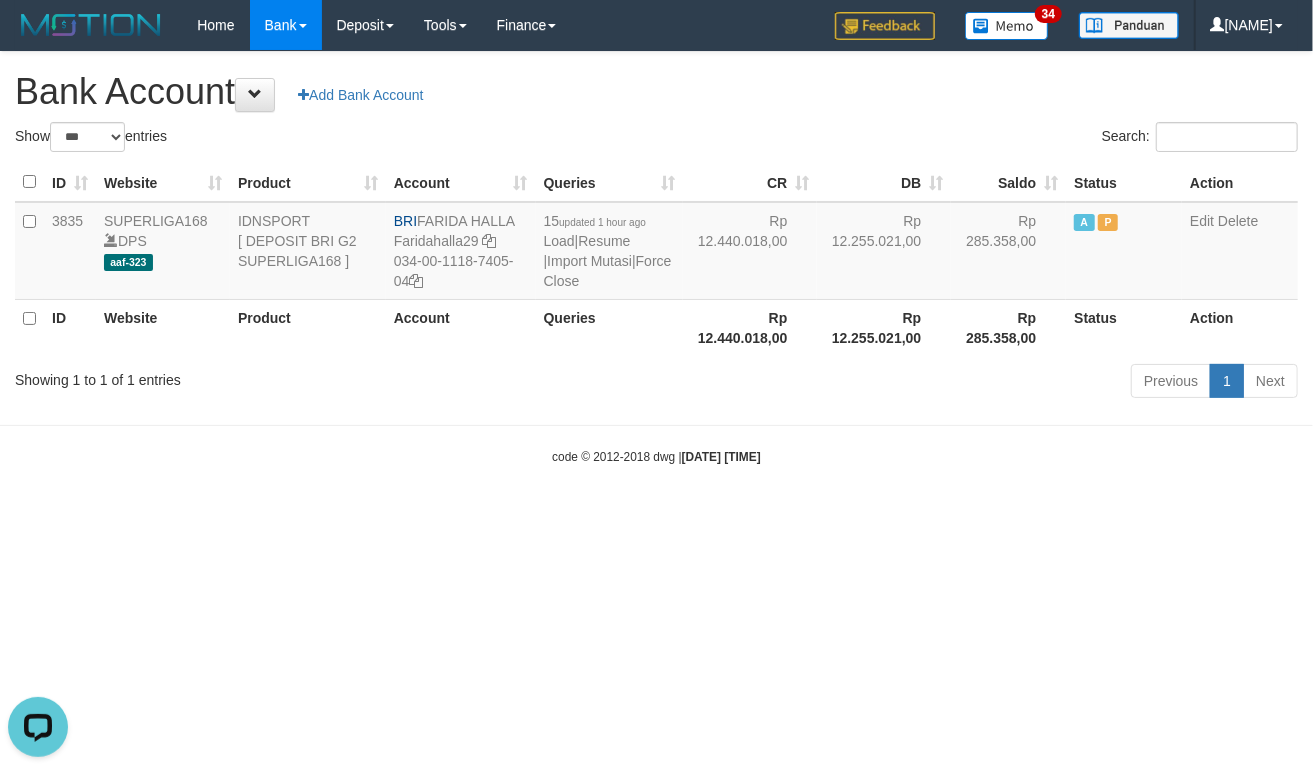 scroll, scrollTop: 0, scrollLeft: 0, axis: both 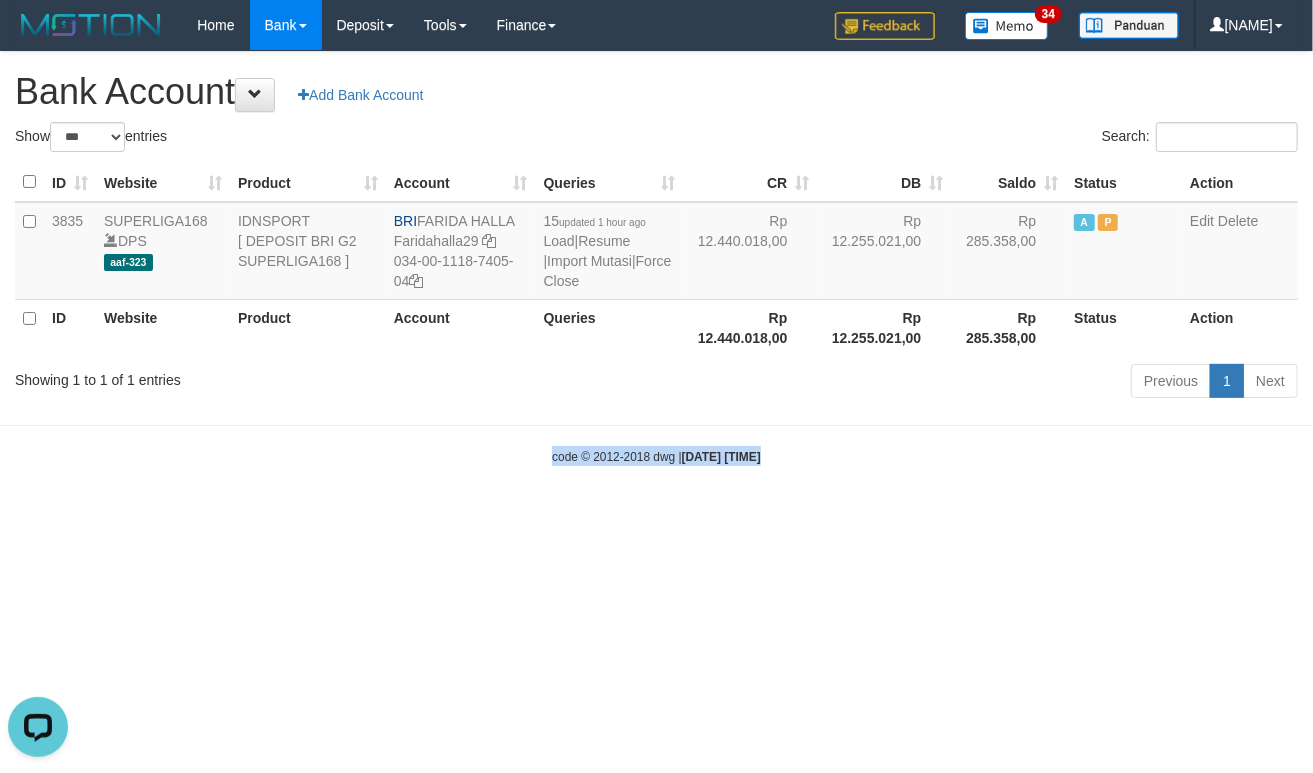 click on "Toggle navigation
Home
Bank
Account List
Load
By Website
Group
[ISPORT]													SUPERLIGA168
By Load Group (DPS)" at bounding box center [656, 258] 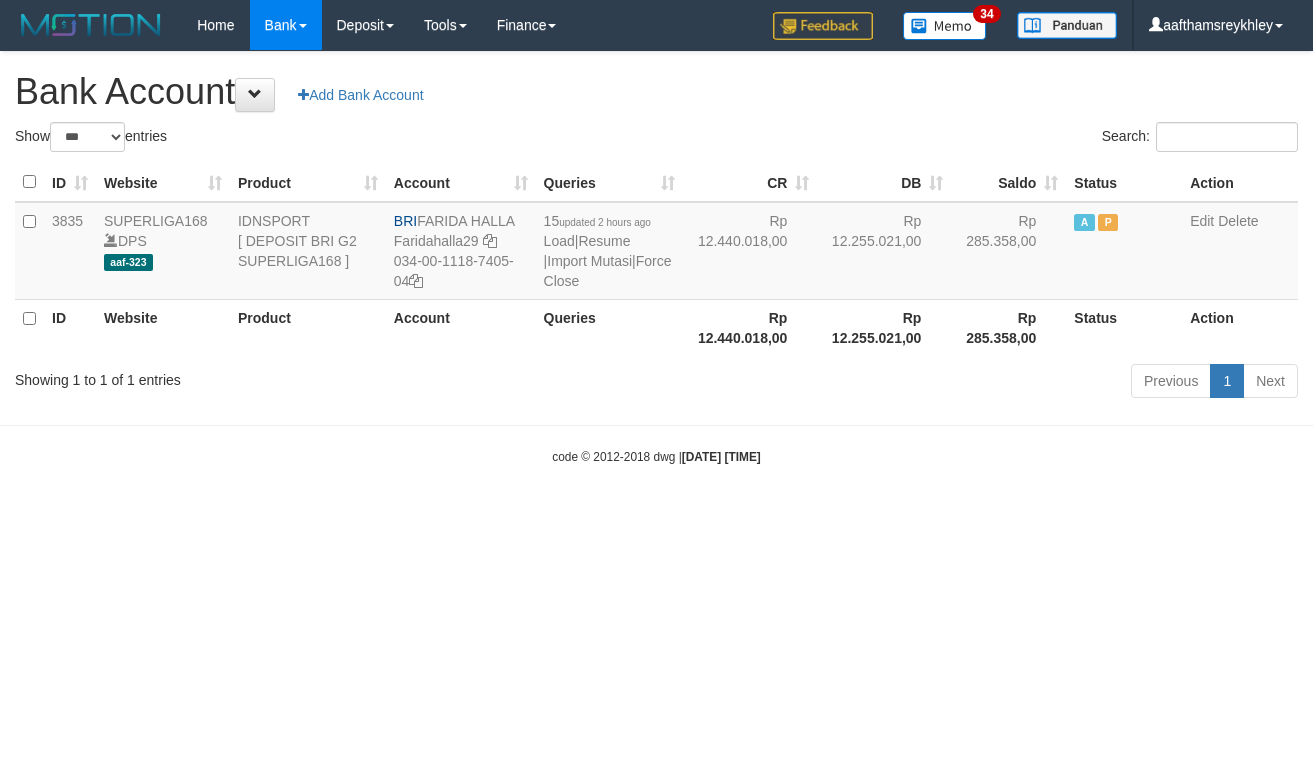 select on "***" 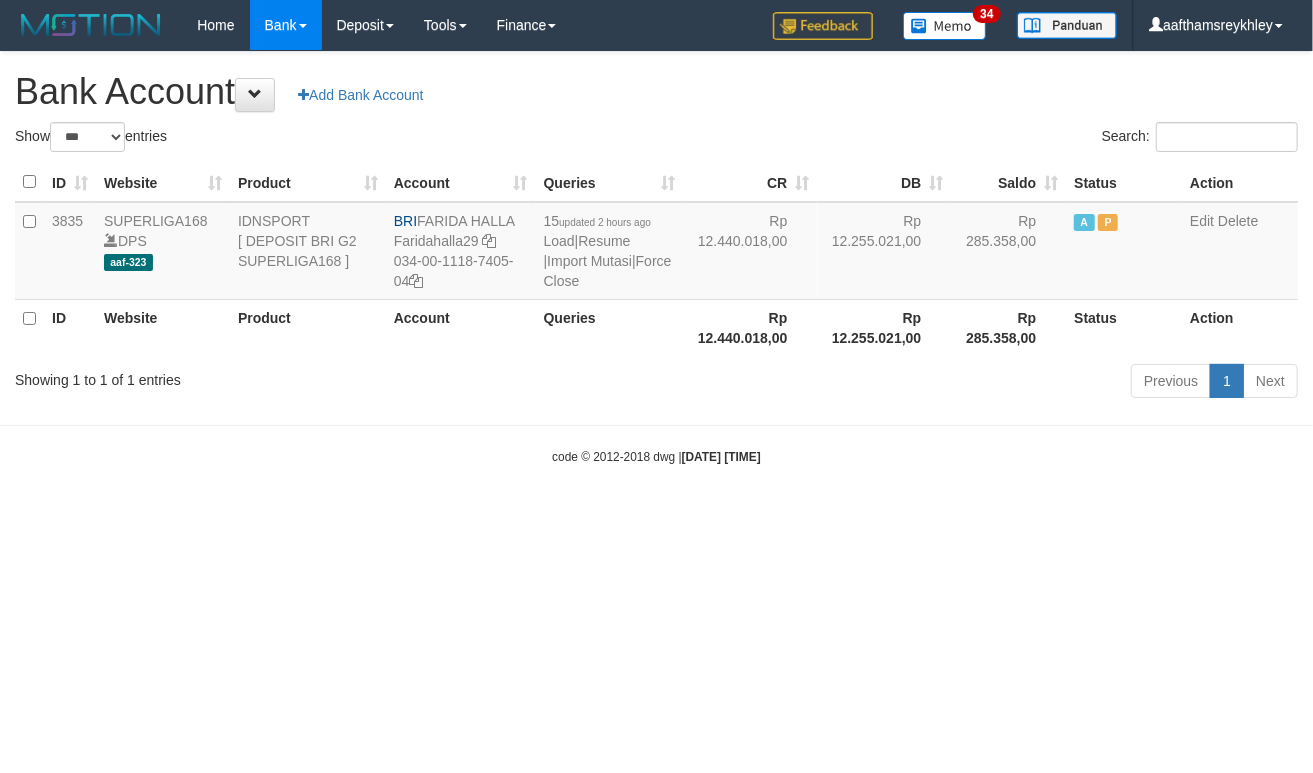 click on "Toggle navigation
Home
Bank
Account List
Load
By Website
Group
[ISPORT]													SUPERLIGA168
By Load Group (DPS)" at bounding box center [656, 258] 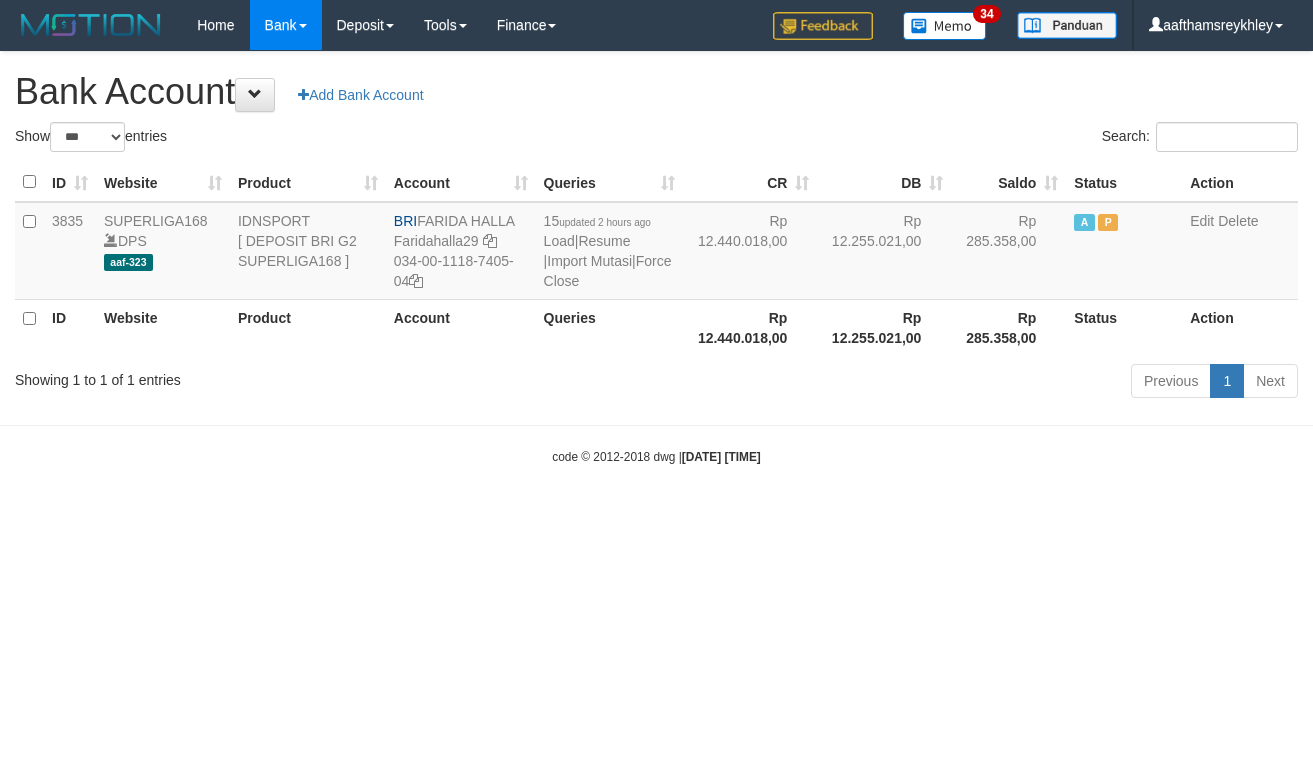 select on "***" 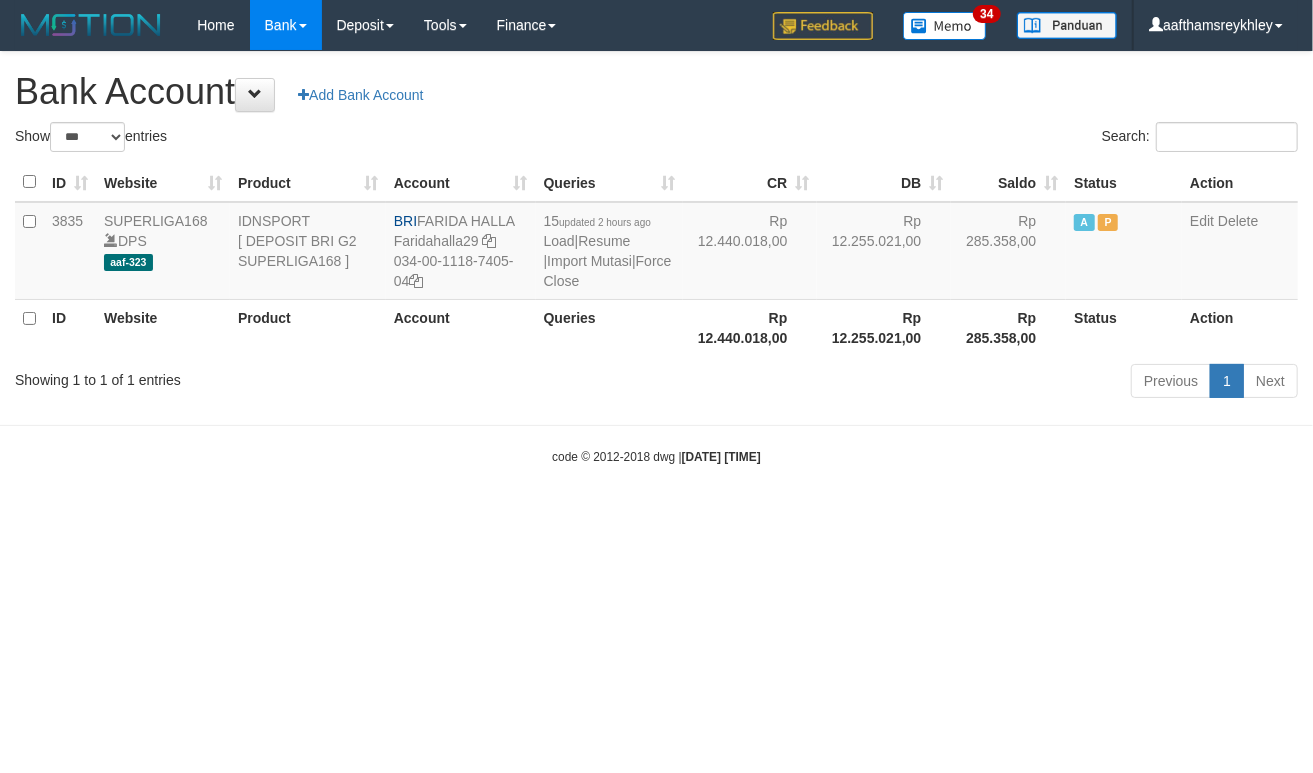 click on "Toggle navigation
Home
Bank
Account List
Load
By Website
Group
[ISPORT]													SUPERLIGA168
By Load Group (DPS)" at bounding box center [656, 258] 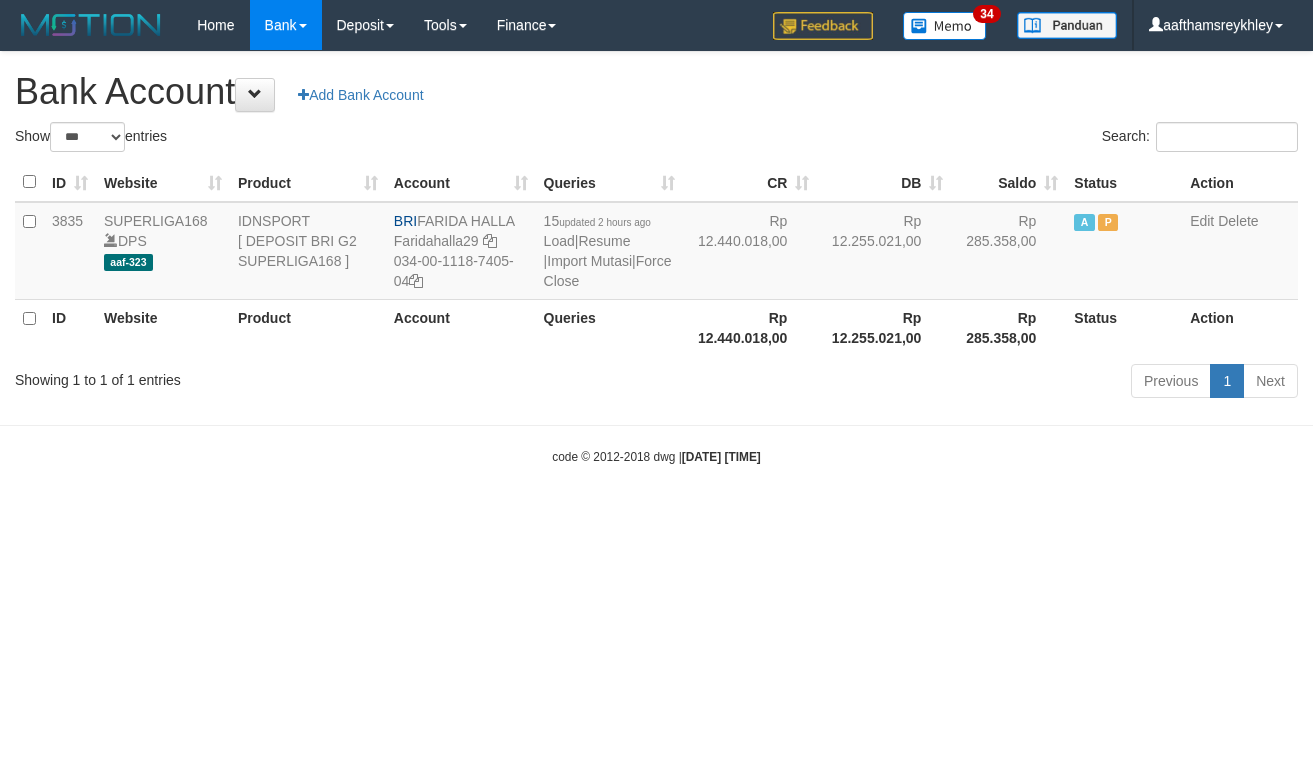 select on "***" 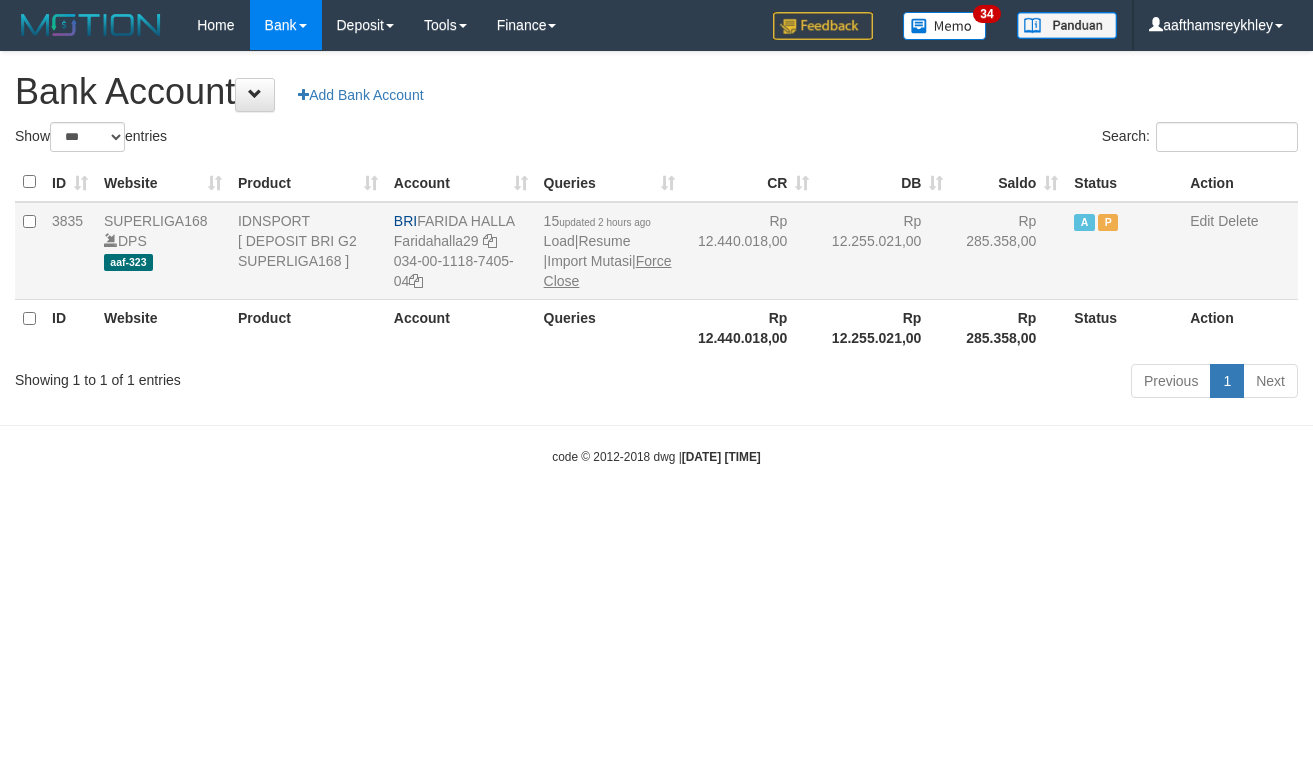 scroll, scrollTop: 0, scrollLeft: 0, axis: both 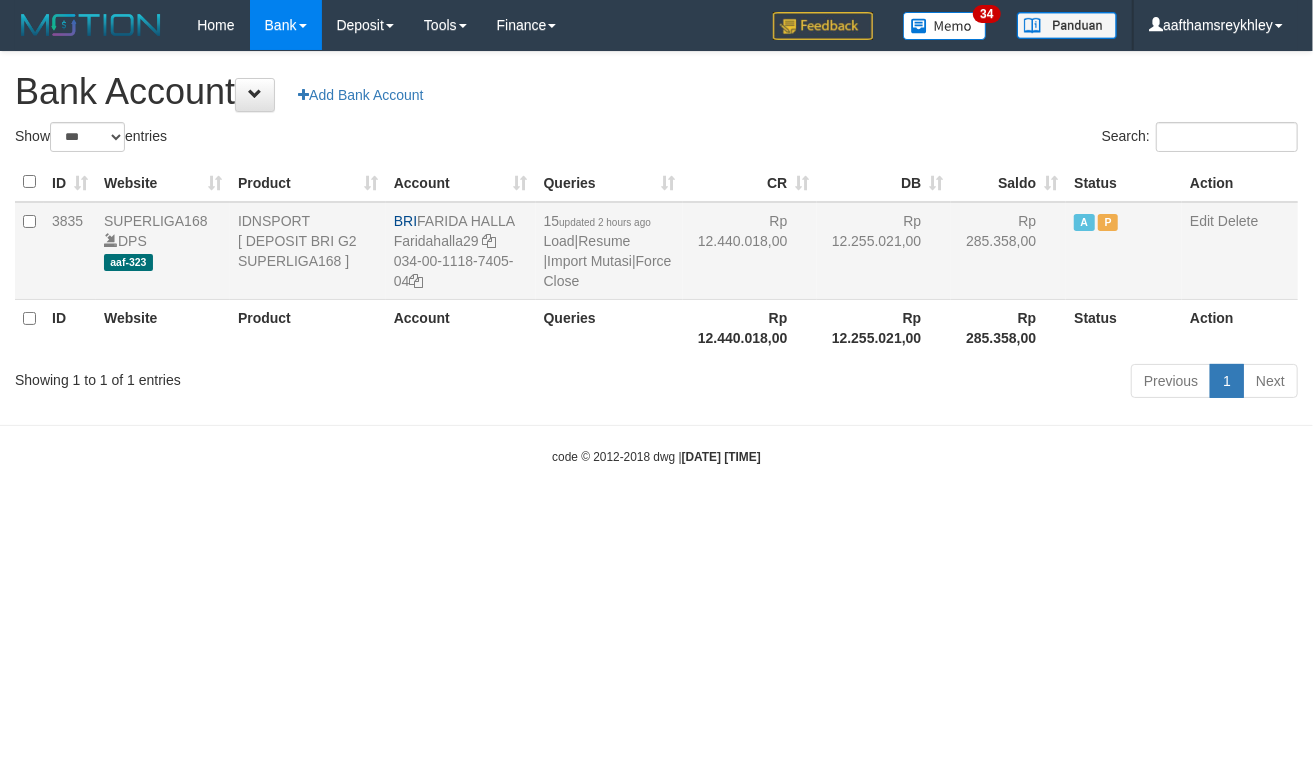 click on "15 updated 2 hours ago
Load
|
Resume
|
Import Mutasi
|
Force Close" at bounding box center (610, 251) 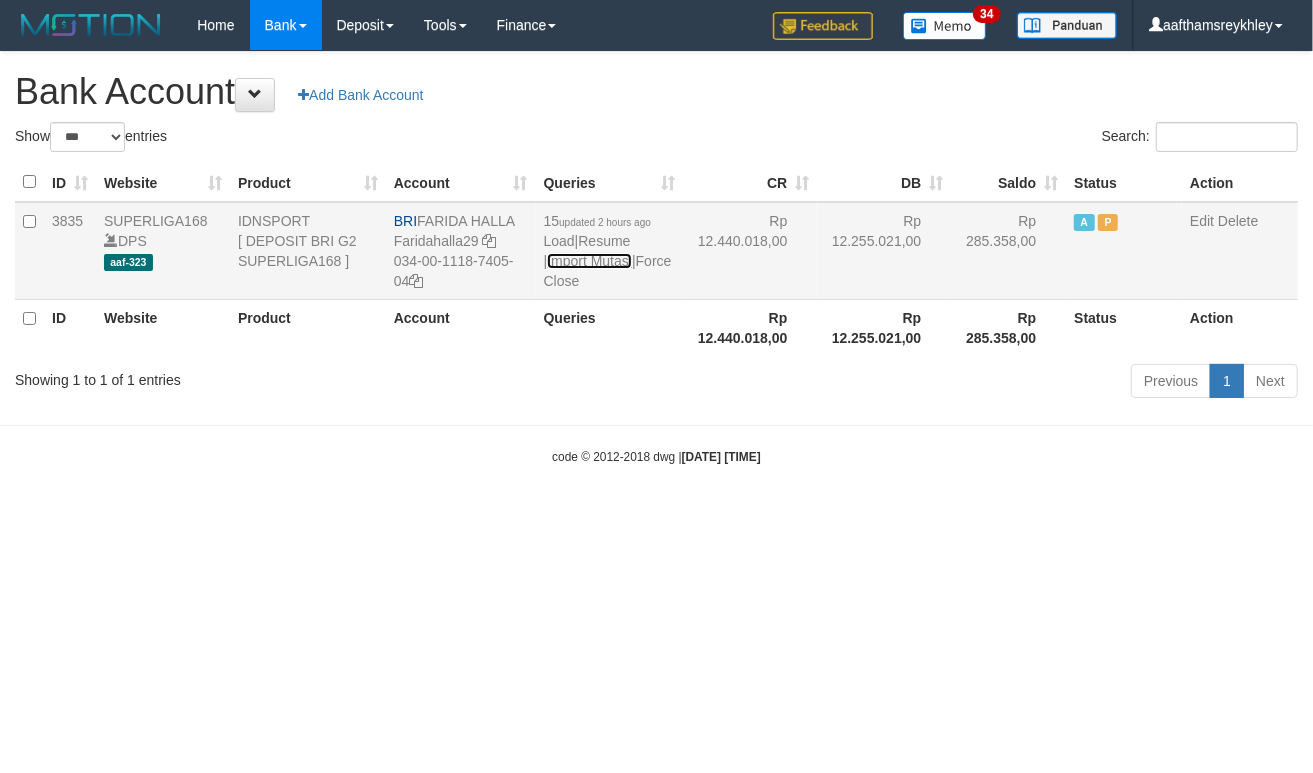 click on "Import Mutasi" at bounding box center [589, 261] 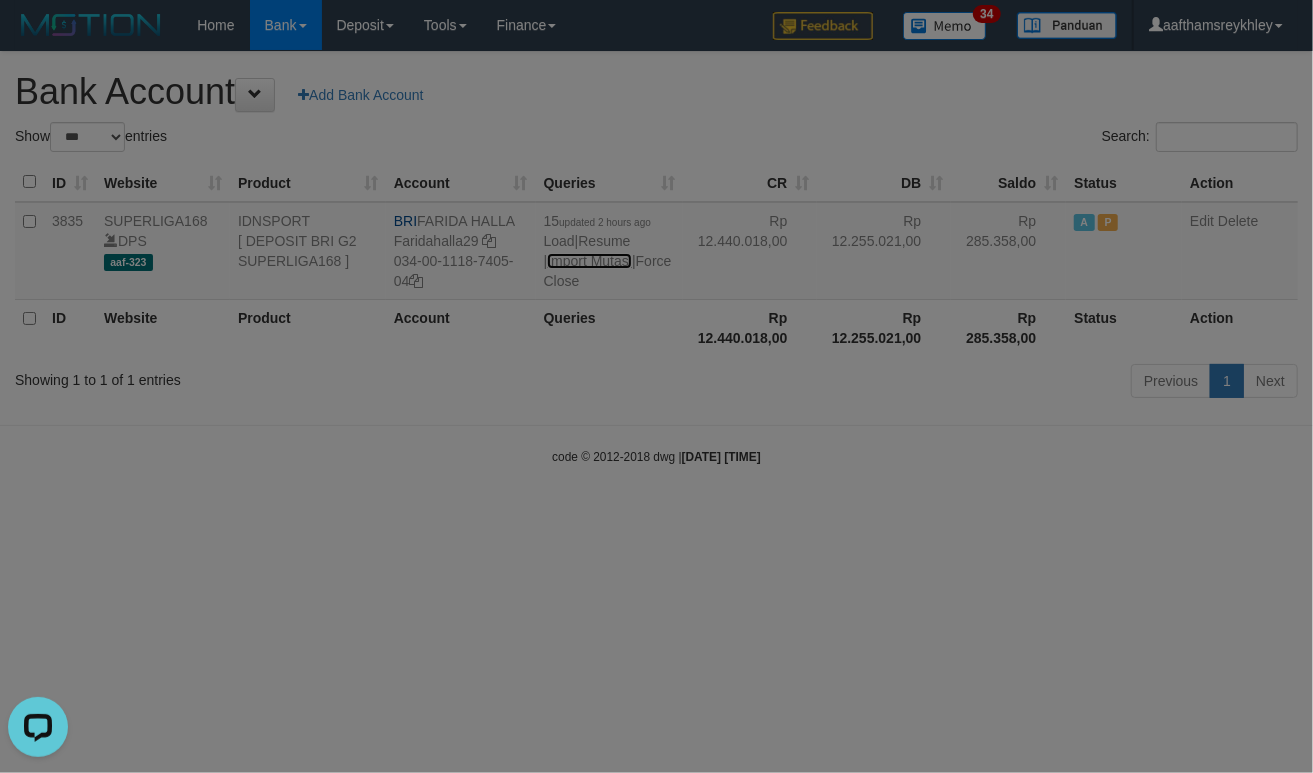 scroll, scrollTop: 0, scrollLeft: 0, axis: both 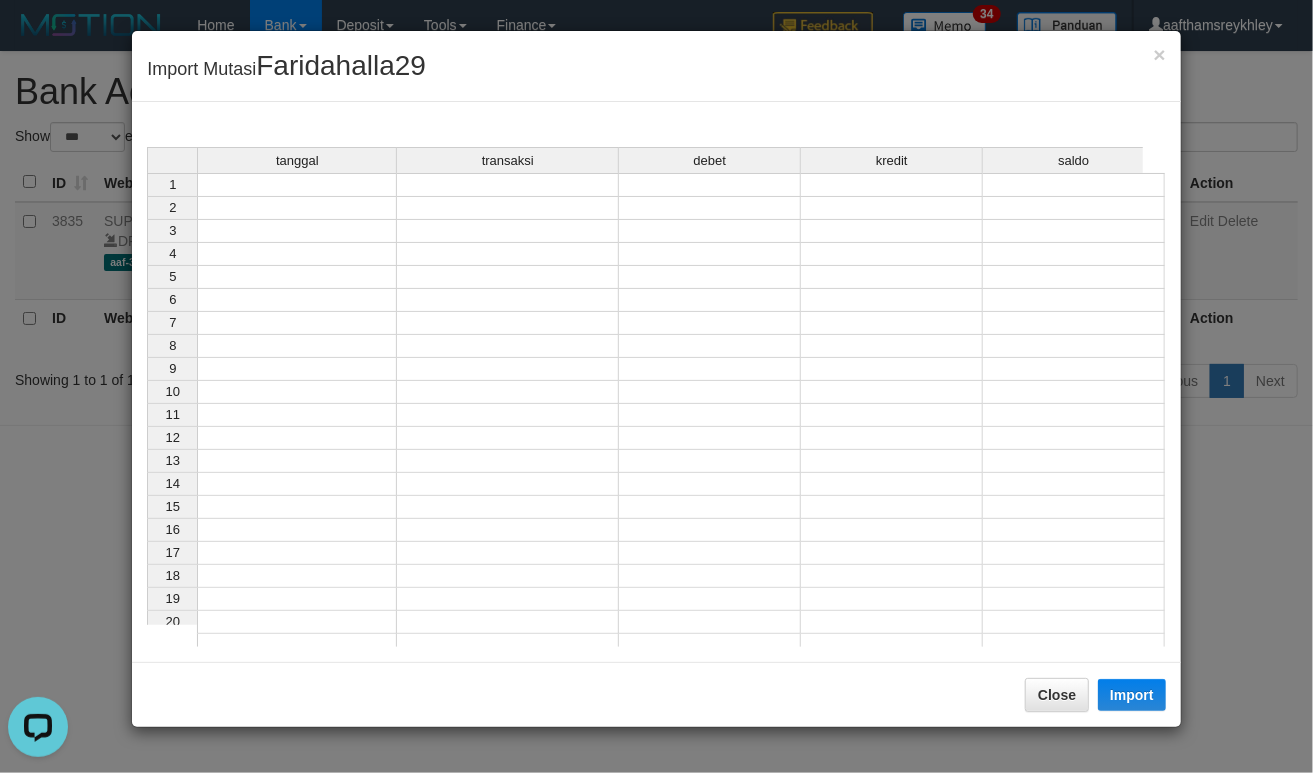 drag, startPoint x: 262, startPoint y: 220, endPoint x: 305, endPoint y: 238, distance: 46.615448 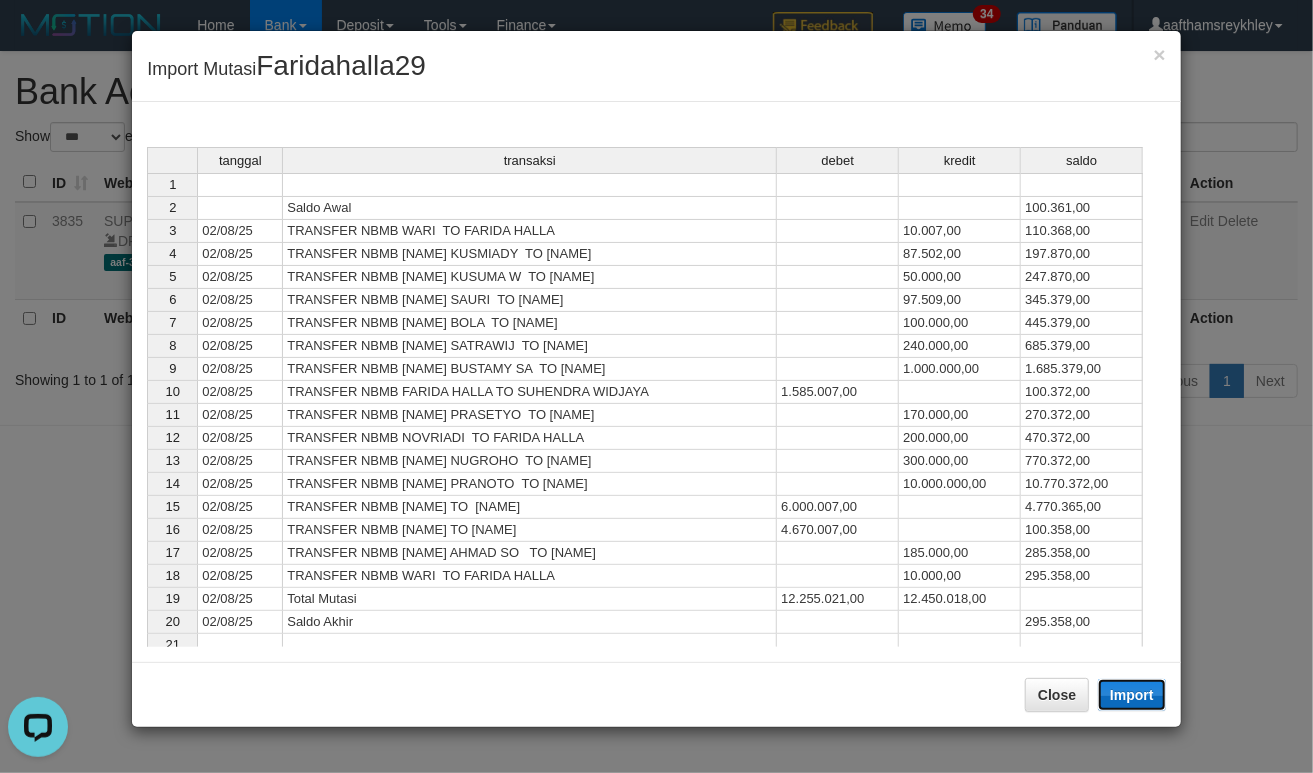 click on "Import" at bounding box center (1132, 695) 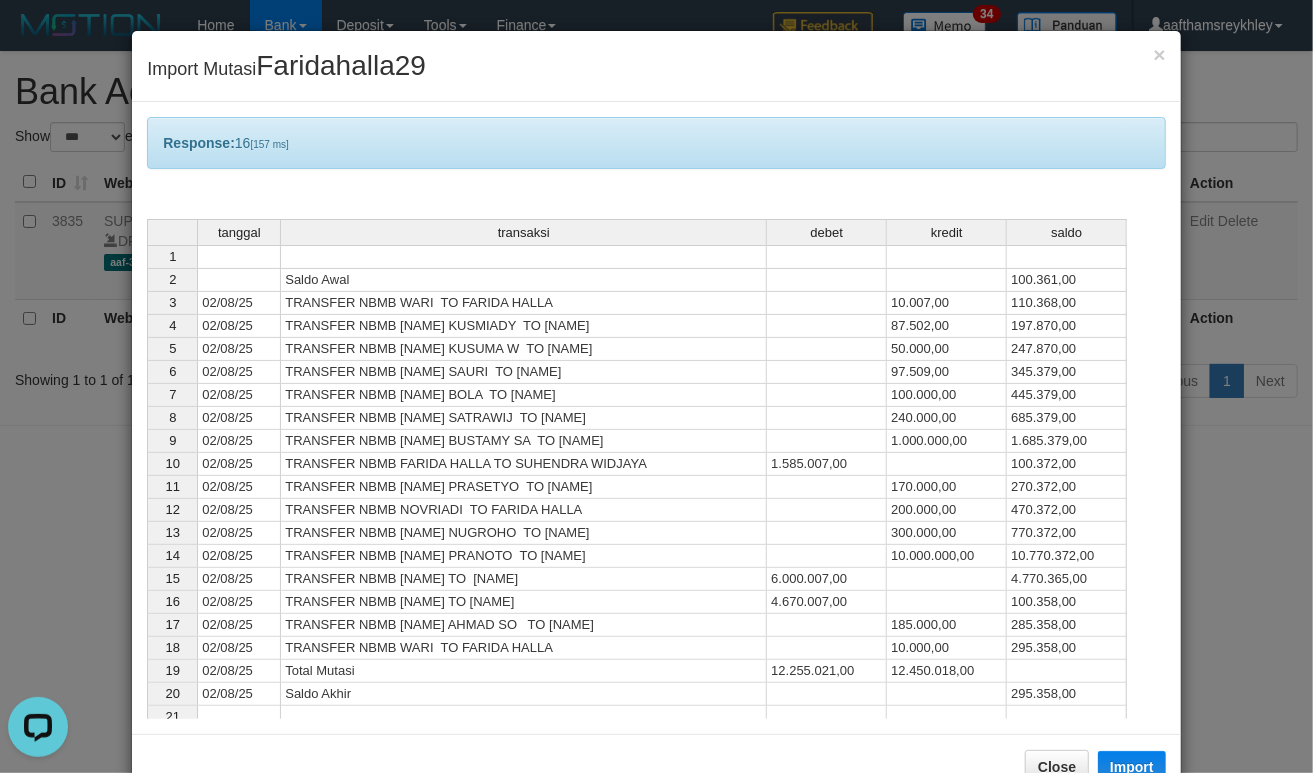 click on "TRANSFER NBMB EDY PRANOTO  TO FARIDA HALLA" at bounding box center [524, 556] 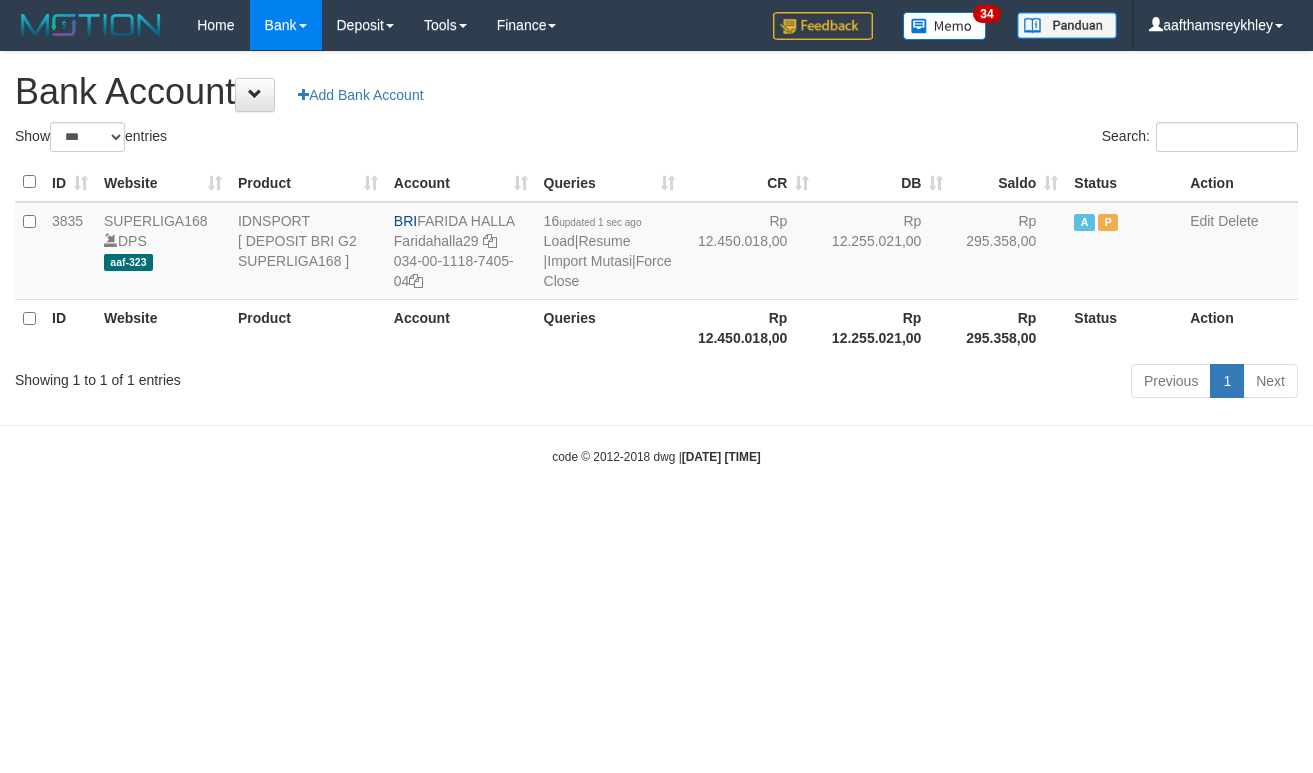 select on "***" 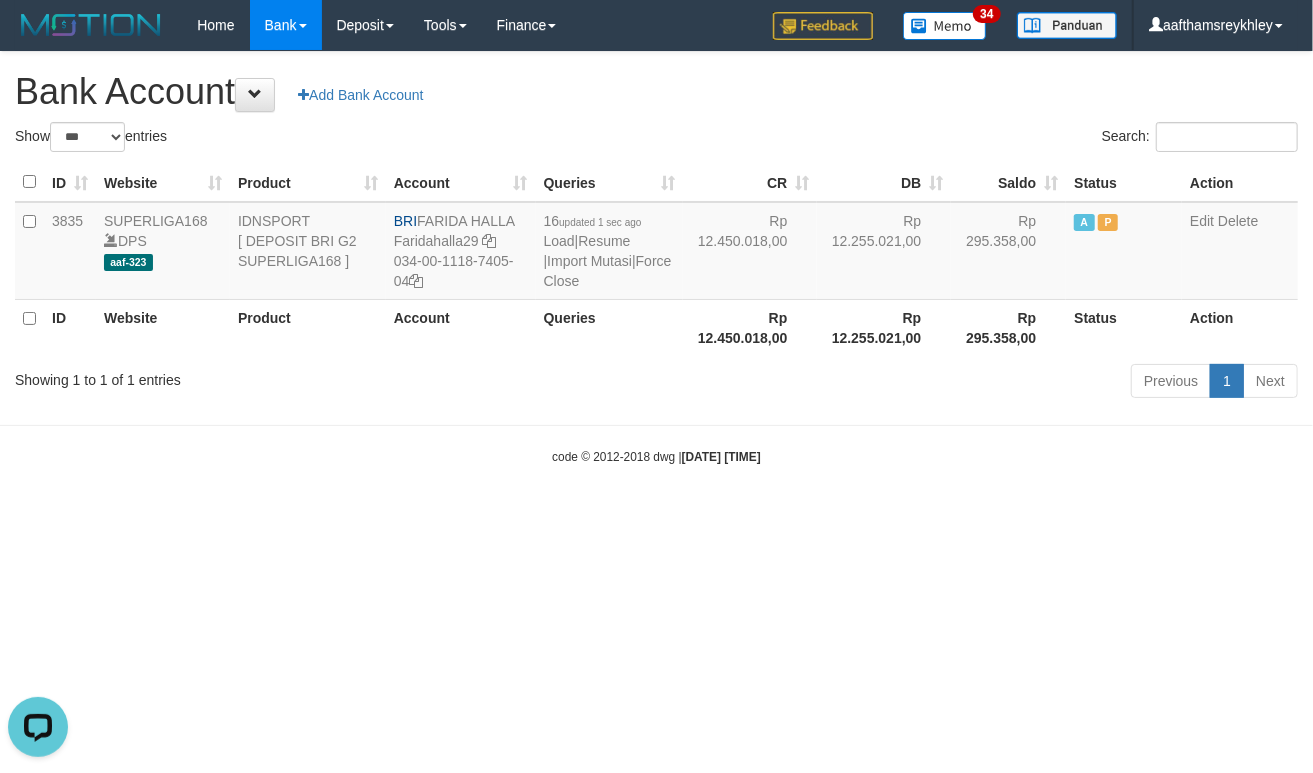 scroll, scrollTop: 0, scrollLeft: 0, axis: both 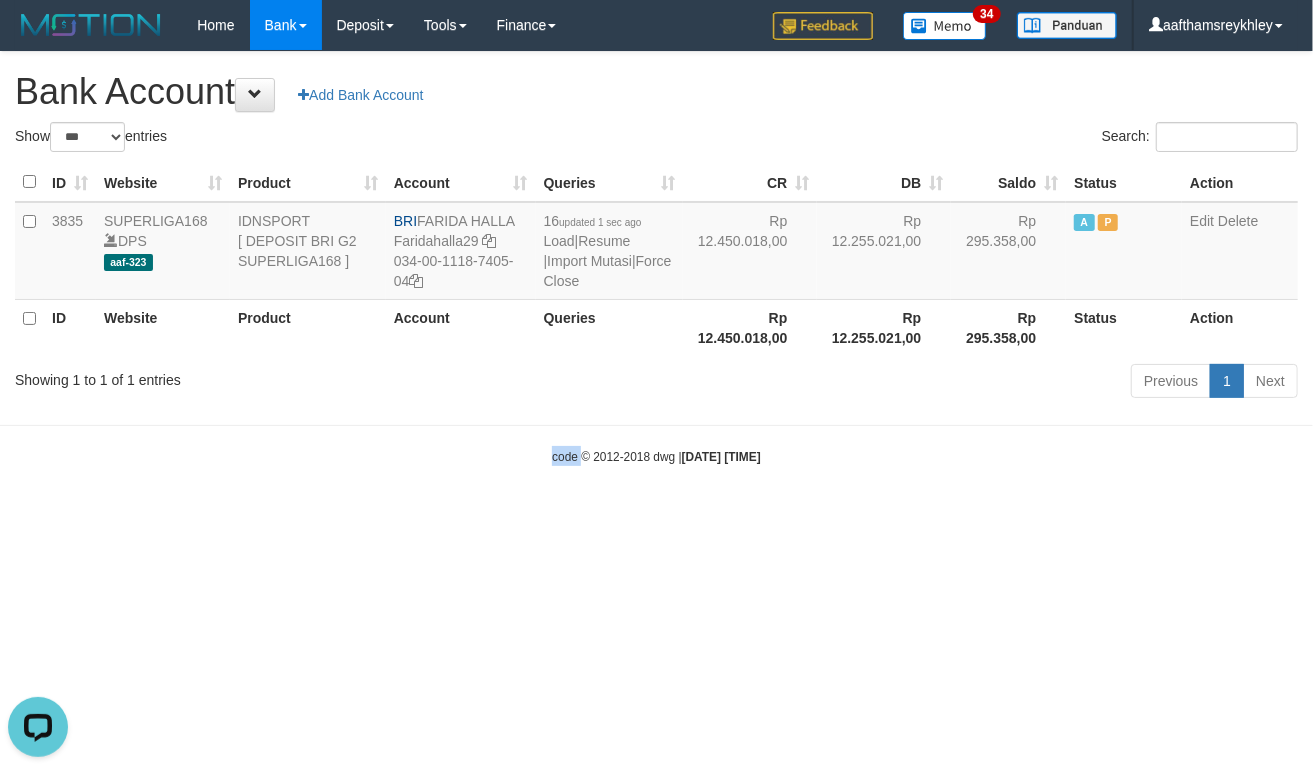 click on "Toggle navigation
Home
Bank
Account List
Load
By Website
Group
[ISPORT]													SUPERLIGA168
By Load Group (DPS)" at bounding box center [656, 258] 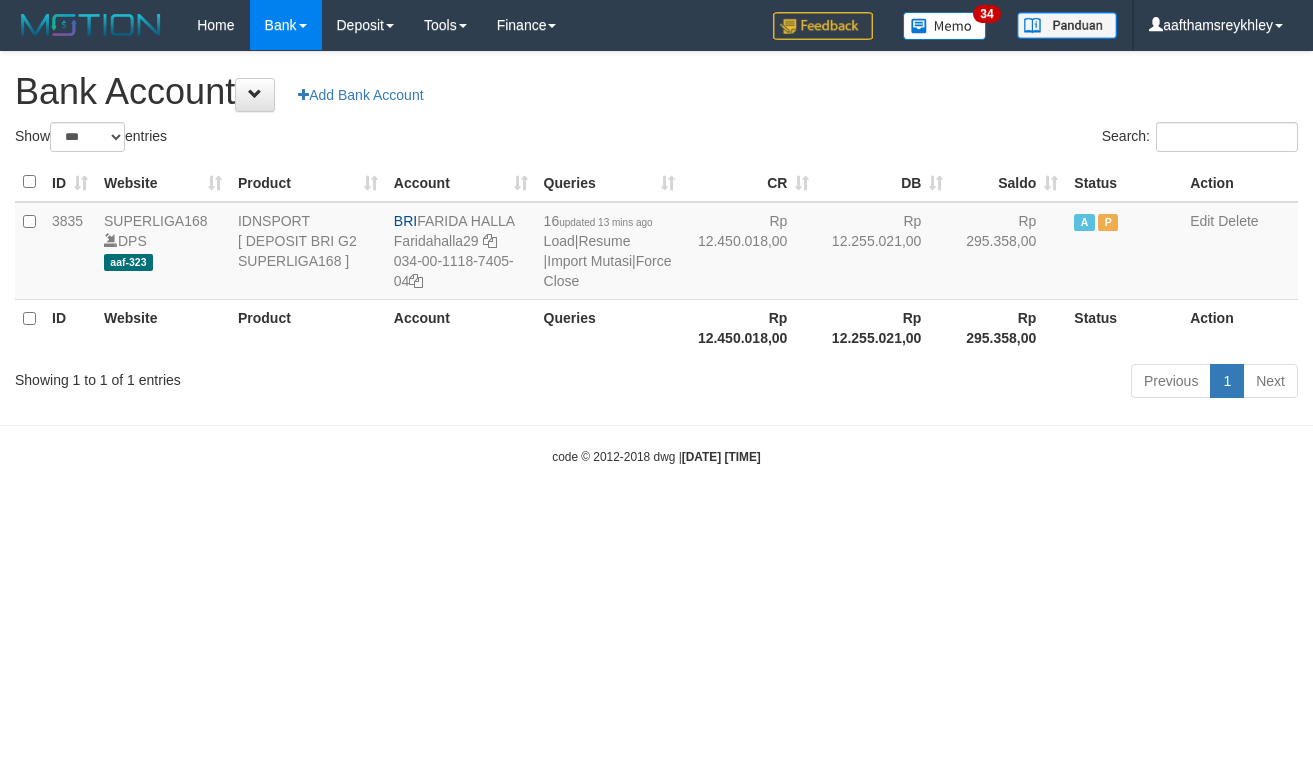 select on "***" 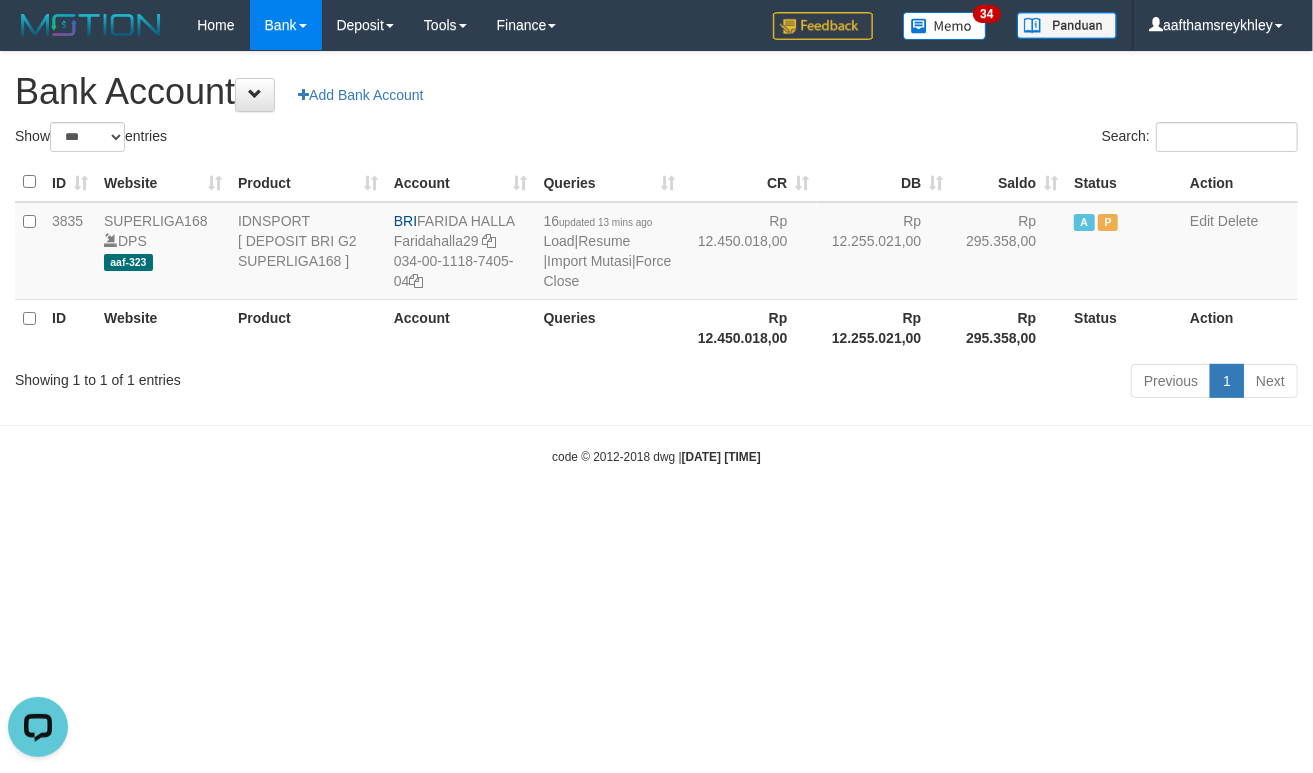 scroll, scrollTop: 0, scrollLeft: 0, axis: both 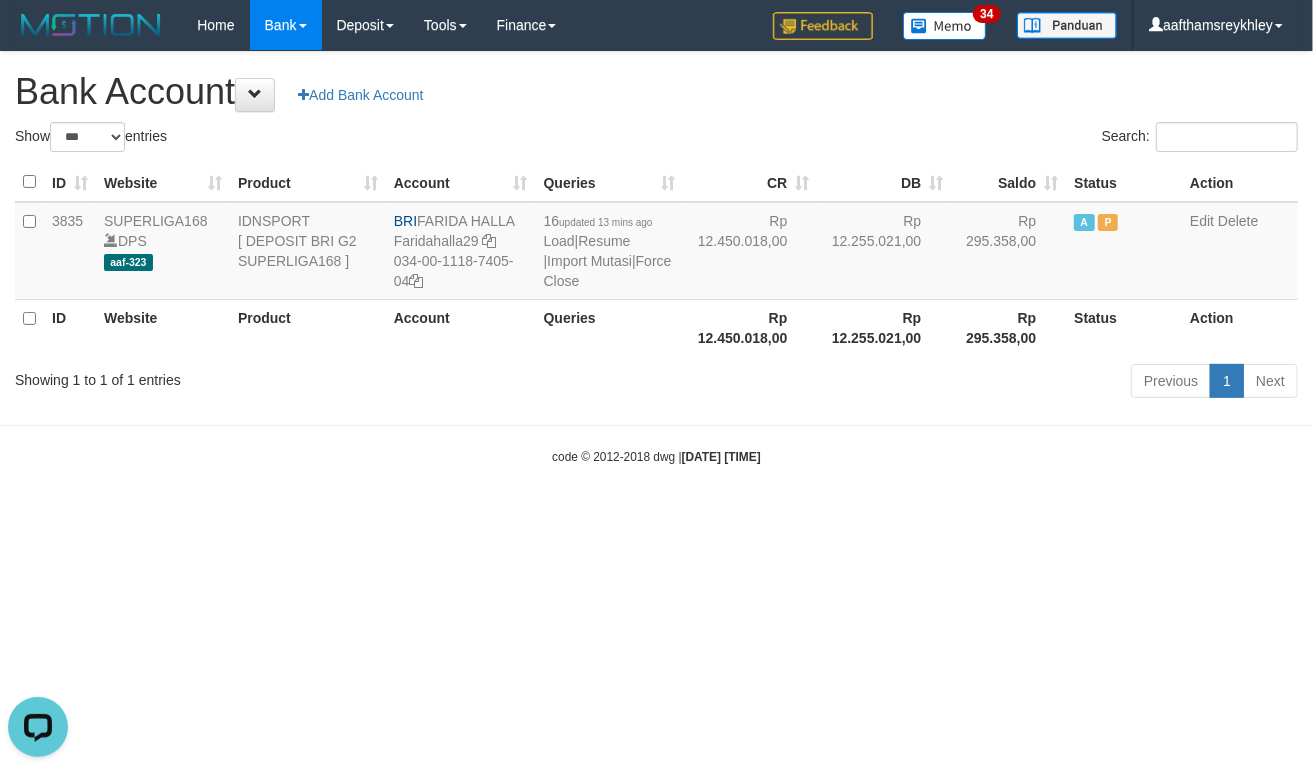 click on "Toggle navigation
Home
Bank
Account List
Load
By Website
Group
[ISPORT]													SUPERLIGA168
By Load Group (DPS)" at bounding box center [656, 258] 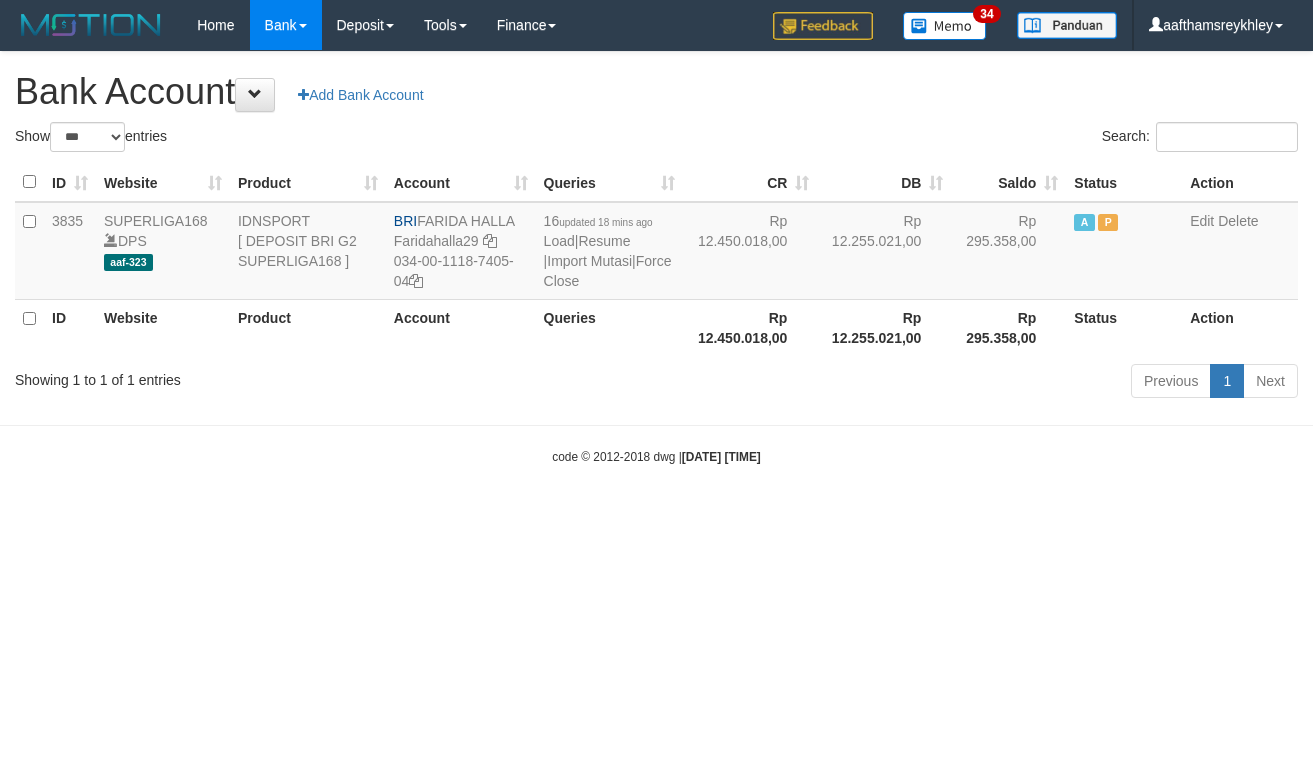 select on "***" 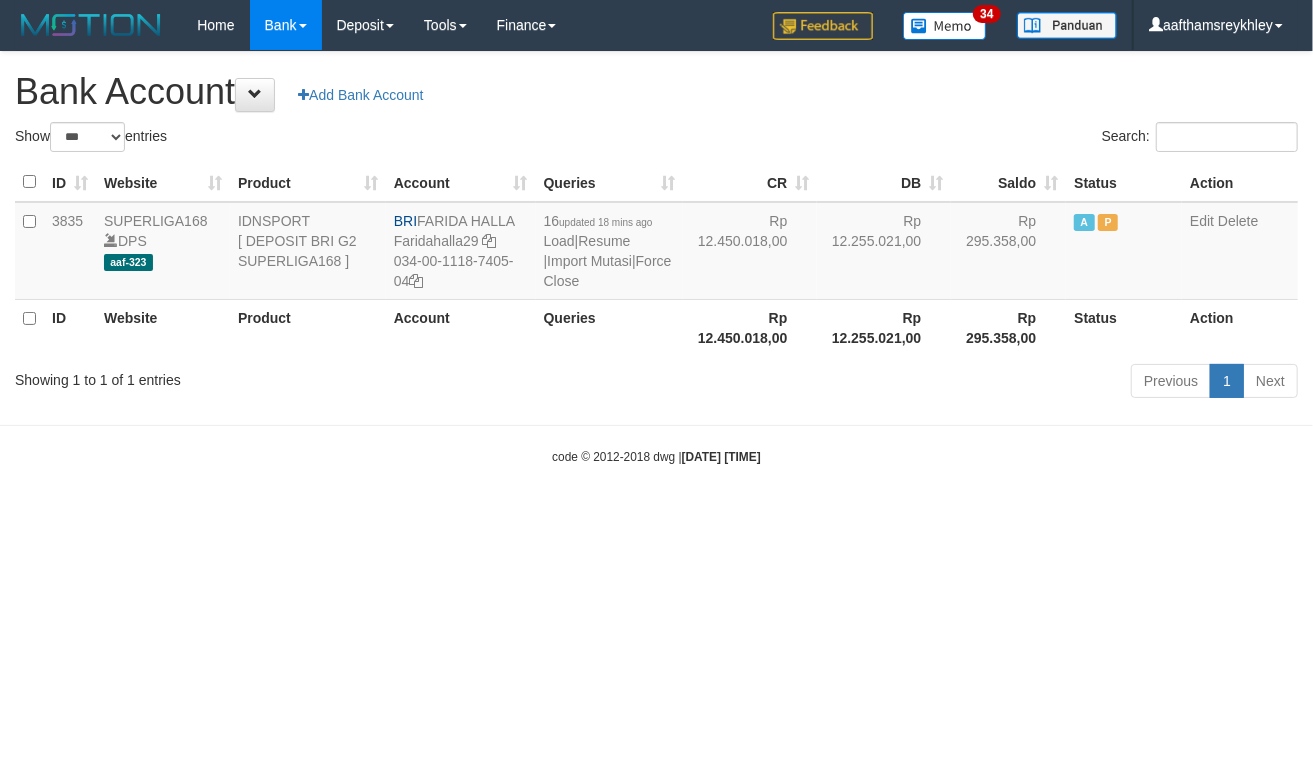 click on "Toggle navigation
Home
Bank
Account List
Load
By Website
Group
[ISPORT]													SUPERLIGA168
By Load Group (DPS)
34" at bounding box center [656, 258] 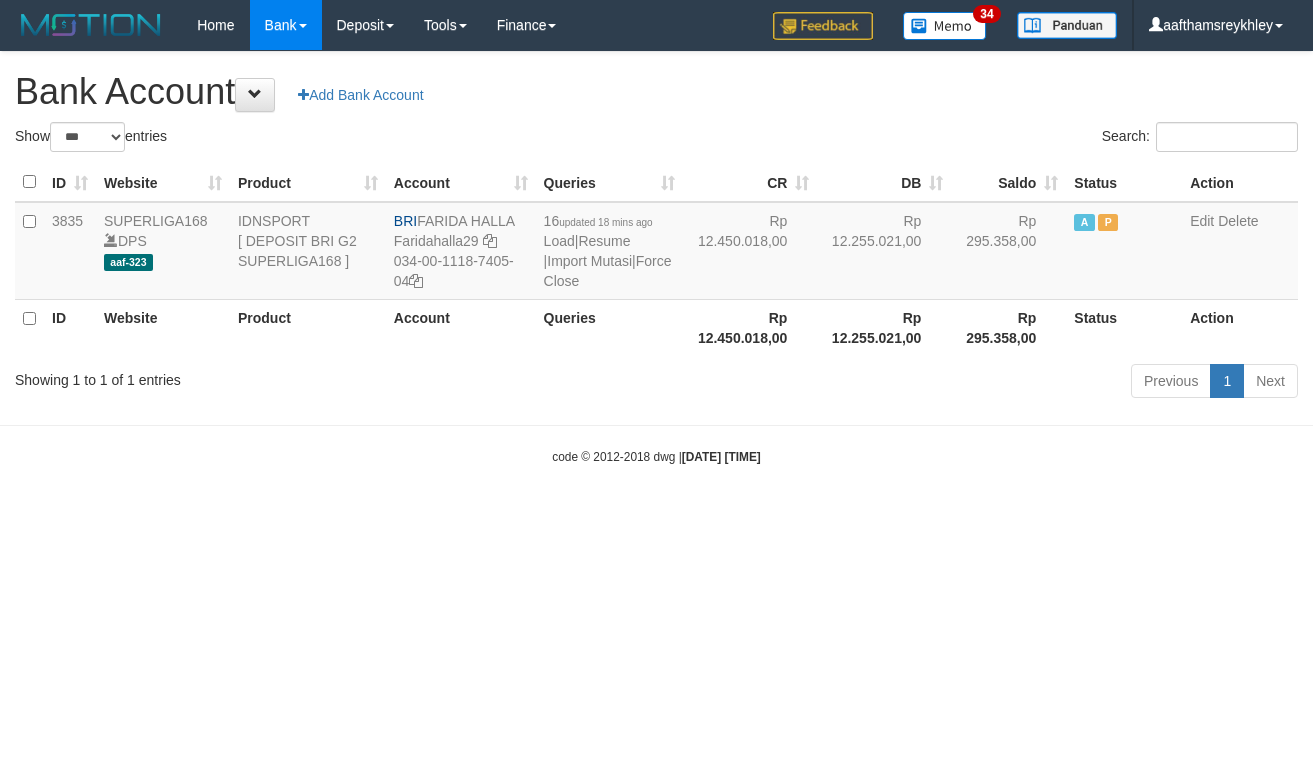 select on "***" 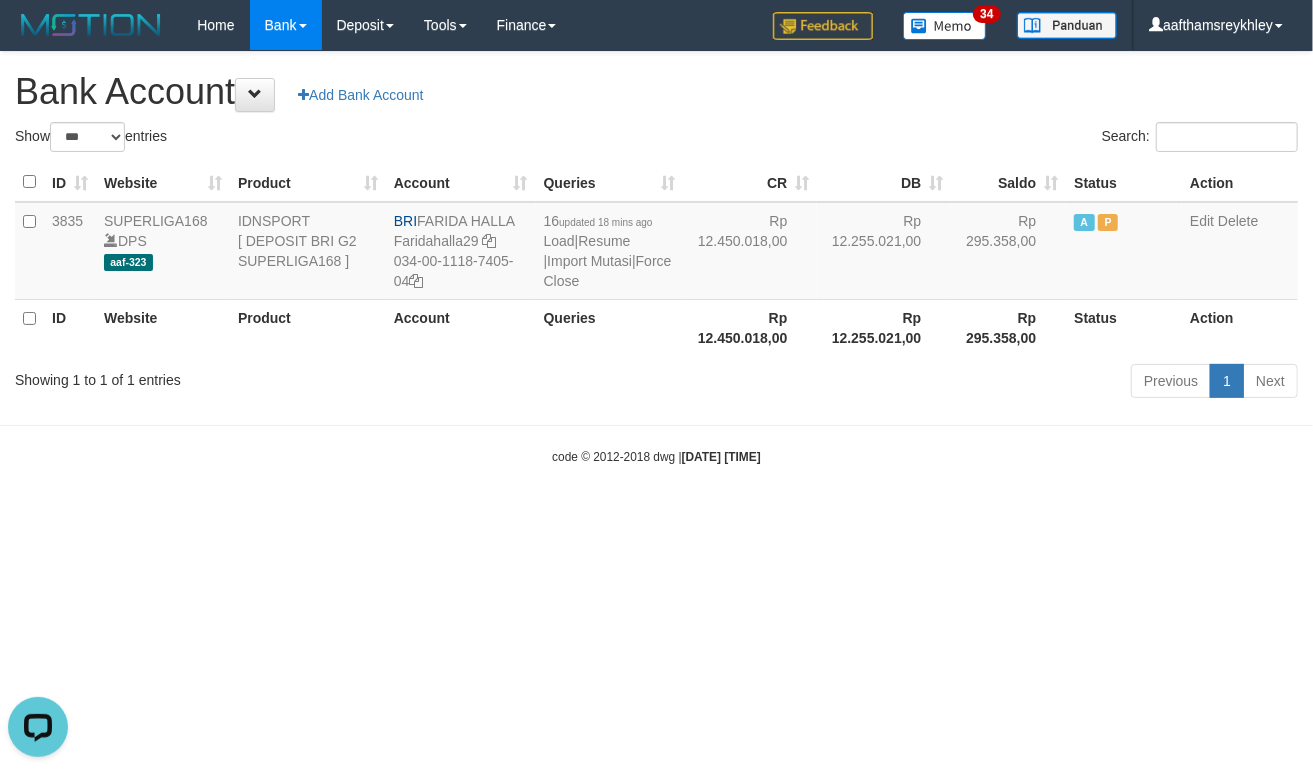 scroll, scrollTop: 0, scrollLeft: 0, axis: both 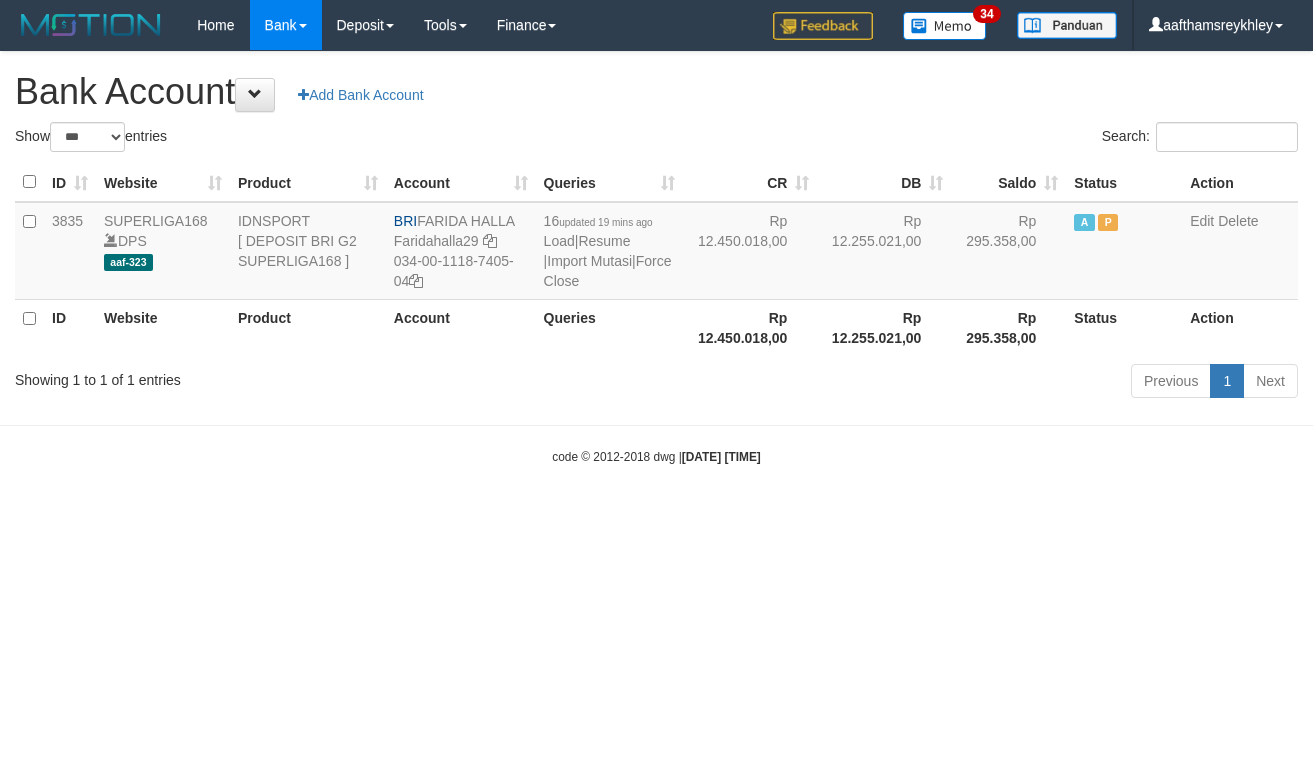 select on "***" 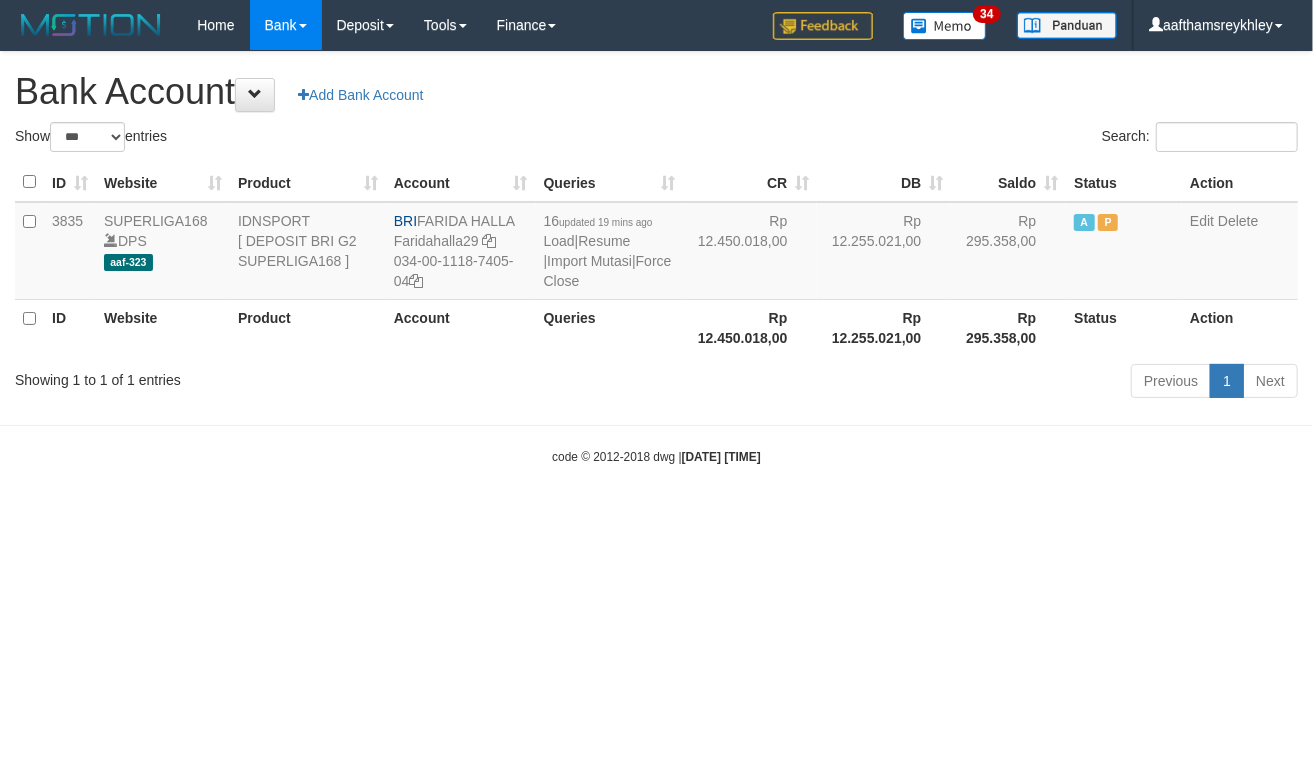 click on "Toggle navigation
Home
Bank
Account List
Load
By Website
Group
[ISPORT]													SUPERLIGA168
By Load Group (DPS)" at bounding box center (656, 258) 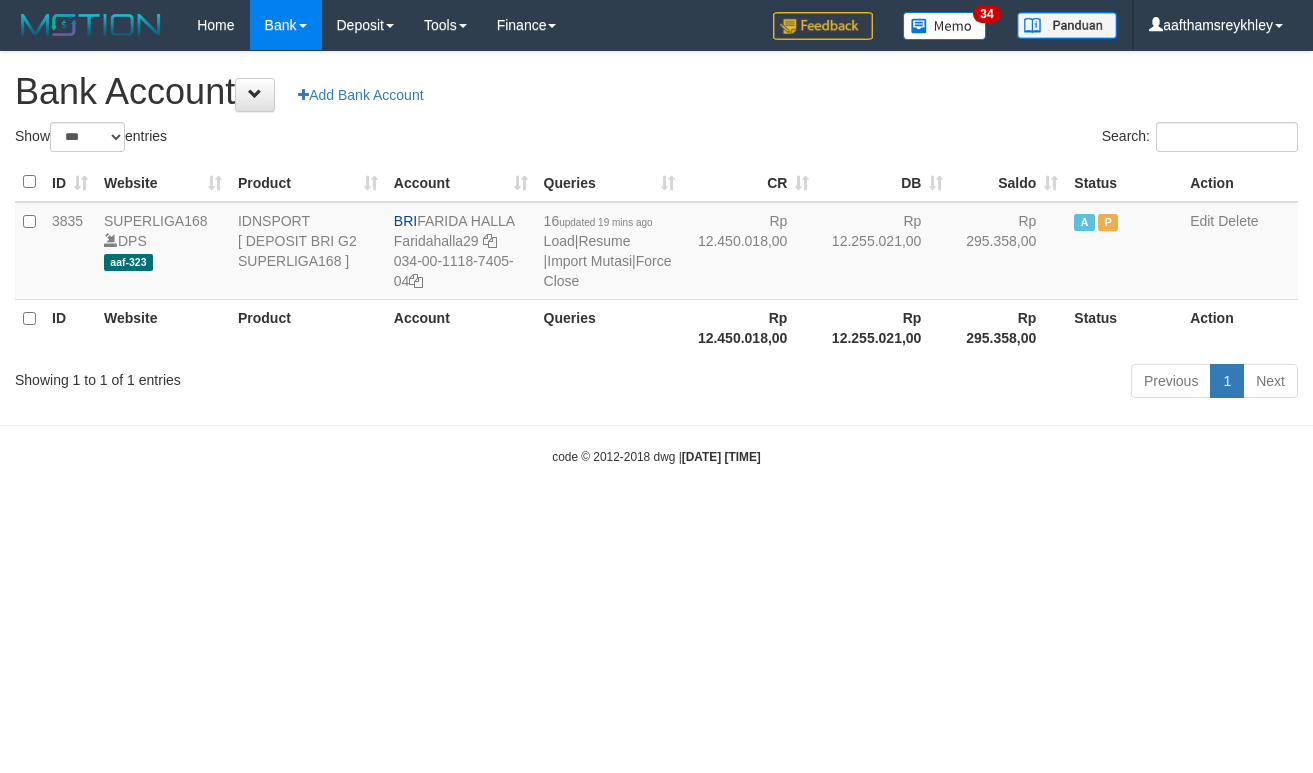 select on "***" 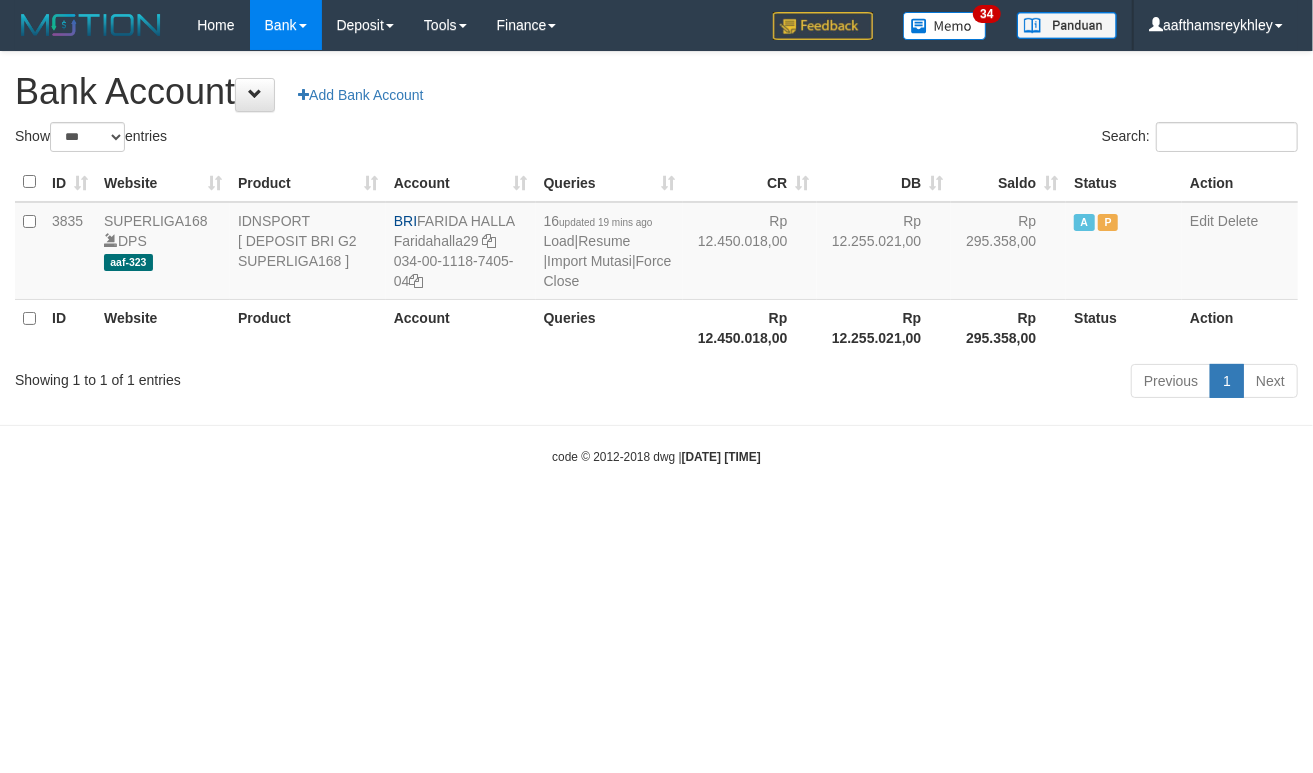 click on "Toggle navigation
Home
Bank
Account List
Load
By Website
Group
[ISPORT]													SUPERLIGA168
By Load Group (DPS)" at bounding box center [656, 258] 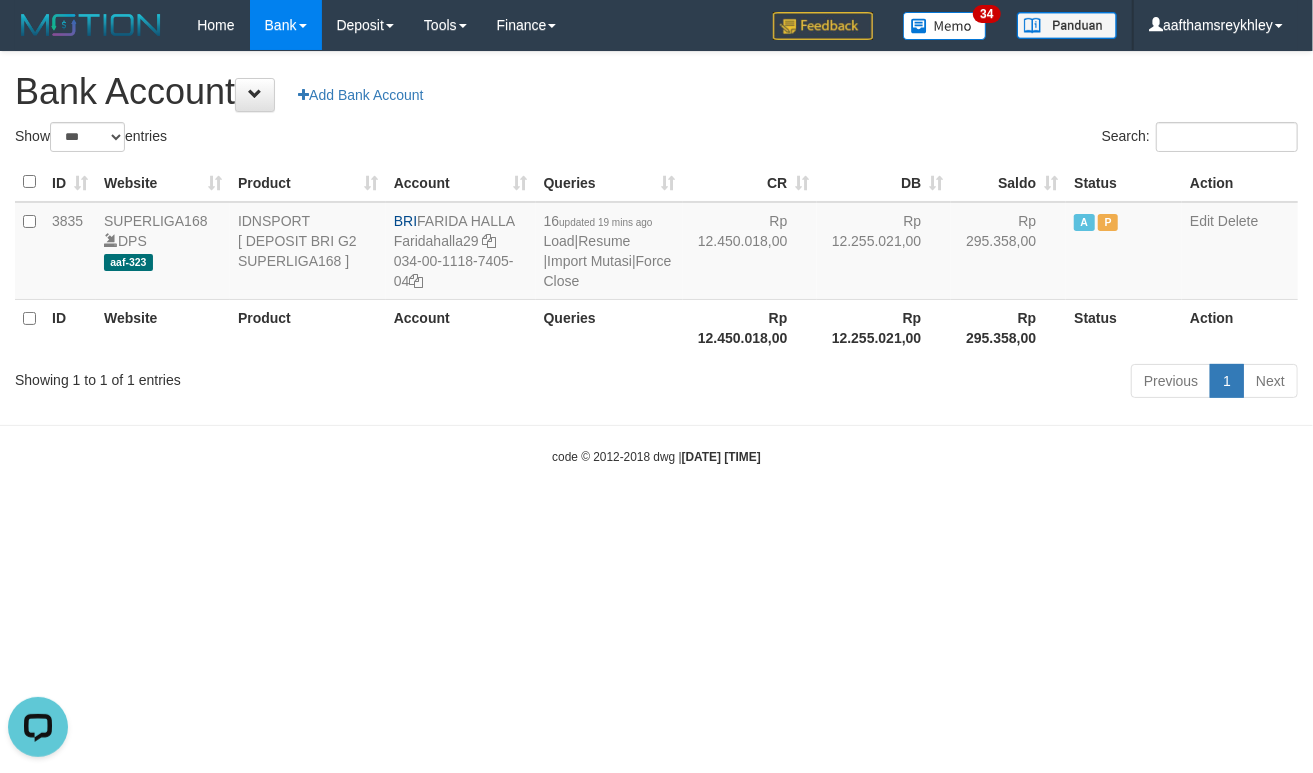 scroll, scrollTop: 0, scrollLeft: 0, axis: both 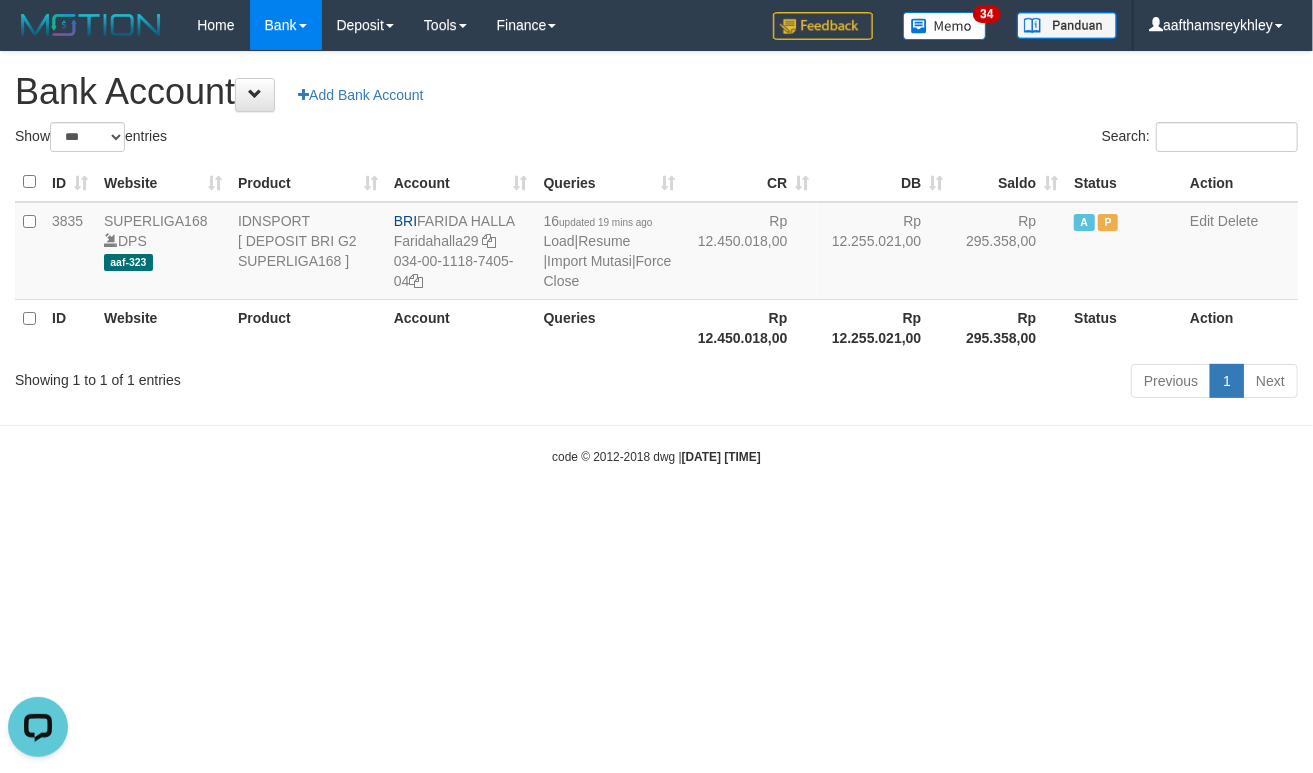 drag, startPoint x: 1017, startPoint y: 605, endPoint x: 1277, endPoint y: 342, distance: 369.82294 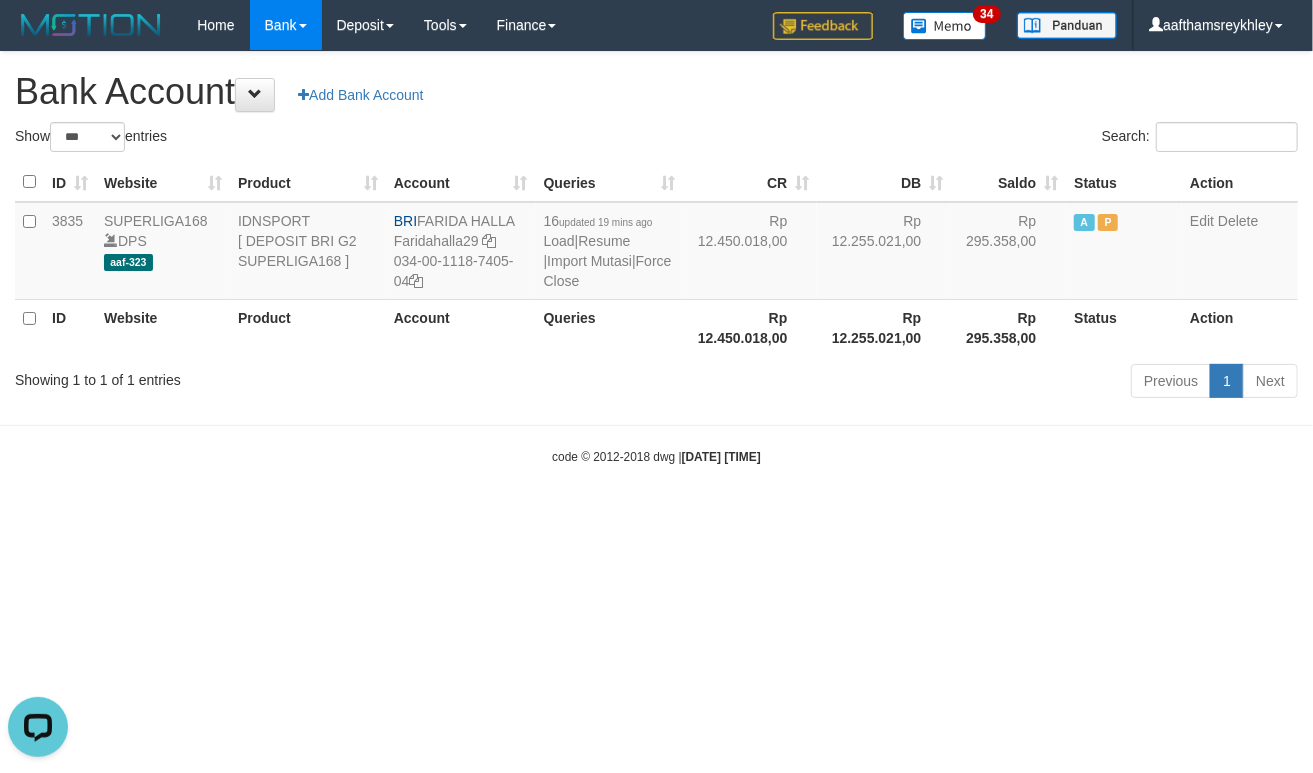 drag, startPoint x: 950, startPoint y: 524, endPoint x: 1244, endPoint y: 374, distance: 330.05453 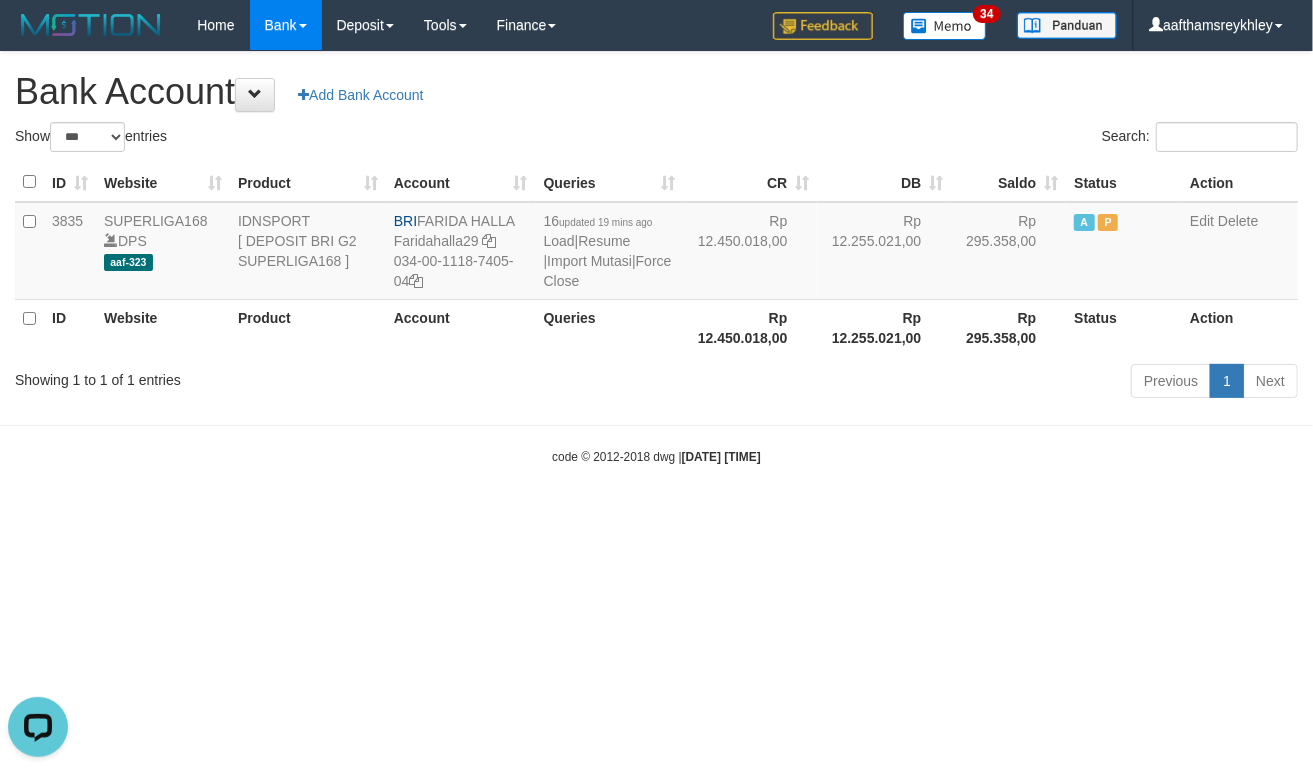 click on "Toggle navigation
Home
Bank
Account List
Load
By Website
Group
[ISPORT]													SUPERLIGA168
By Load Group (DPS)" at bounding box center (656, 258) 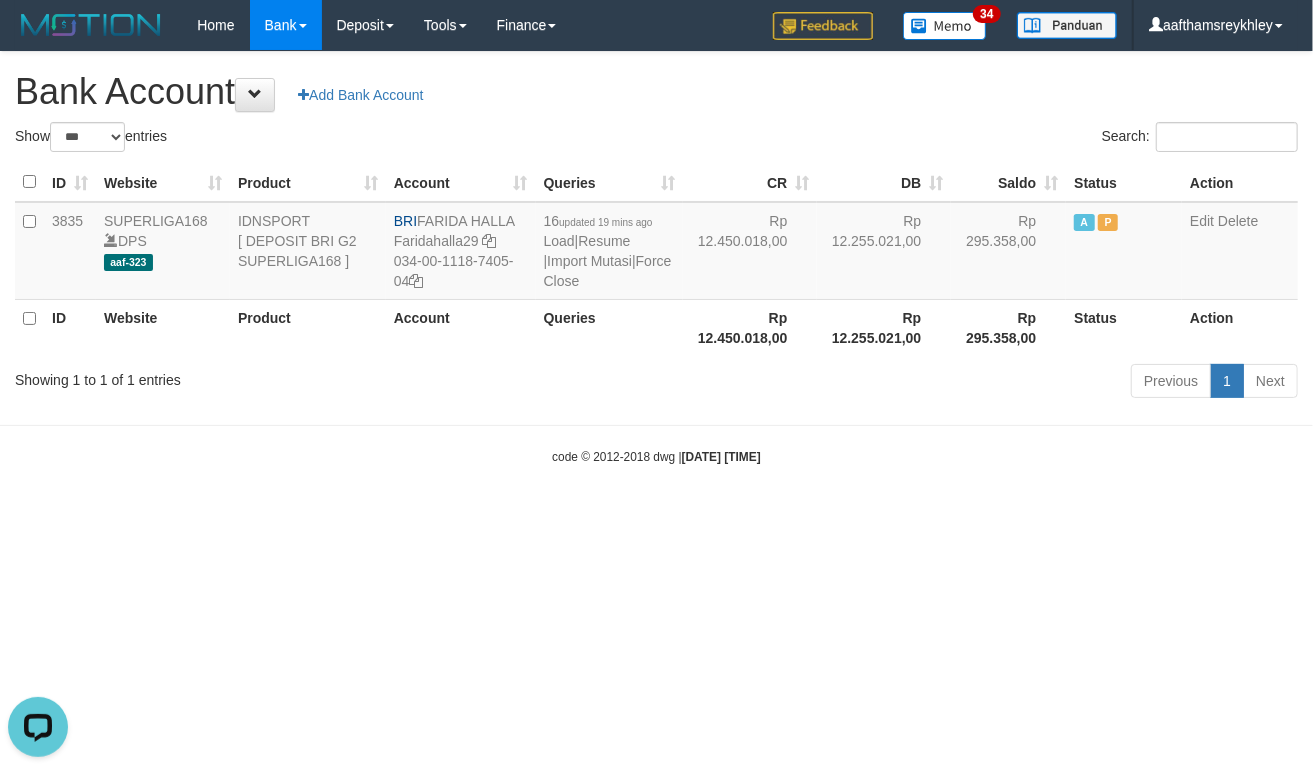 drag, startPoint x: 762, startPoint y: 600, endPoint x: 1177, endPoint y: 366, distance: 476.42523 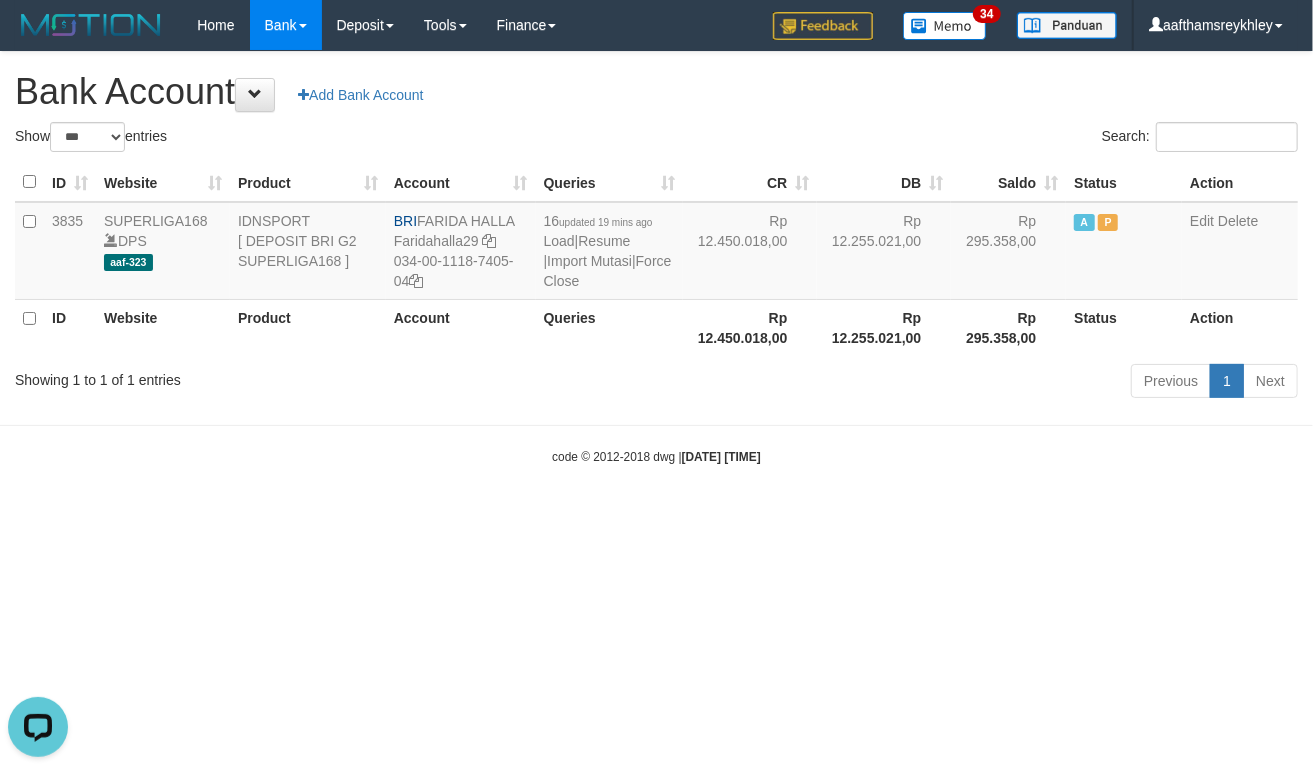 click on "Toggle navigation
Home
Bank
Account List
Load
By Website
Group
[ISPORT]													SUPERLIGA168
By Load Group (DPS)
34" at bounding box center (656, 258) 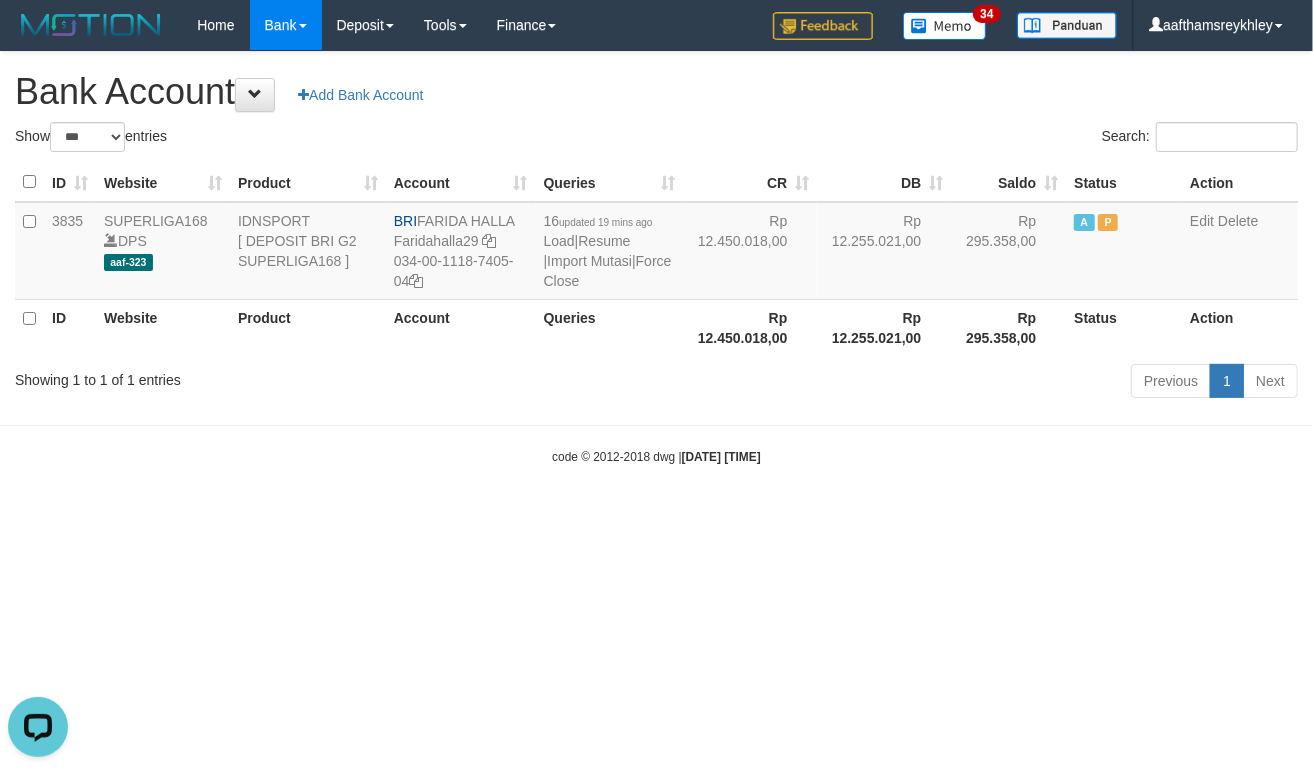 click on "Toggle navigation
Home
Bank
Account List
Load
By Website
Group
[ISPORT]													SUPERLIGA168
By Load Group (DPS)" at bounding box center [656, 258] 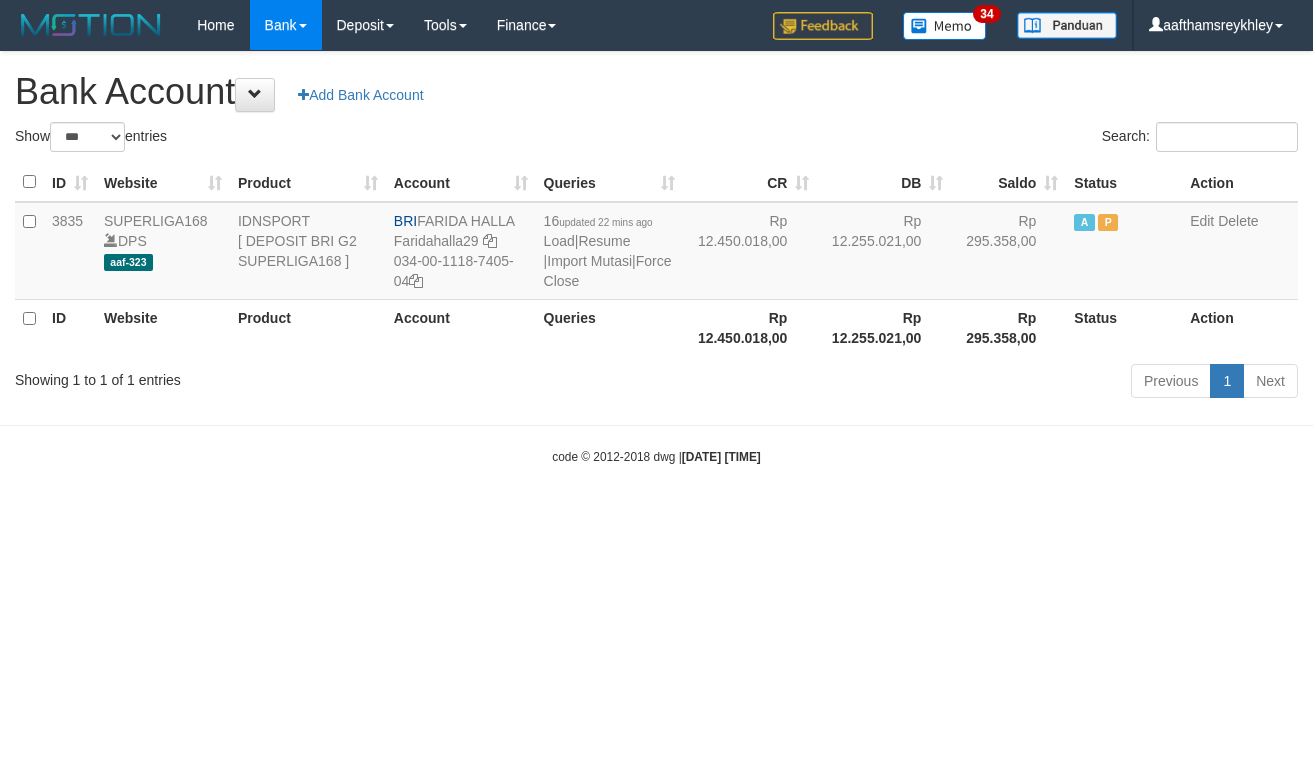 select on "***" 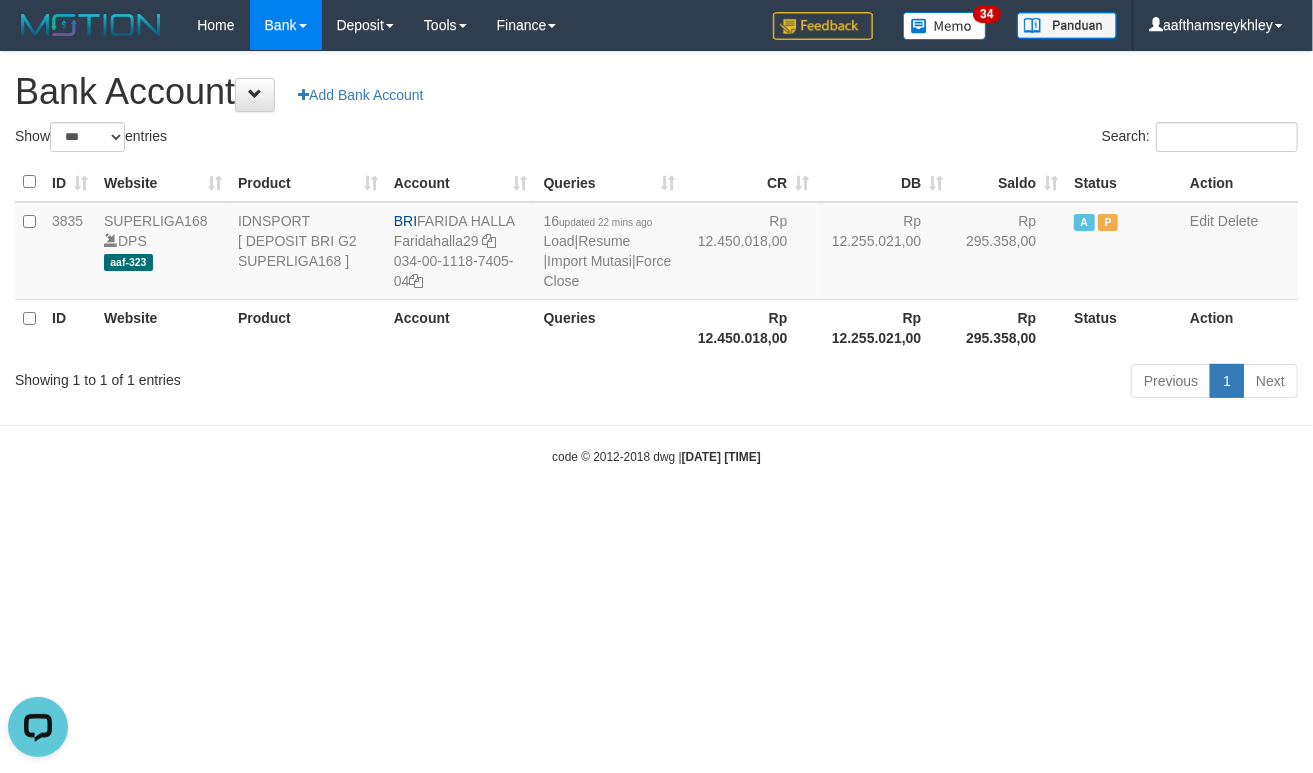 scroll, scrollTop: 0, scrollLeft: 0, axis: both 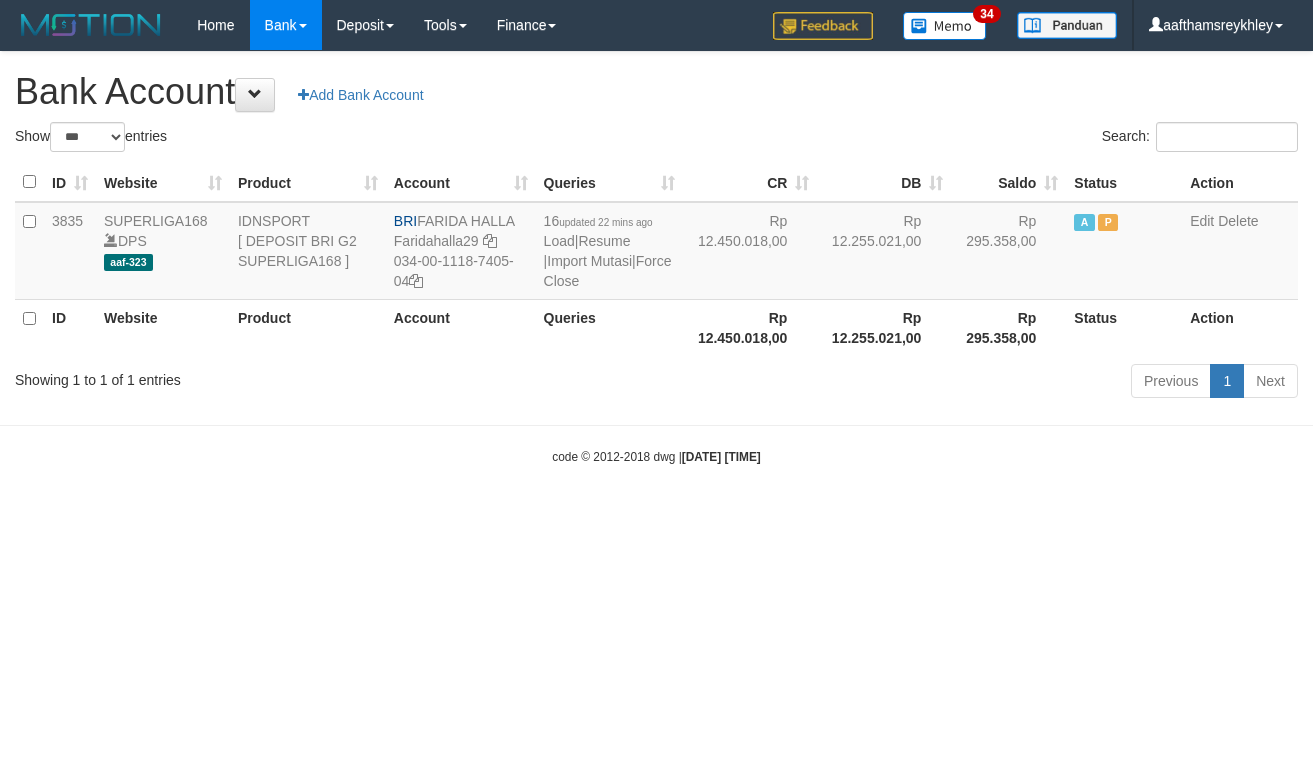 select on "***" 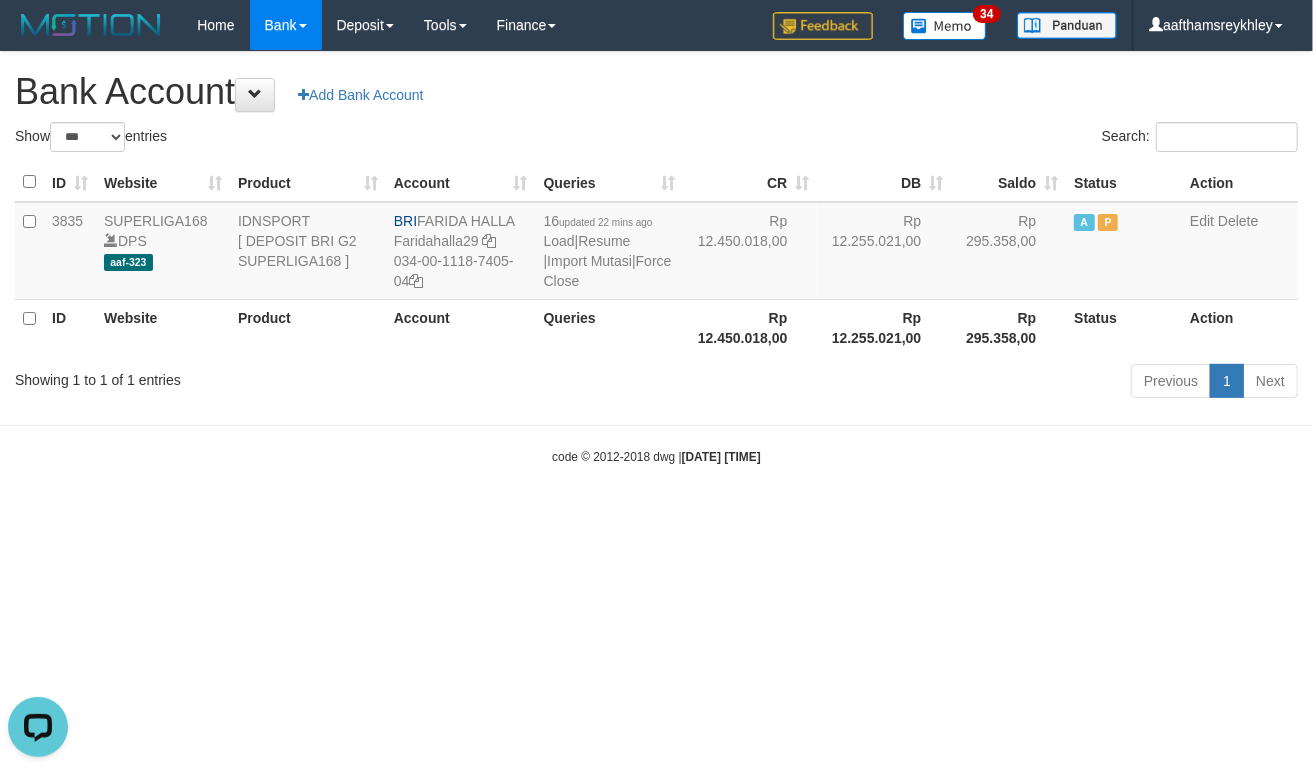 scroll, scrollTop: 0, scrollLeft: 0, axis: both 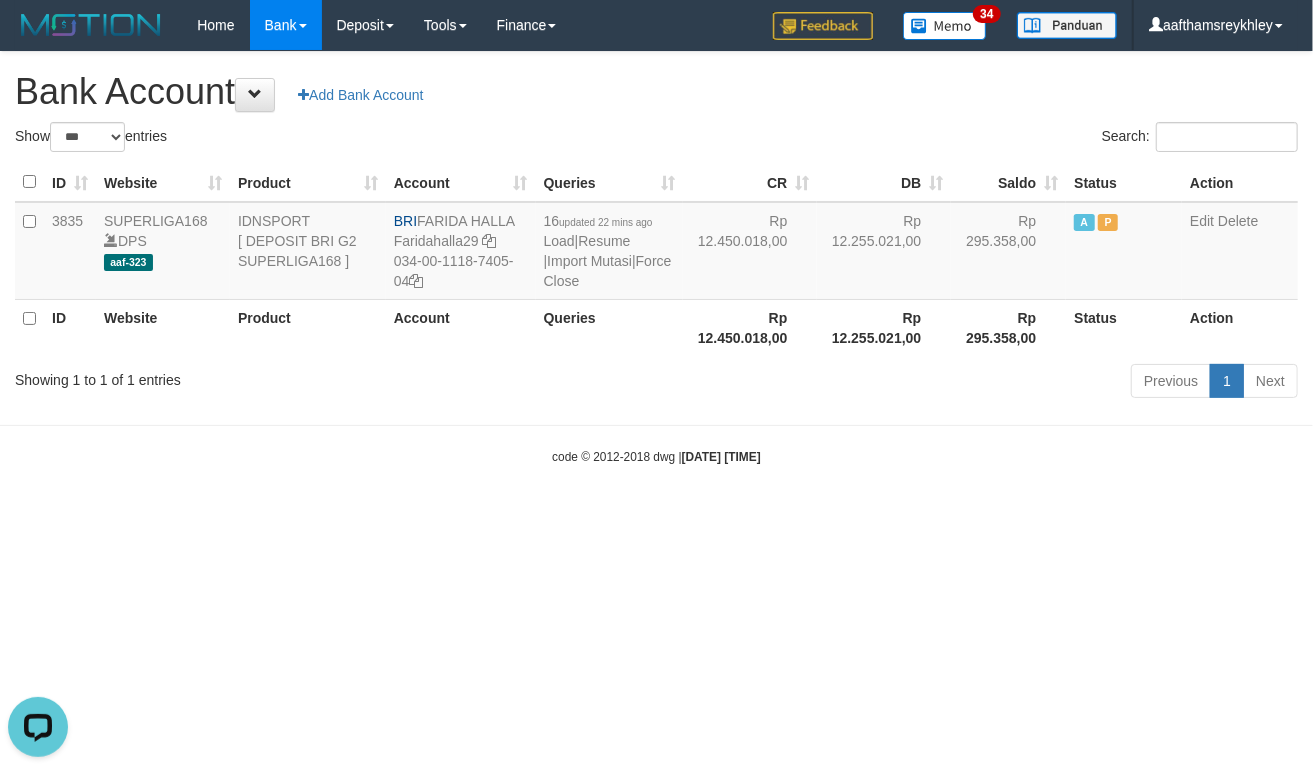 drag, startPoint x: 1036, startPoint y: 625, endPoint x: 1308, endPoint y: 348, distance: 388.2177 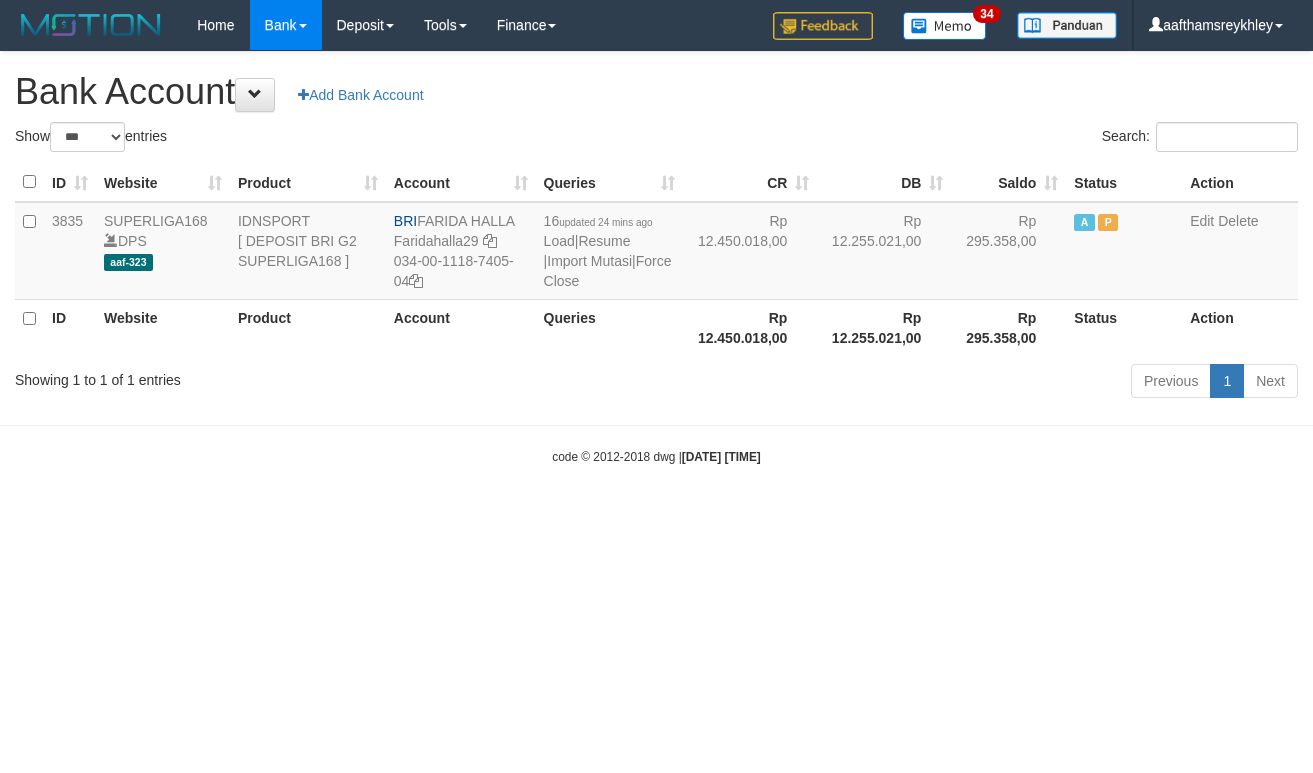 select on "***" 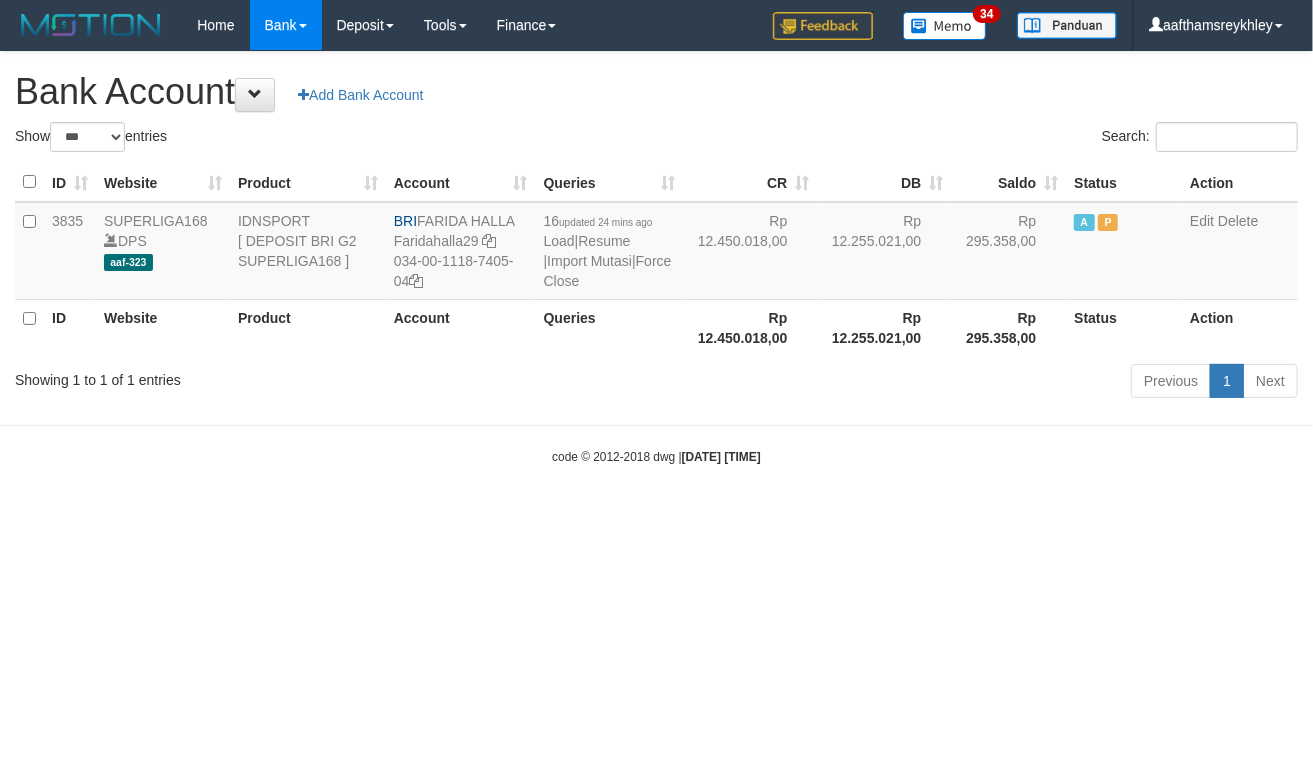 drag, startPoint x: 1005, startPoint y: 513, endPoint x: 1036, endPoint y: 481, distance: 44.553337 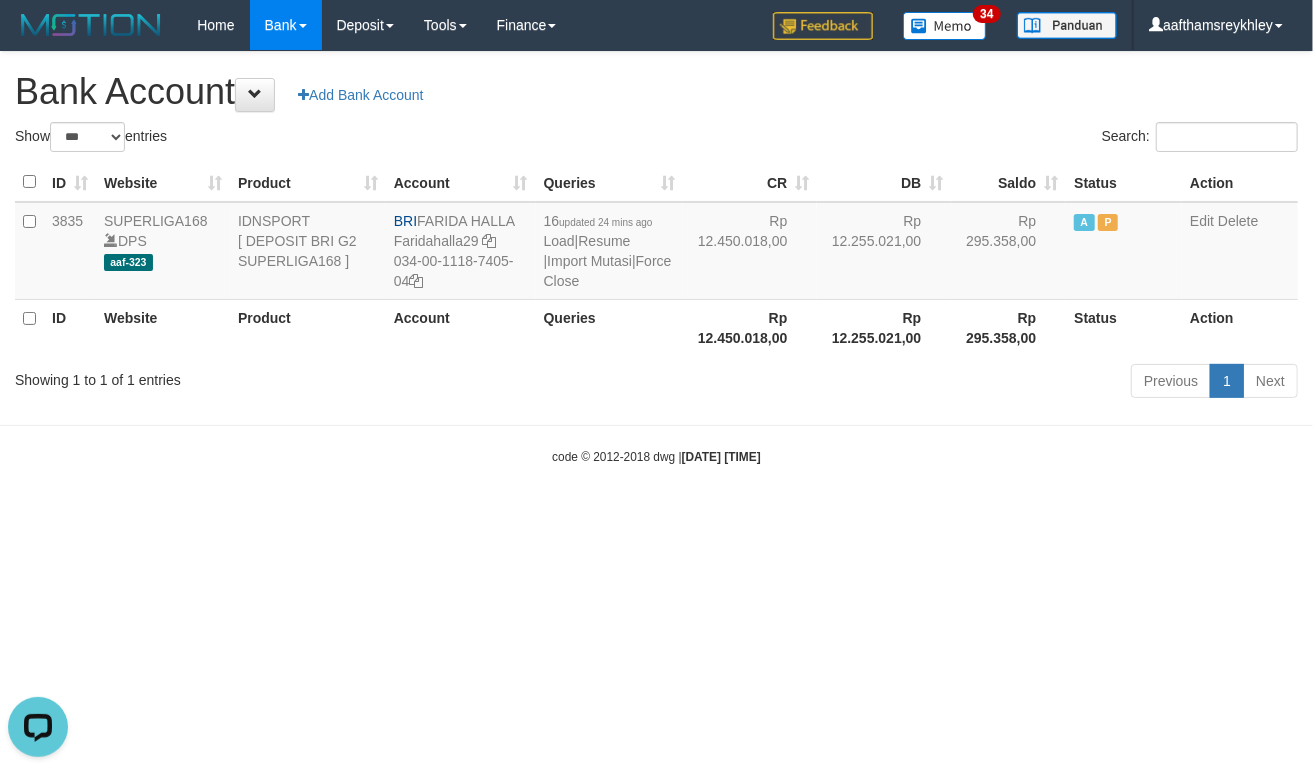 scroll, scrollTop: 0, scrollLeft: 0, axis: both 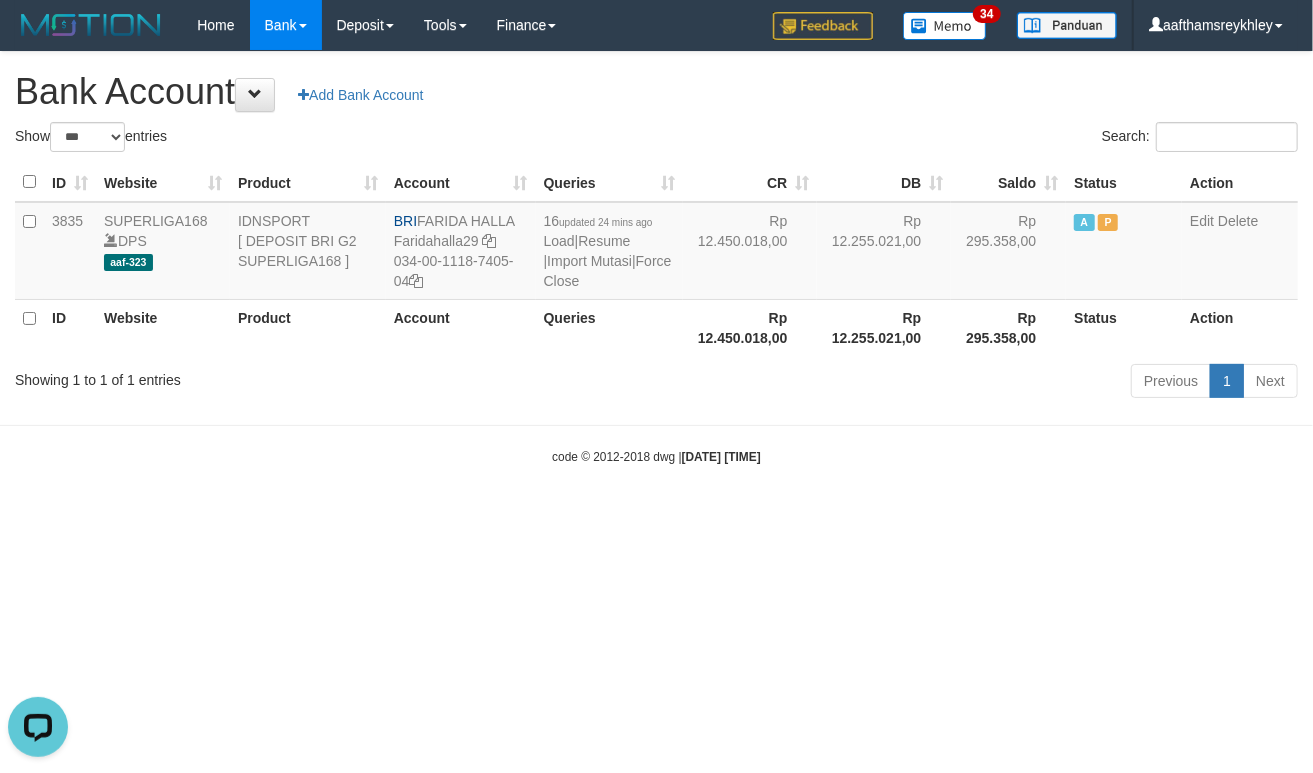 click on "Toggle navigation
Home
Bank
Account List
Load
By Website
Group
[ISPORT]													SUPERLIGA168
By Load Group (DPS)" at bounding box center (656, 258) 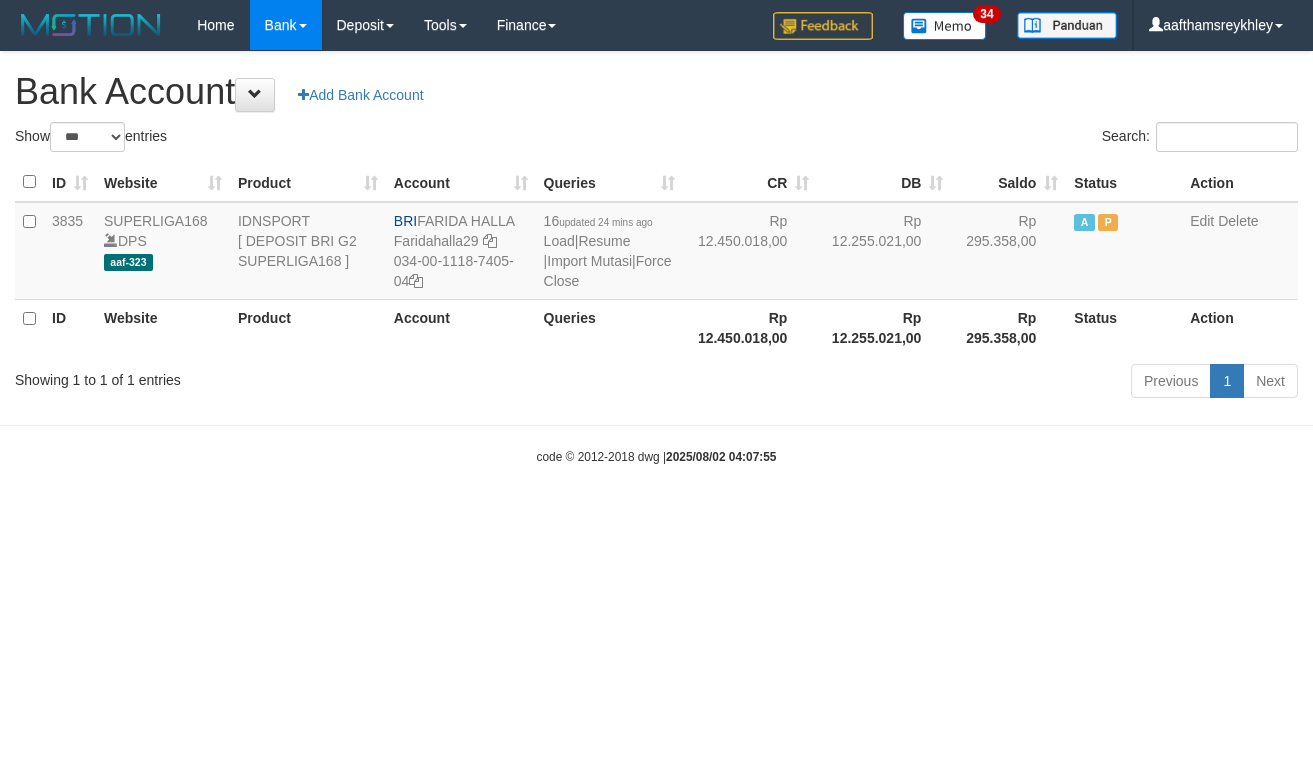 select on "***" 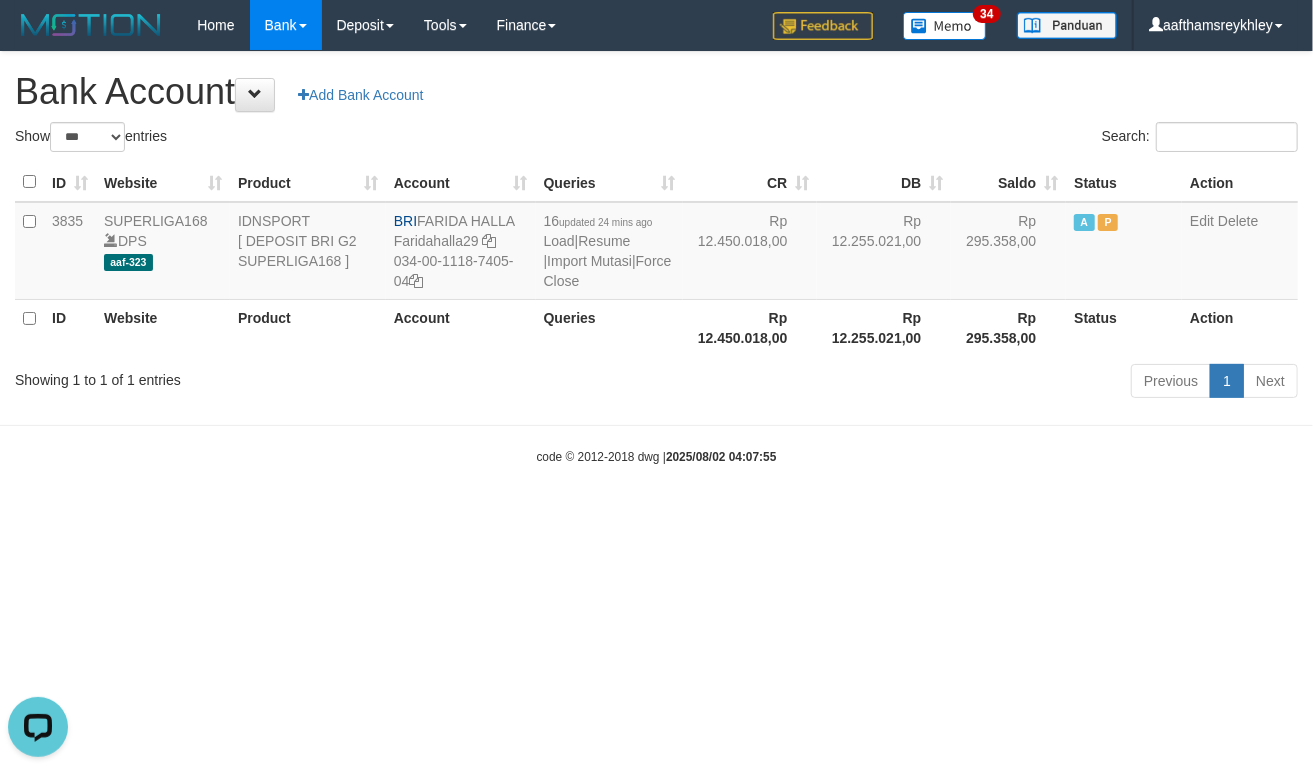 scroll, scrollTop: 0, scrollLeft: 0, axis: both 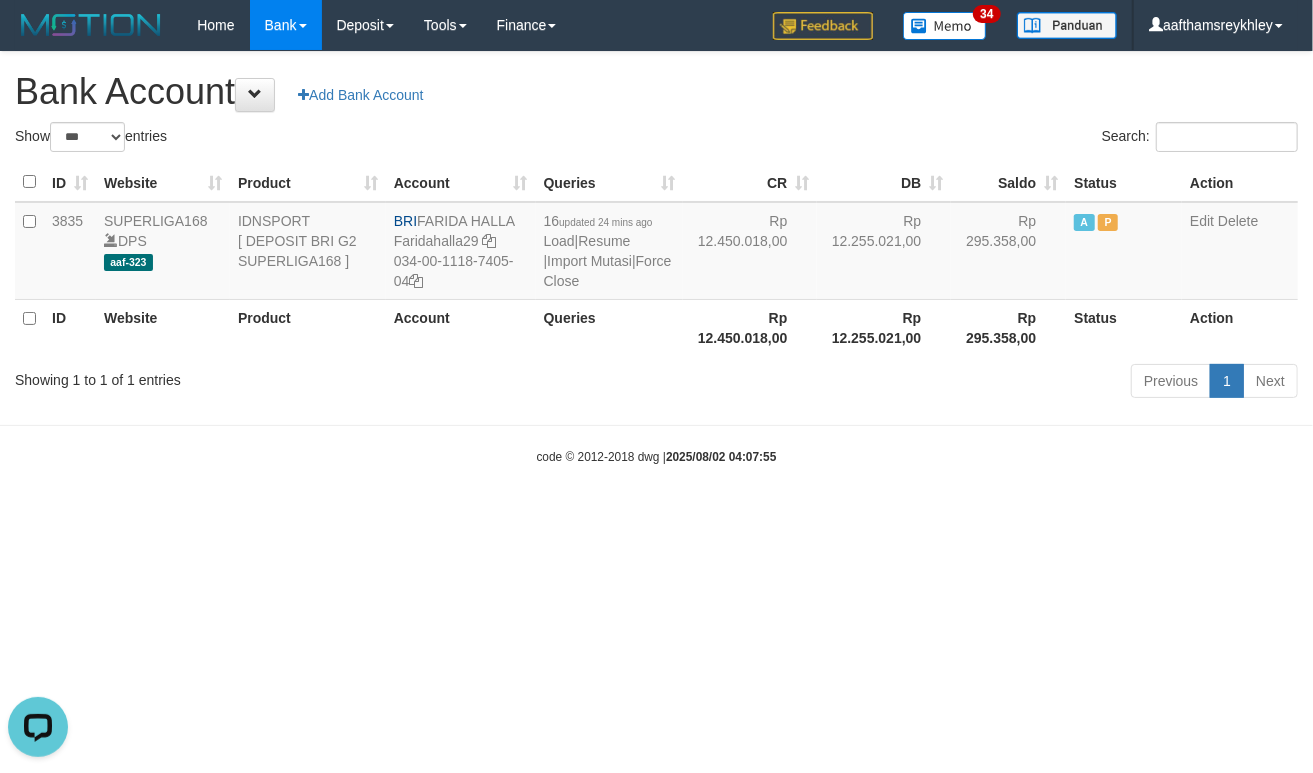 drag, startPoint x: 838, startPoint y: 680, endPoint x: 953, endPoint y: 562, distance: 164.76953 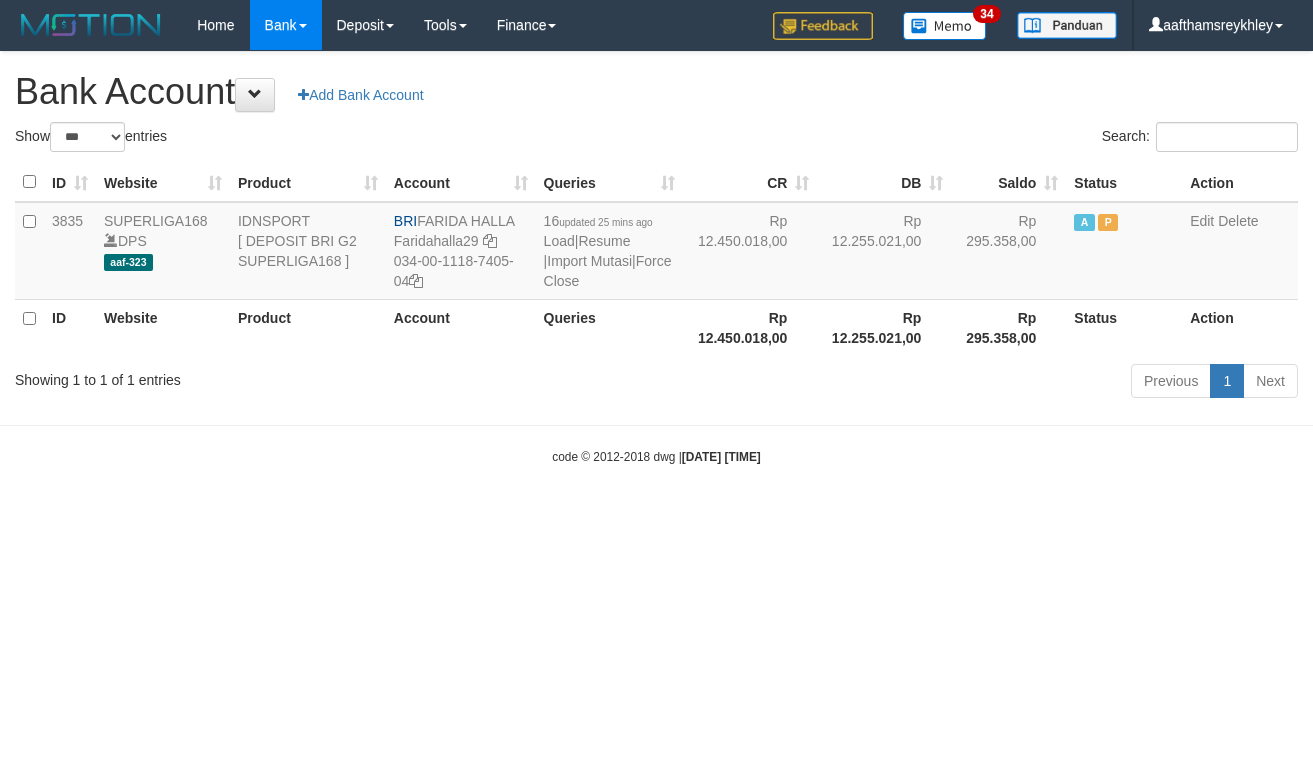select on "***" 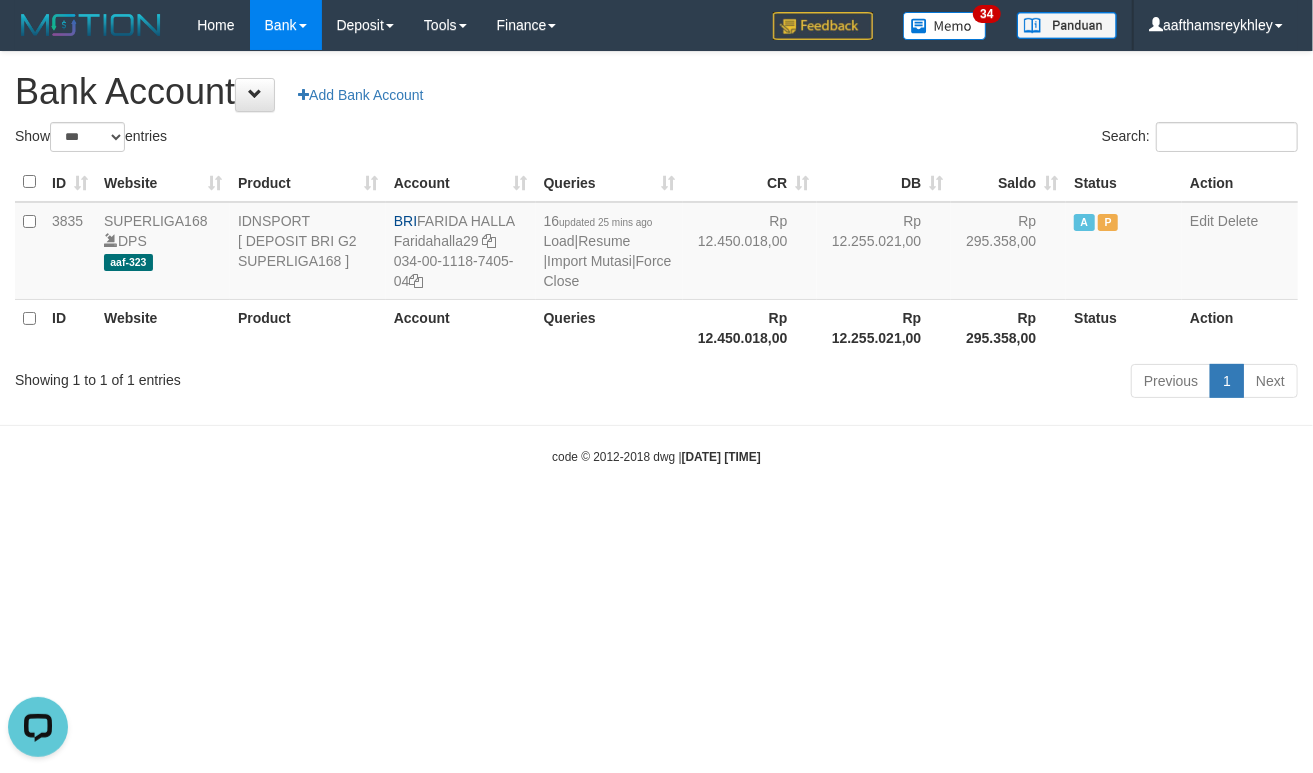 scroll, scrollTop: 0, scrollLeft: 0, axis: both 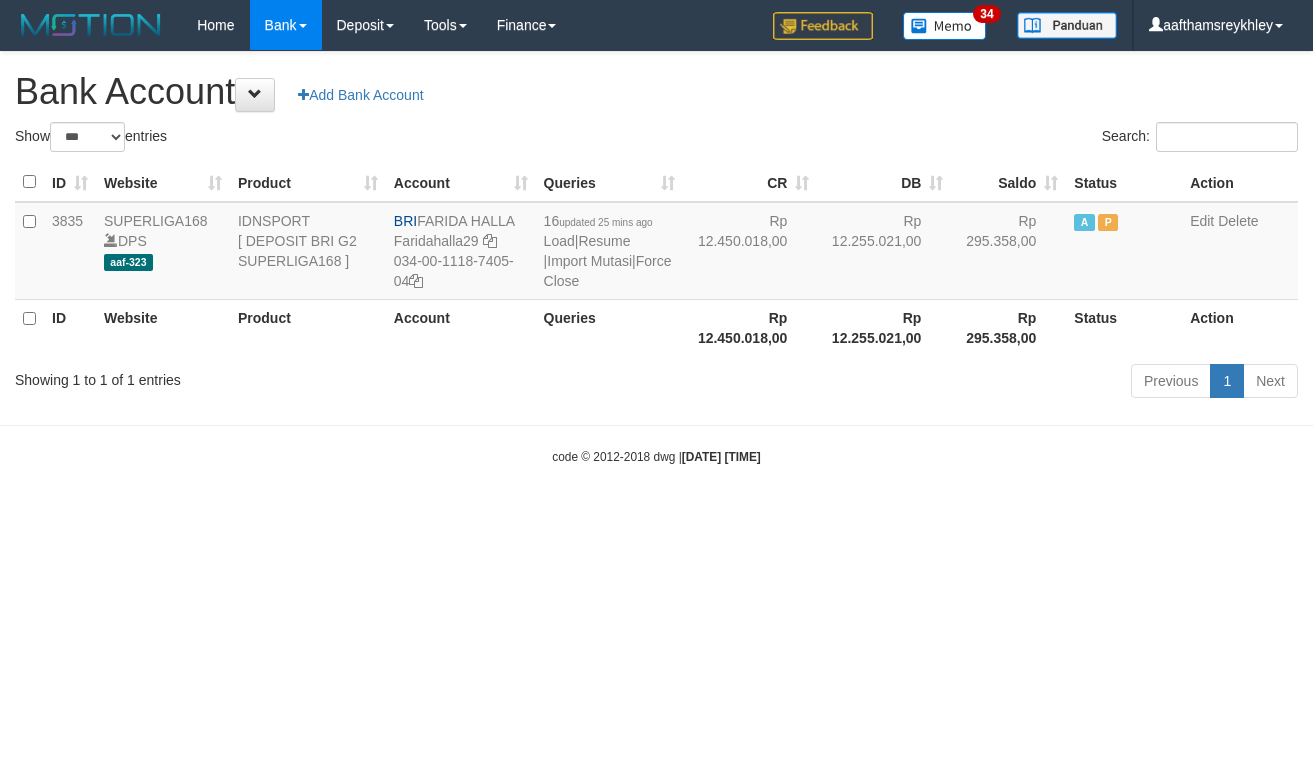 select on "***" 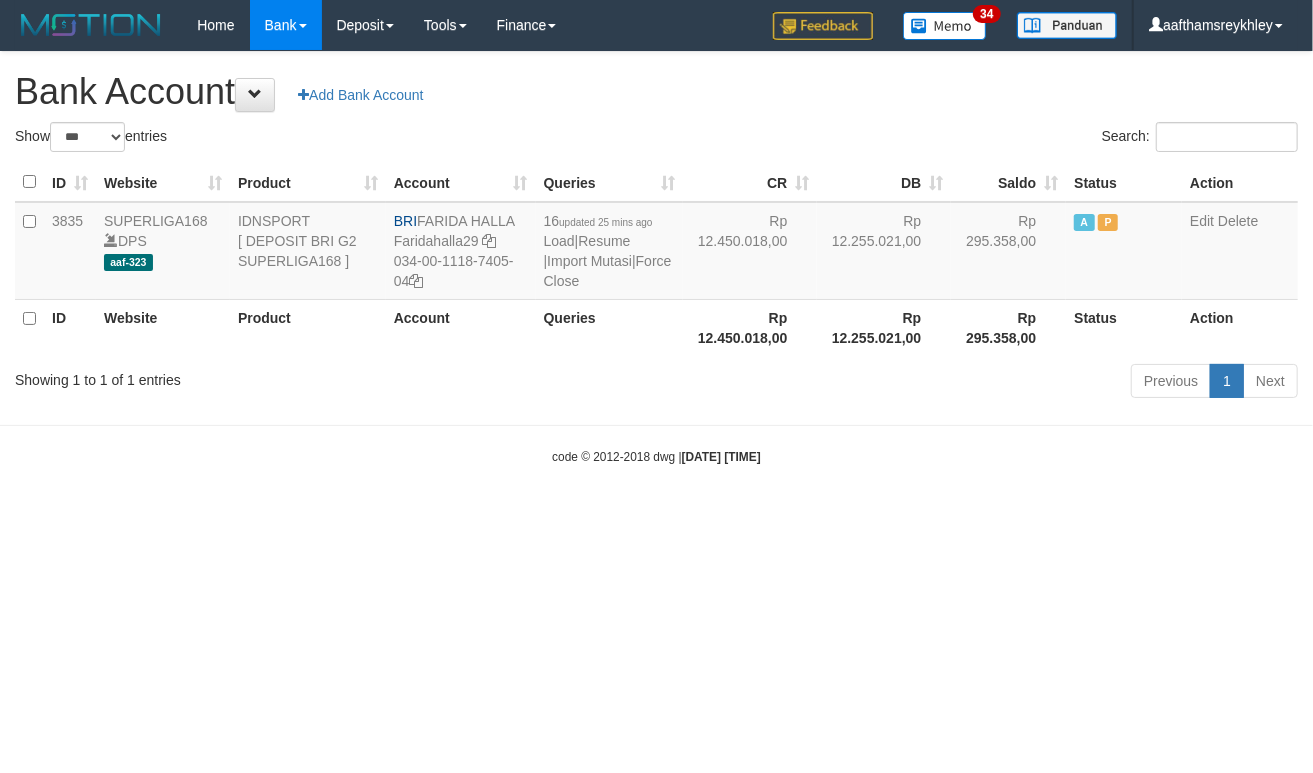 click on "Toggle navigation
Home
Bank
Account List
Load
By Website
Group
[ISPORT]													SUPERLIGA168
By Load Group (DPS)" at bounding box center (656, 258) 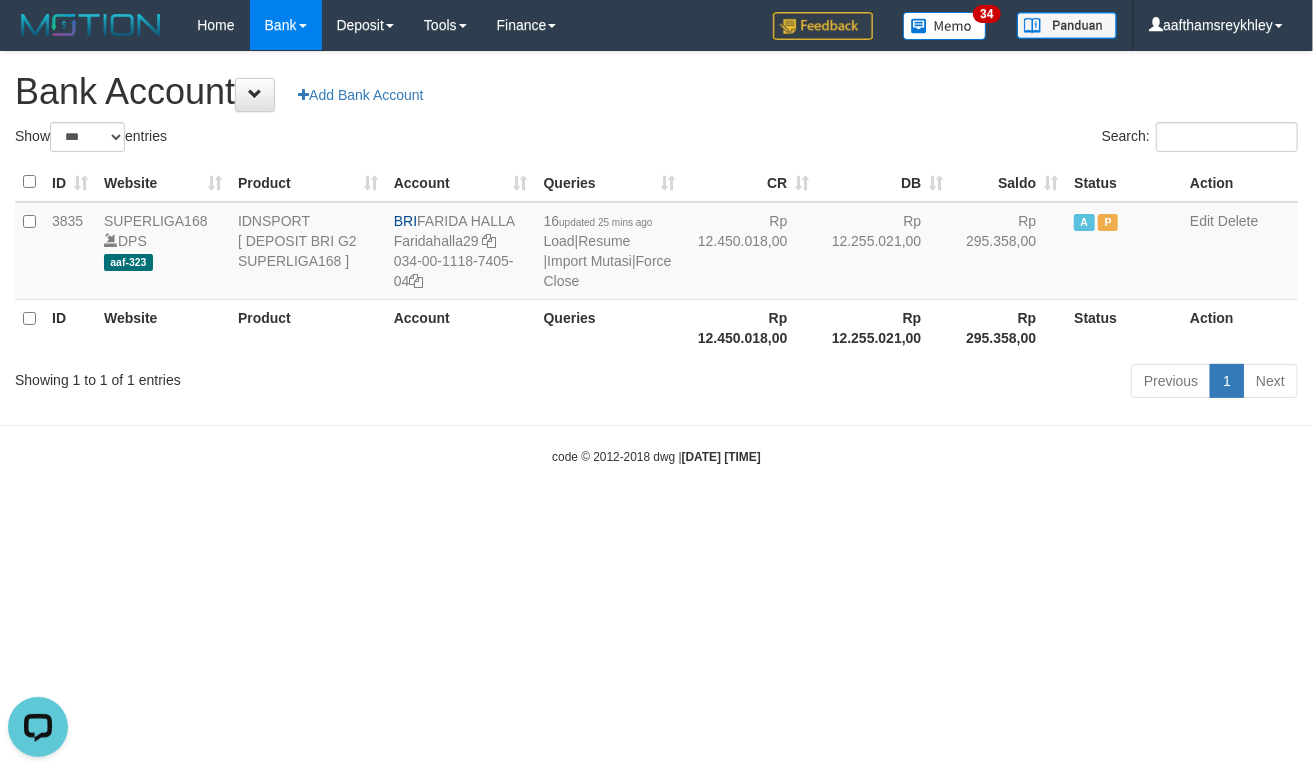 scroll, scrollTop: 0, scrollLeft: 0, axis: both 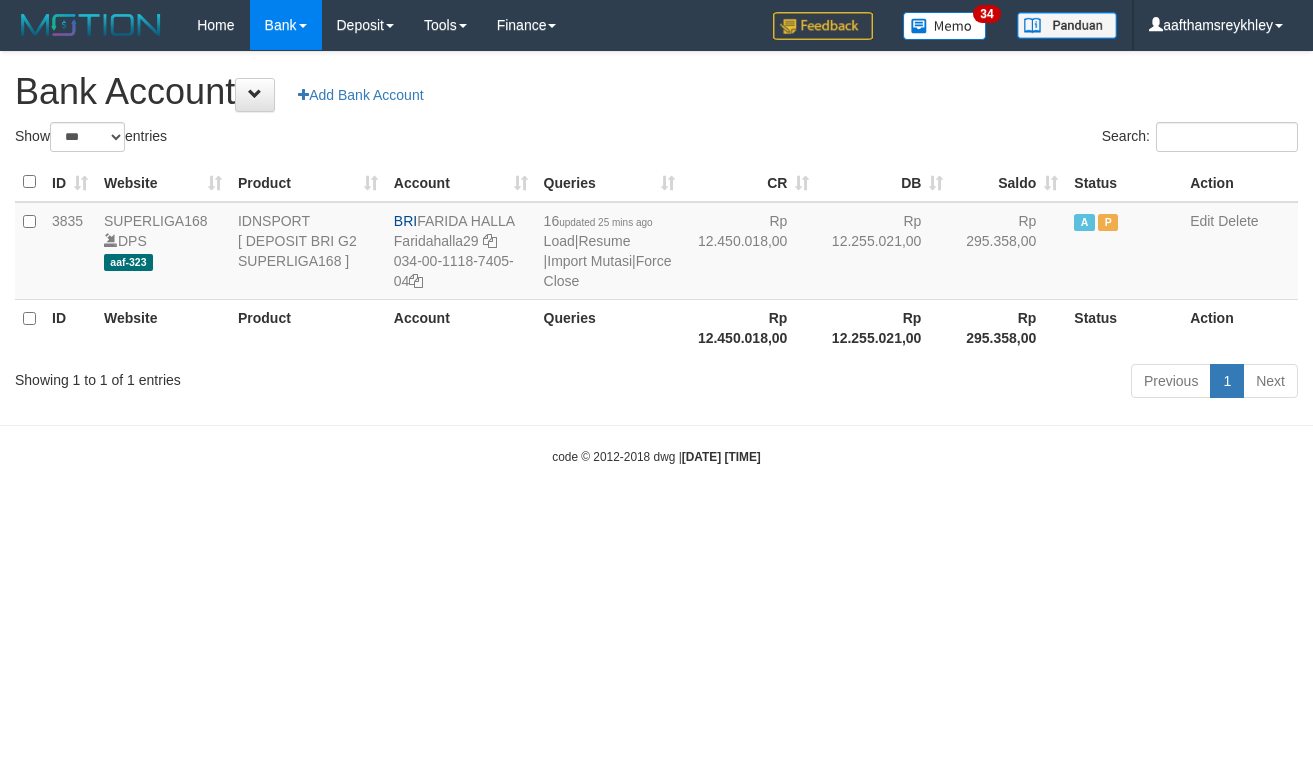 select on "***" 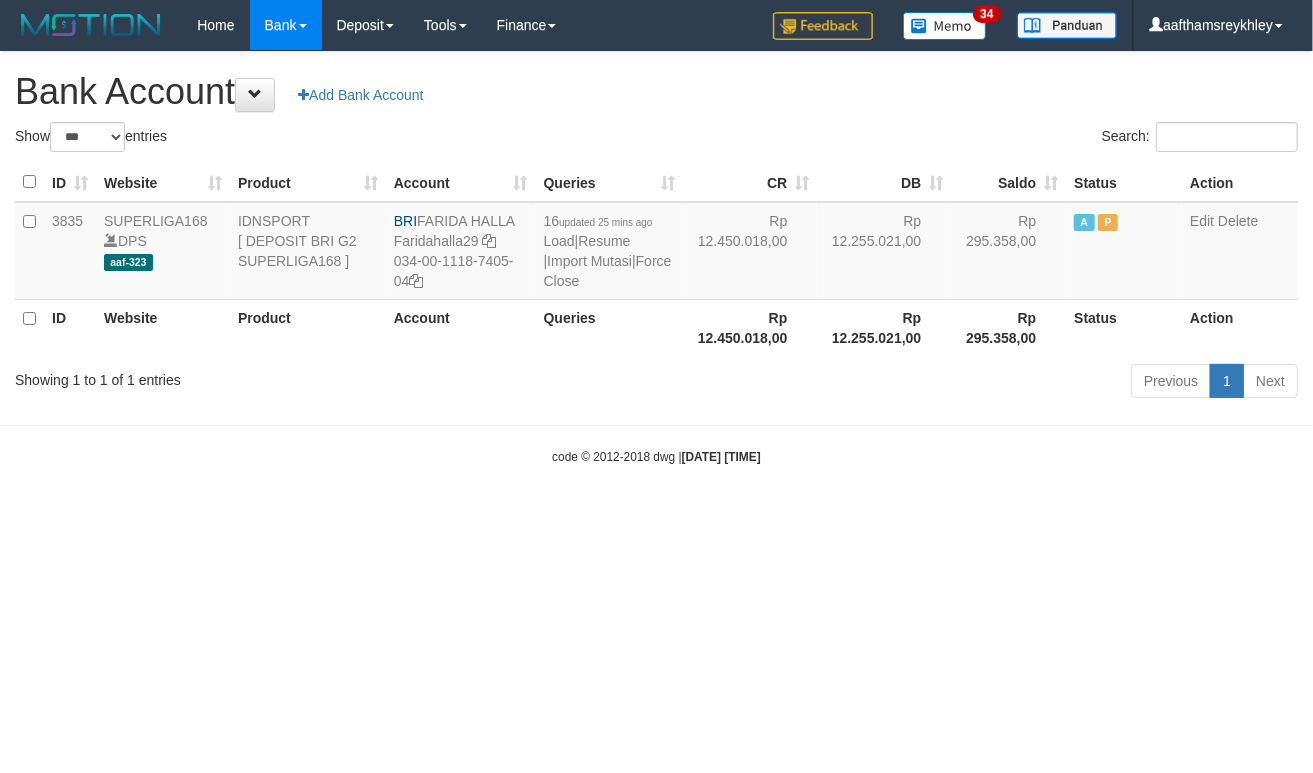 click on "Toggle navigation
Home
Bank
Account List
Load
By Website
Group
[ISPORT]													SUPERLIGA168
By Load Group (DPS)" at bounding box center (656, 258) 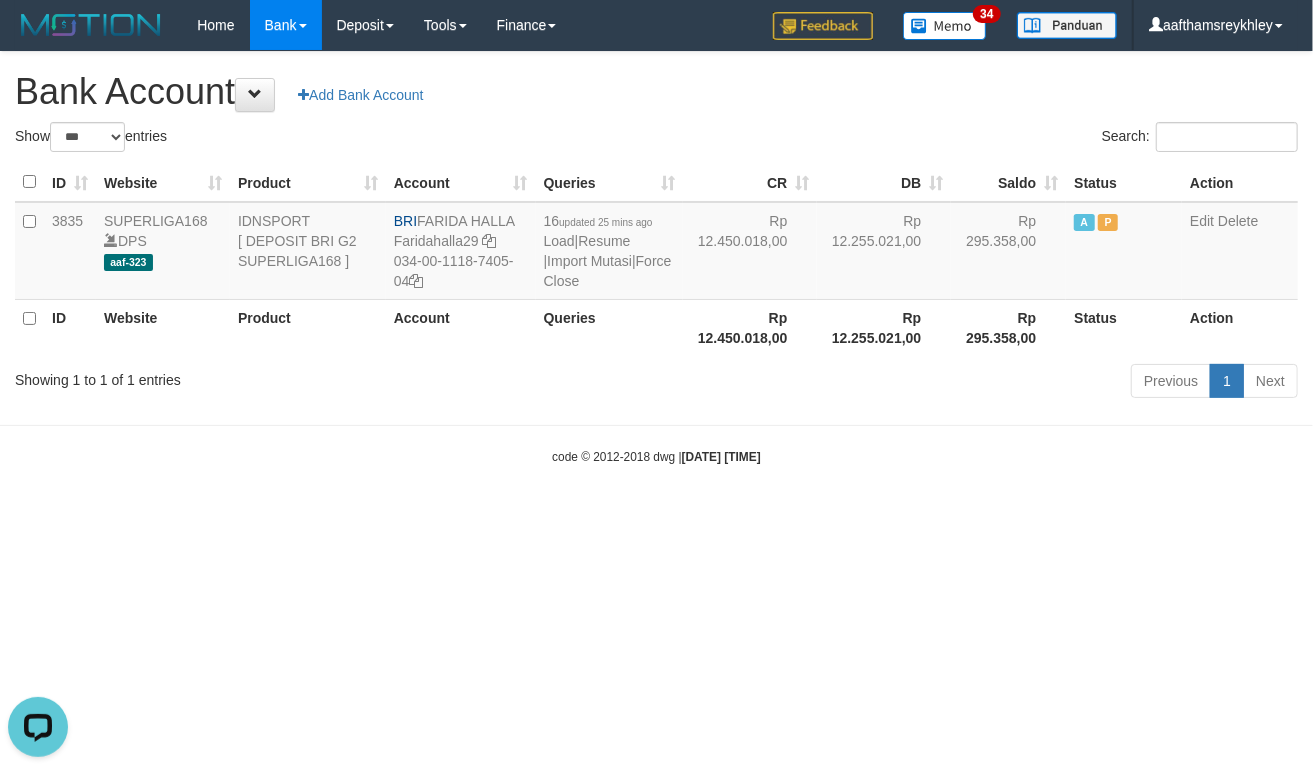 scroll, scrollTop: 0, scrollLeft: 0, axis: both 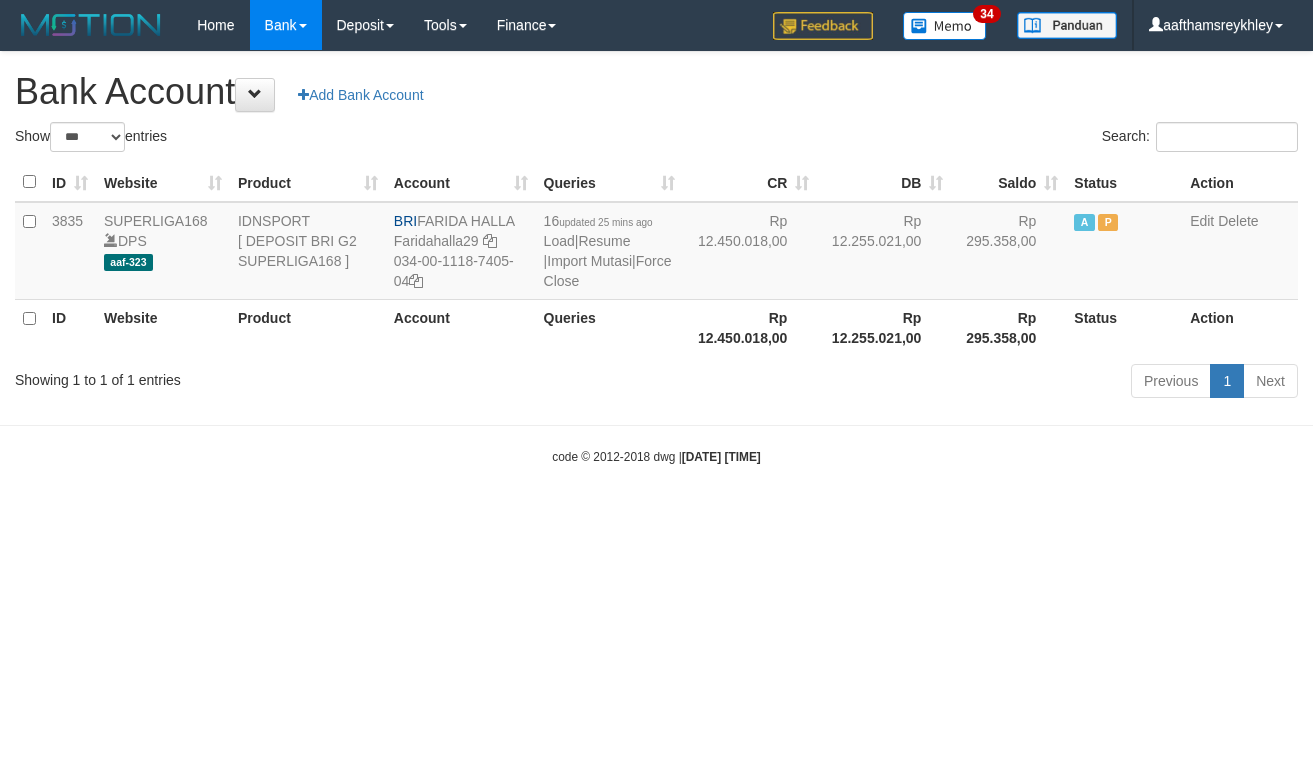 select on "***" 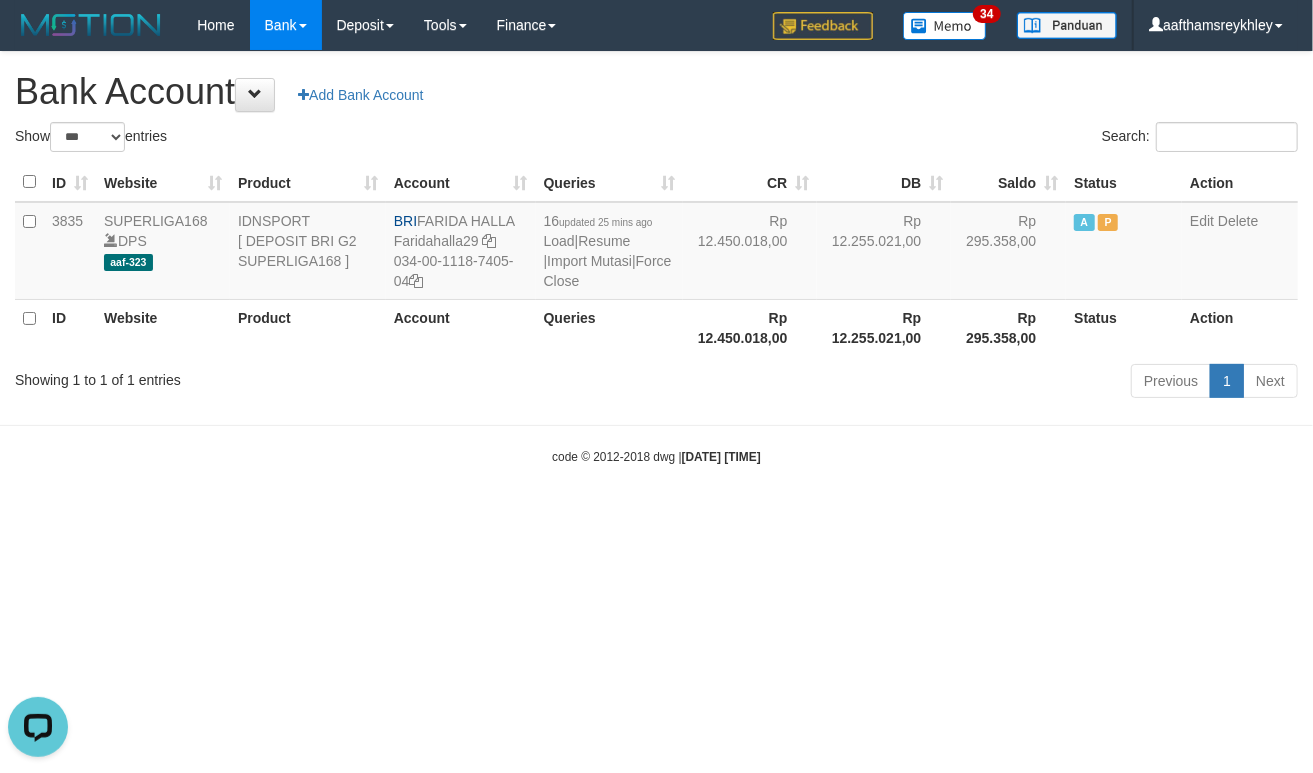 scroll, scrollTop: 0, scrollLeft: 0, axis: both 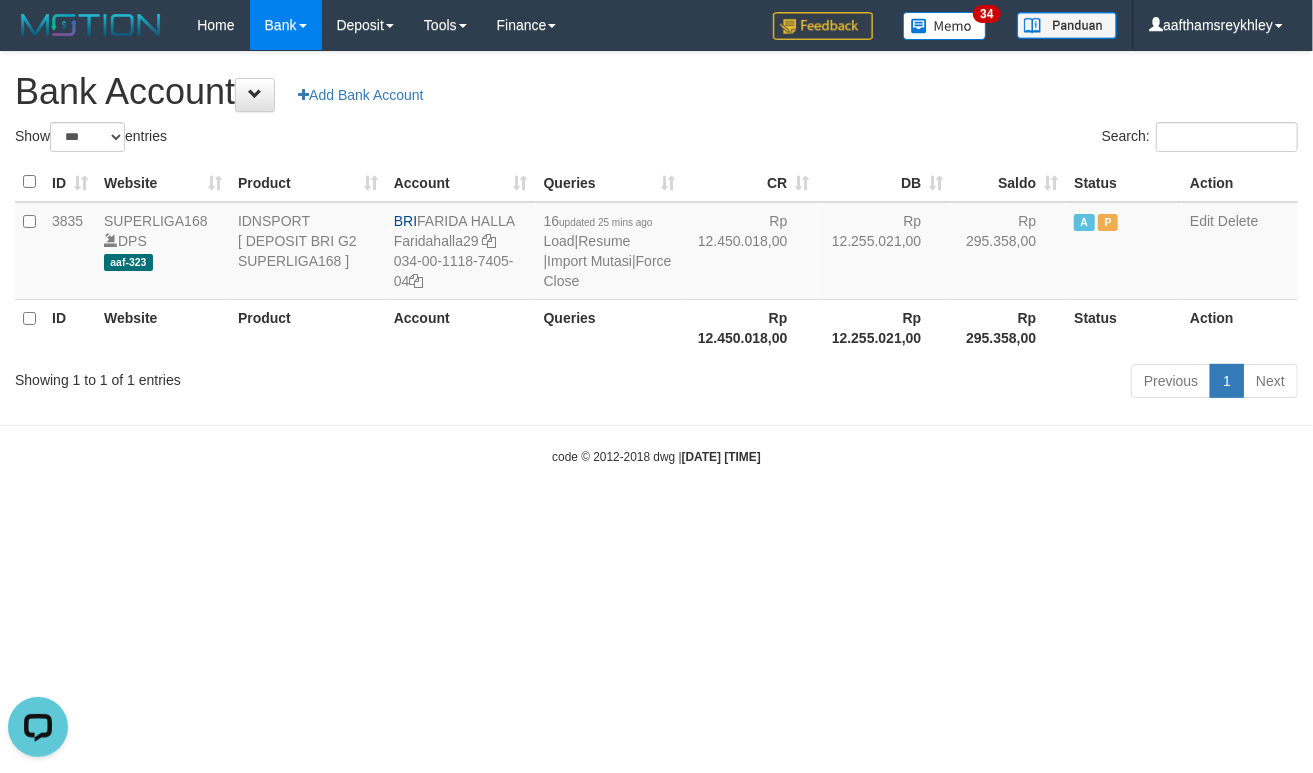 click on "Toggle navigation
Home
Bank
Account List
Load
By Website
Group
[ISPORT]													SUPERLIGA168
By Load Group (DPS)" at bounding box center (656, 258) 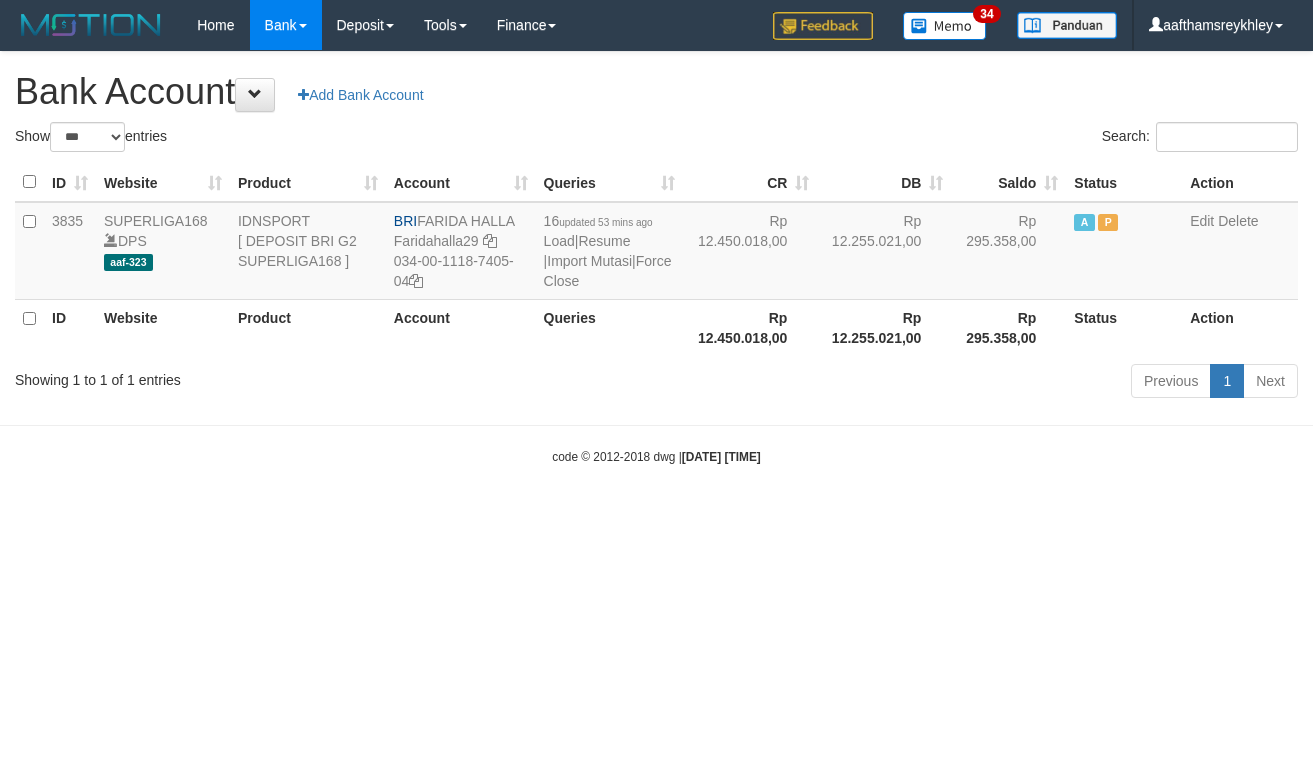select on "***" 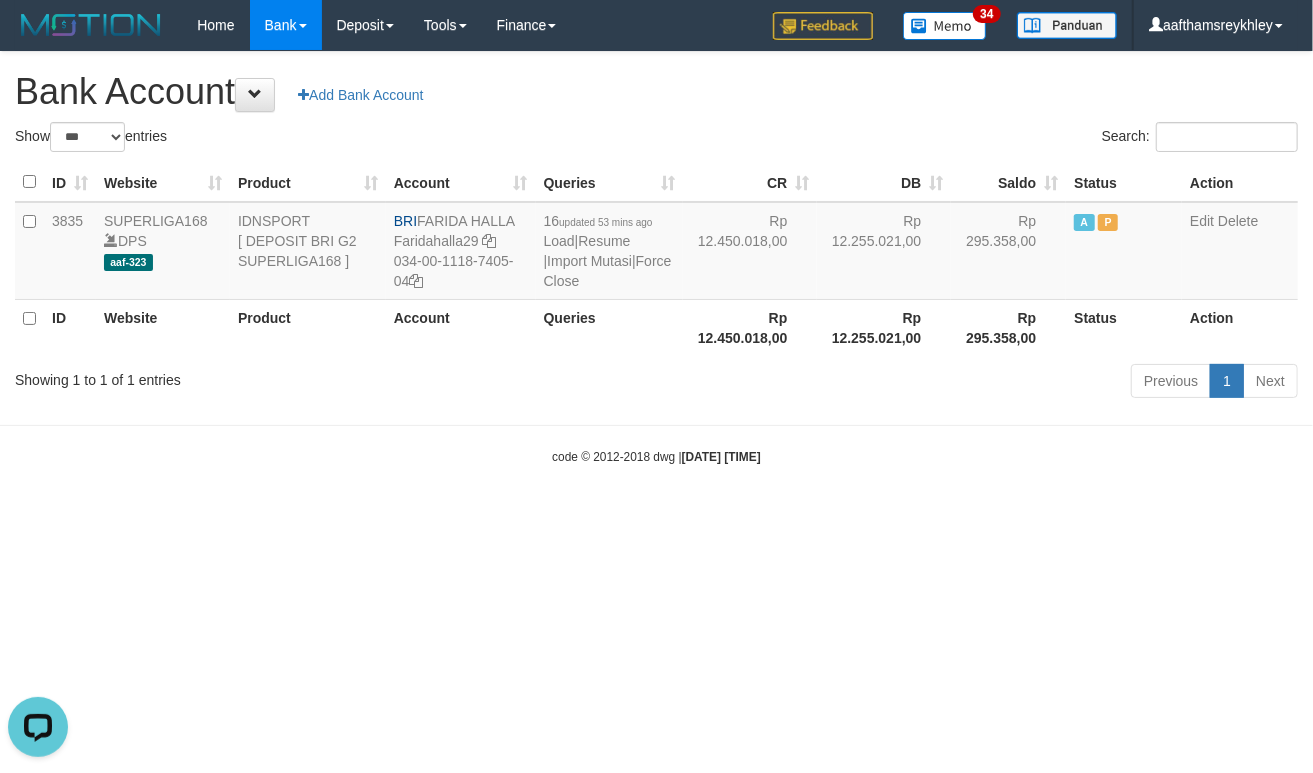 scroll, scrollTop: 0, scrollLeft: 0, axis: both 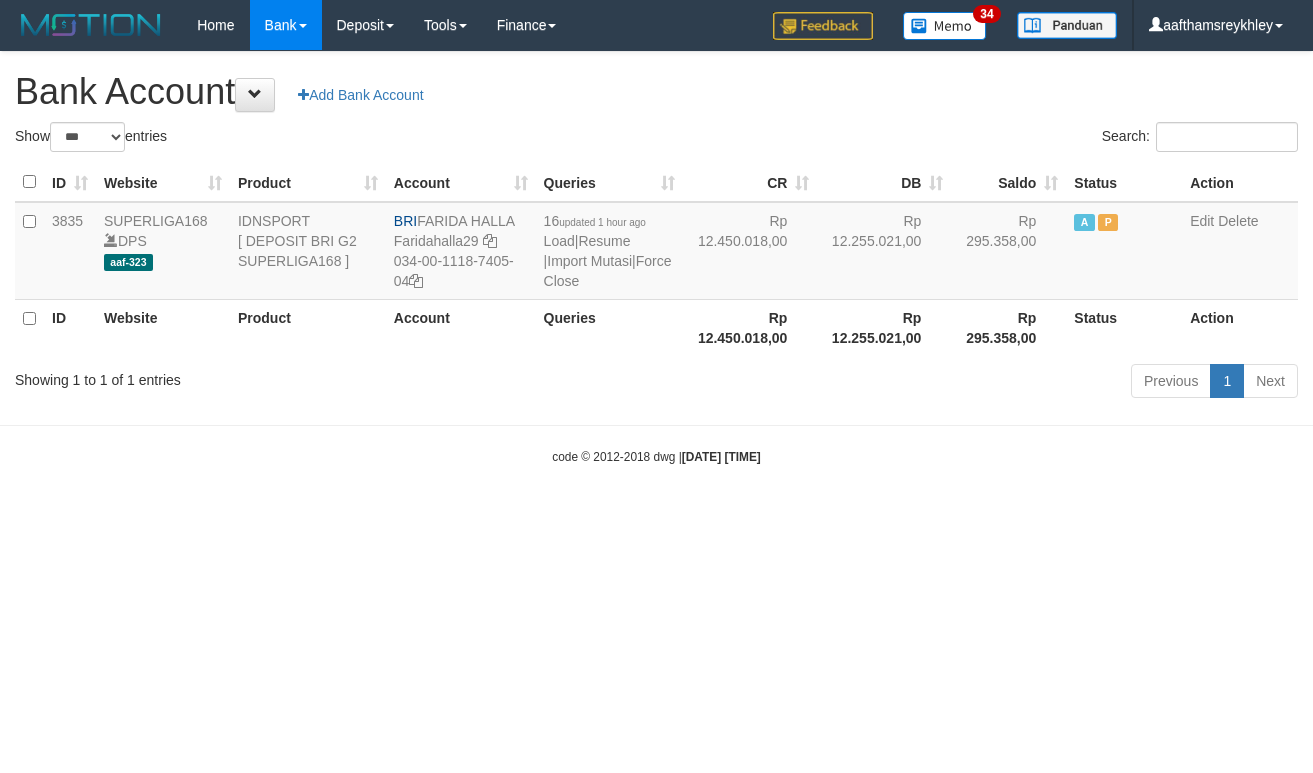 select on "***" 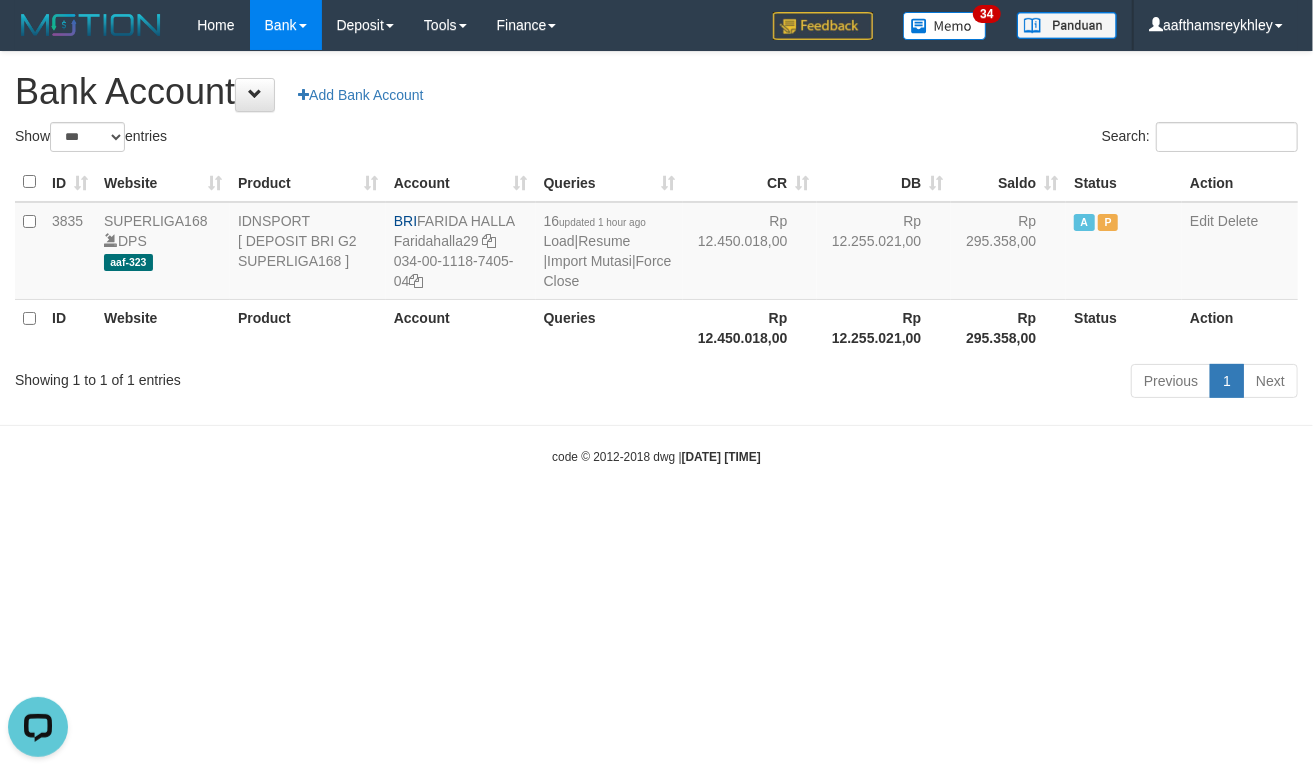 scroll, scrollTop: 0, scrollLeft: 0, axis: both 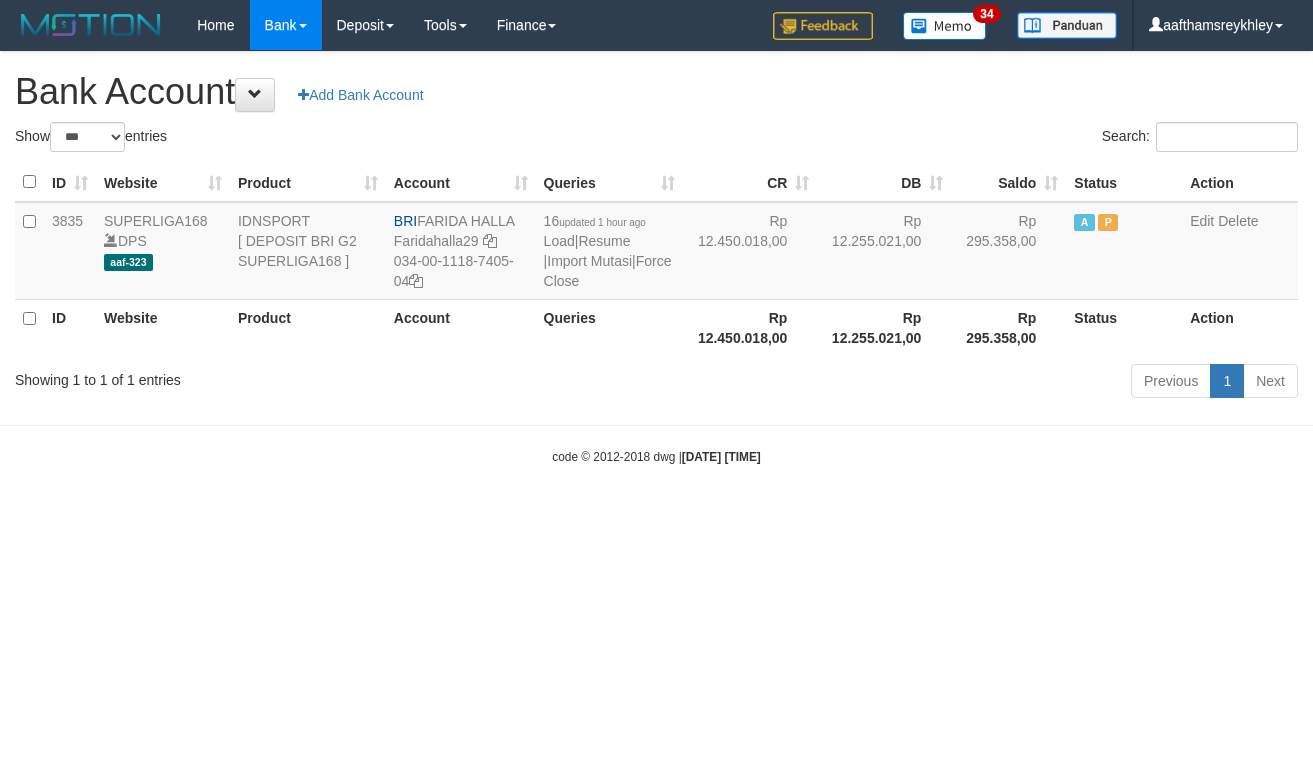 select on "***" 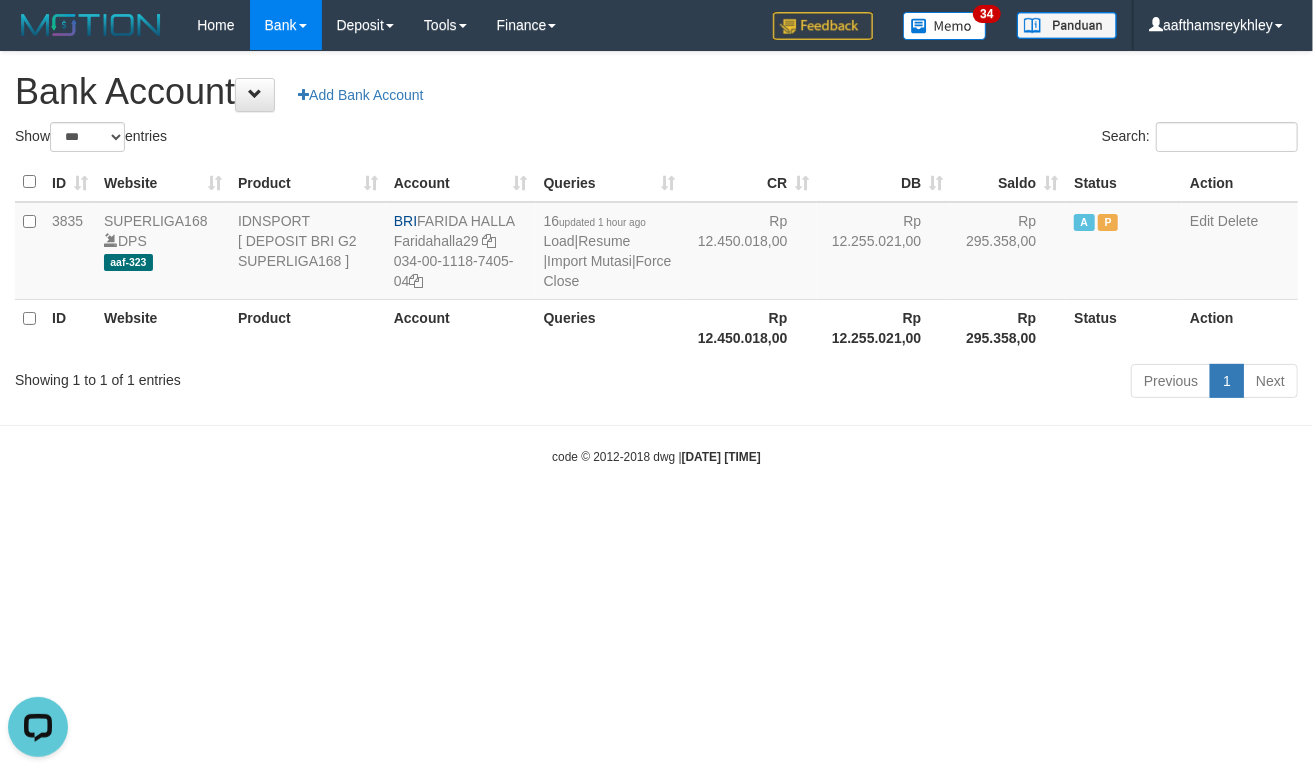 scroll, scrollTop: 0, scrollLeft: 0, axis: both 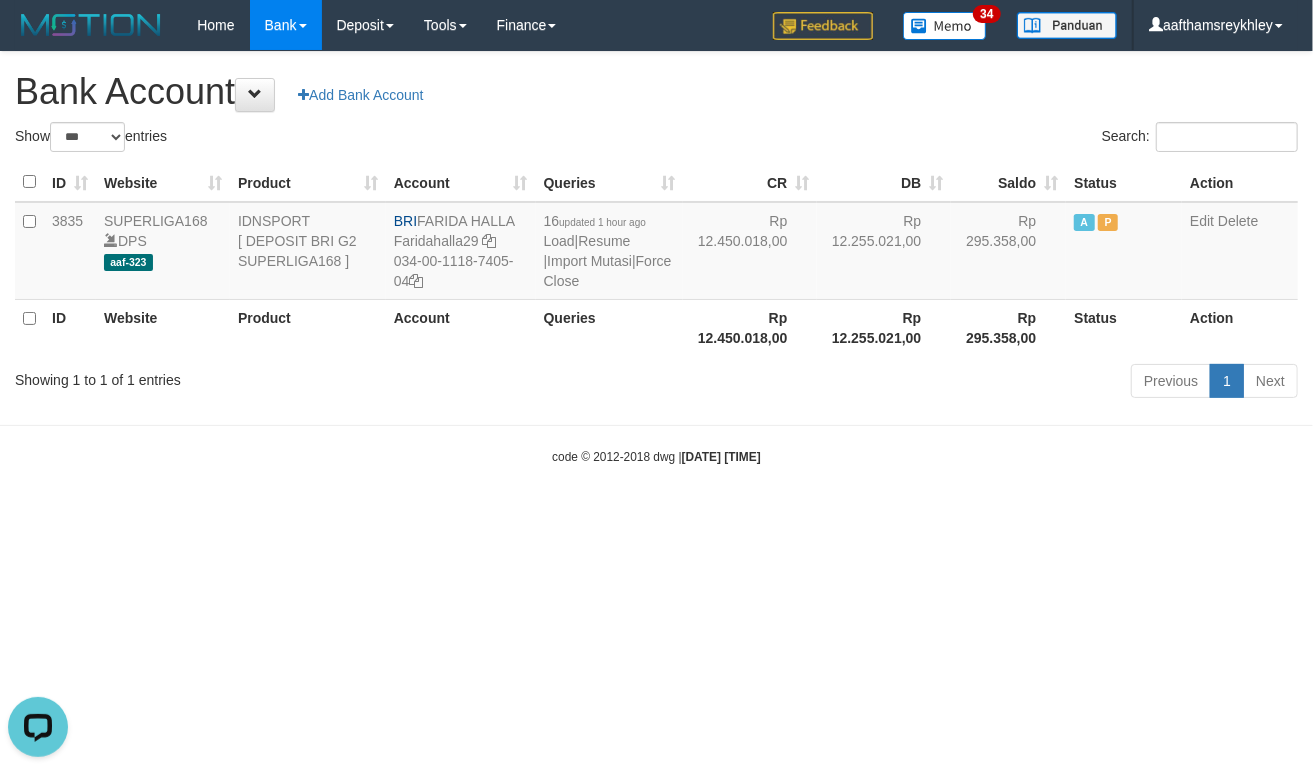 click on "Toggle navigation
Home
Bank
Account List
Load
By Website
Group
[ISPORT]													SUPERLIGA168
By Load Group (DPS)" at bounding box center (656, 258) 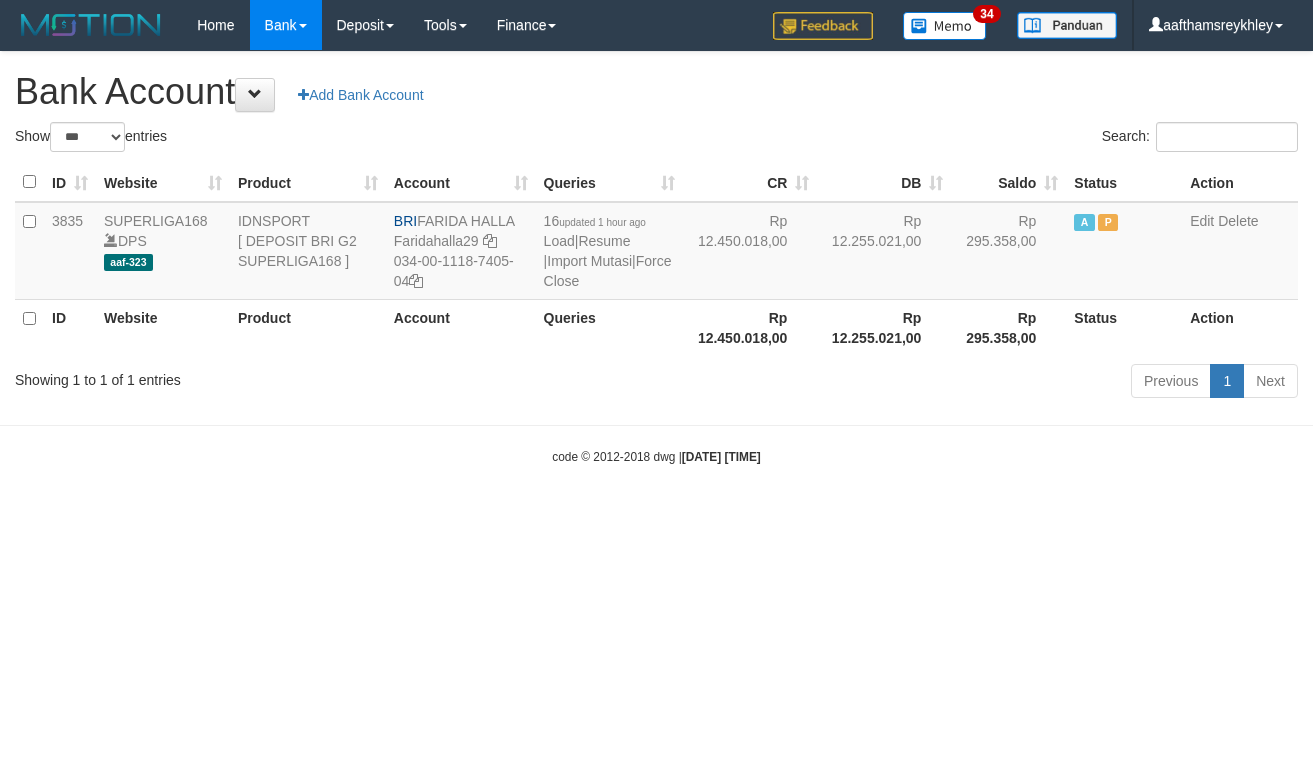 select on "***" 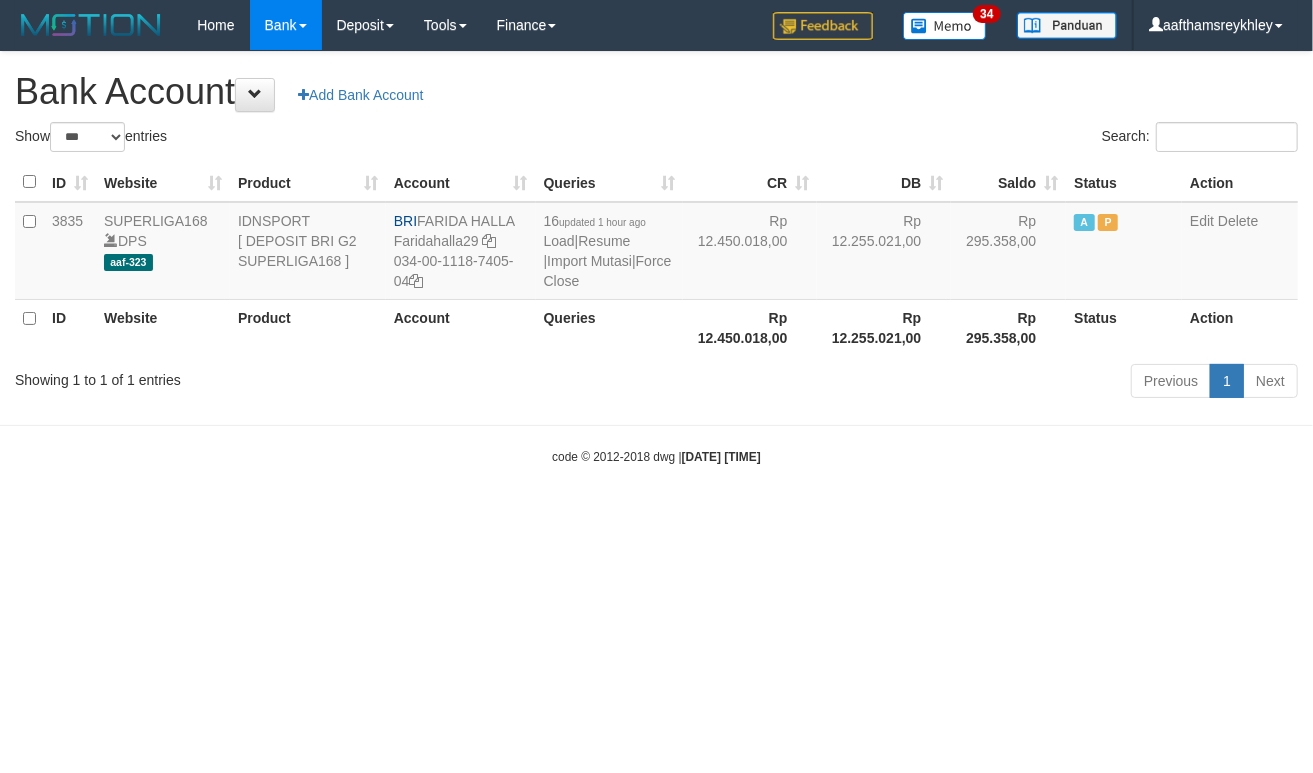 drag, startPoint x: 336, startPoint y: 556, endPoint x: 338, endPoint y: 570, distance: 14.142136 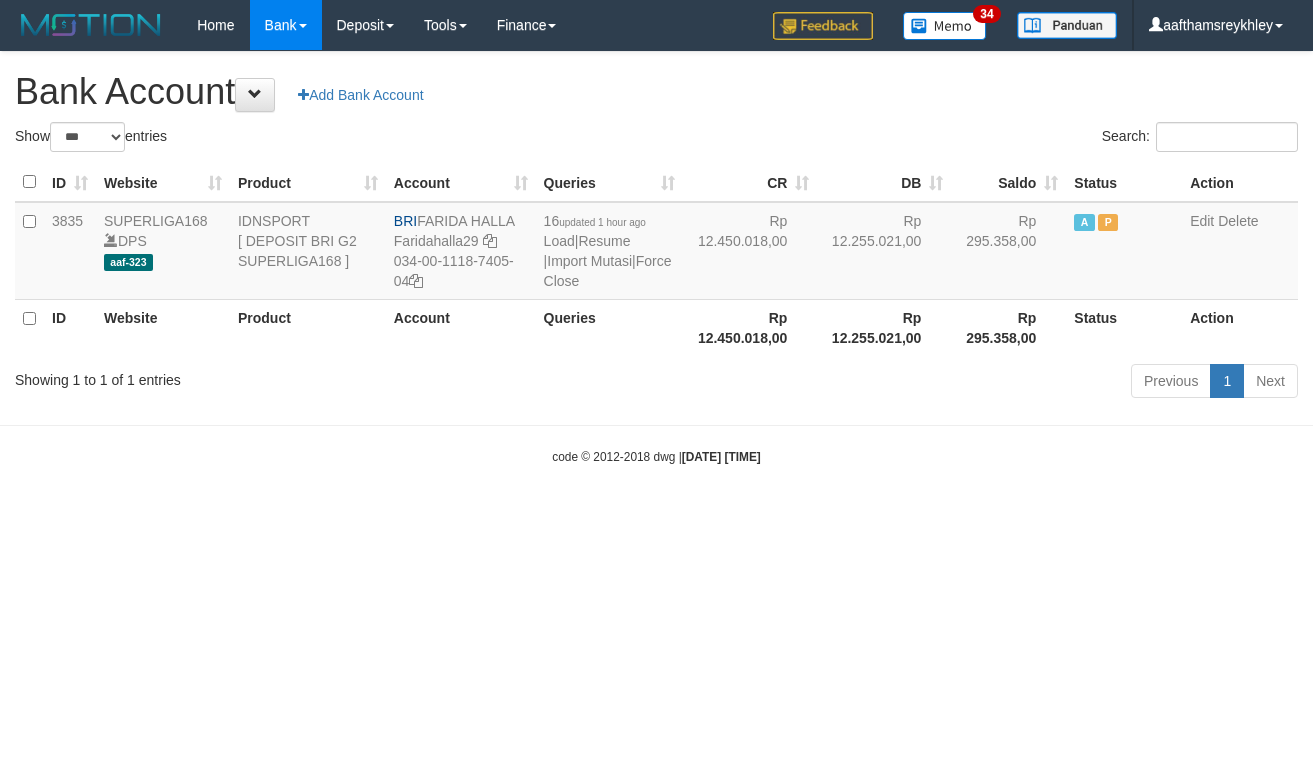select on "***" 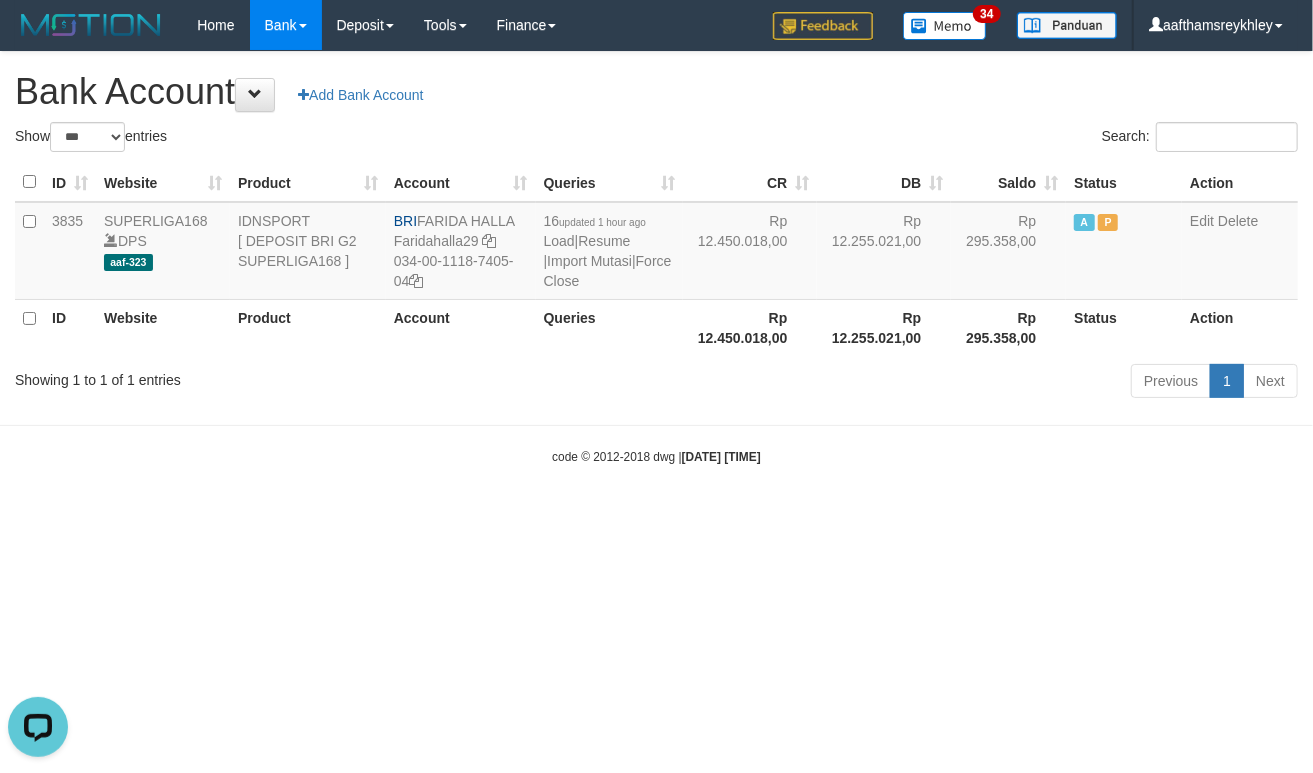 scroll, scrollTop: 0, scrollLeft: 0, axis: both 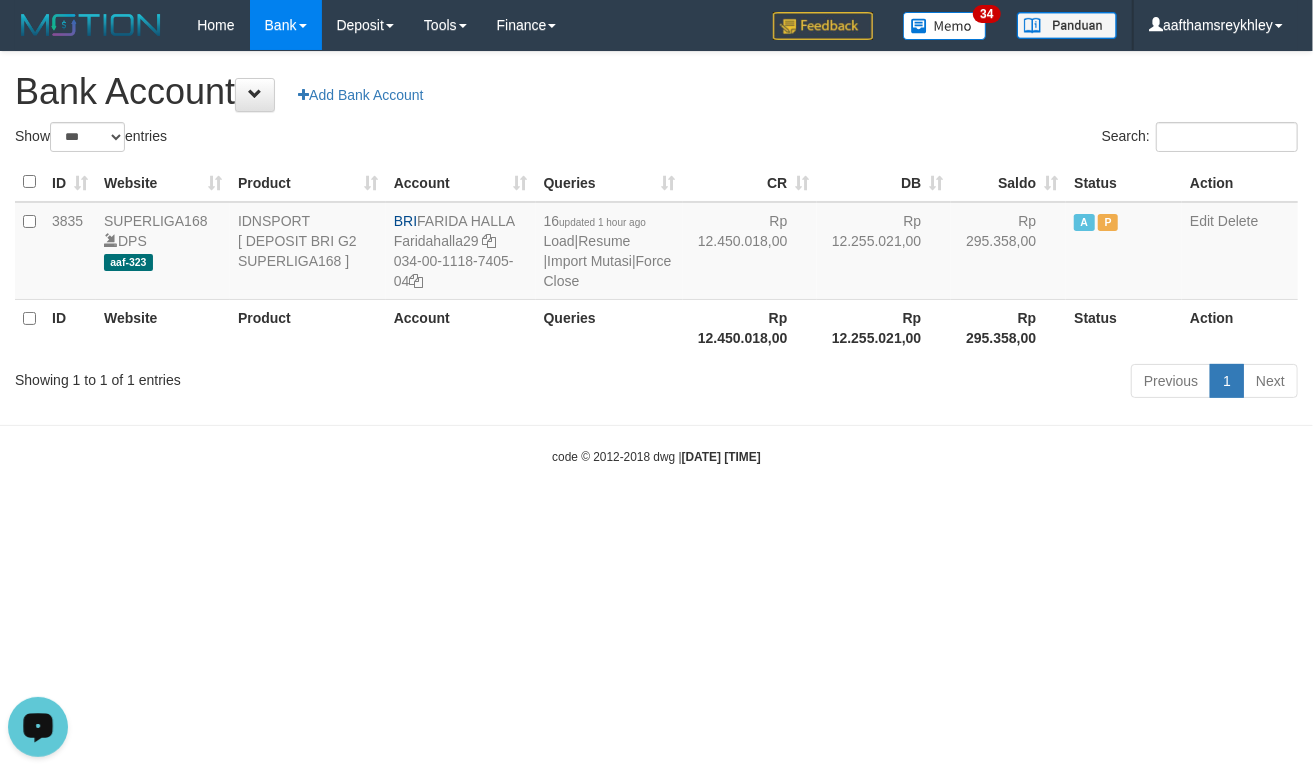 drag, startPoint x: 228, startPoint y: 508, endPoint x: 284, endPoint y: 538, distance: 63.529522 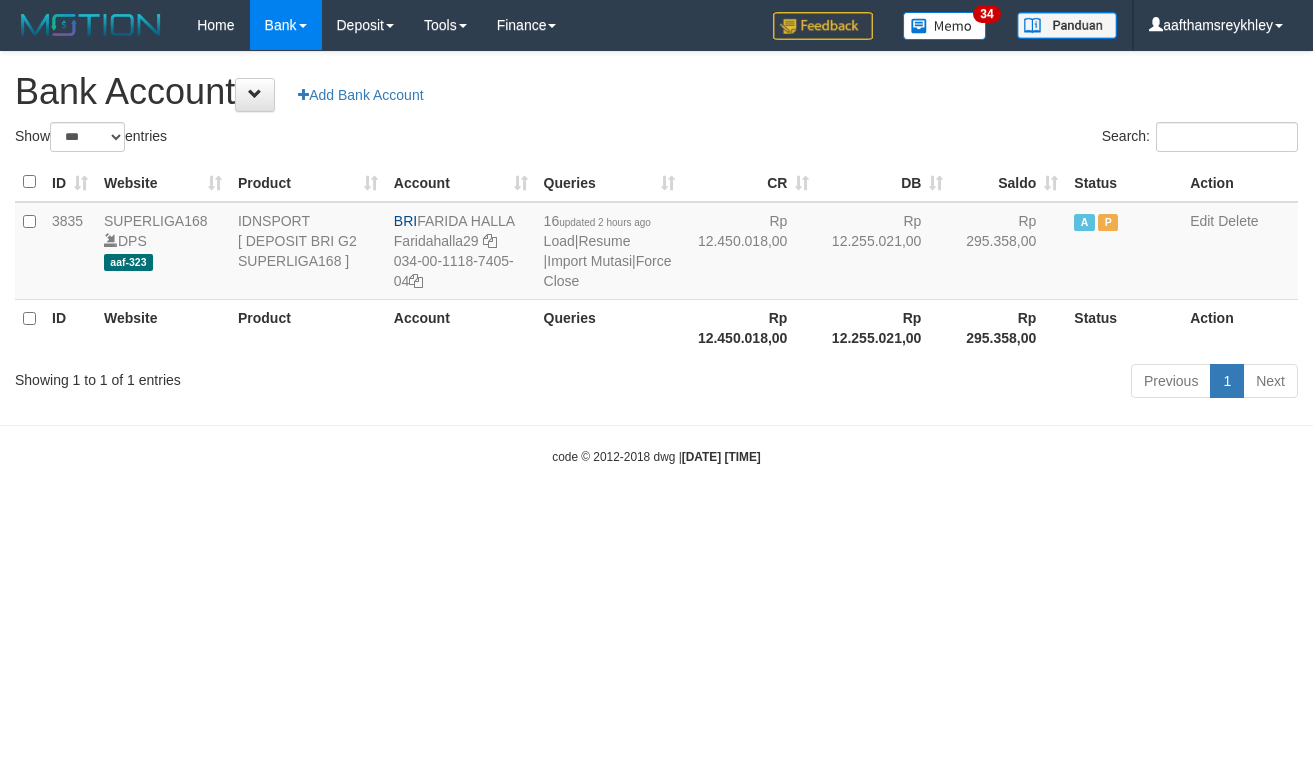 select on "***" 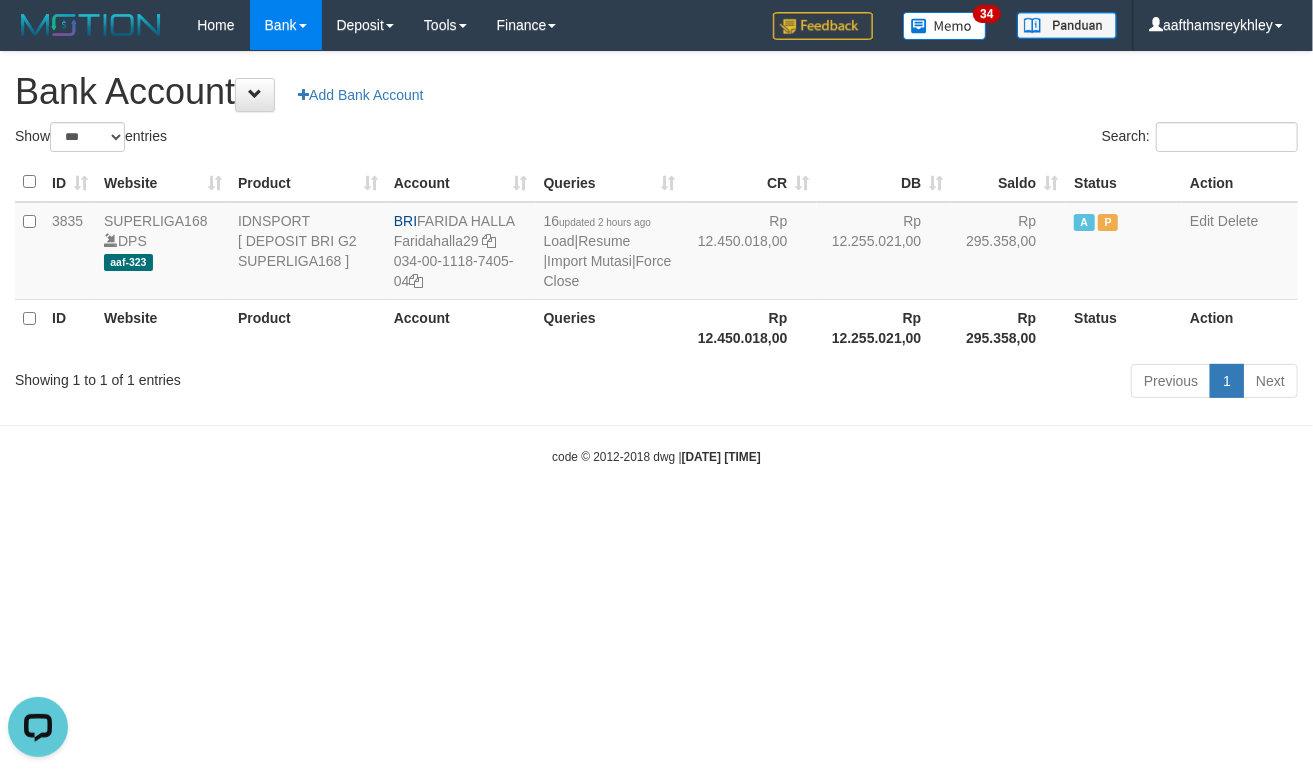 scroll, scrollTop: 0, scrollLeft: 0, axis: both 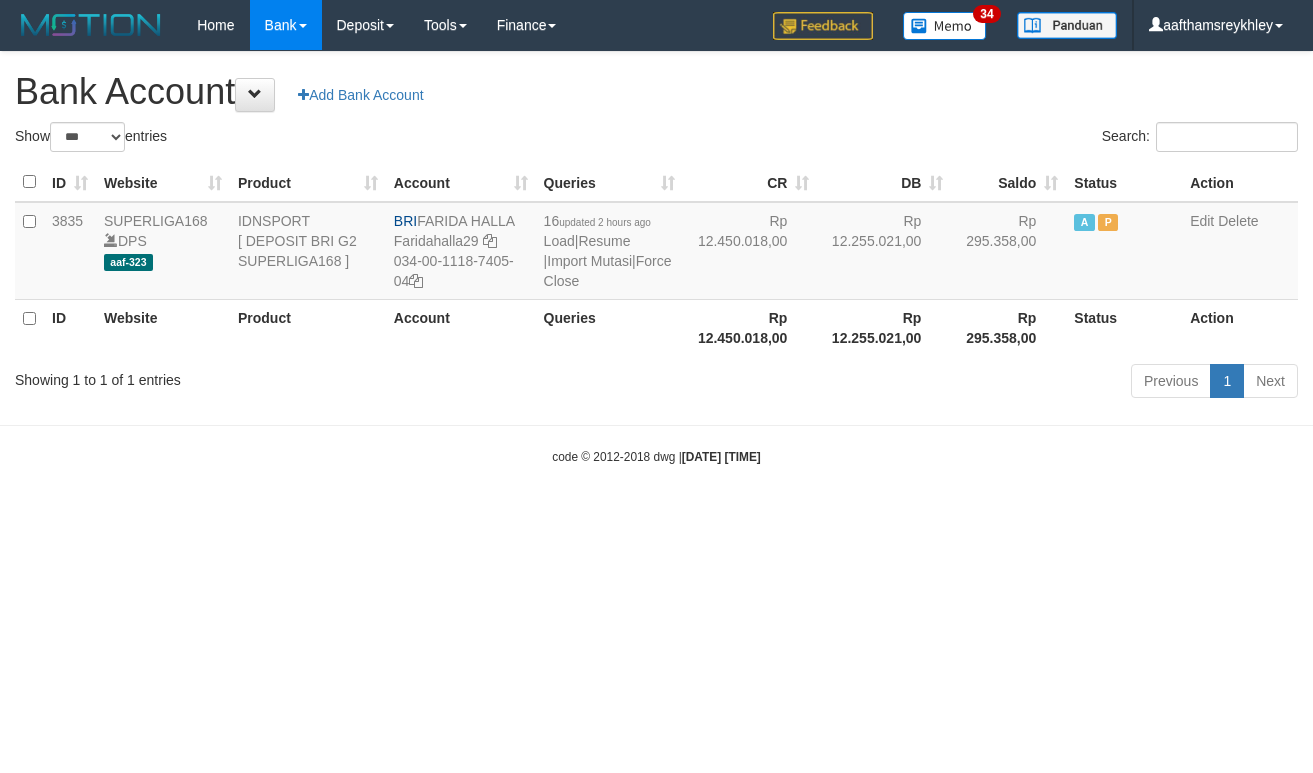 select on "***" 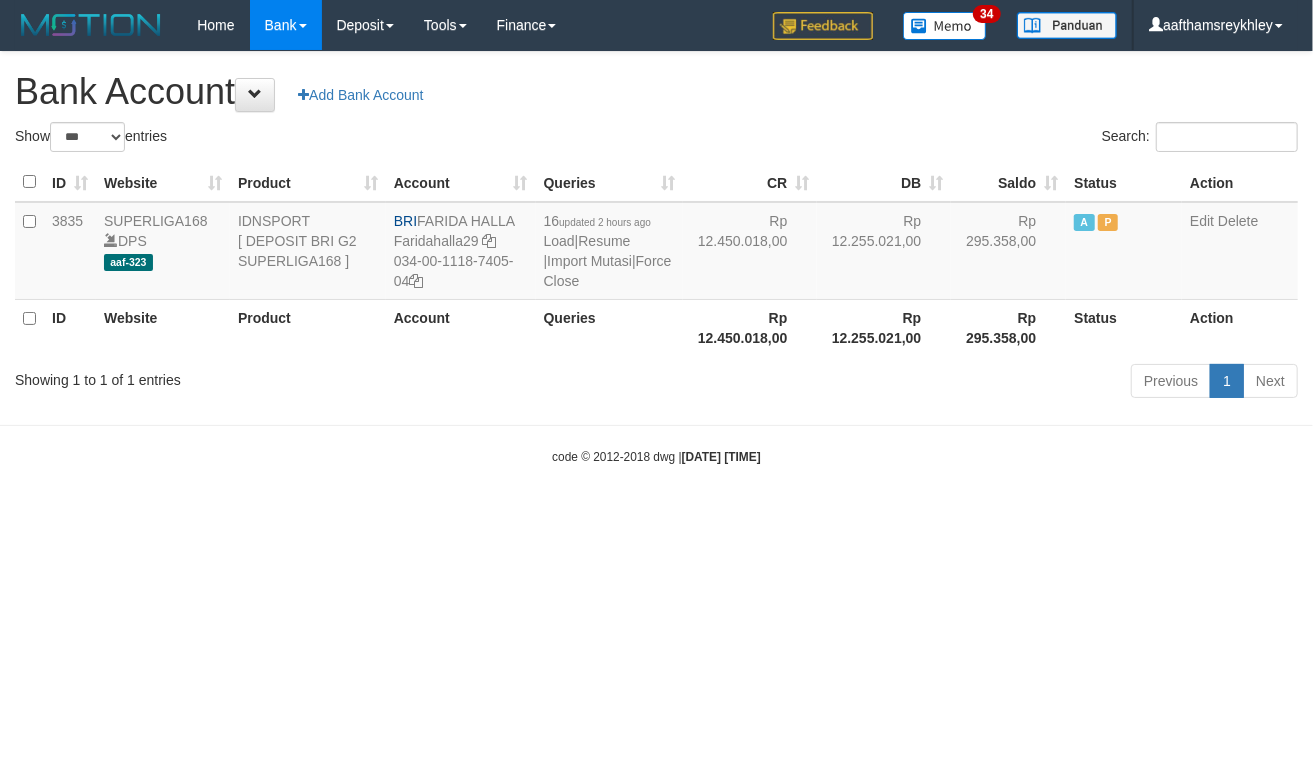 click on "Toggle navigation
Home
Bank
Account List
Load
By Website
Group
[ISPORT]													SUPERLIGA168
By Load Group (DPS)" at bounding box center (656, 258) 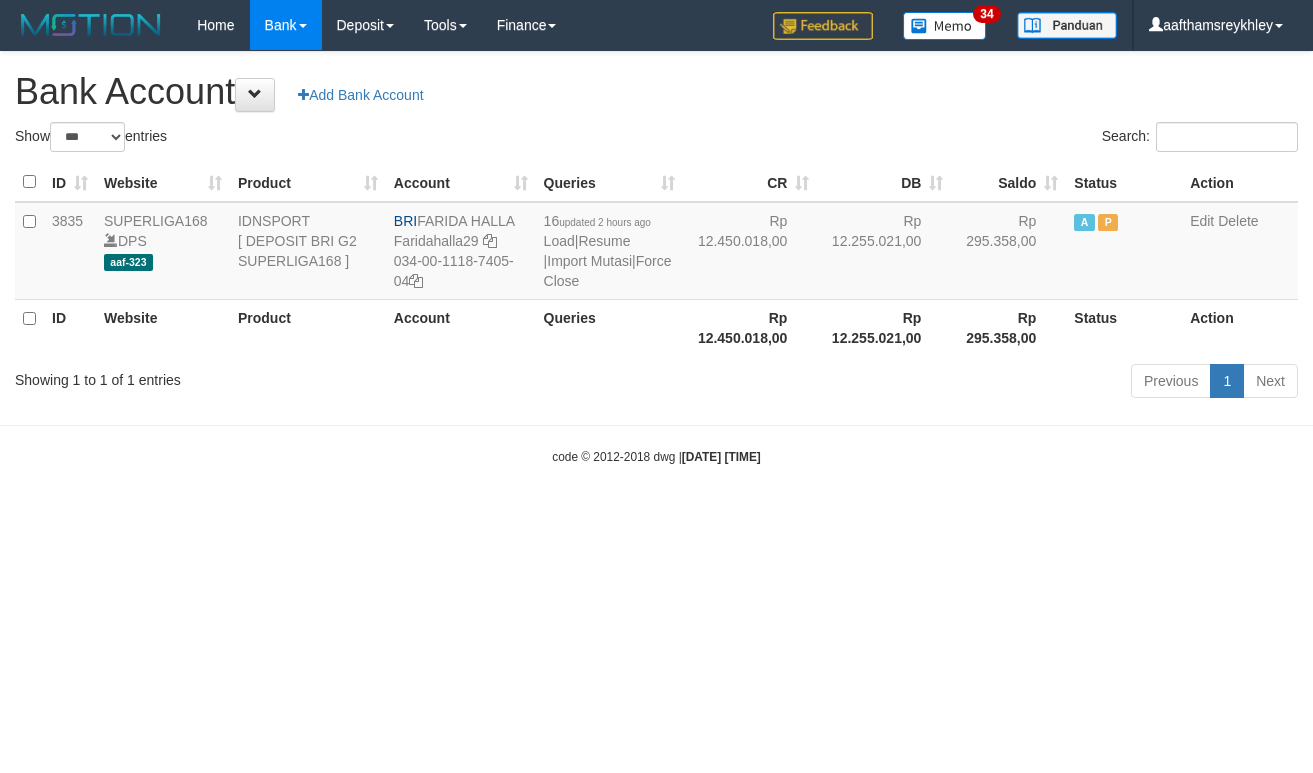 select on "***" 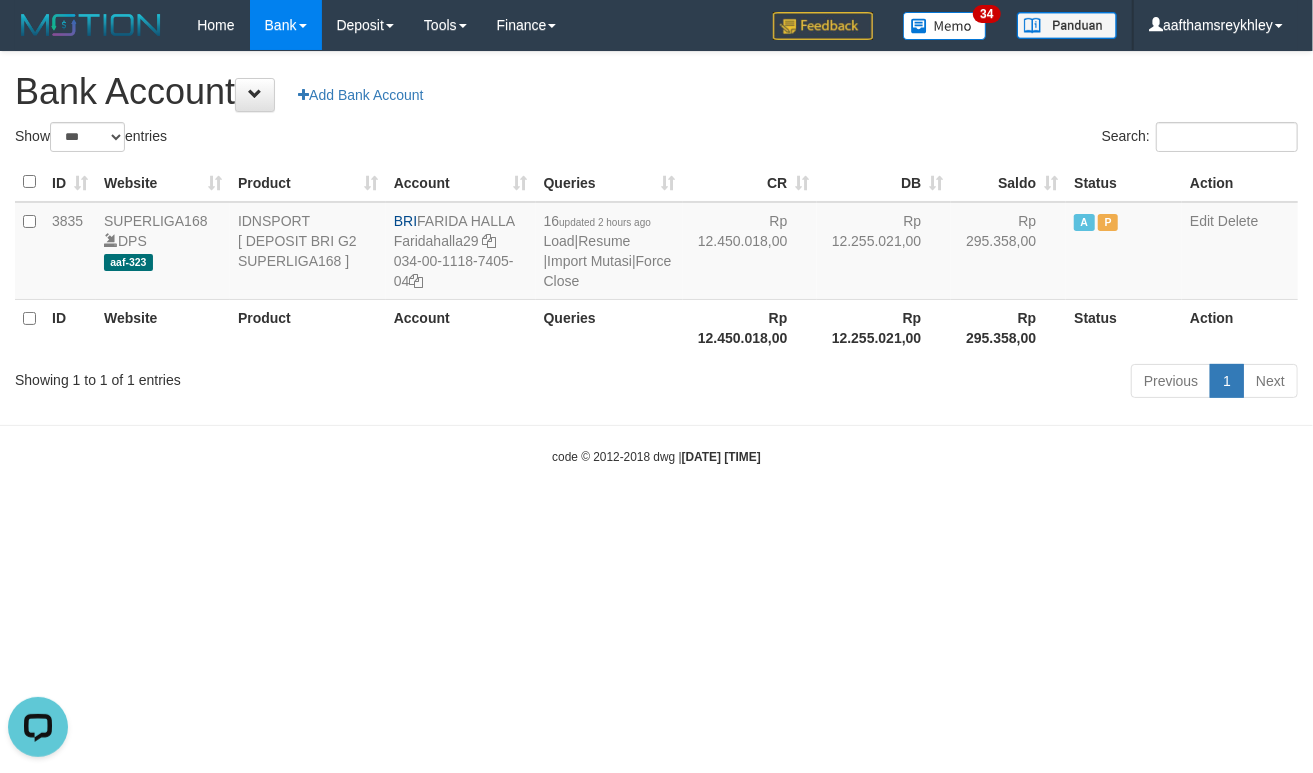 scroll, scrollTop: 0, scrollLeft: 0, axis: both 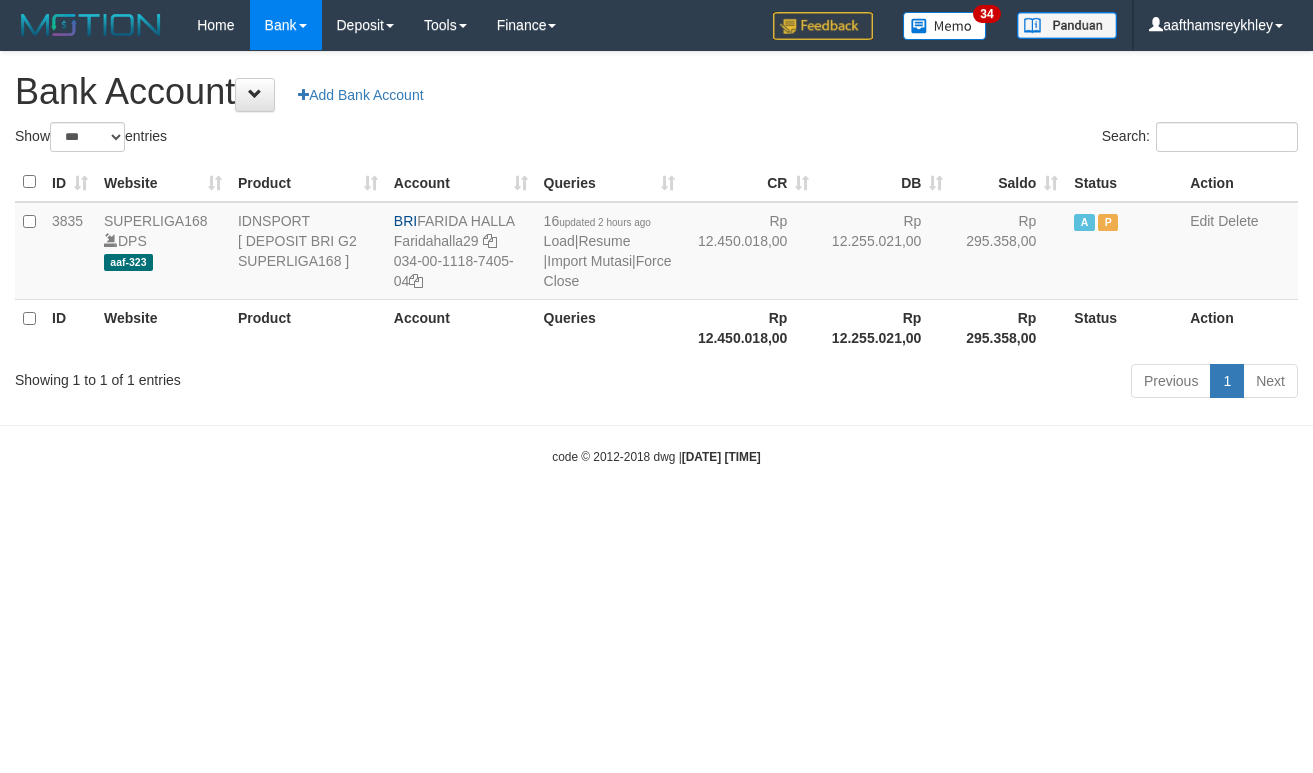 select on "***" 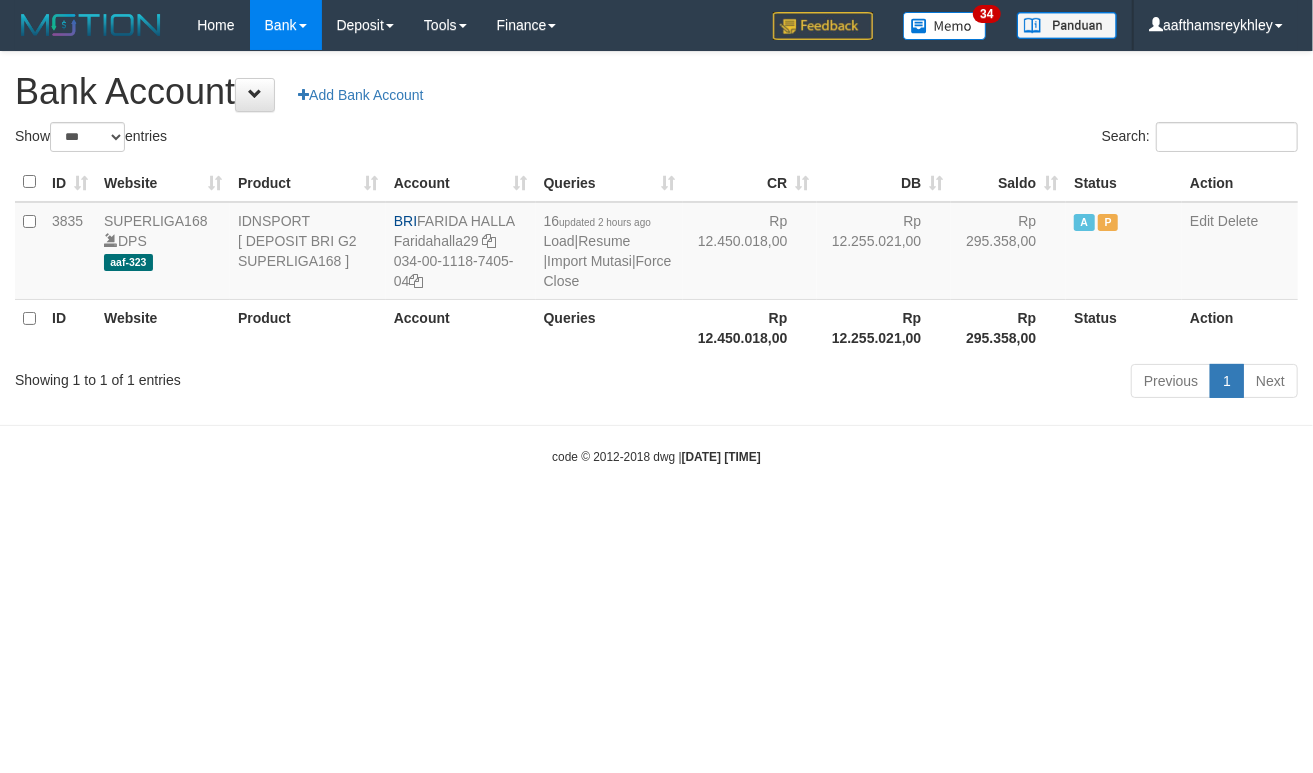 click on "Toggle navigation
Home
Bank
Account List
Load
By Website
Group
[ISPORT]													SUPERLIGA168
By Load Group (DPS)
34" at bounding box center [656, 258] 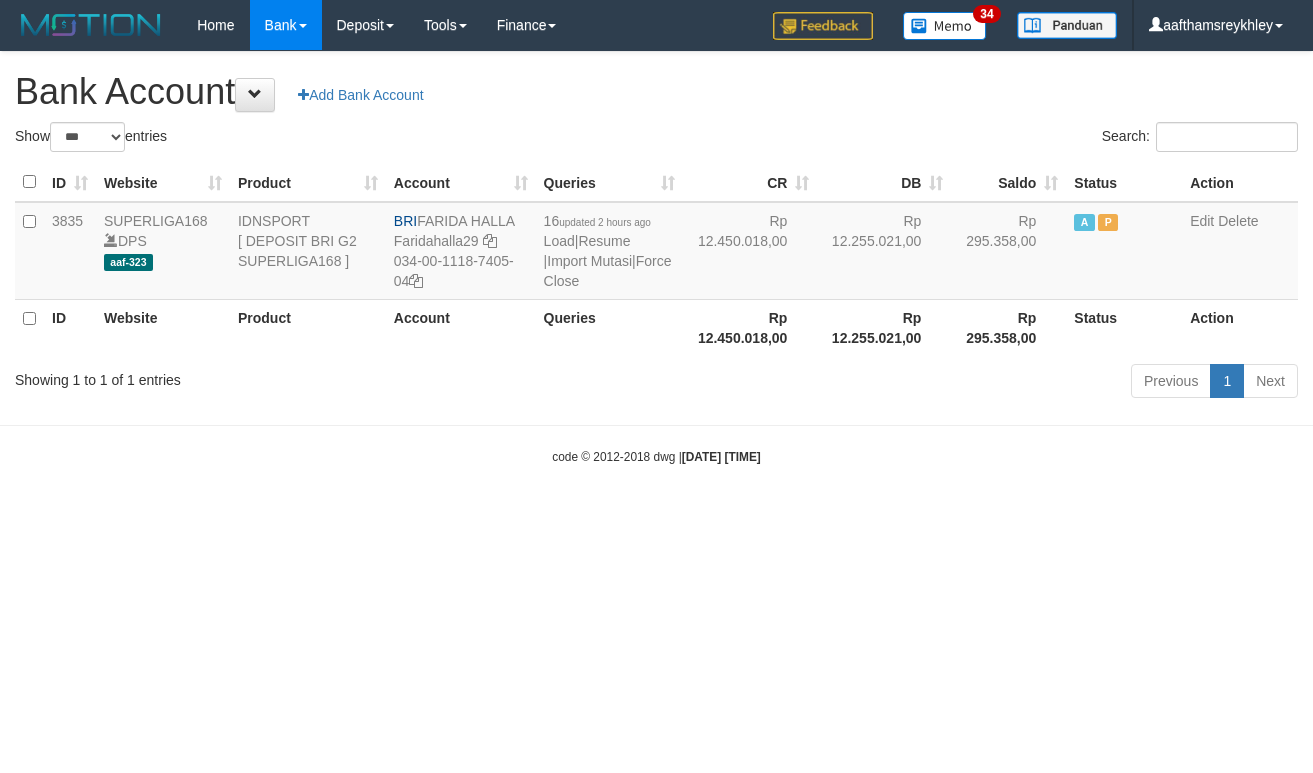 select on "***" 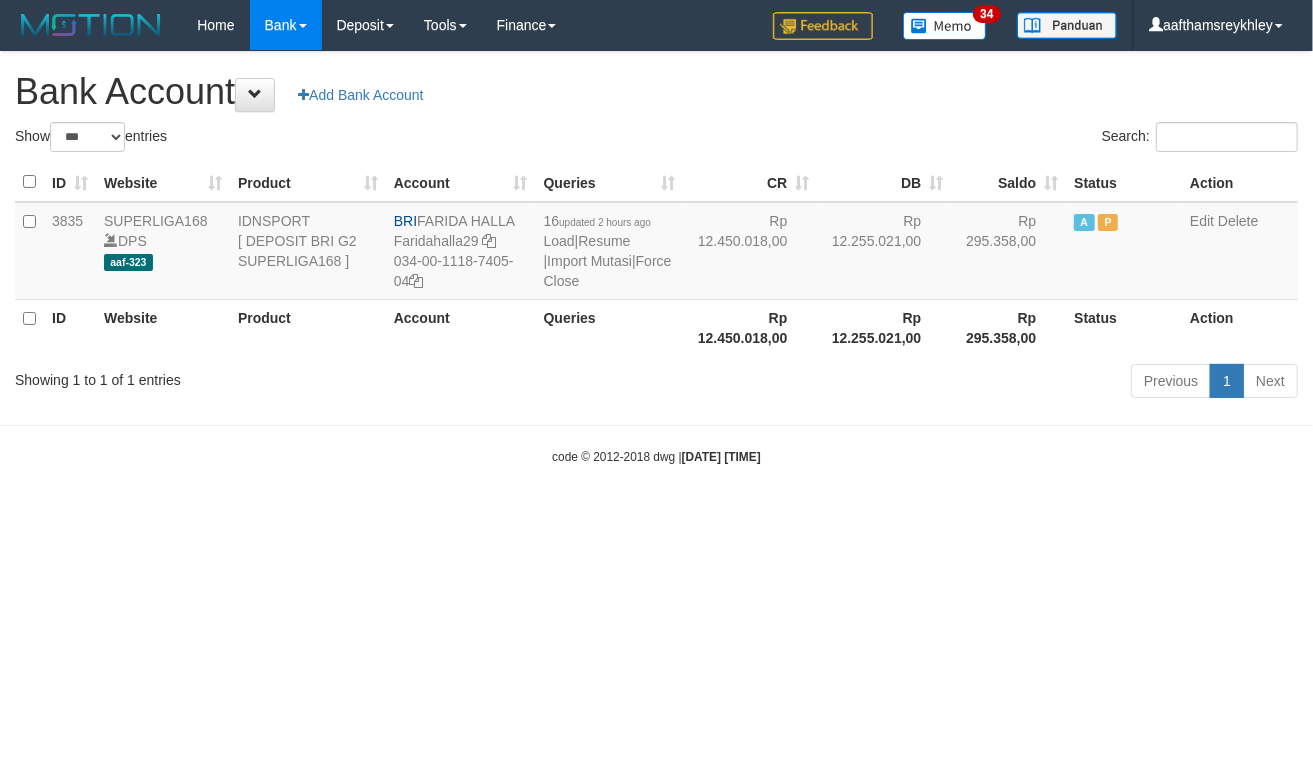 click on "Toggle navigation
Home
Bank
Account List
Load
By Website
Group
[ISPORT]													SUPERLIGA168
By Load Group (DPS)" at bounding box center [656, 258] 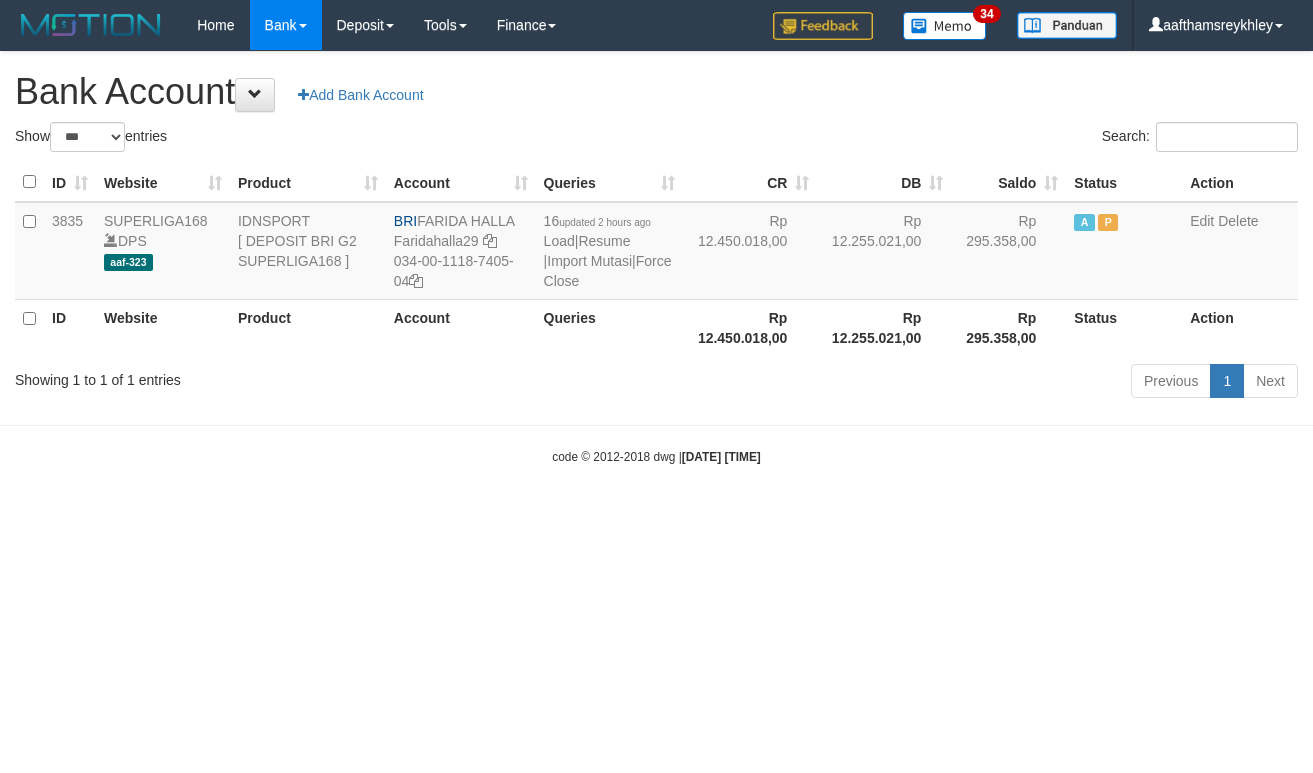 select on "***" 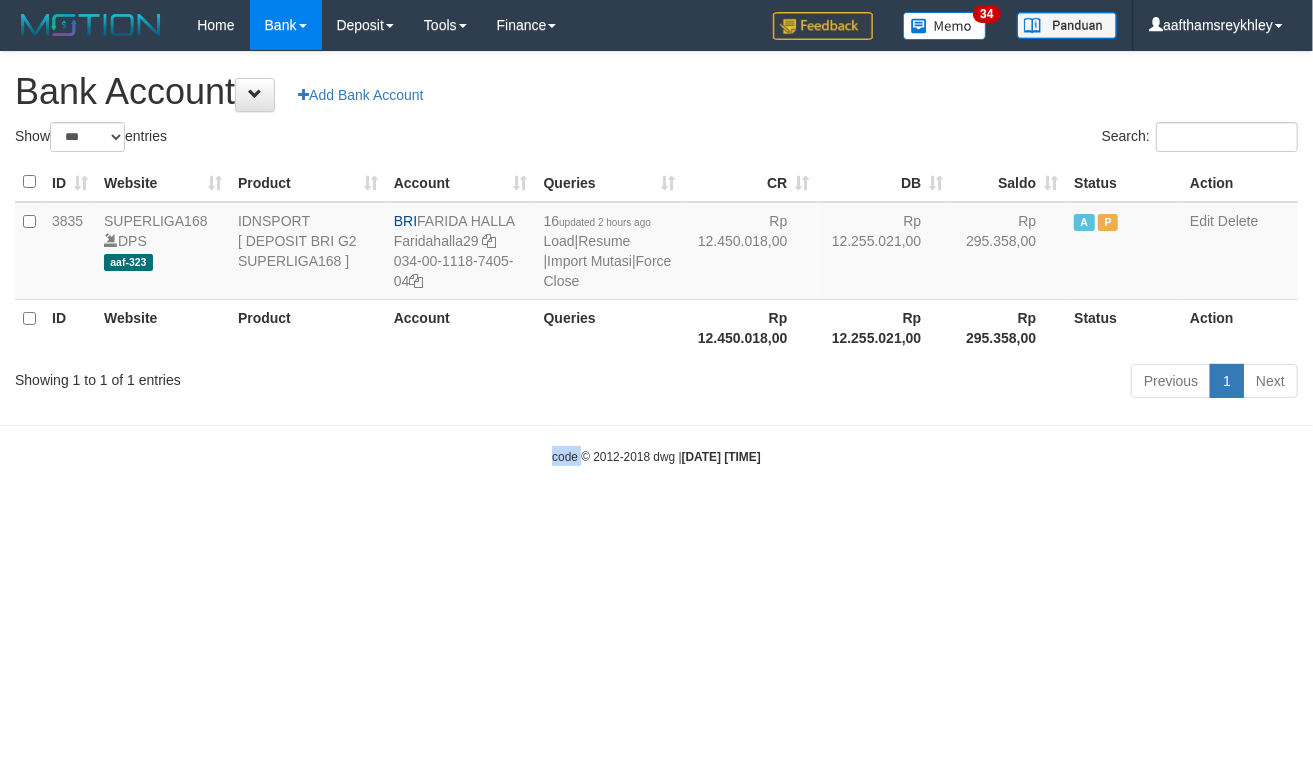click on "Toggle navigation
Home
Bank
Account List
Load
By Website
Group
[ISPORT]													SUPERLIGA168
By Load Group (DPS)" at bounding box center [656, 258] 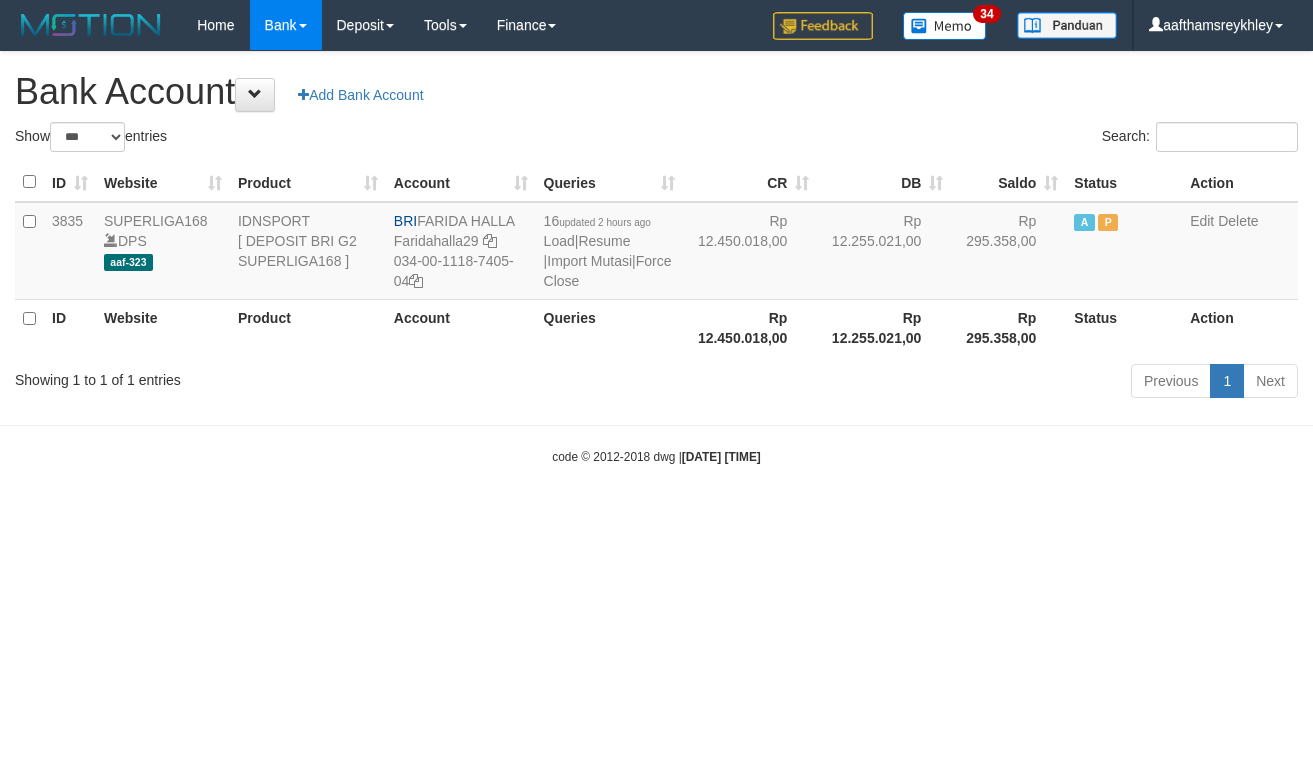 select on "***" 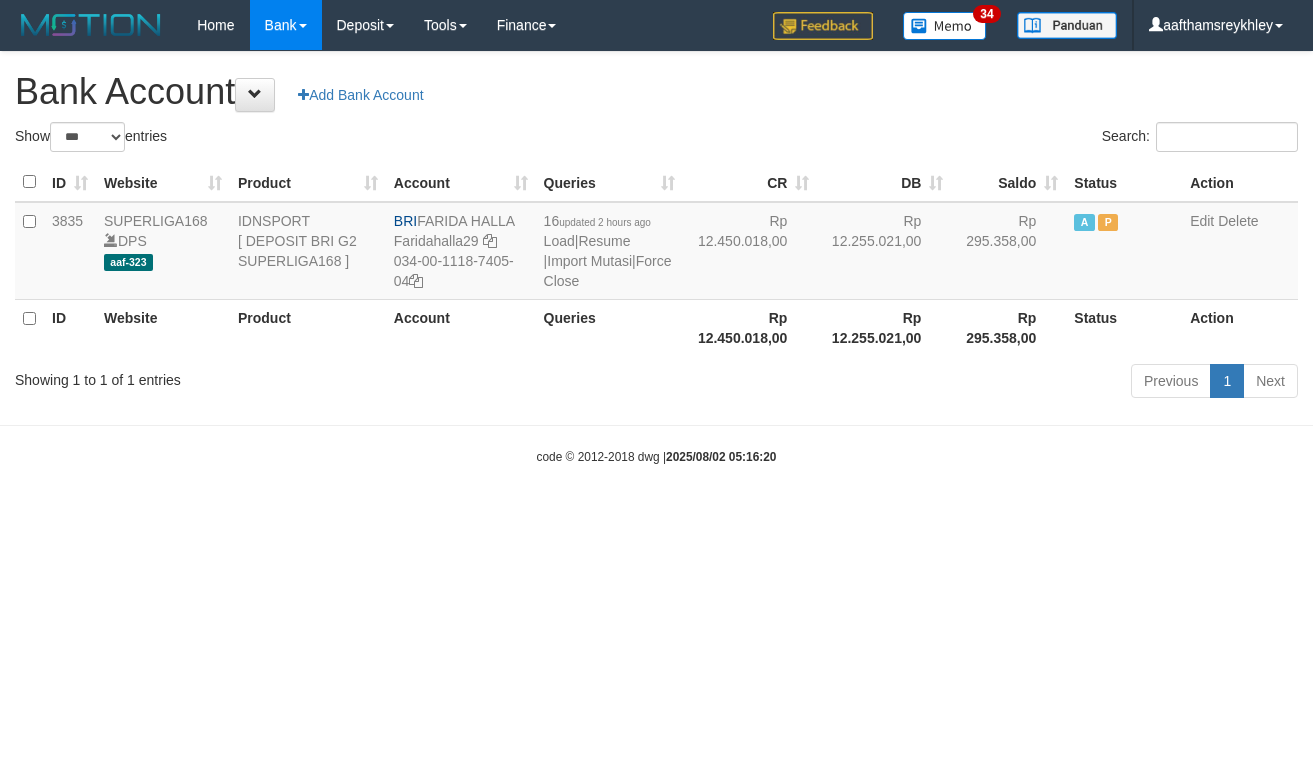 select on "***" 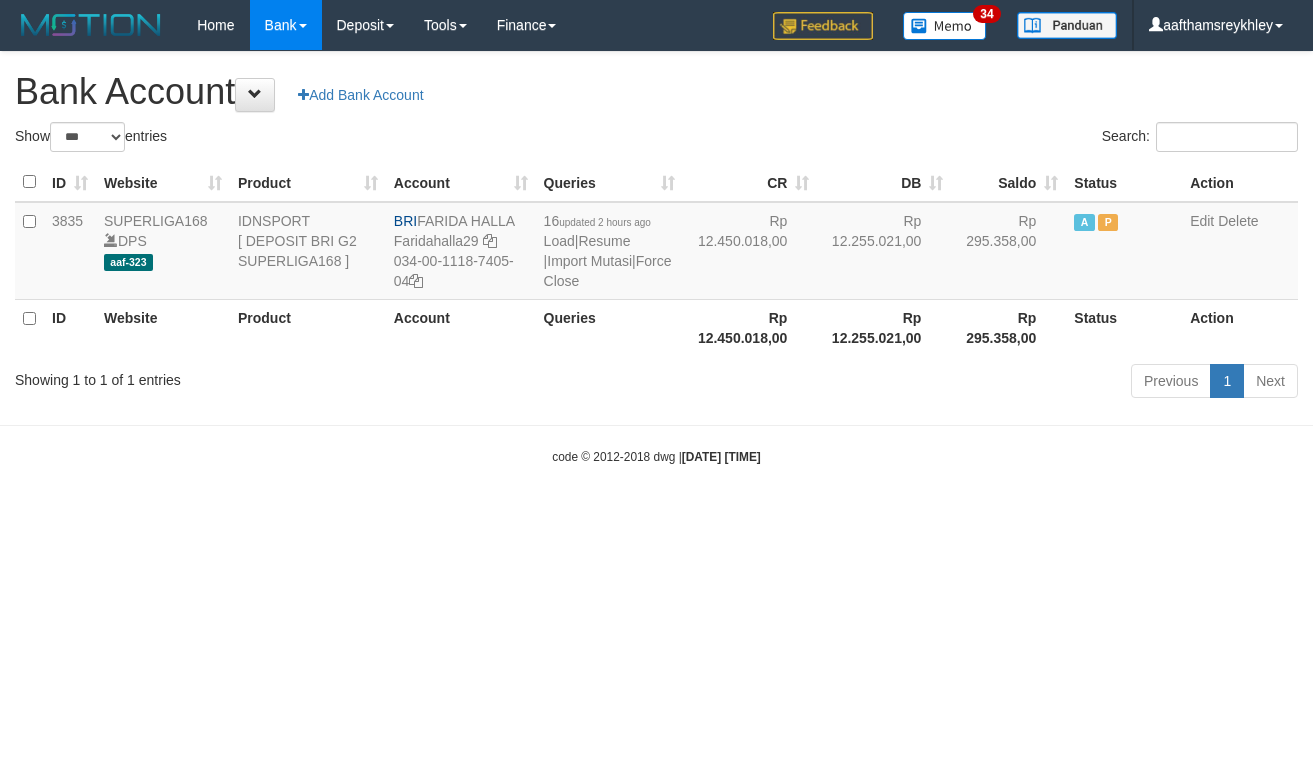 select on "***" 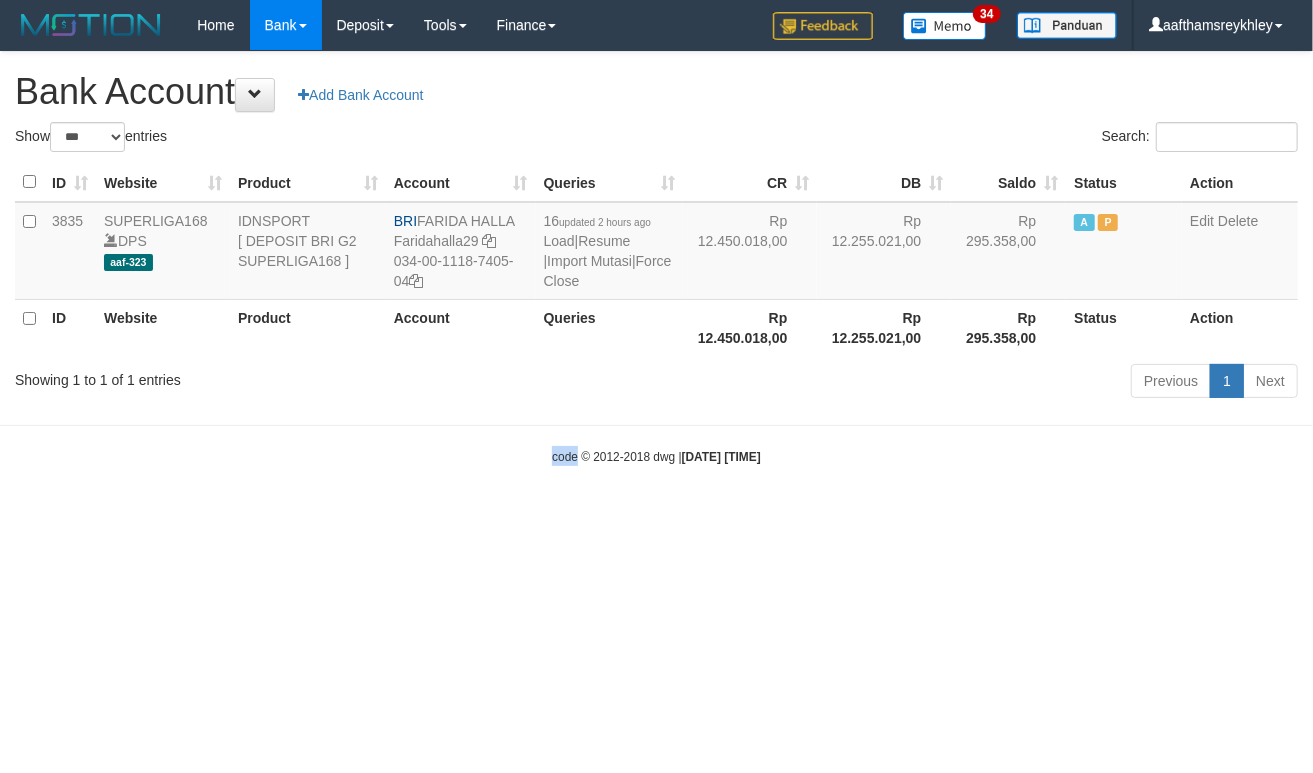 drag, startPoint x: 0, startPoint y: 0, endPoint x: 454, endPoint y: 580, distance: 736.5569 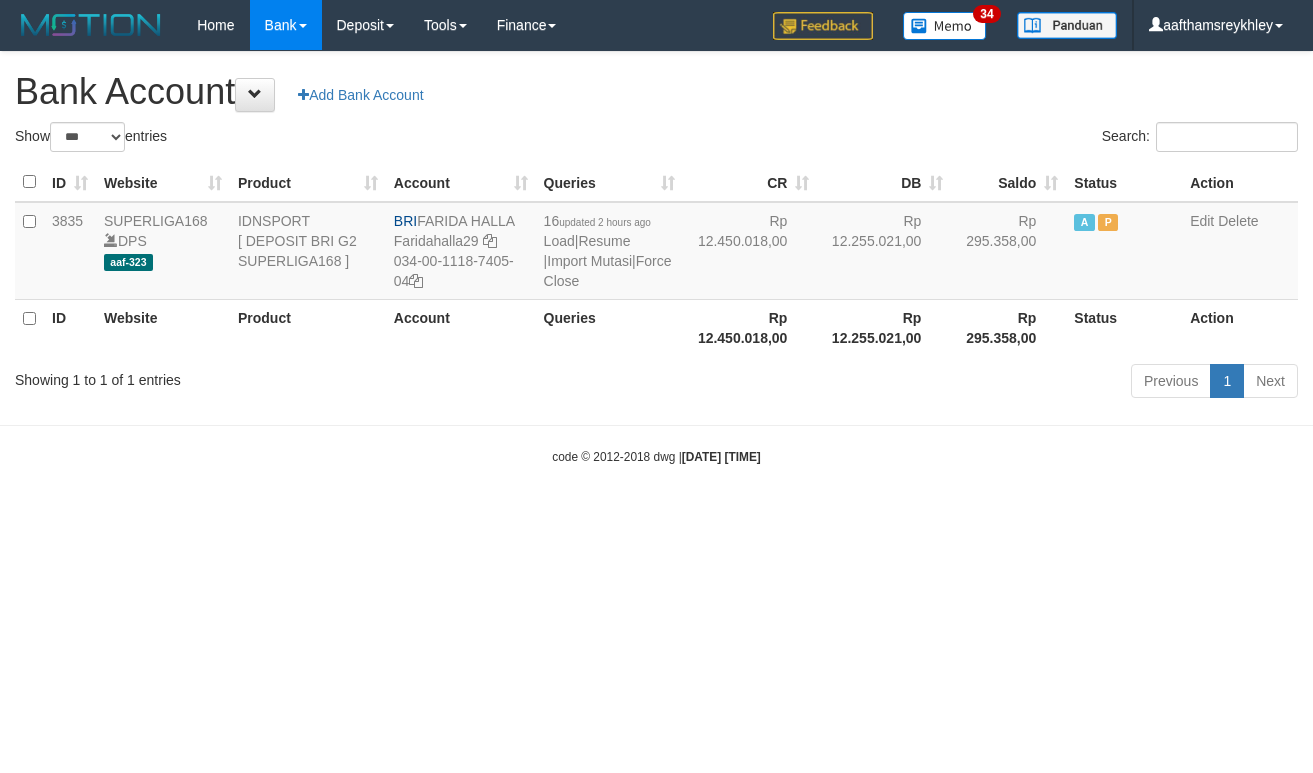 select on "***" 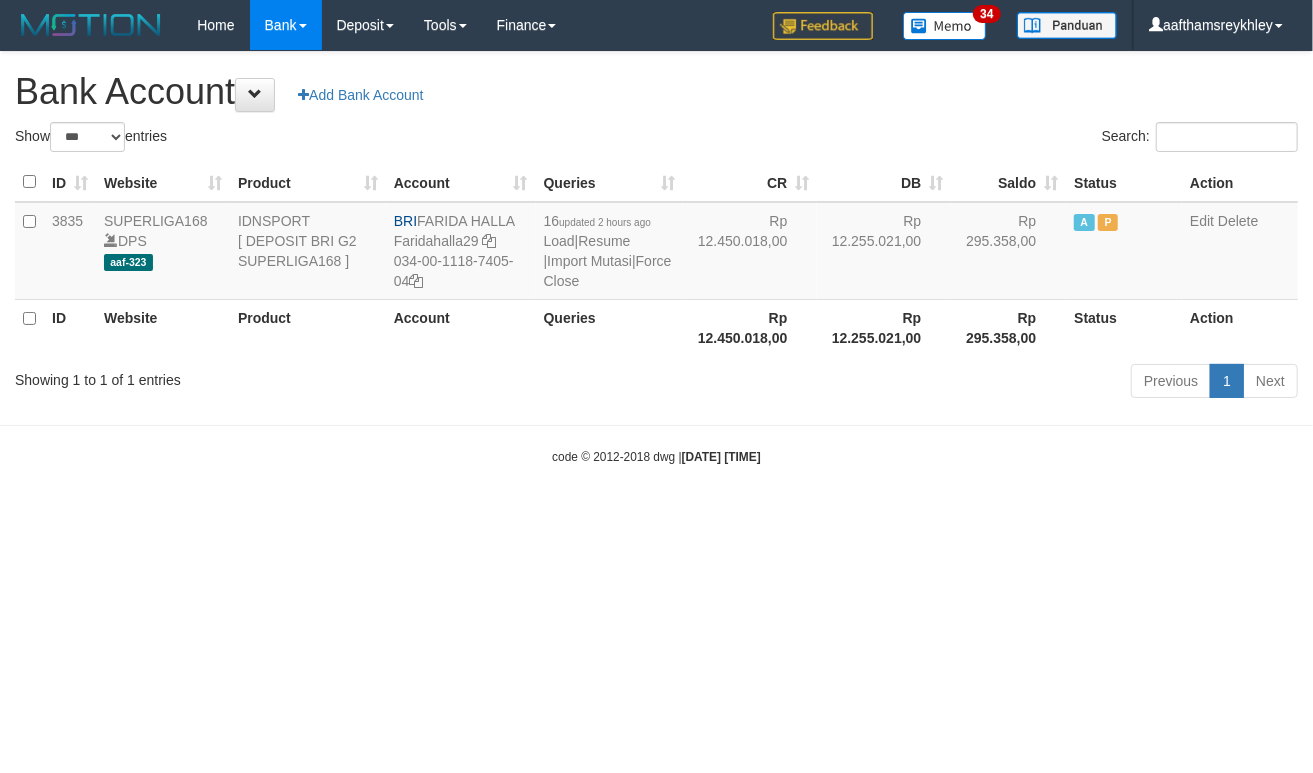 drag, startPoint x: 484, startPoint y: 614, endPoint x: 416, endPoint y: 612, distance: 68.0294 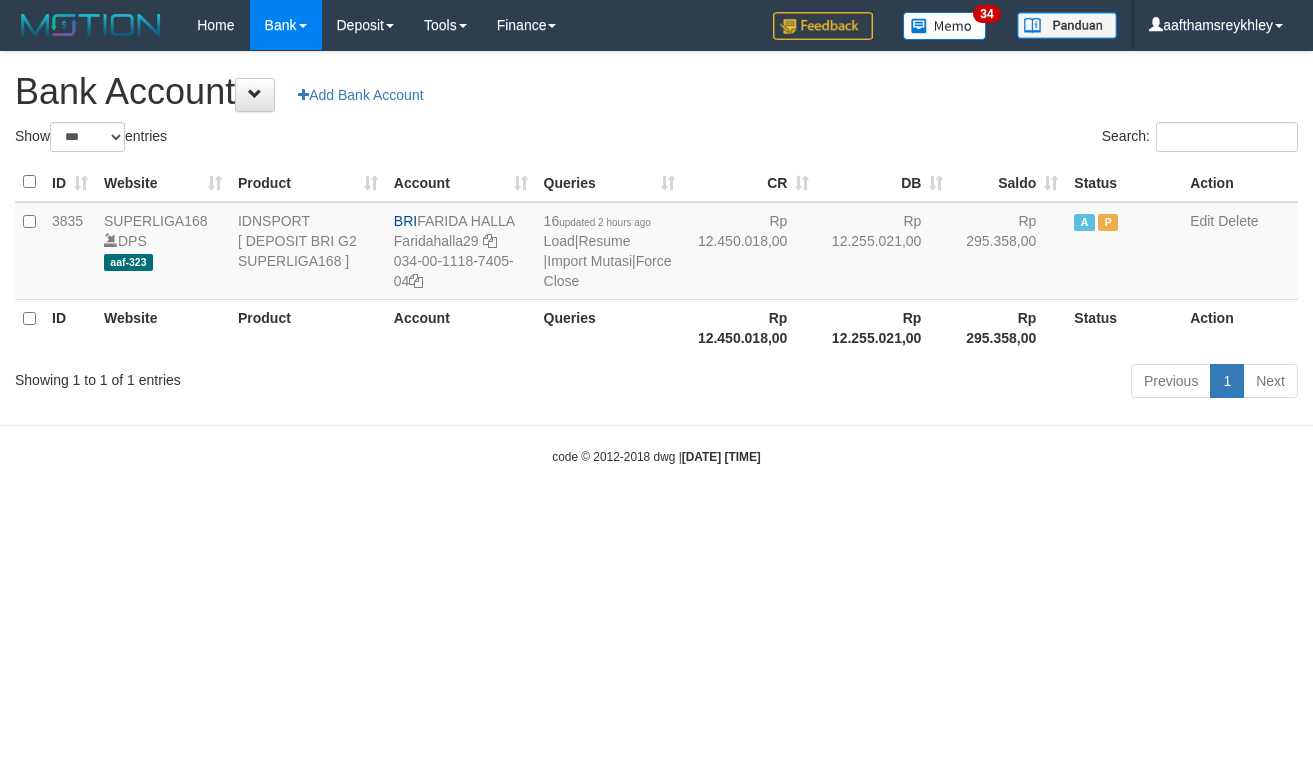 select on "***" 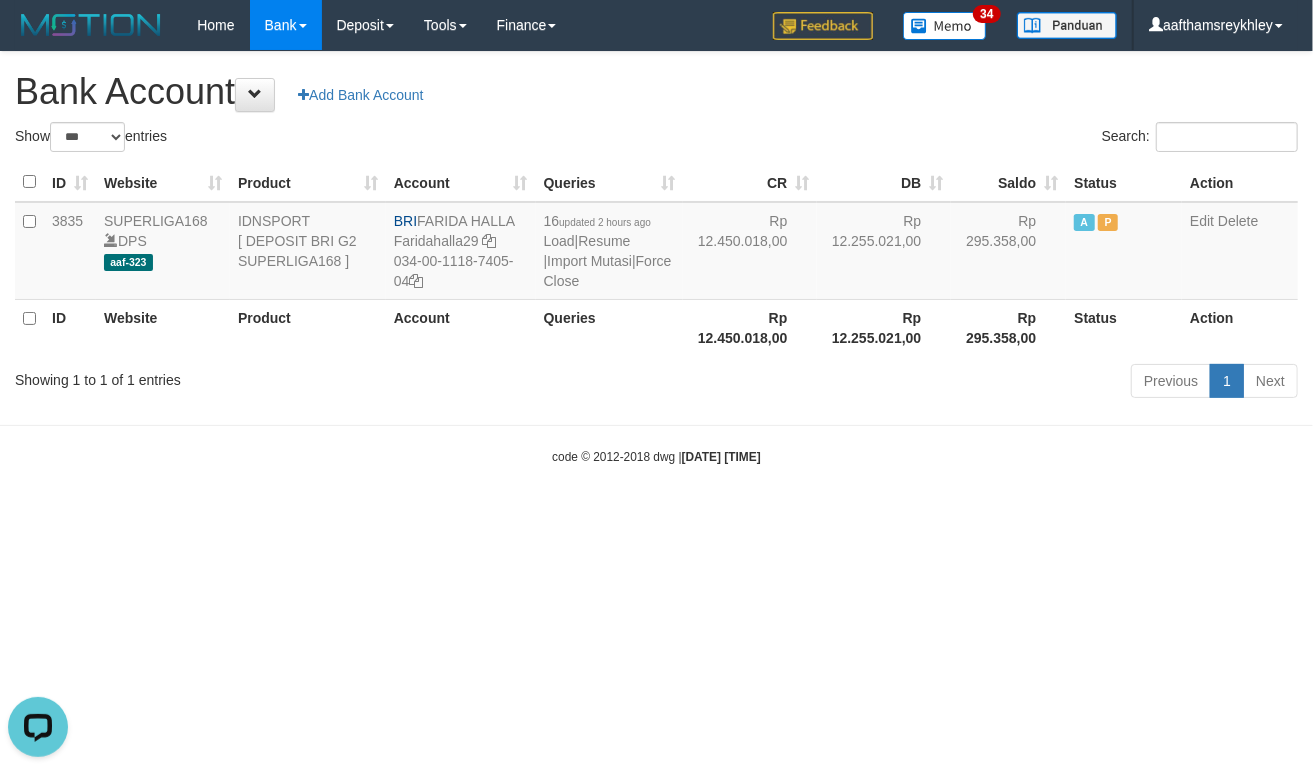scroll, scrollTop: 0, scrollLeft: 0, axis: both 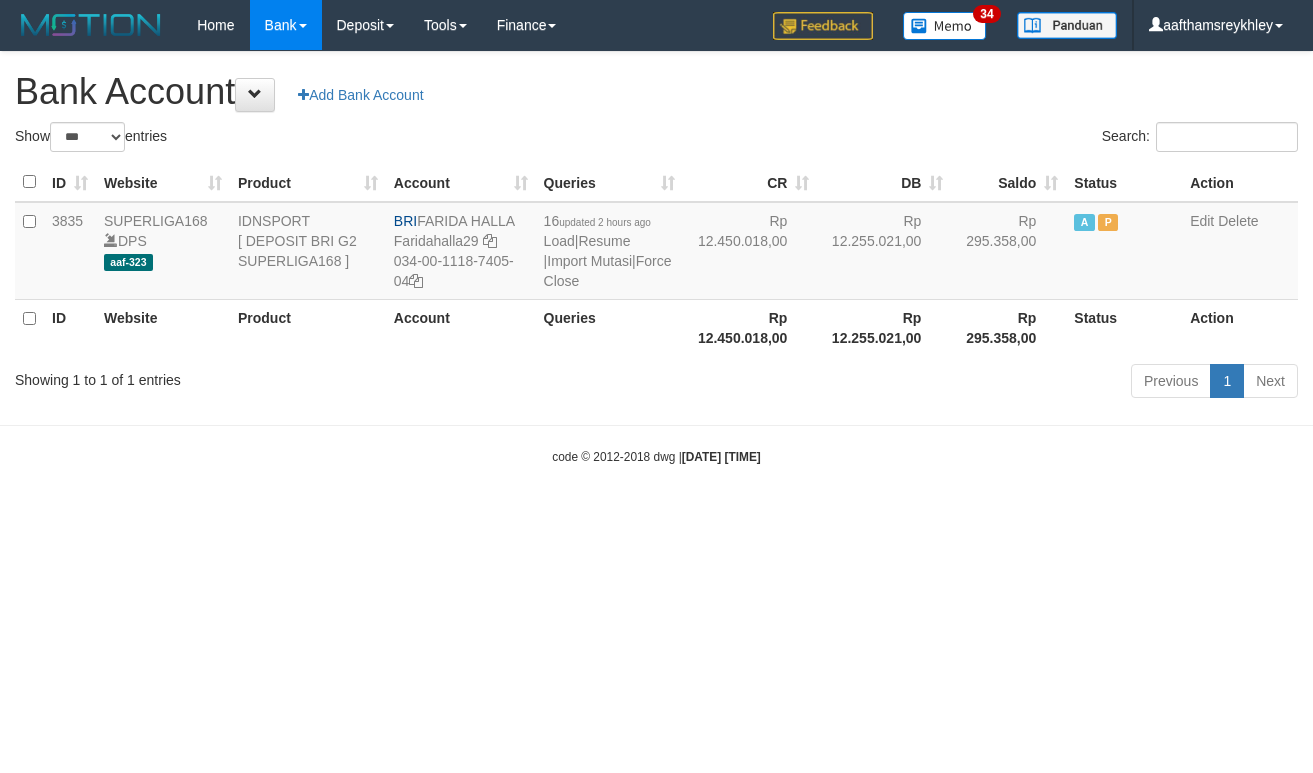 select on "***" 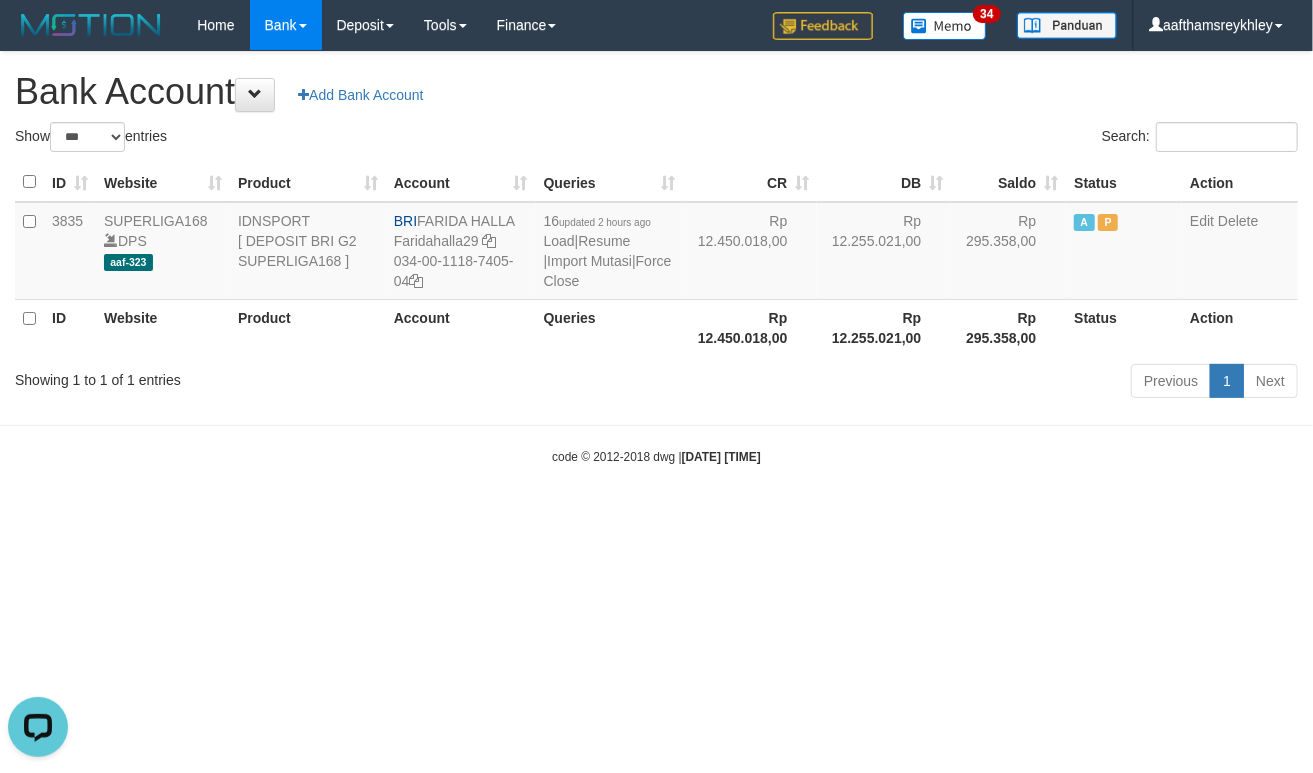 scroll, scrollTop: 0, scrollLeft: 0, axis: both 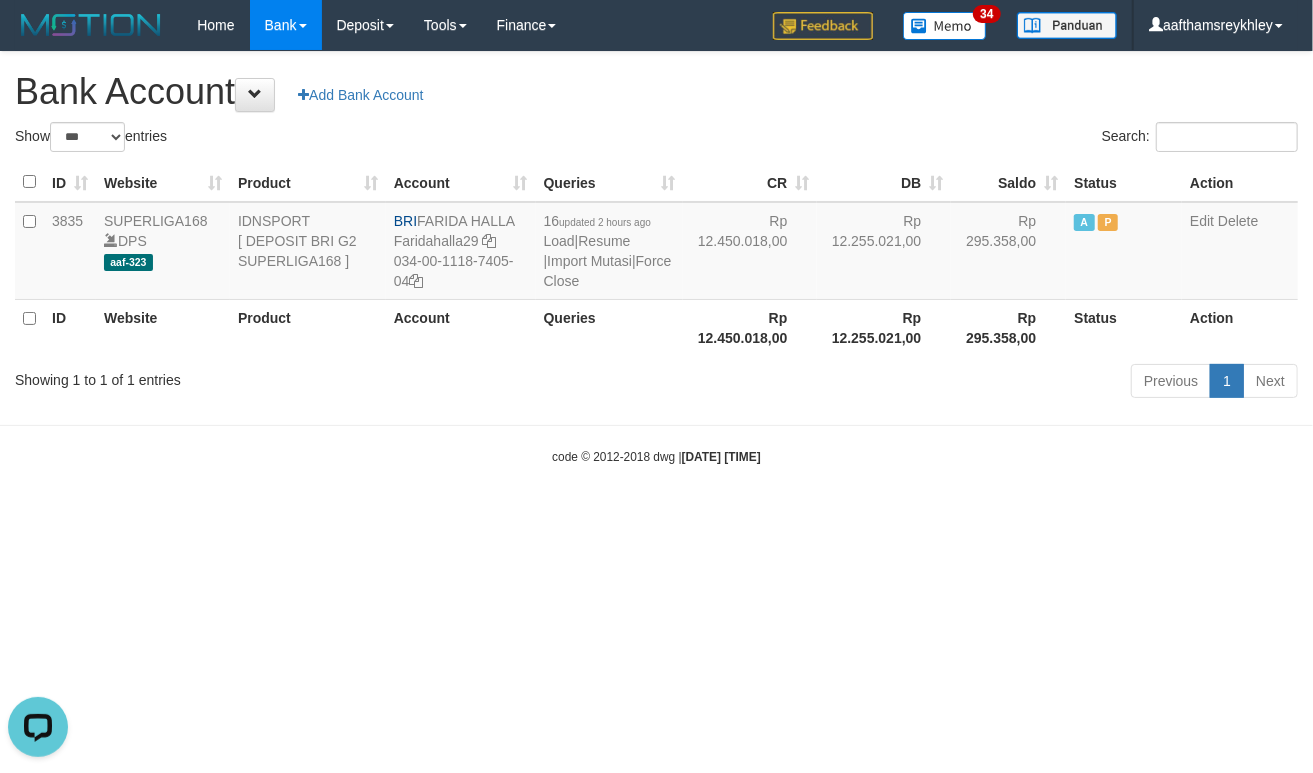 click on "Toggle navigation
Home
Bank
Account List
Load
By Website
Group
[ISPORT]													SUPERLIGA168
By Load Group (DPS)" at bounding box center (656, 258) 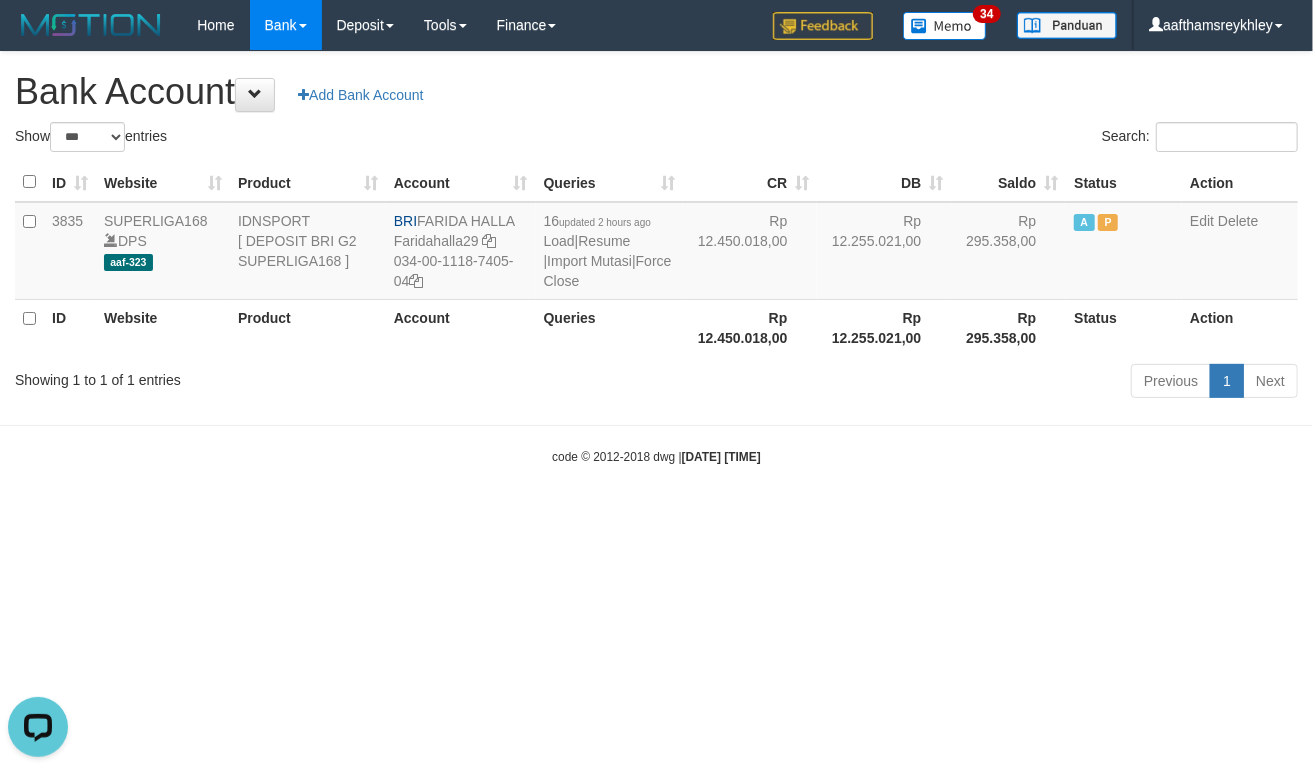 click on "Toggle navigation
Home
Bank
Account List
Load
By Website
Group
[ISPORT]													SUPERLIGA168
By Load Group (DPS)" at bounding box center [656, 258] 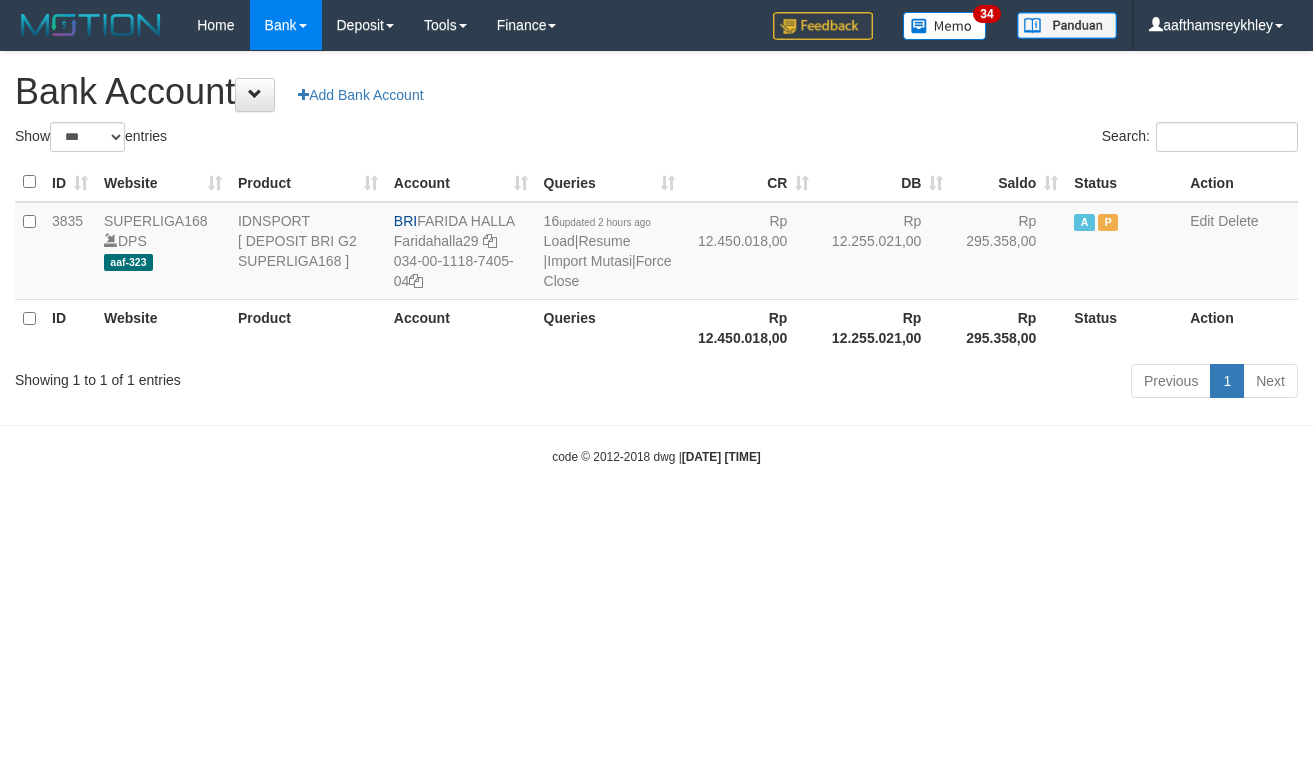 select on "***" 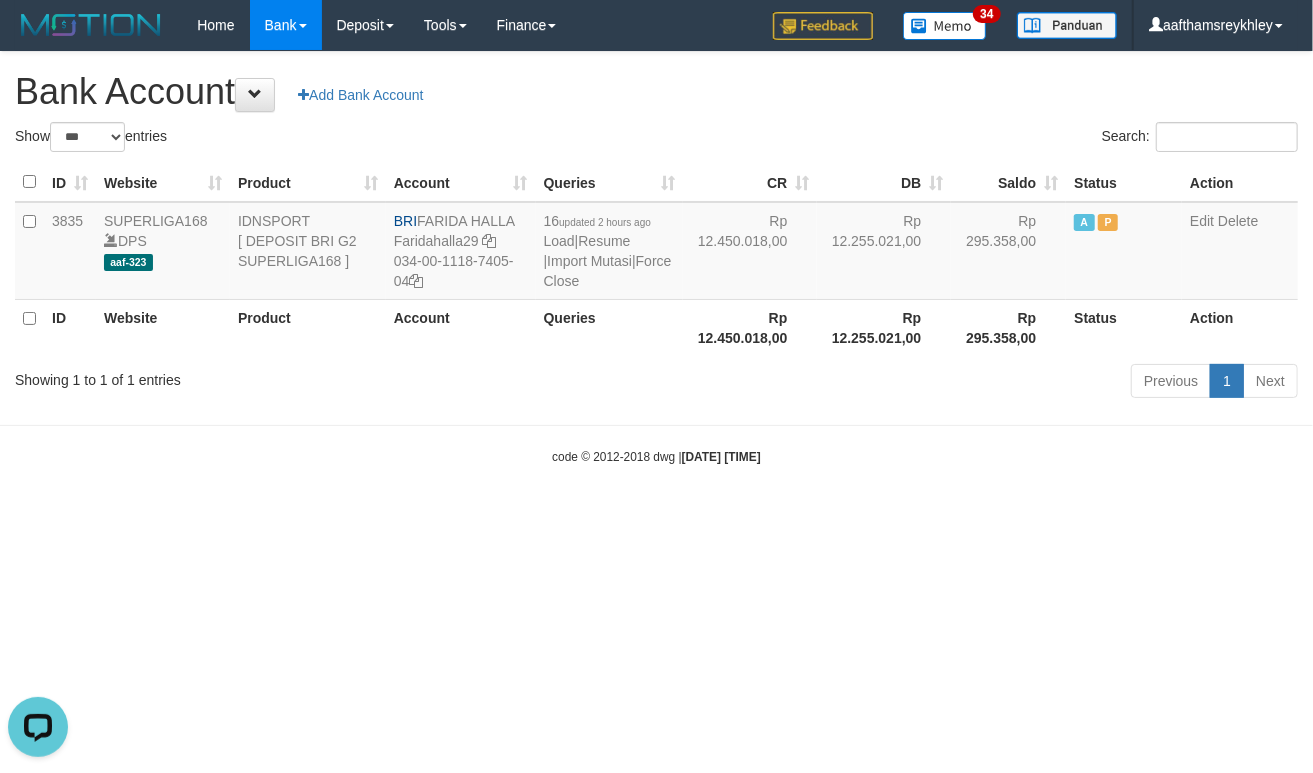 scroll, scrollTop: 0, scrollLeft: 0, axis: both 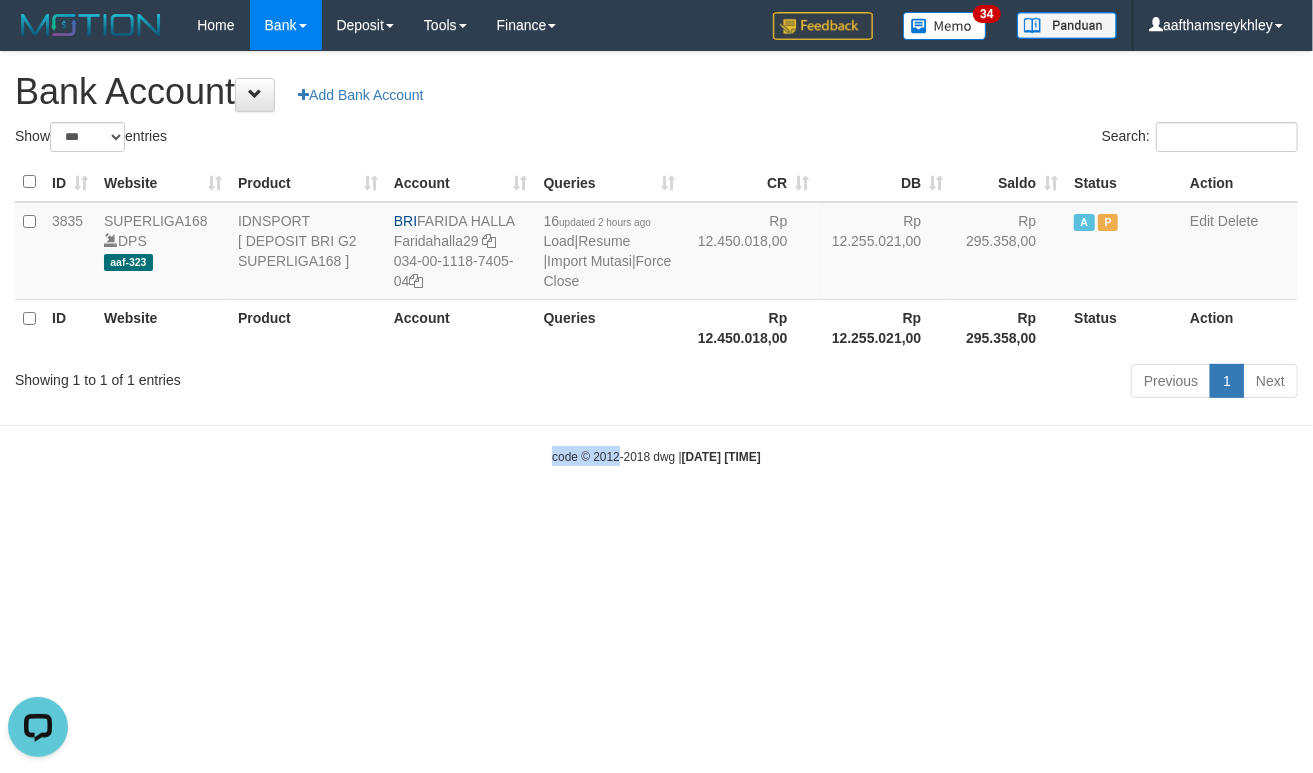 drag, startPoint x: 512, startPoint y: 468, endPoint x: 600, endPoint y: 465, distance: 88.051125 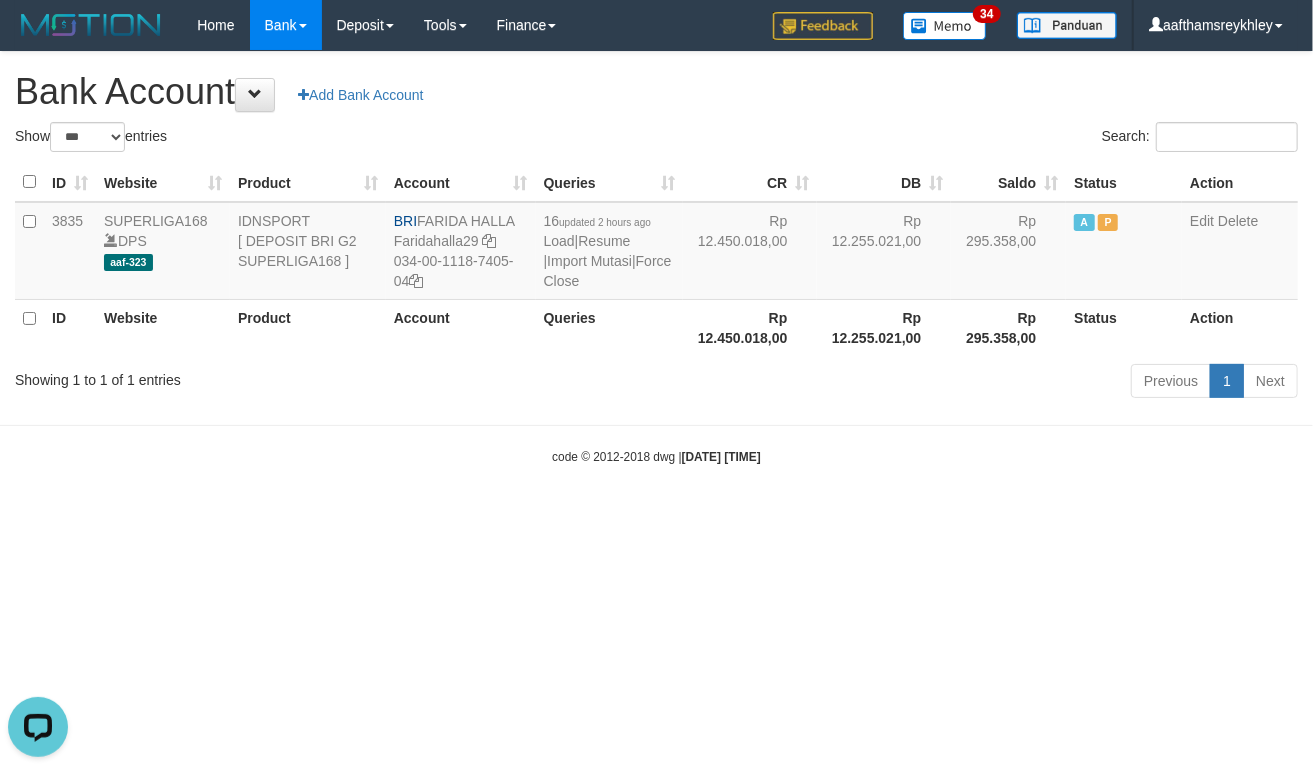 click on "Toggle navigation
Home
Bank
Account List
Load
By Website
Group
[ISPORT]													SUPERLIGA168
By Load Group (DPS)
34" at bounding box center (656, 258) 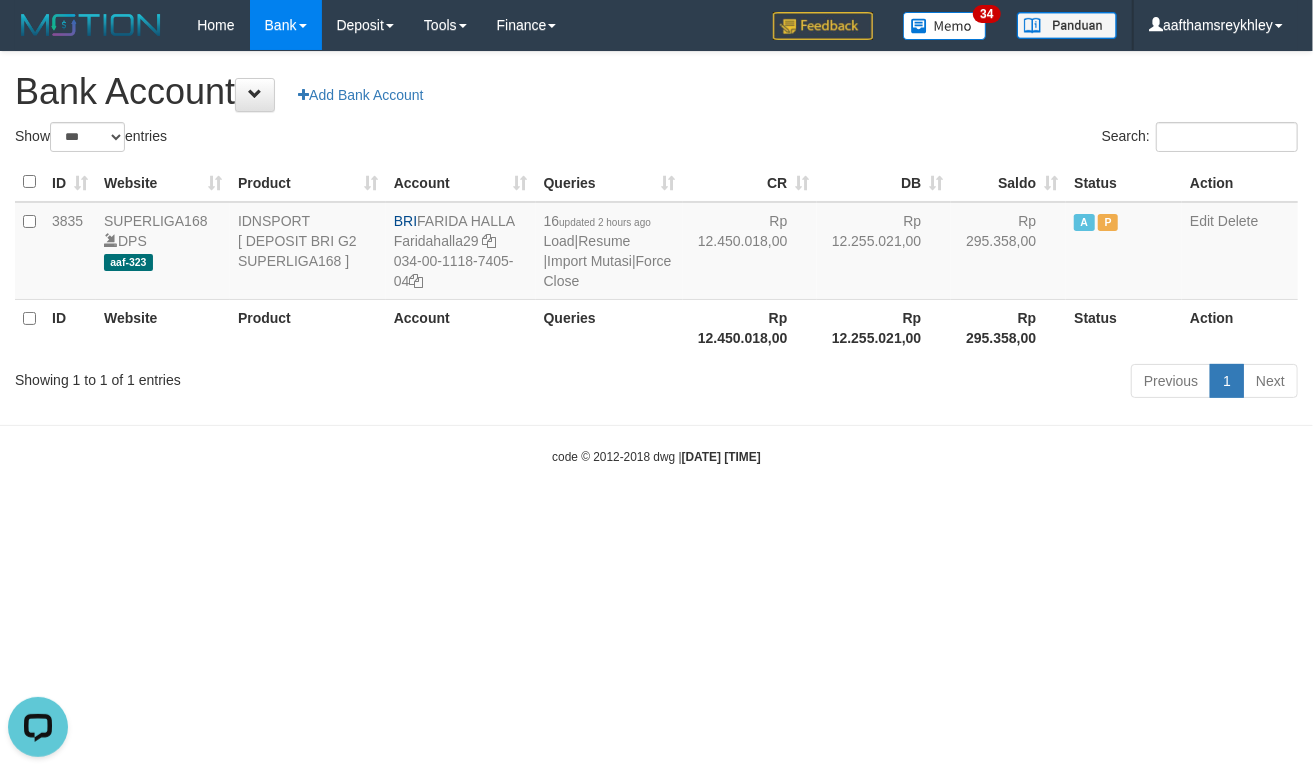 click on "Toggle navigation
Home
Bank
Account List
Load
By Website
Group
[ISPORT]													SUPERLIGA168
By Load Group (DPS)" at bounding box center [656, 258] 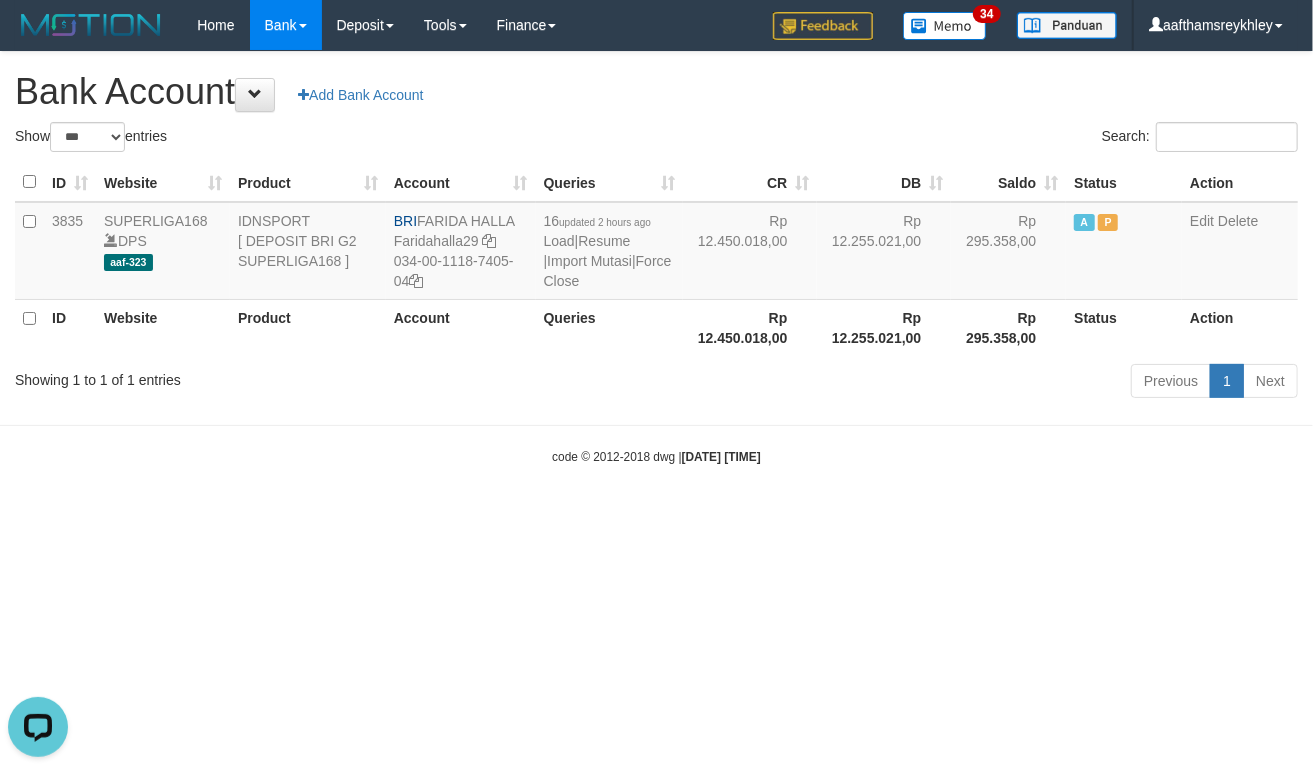 click on "Toggle navigation
Home
Bank
Account List
Load
By Website
Group
[ISPORT]													SUPERLIGA168
By Load Group (DPS)" at bounding box center [656, 258] 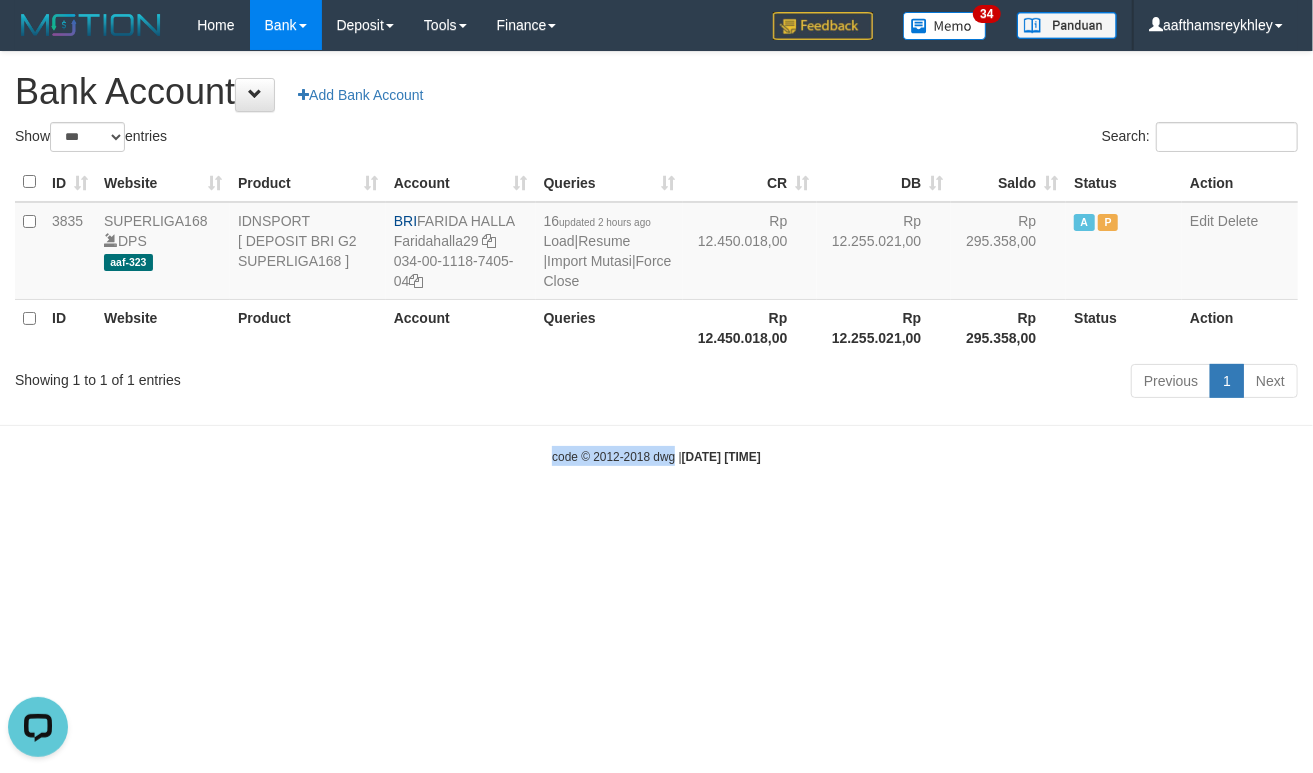 drag, startPoint x: 658, startPoint y: 425, endPoint x: 656, endPoint y: 481, distance: 56.0357 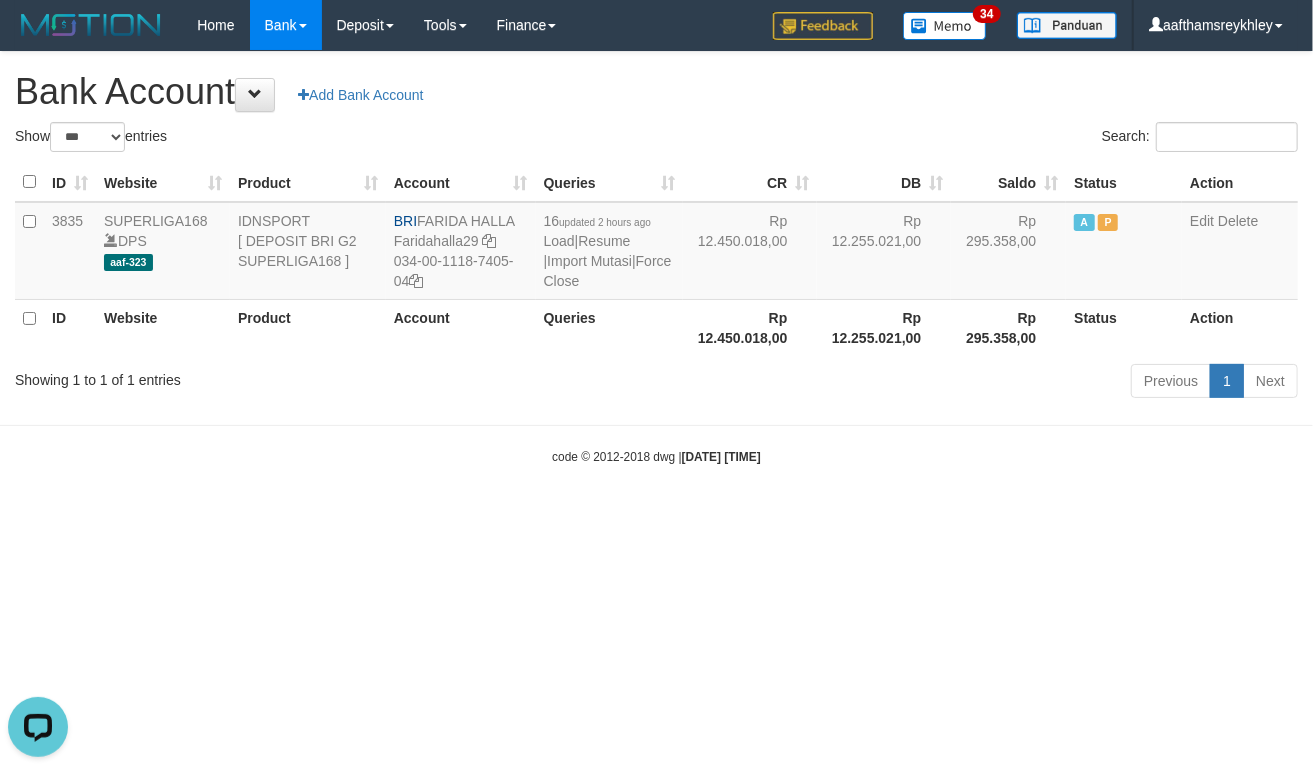 click on "Toggle navigation
Home
Bank
Account List
Load
By Website
Group
[ISPORT]													SUPERLIGA168
By Load Group (DPS)
34" at bounding box center (656, 258) 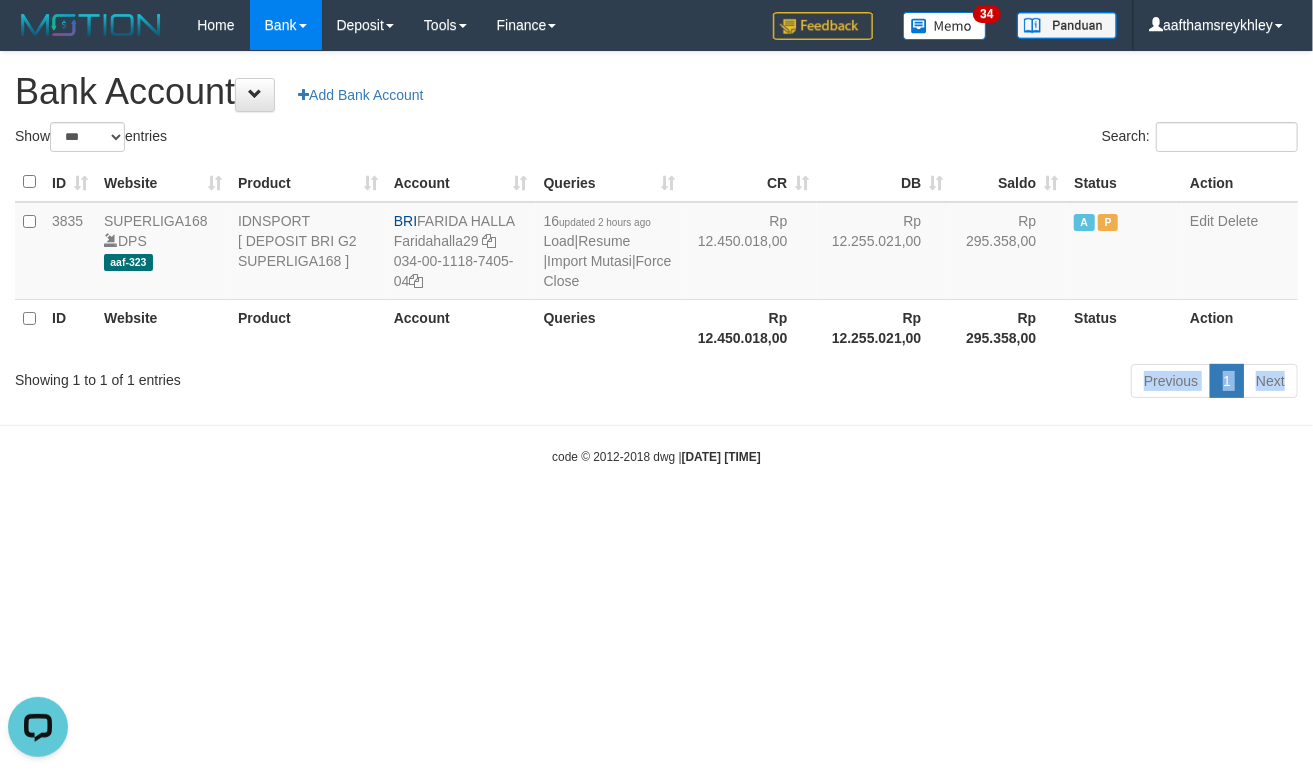 drag, startPoint x: 504, startPoint y: 452, endPoint x: 656, endPoint y: 393, distance: 163.04907 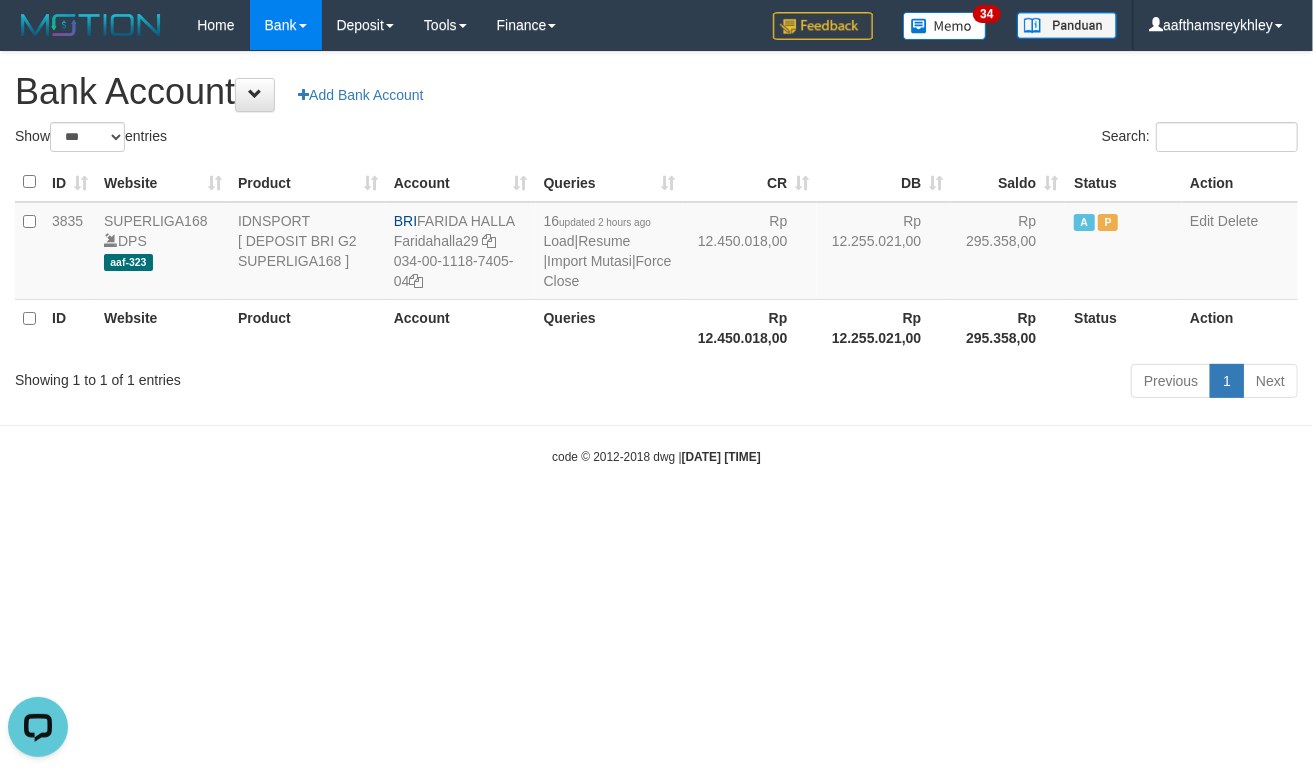 click on "code © 2012-2018 dwg |  2025/08/02 05:16:50" at bounding box center (656, 456) 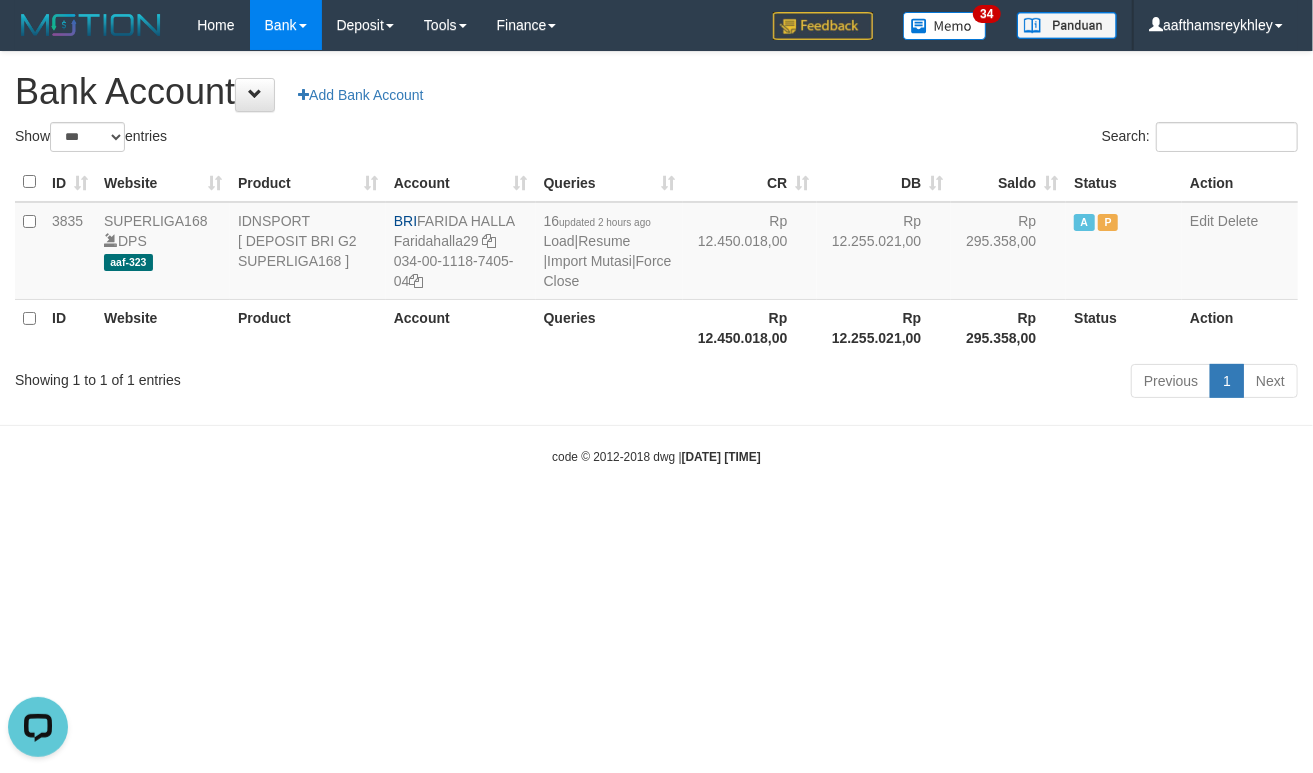 click on "Toggle navigation
Home
Bank
Account List
Load
By Website
Group
[ISPORT]													SUPERLIGA168
By Load Group (DPS)" at bounding box center (656, 258) 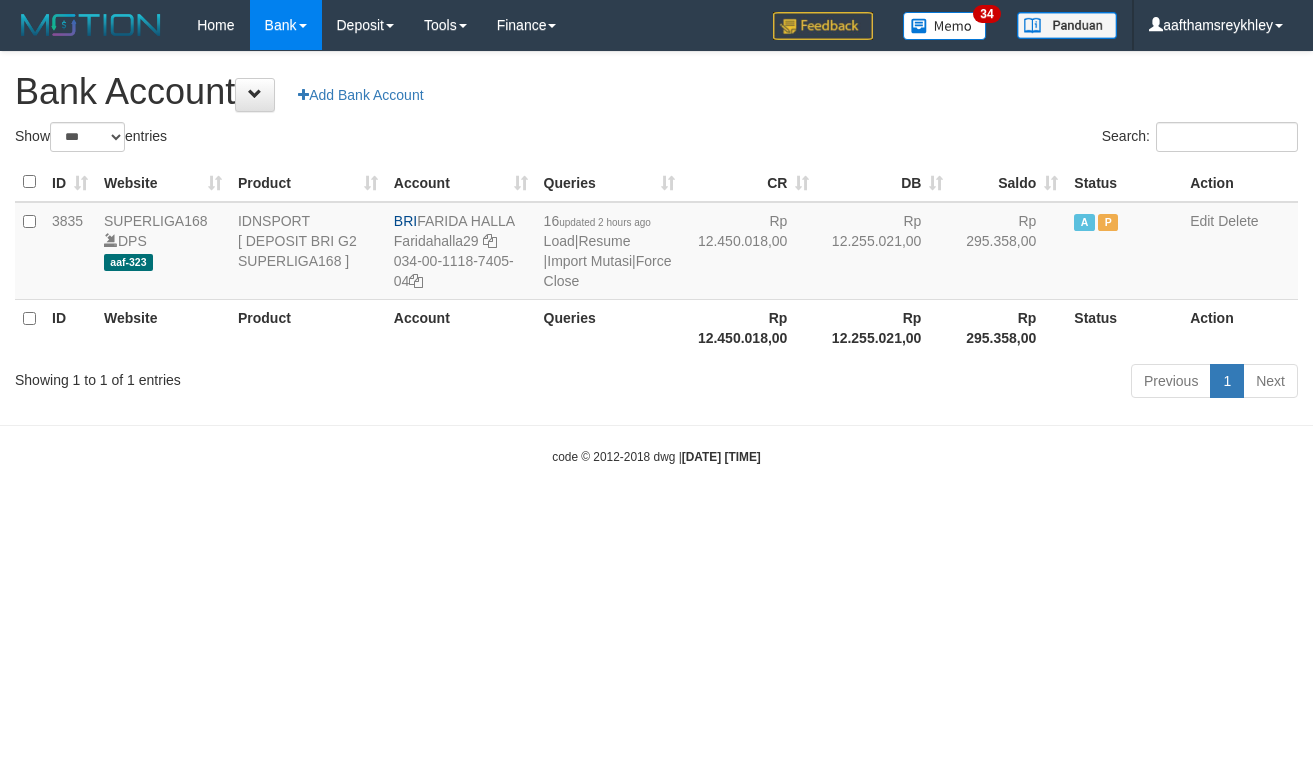 select on "***" 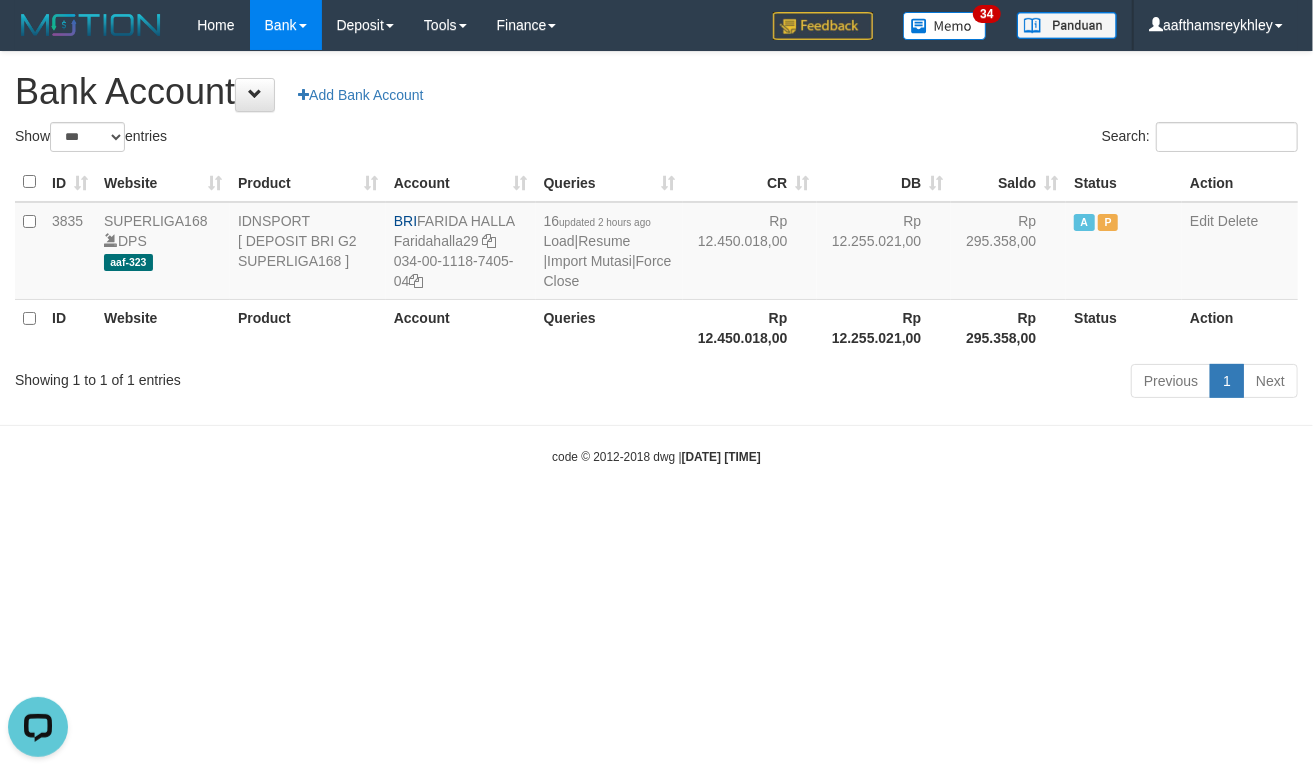 scroll, scrollTop: 0, scrollLeft: 0, axis: both 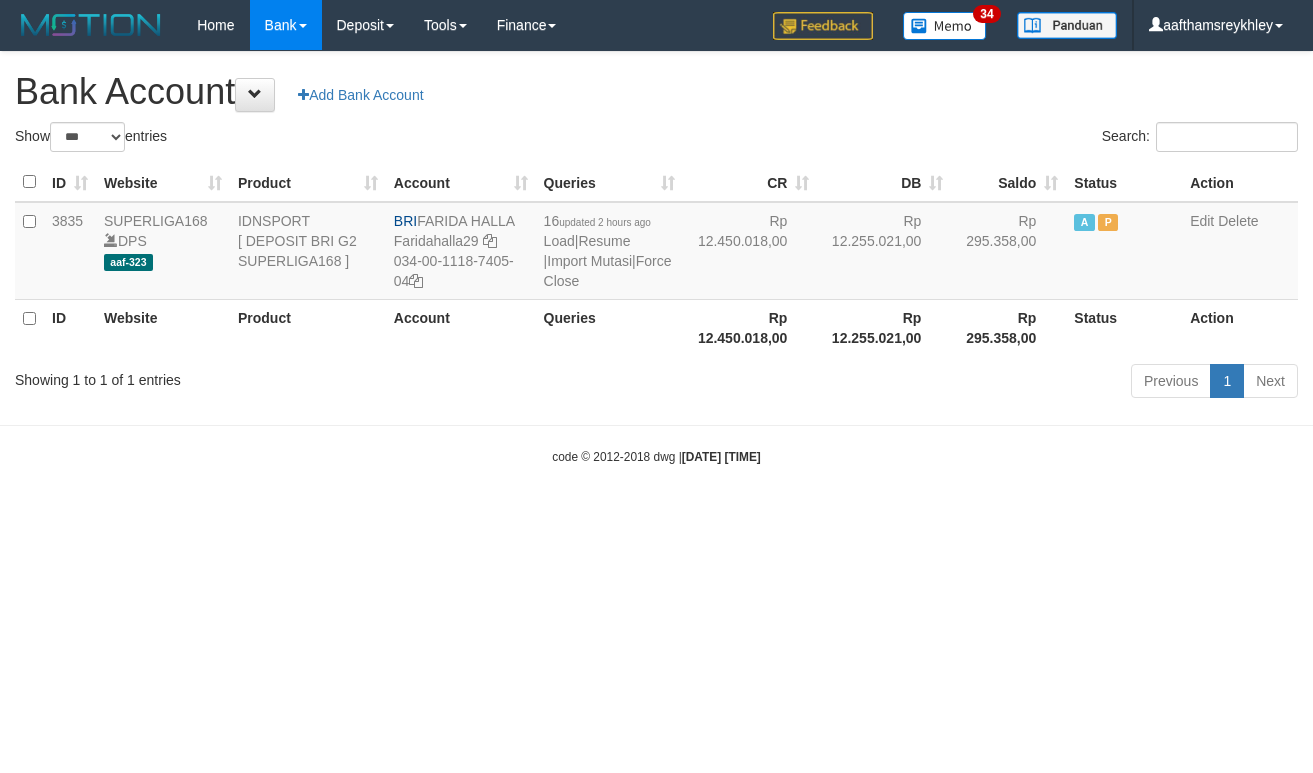 select on "***" 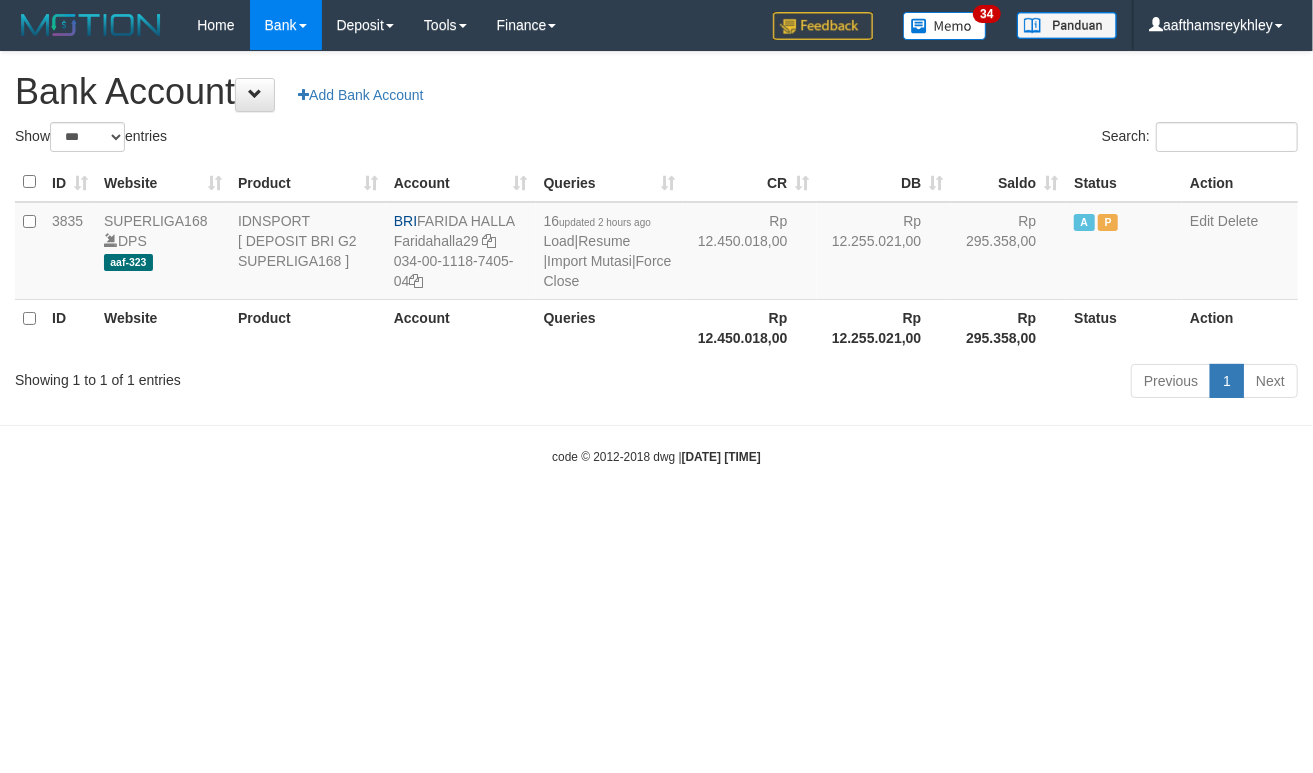 click on "Toggle navigation
Home
Bank
Account List
Load
By Website
Group
[ISPORT]													SUPERLIGA168
By Load Group (DPS)" at bounding box center [656, 258] 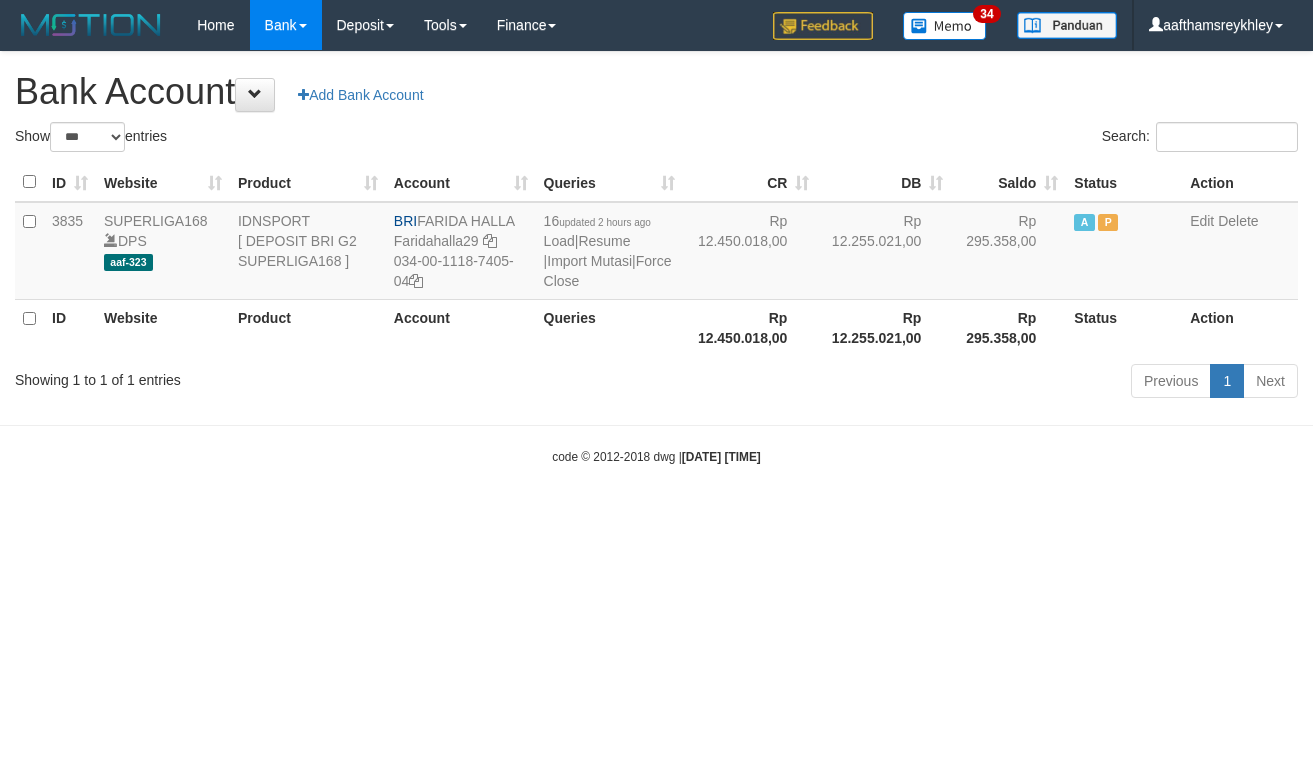 select on "***" 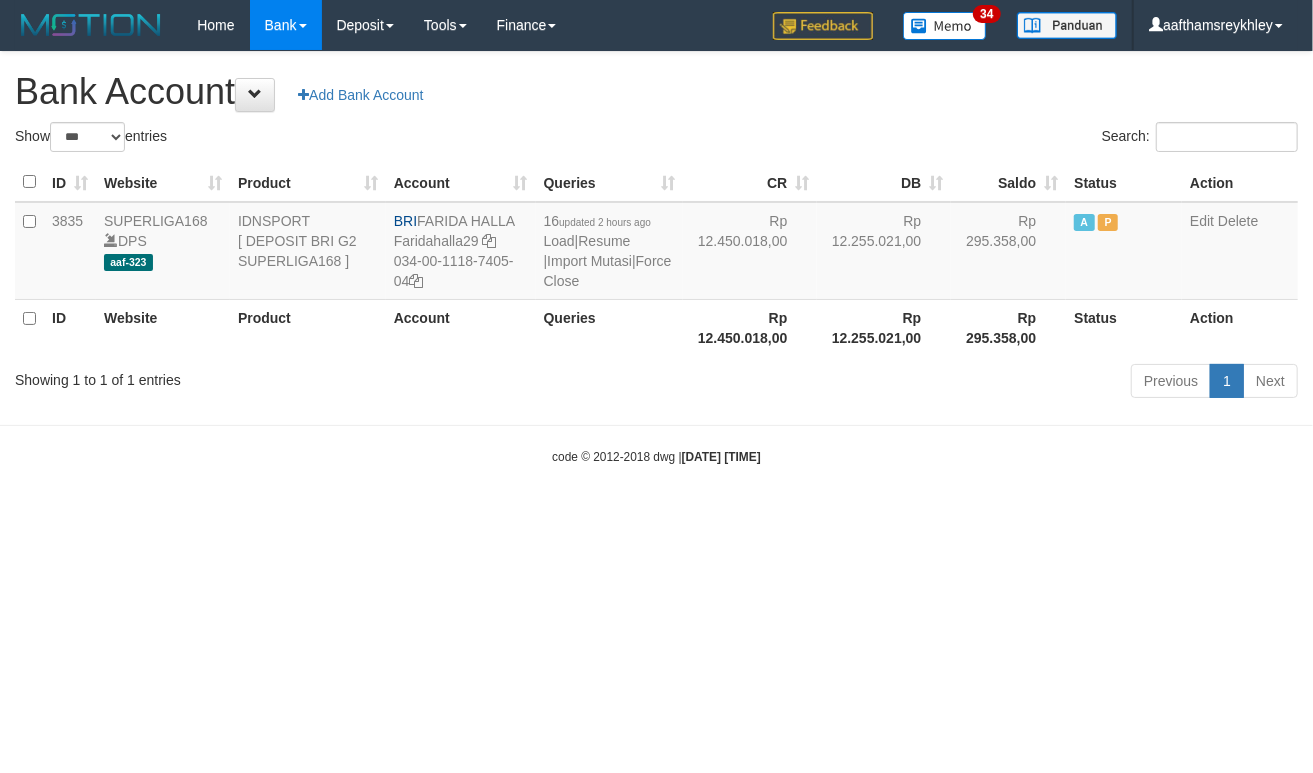 click on "Toggle navigation
Home
Bank
Account List
Load
By Website
Group
[ISPORT]													SUPERLIGA168
By Load Group (DPS)" at bounding box center (656, 258) 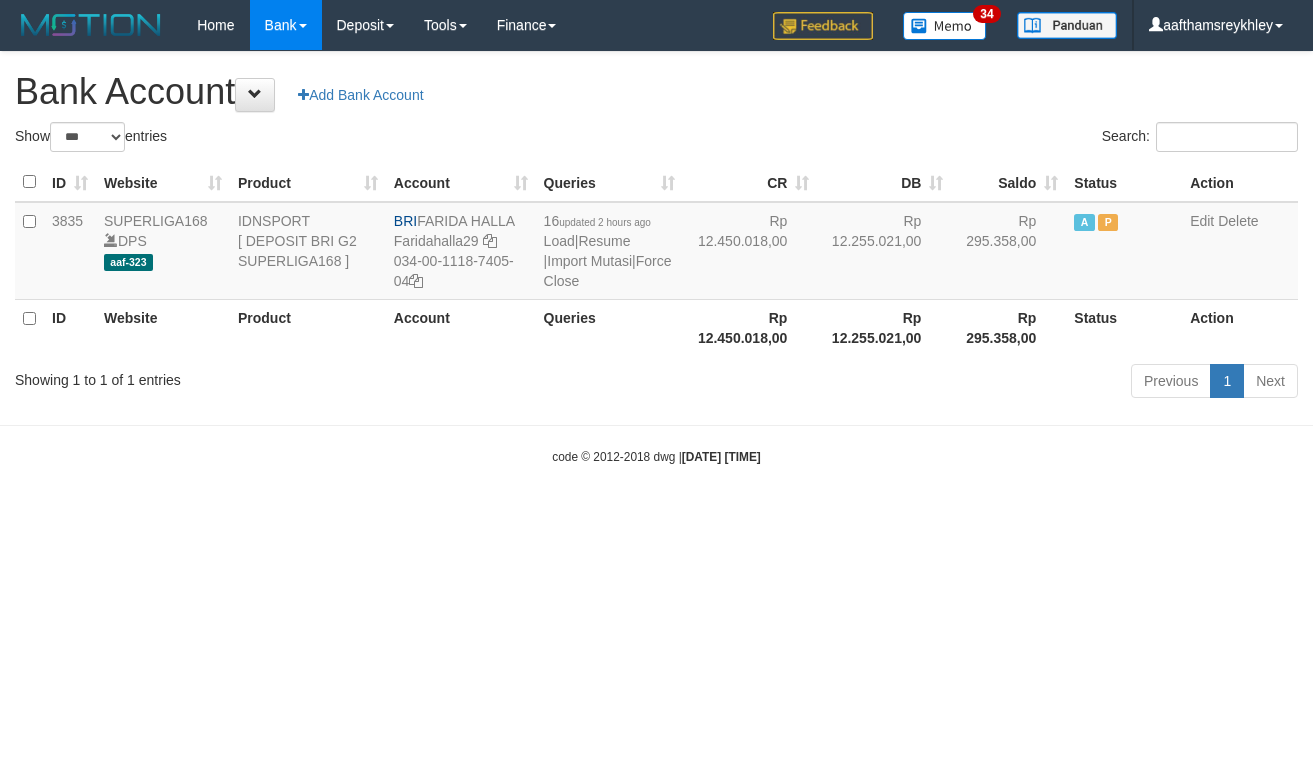 select on "***" 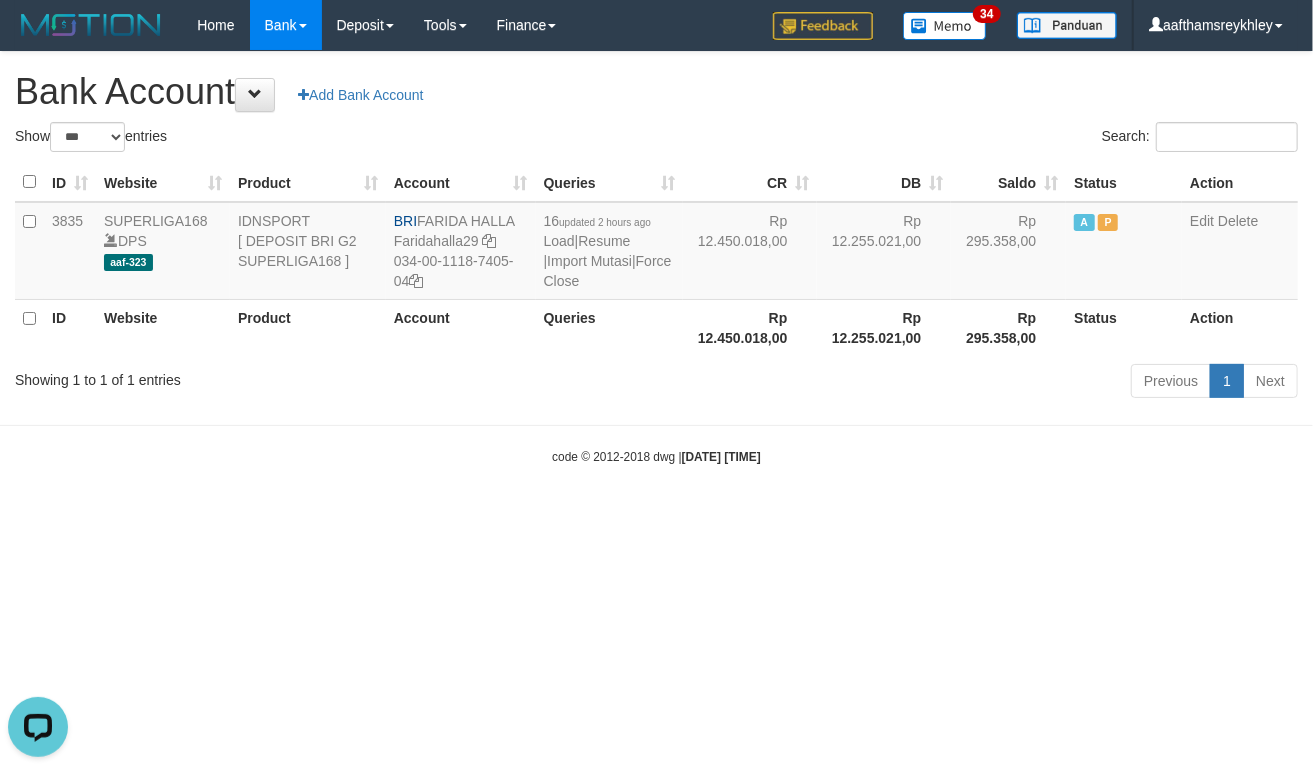 scroll, scrollTop: 0, scrollLeft: 0, axis: both 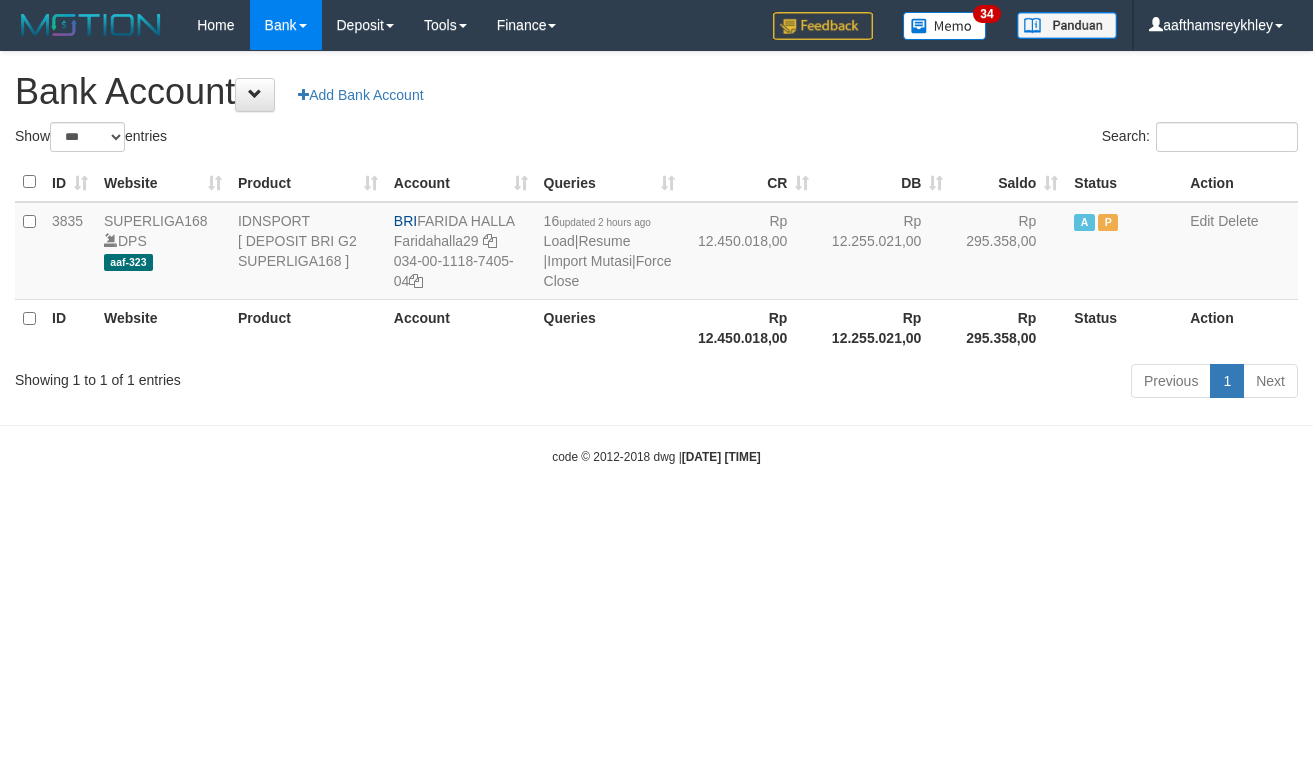 select on "***" 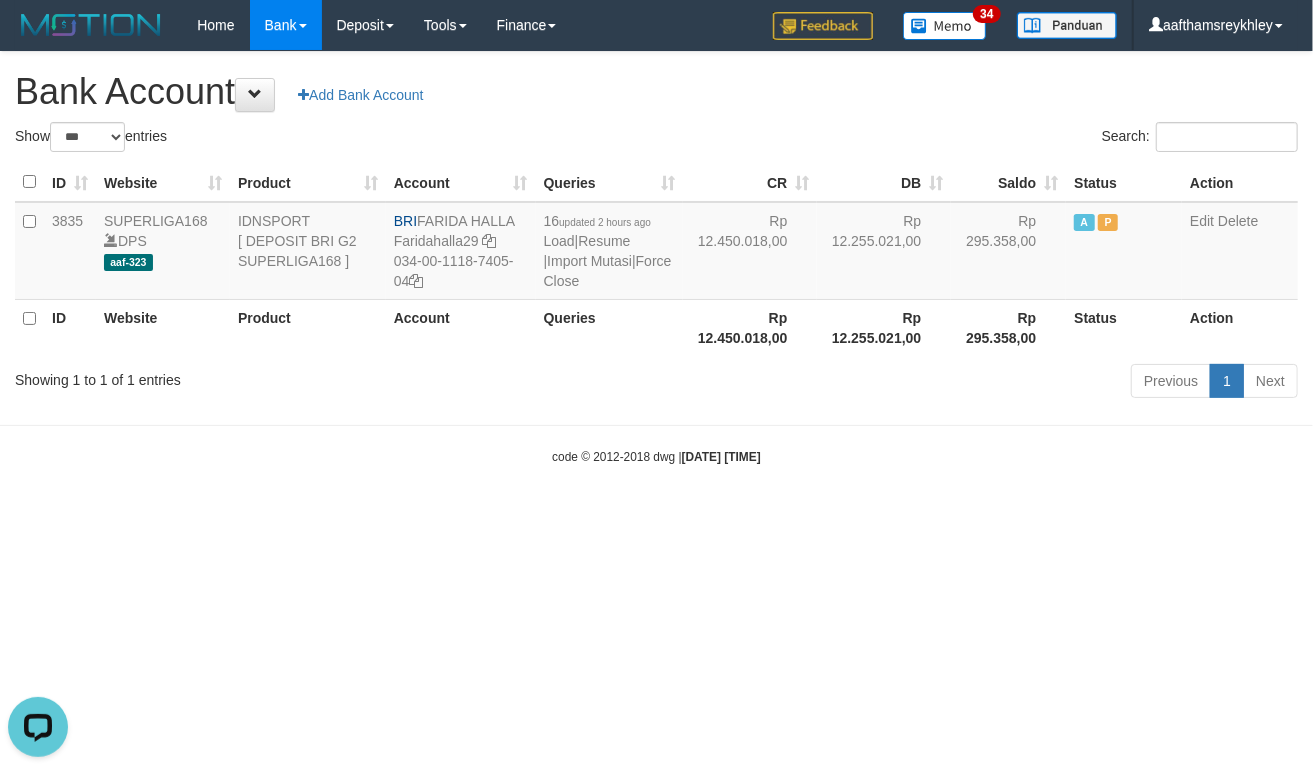 scroll, scrollTop: 0, scrollLeft: 0, axis: both 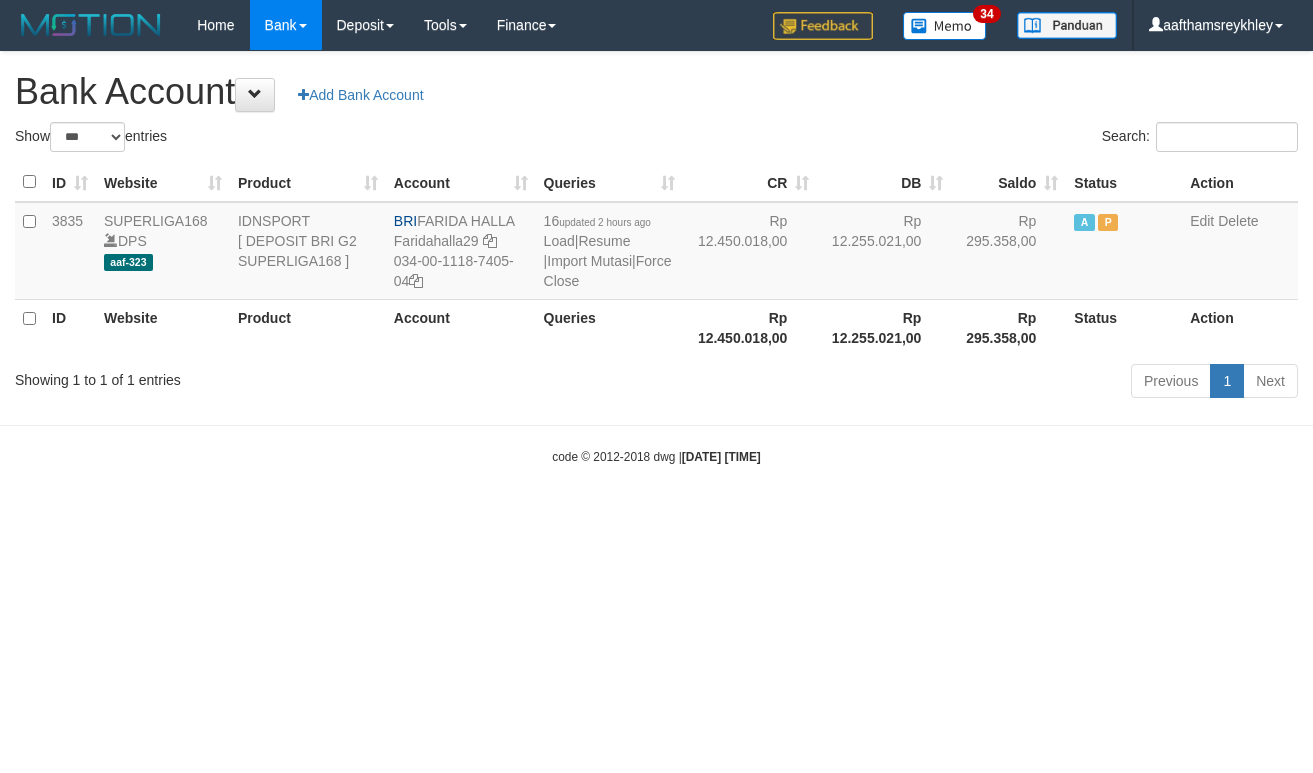 select on "***" 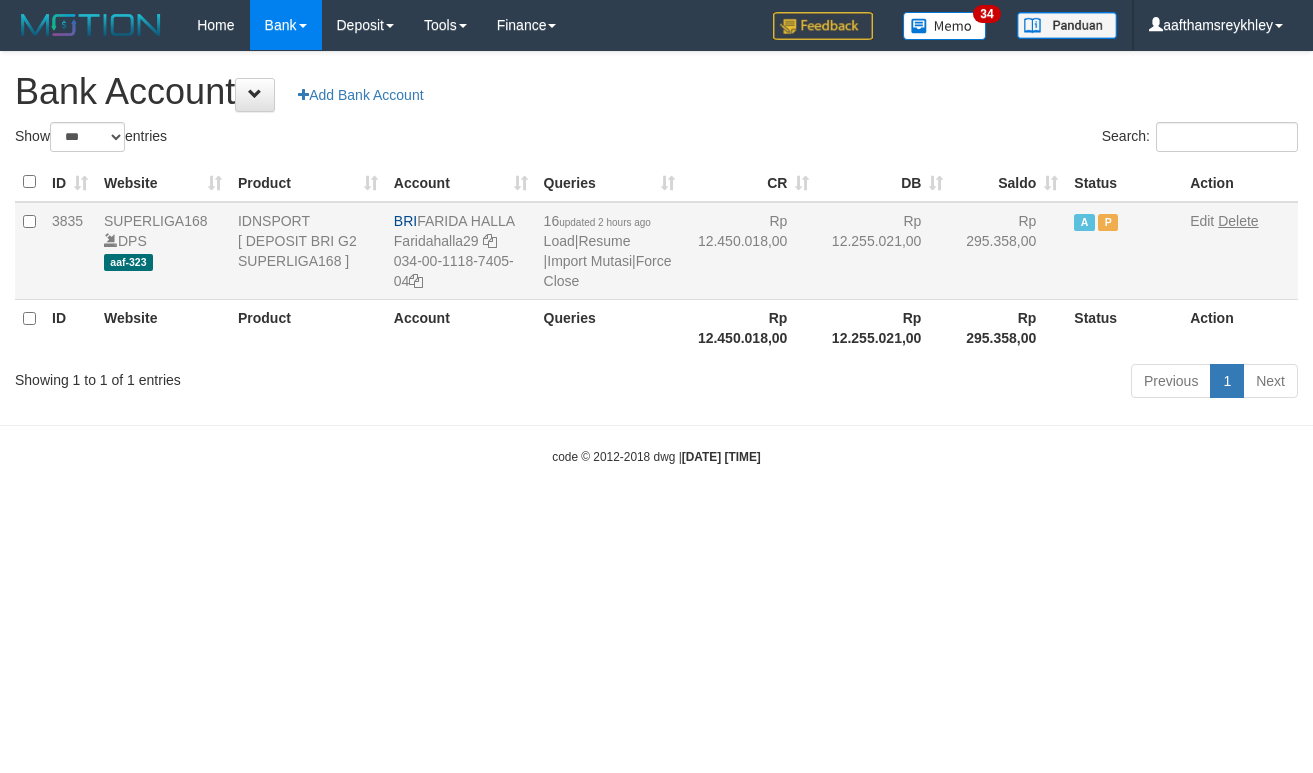 scroll, scrollTop: 0, scrollLeft: 0, axis: both 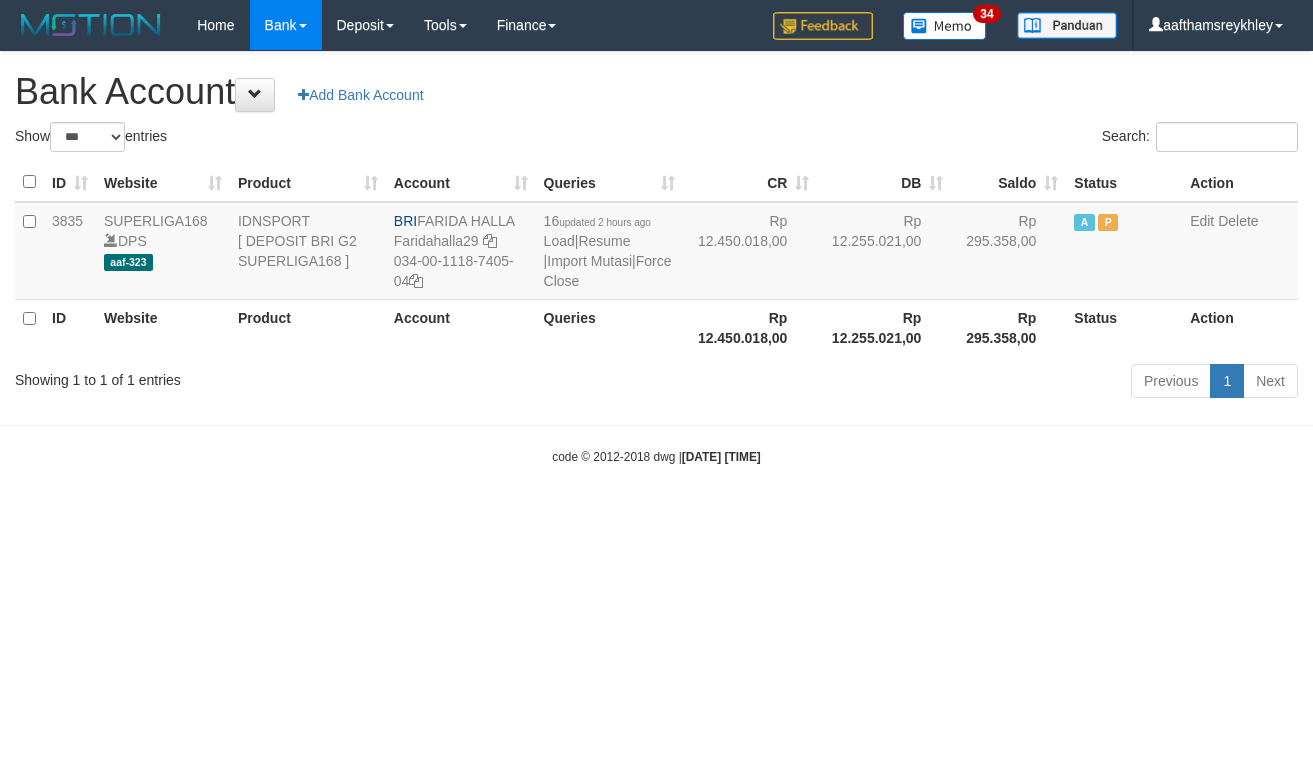 select on "***" 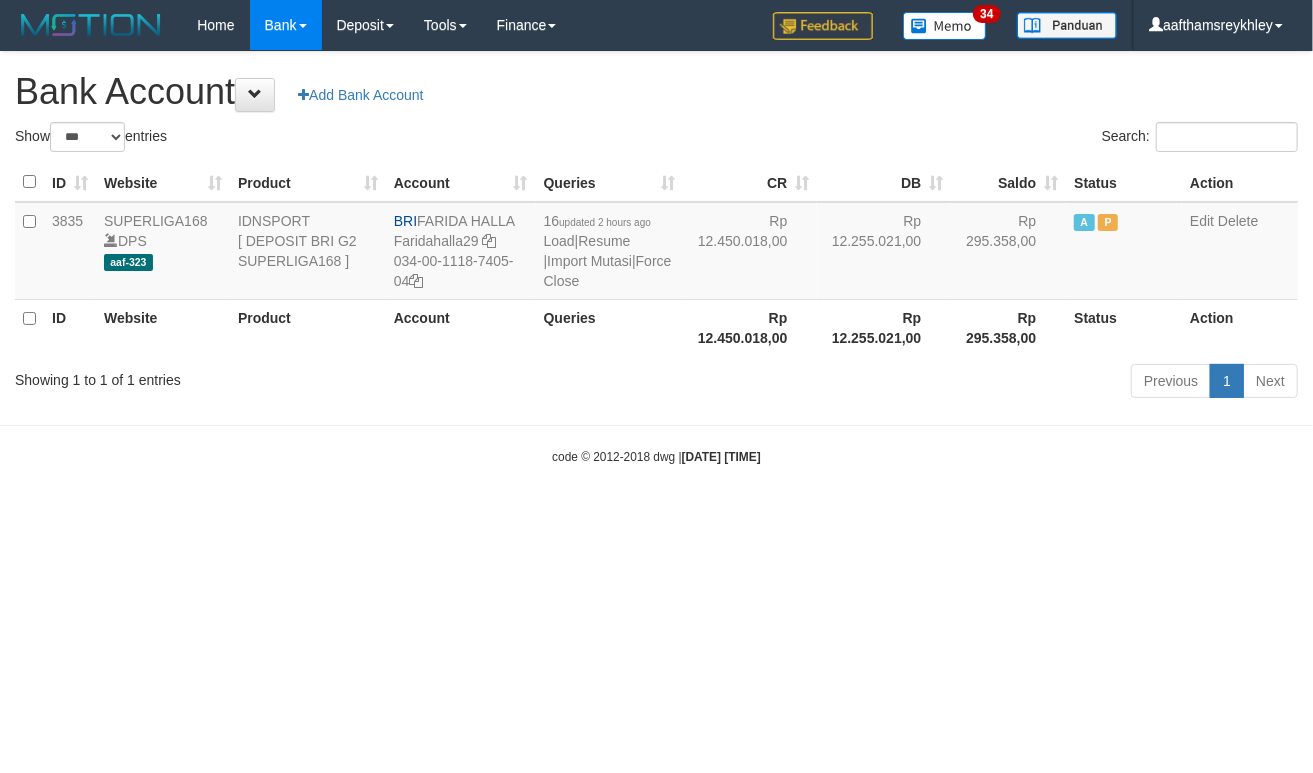 click on "Toggle navigation
Home
Bank
Account List
Load
By Website
Group
[ISPORT]													SUPERLIGA168
By Load Group (DPS)" at bounding box center (656, 258) 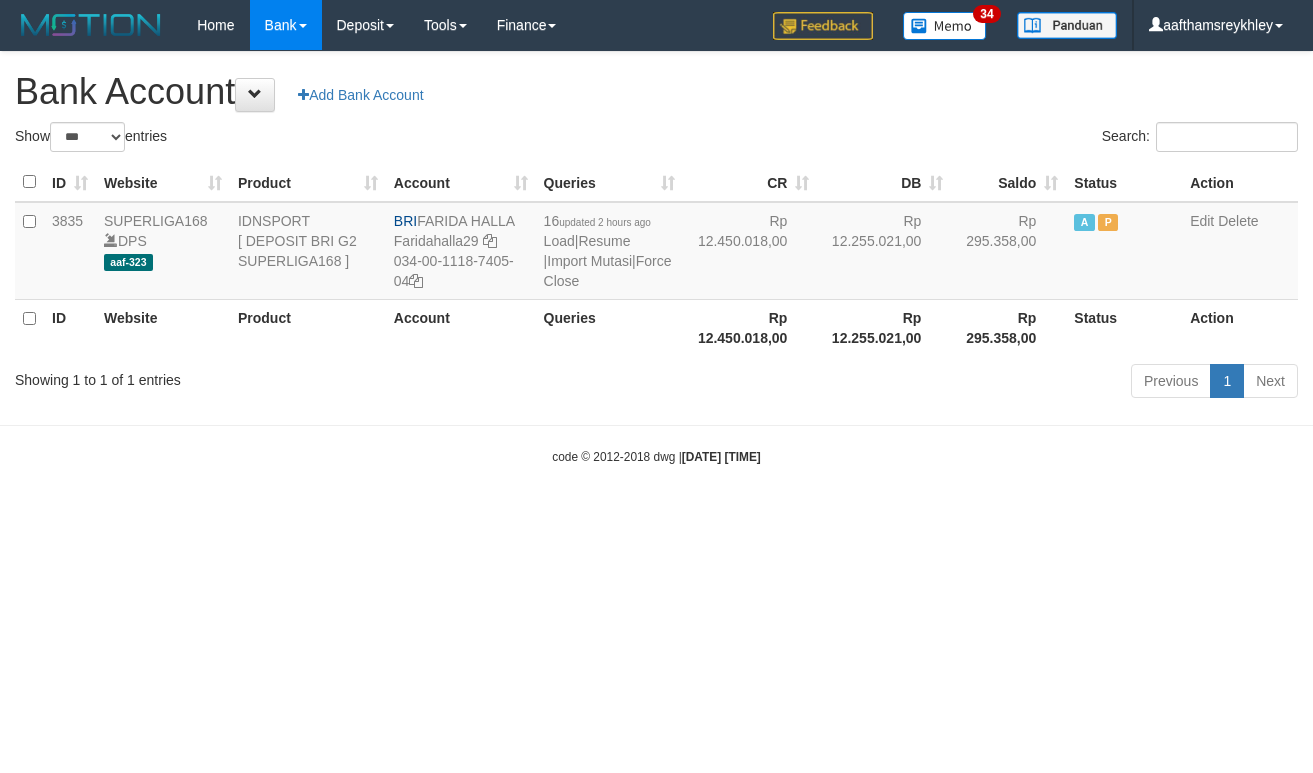 select on "***" 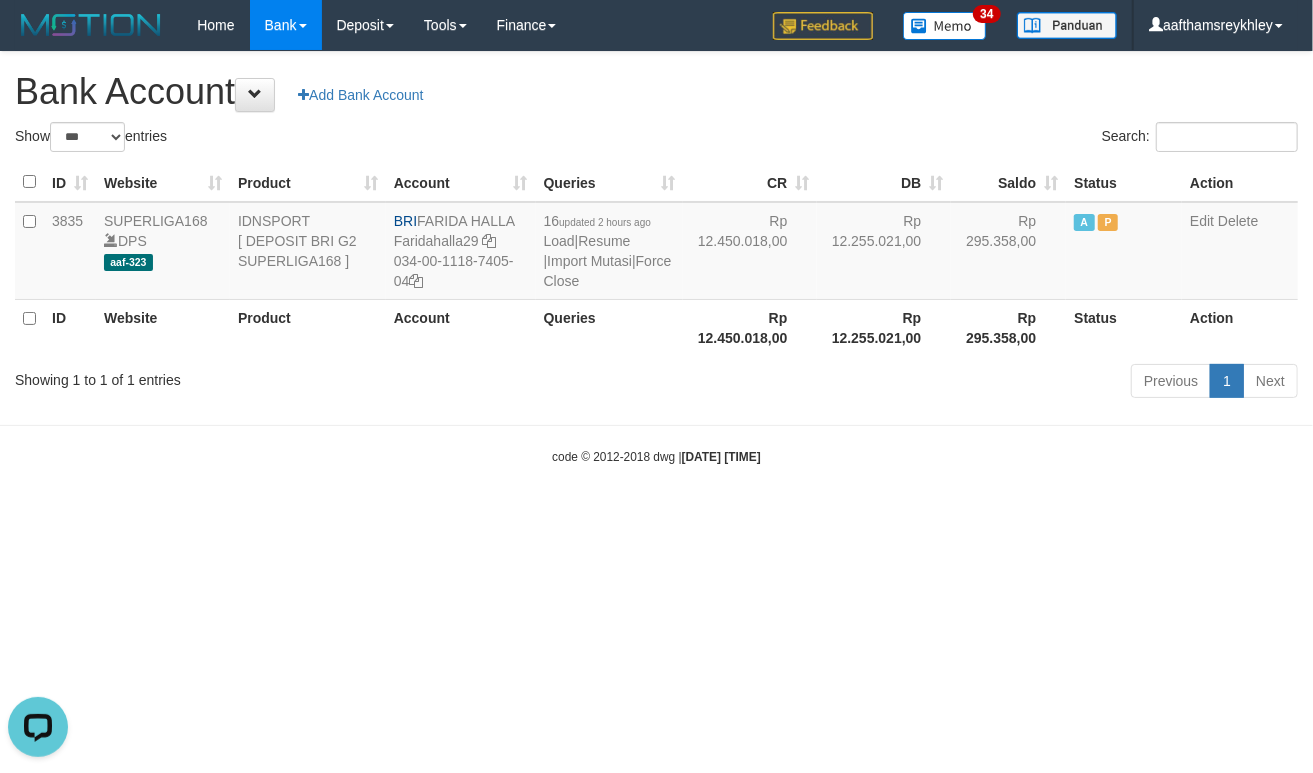 scroll, scrollTop: 0, scrollLeft: 0, axis: both 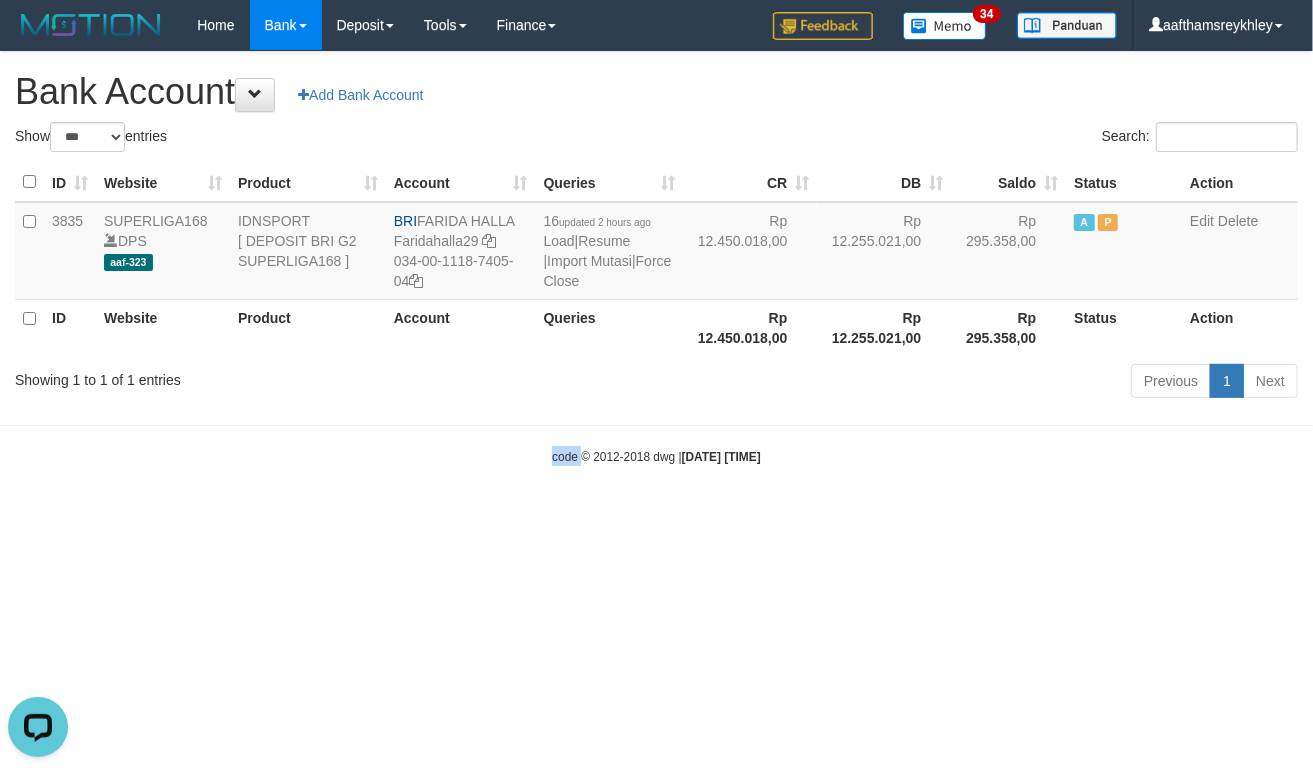 click on "Toggle navigation
Home
Bank
Account List
Load
By Website
Group
[ISPORT]													SUPERLIGA168
By Load Group (DPS)" at bounding box center [656, 258] 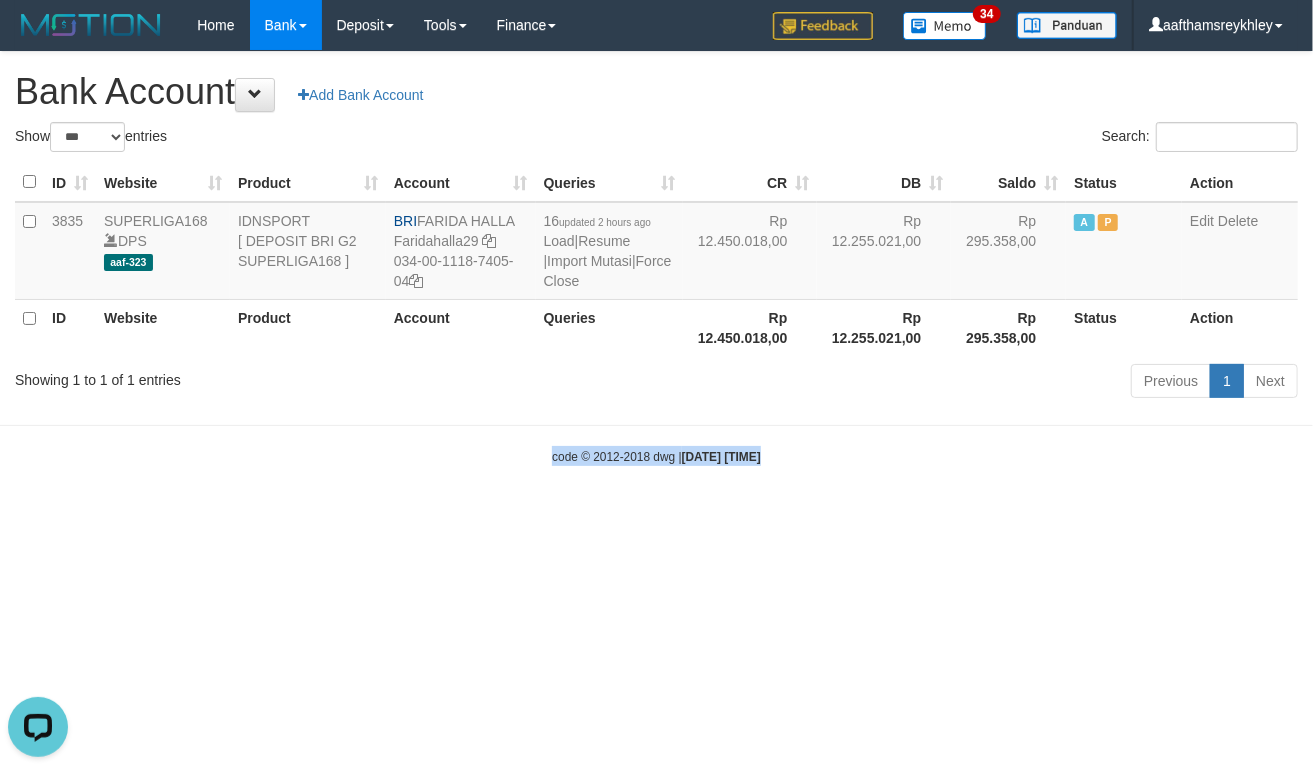 click on "Toggle navigation
Home
Bank
Account List
Load
By Website
Group
[ISPORT]													SUPERLIGA168
By Load Group (DPS)" at bounding box center [656, 258] 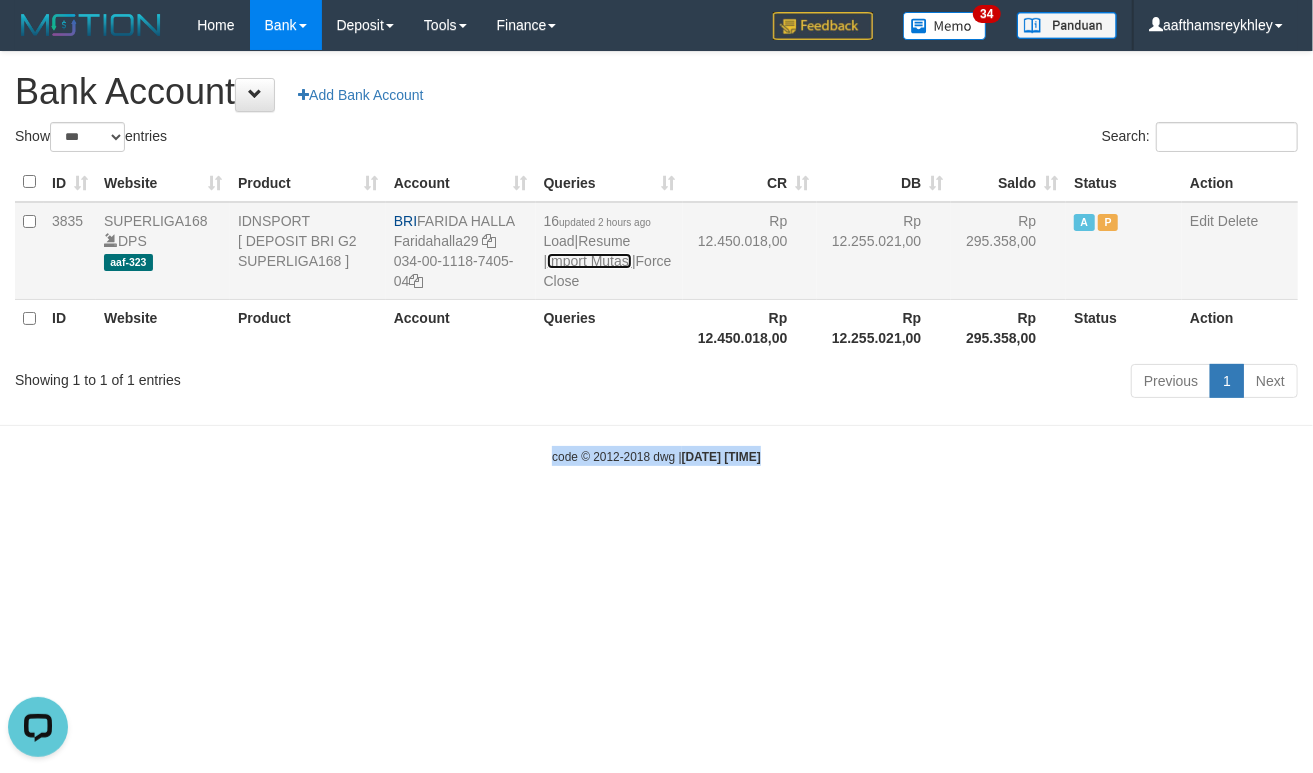 click on "Import Mutasi" at bounding box center (589, 261) 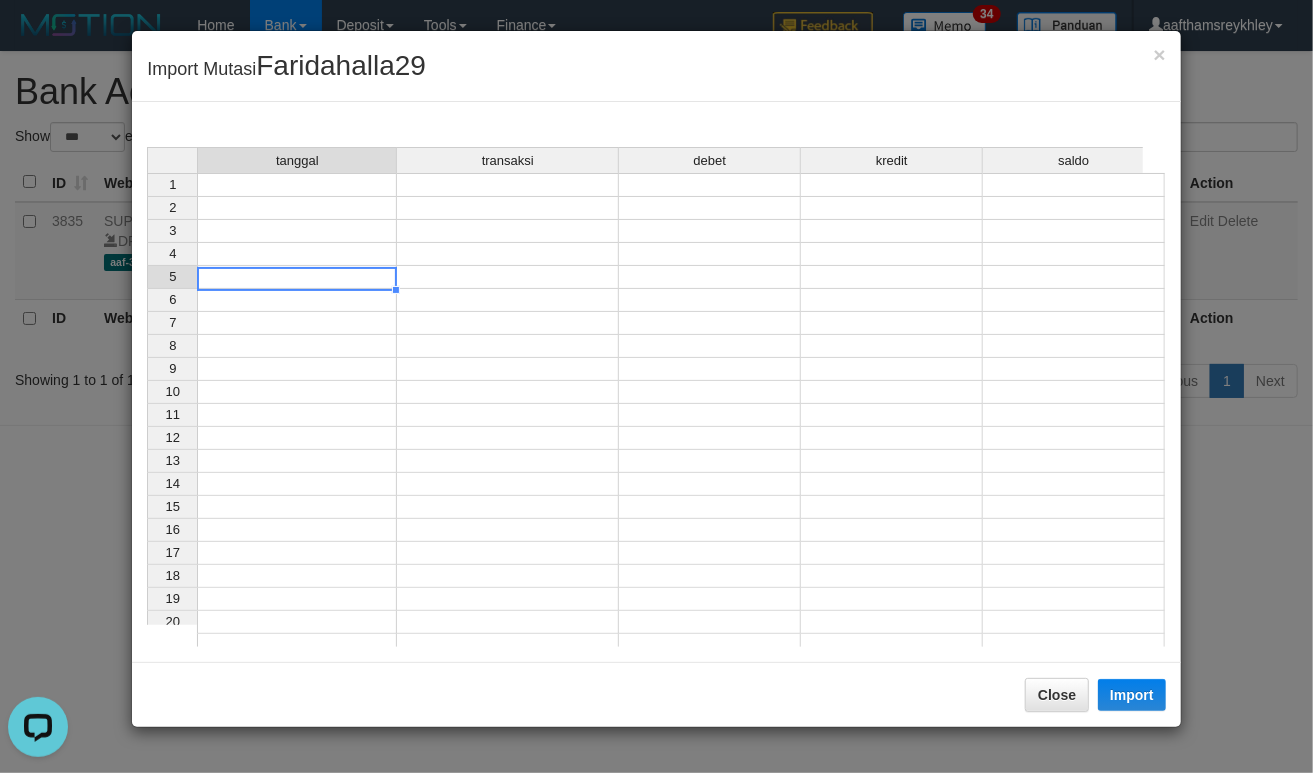 click at bounding box center (297, 277) 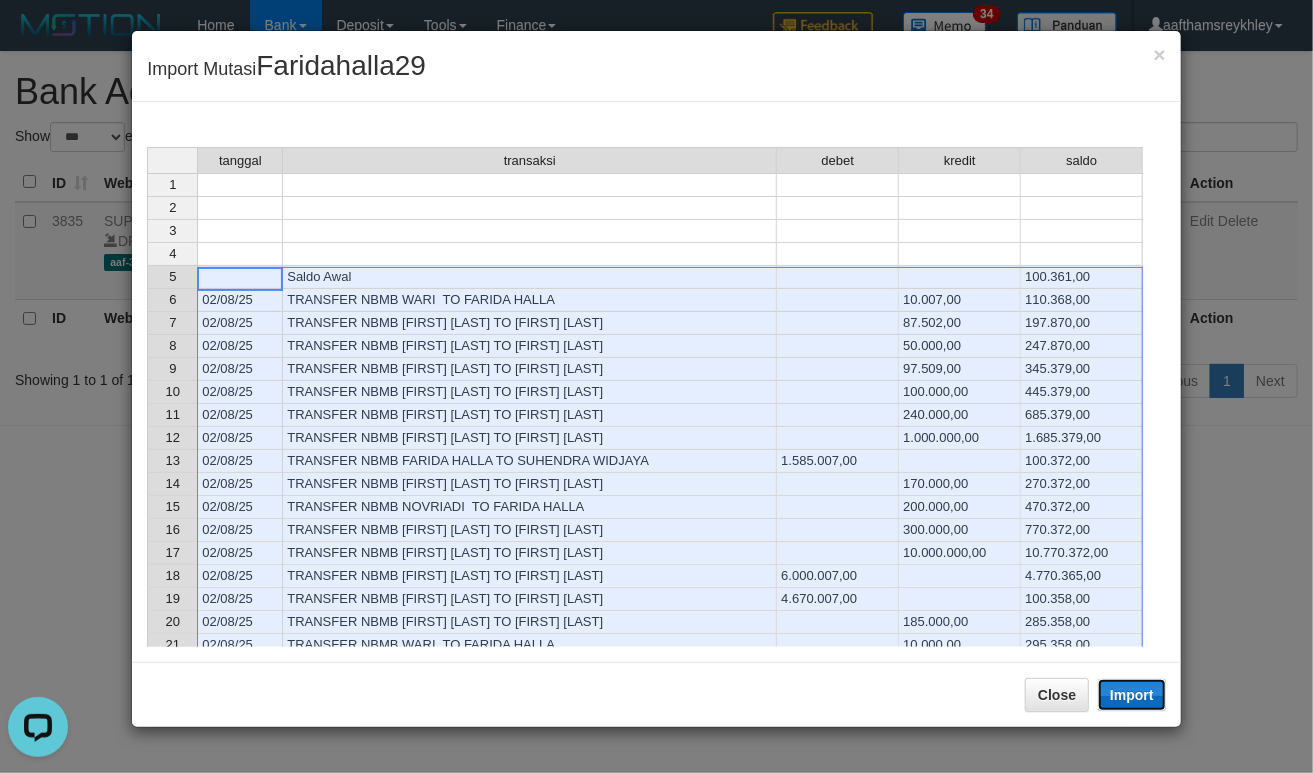 click on "Import" at bounding box center [1132, 695] 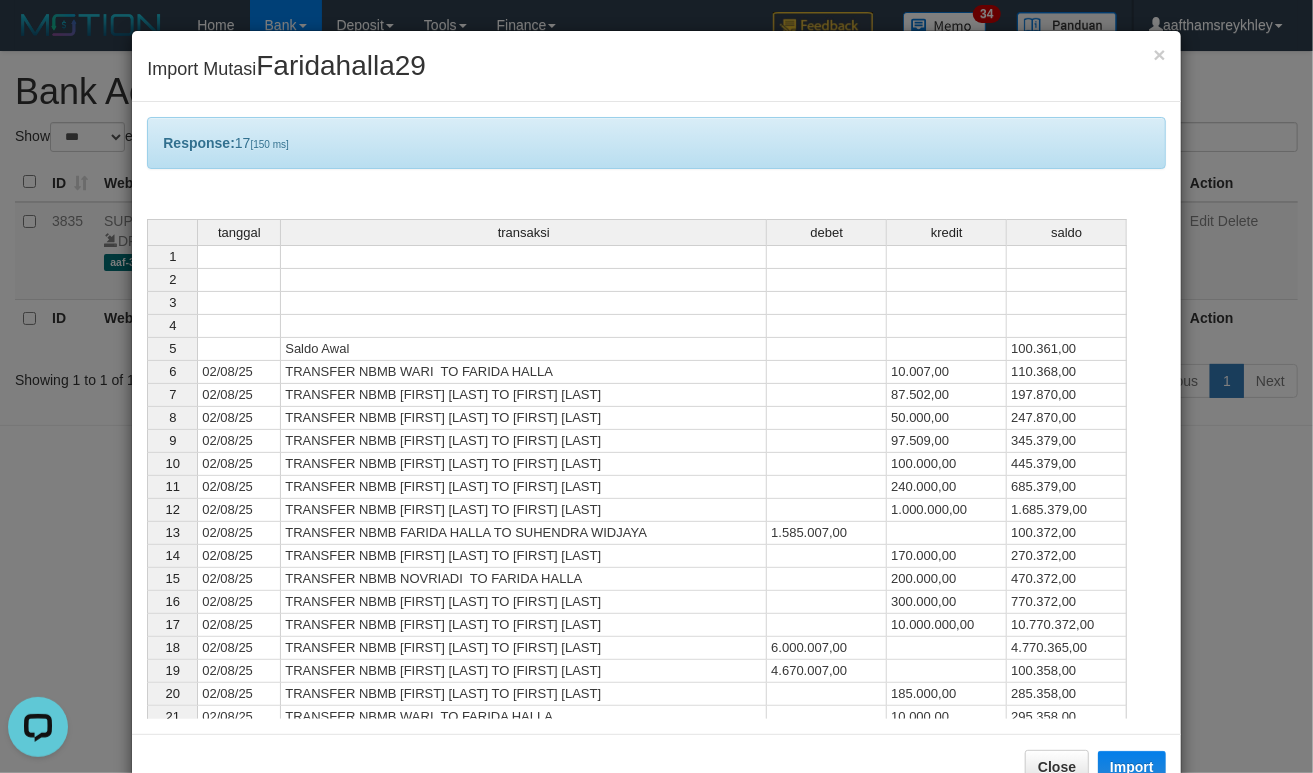 click on "tanggal transaksi debet kredit saldo 1 2 3 4 5 Saldo Awal 100.361,00 6 02/08/25 TRANSFER NBMB WARI  TO FARIDA HALLA 10.007,00 110.368,00 7 02/08/25 TRANSFER NBMB DADAN KUSMIADY  TO FARIDA HALLA 87.502,00 197.870,00 8 02/08/25 TRANSFER NBMB ANGGA KUSUMA W  TO FARIDA HALLA 50.000,00 247.870,00 9 02/08/25 TRANSFER NBMB SOPYAN SAURI  TO FARIDA HALLA 97.509,00 345.379,00 10 02/08/25 TRANSFER NBMB JEFRIAN BOLA  TO FARIDA HALLA 100.000,00 445.379,00 11 02/08/25 TRANSFER NBMB IRWAN SATRAWIJ  TO FARIDA HALLA 240.000,00 685.379,00 12 02/08/25 TRANSFER NBMB EDY BUSTAMY SA  TO FARIDA HALLA 1.000.000,00 1.685.379,00 13 02/08/25 TRANSFER NBMB FARIDA HALLA TO SUHENDRA WIDJAYA 1.585.007,00 100.372,00 14 02/08/25 TRANSFER NBMB EKO PRASETYO  TO FARIDA HALLA 170.000,00 270.372,00 15 02/08/25 TRANSFER NBMB NOVRIADI  TO FARIDA HALLA 200.000,00 470.372,00 16 02/08/25 TRANSFER NBMB NUNUNG NUGROHO  TO FARIDA HALLA 300.000,00 770.372,00 17 02/08/25 TRANSFER NBMB EDY PRANOTO  TO FARIDA HALLA 10.000.000,00 10.770.372,00 18 02/08/25" at bounding box center [147, 543] 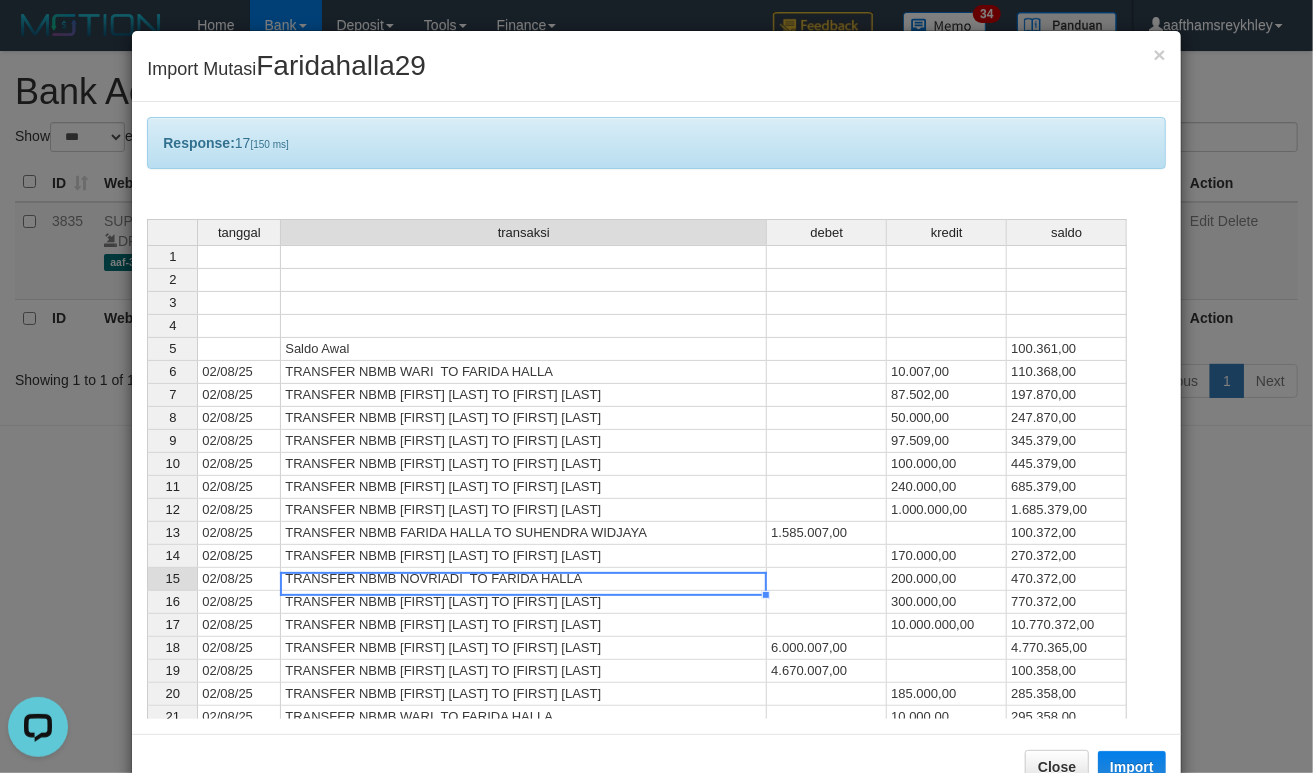 click at bounding box center [523, 595] 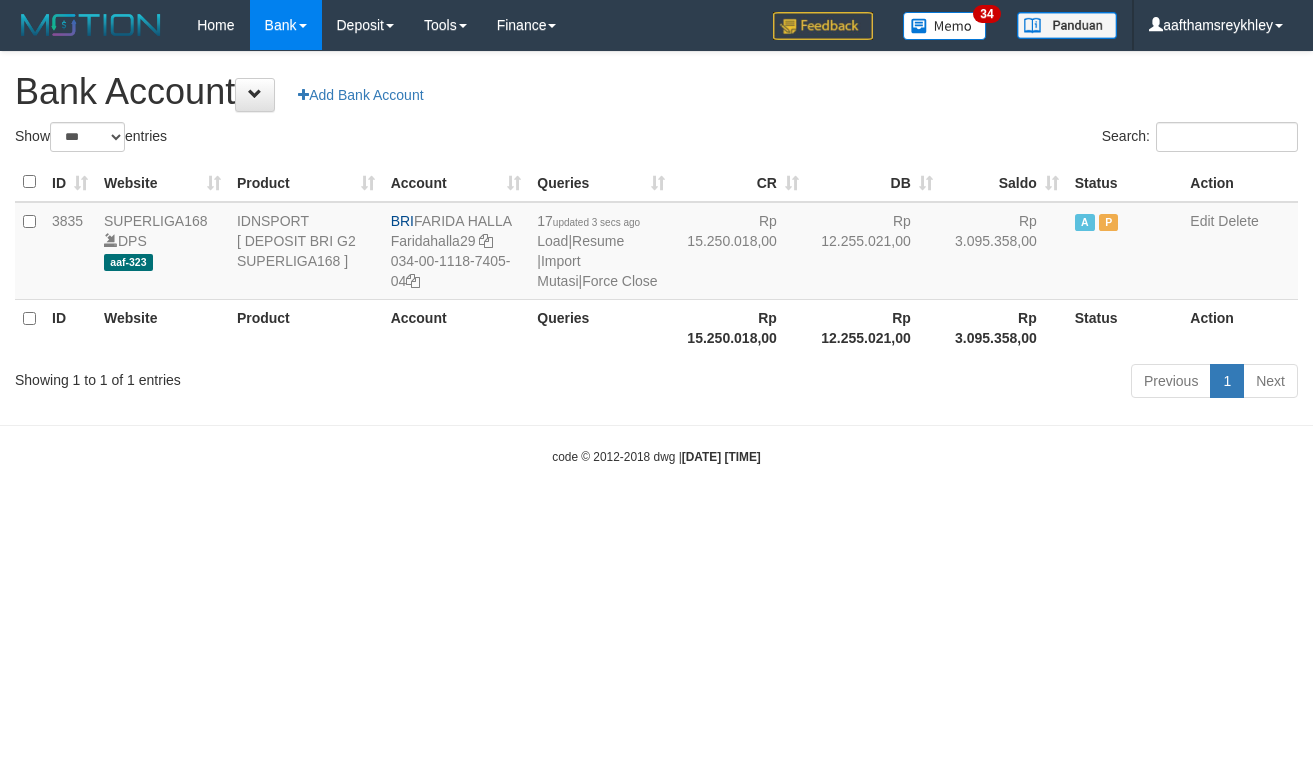 select on "***" 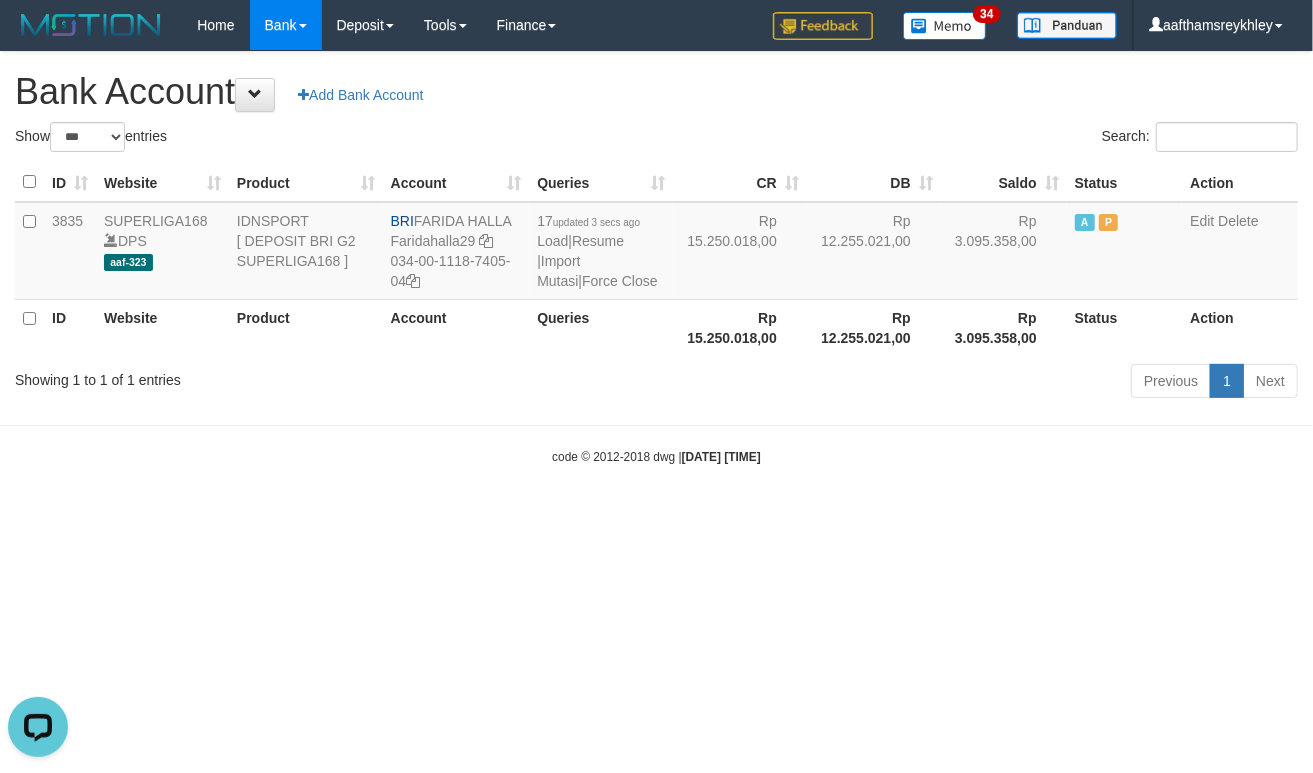 scroll, scrollTop: 0, scrollLeft: 0, axis: both 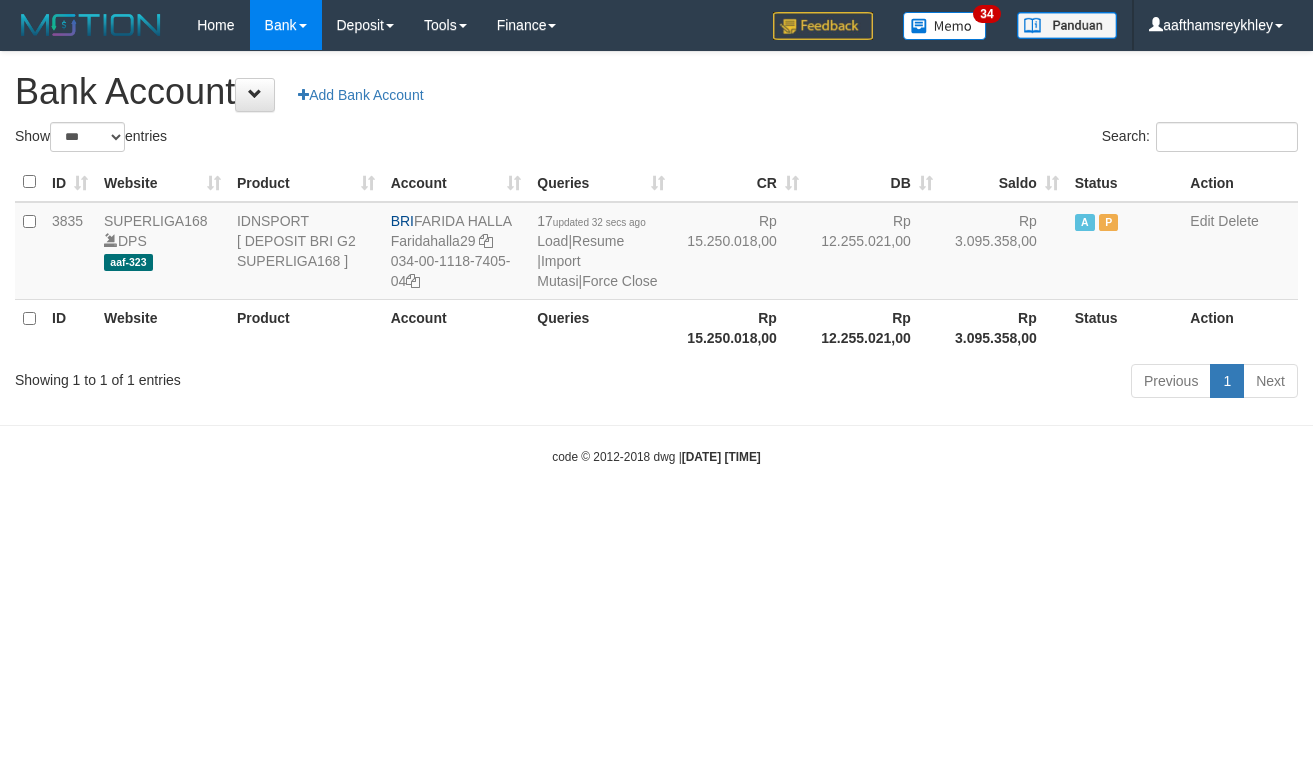 select on "***" 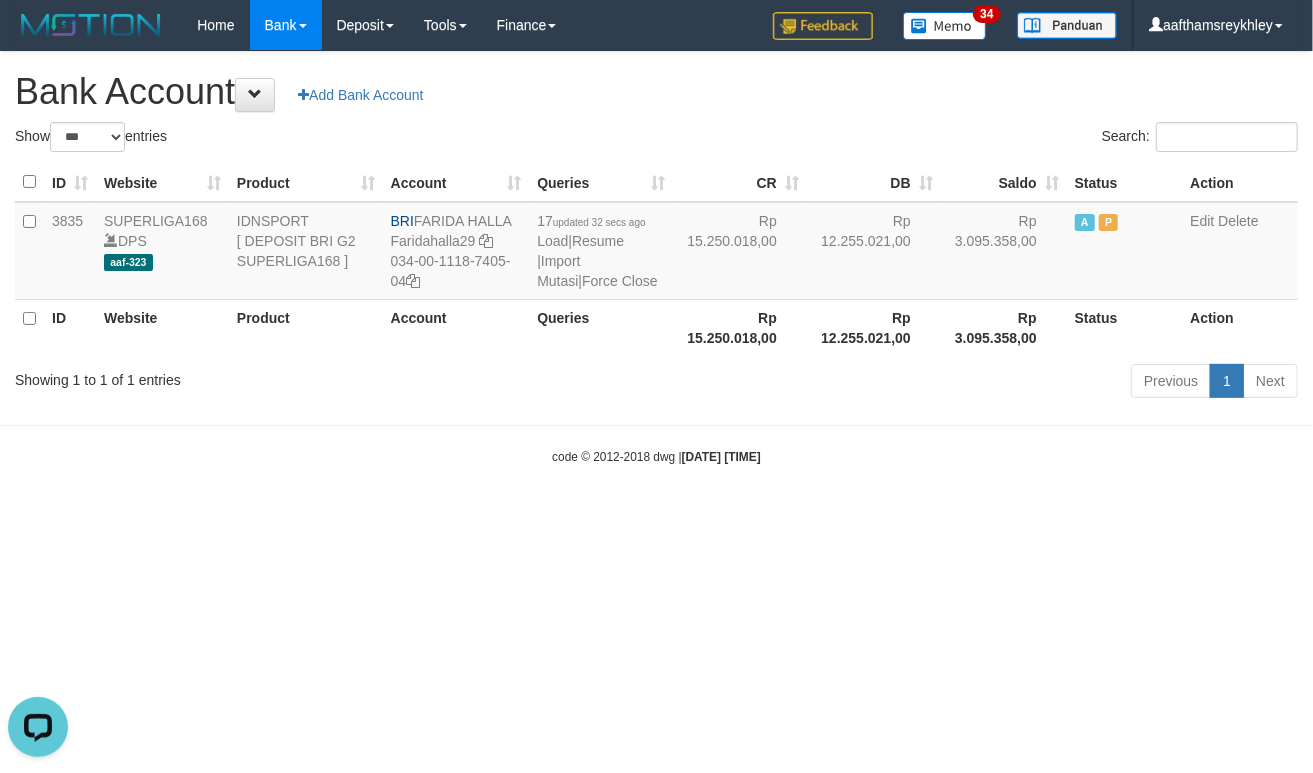 scroll, scrollTop: 0, scrollLeft: 0, axis: both 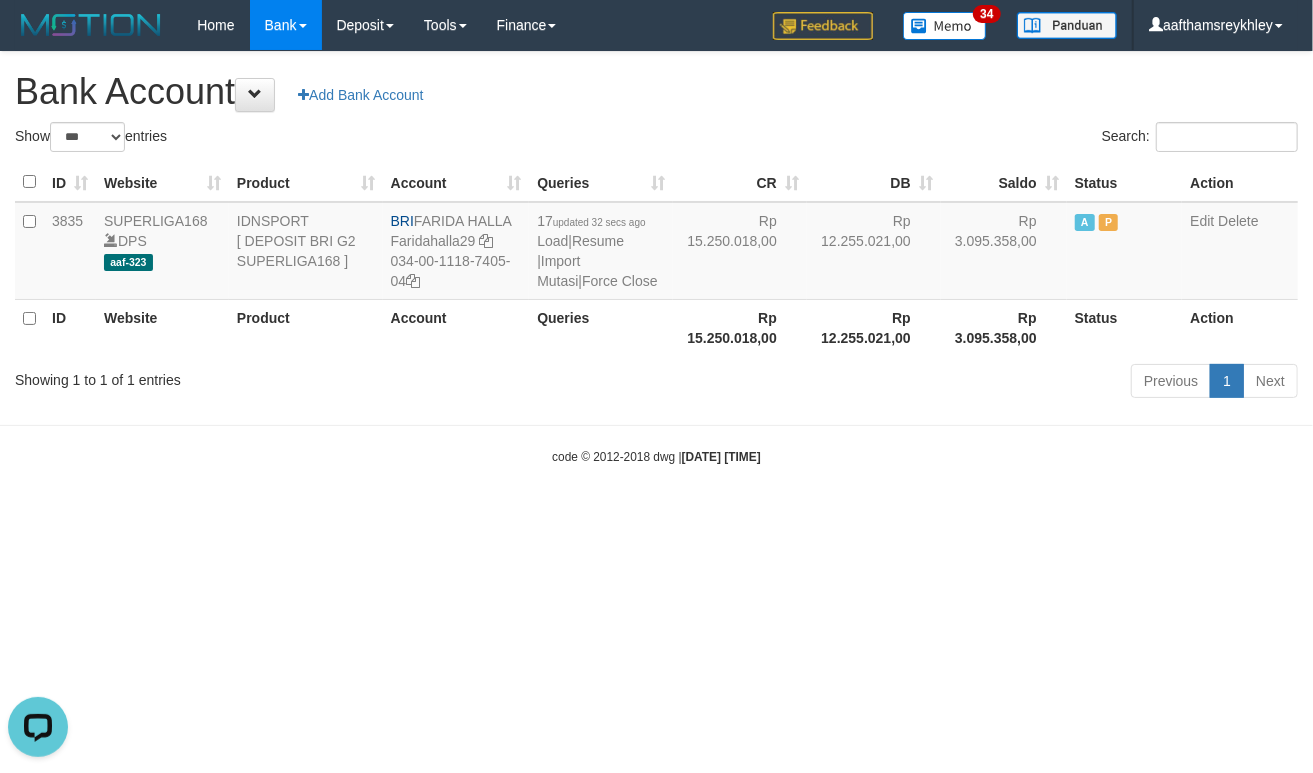 click on "code © 2012-2018 dwg |  2025/08/02 05:46:34" at bounding box center [656, 456] 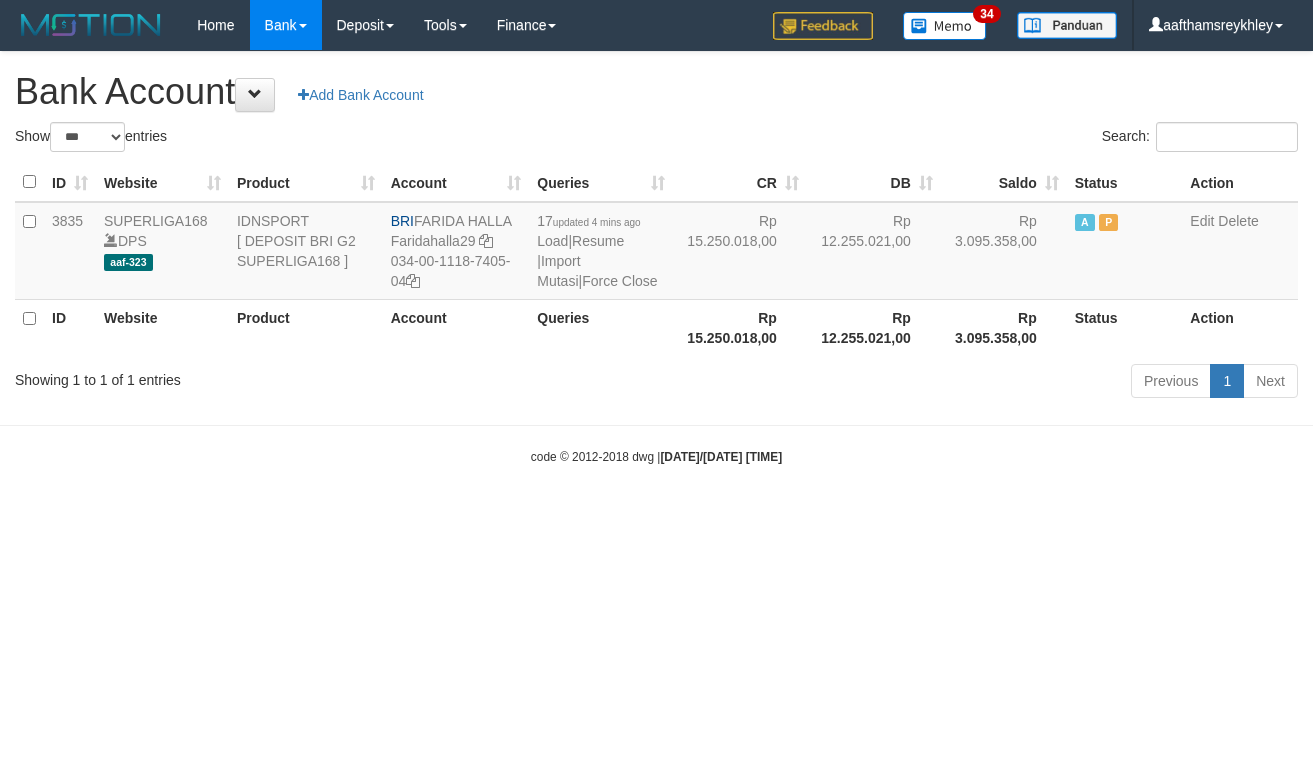select on "***" 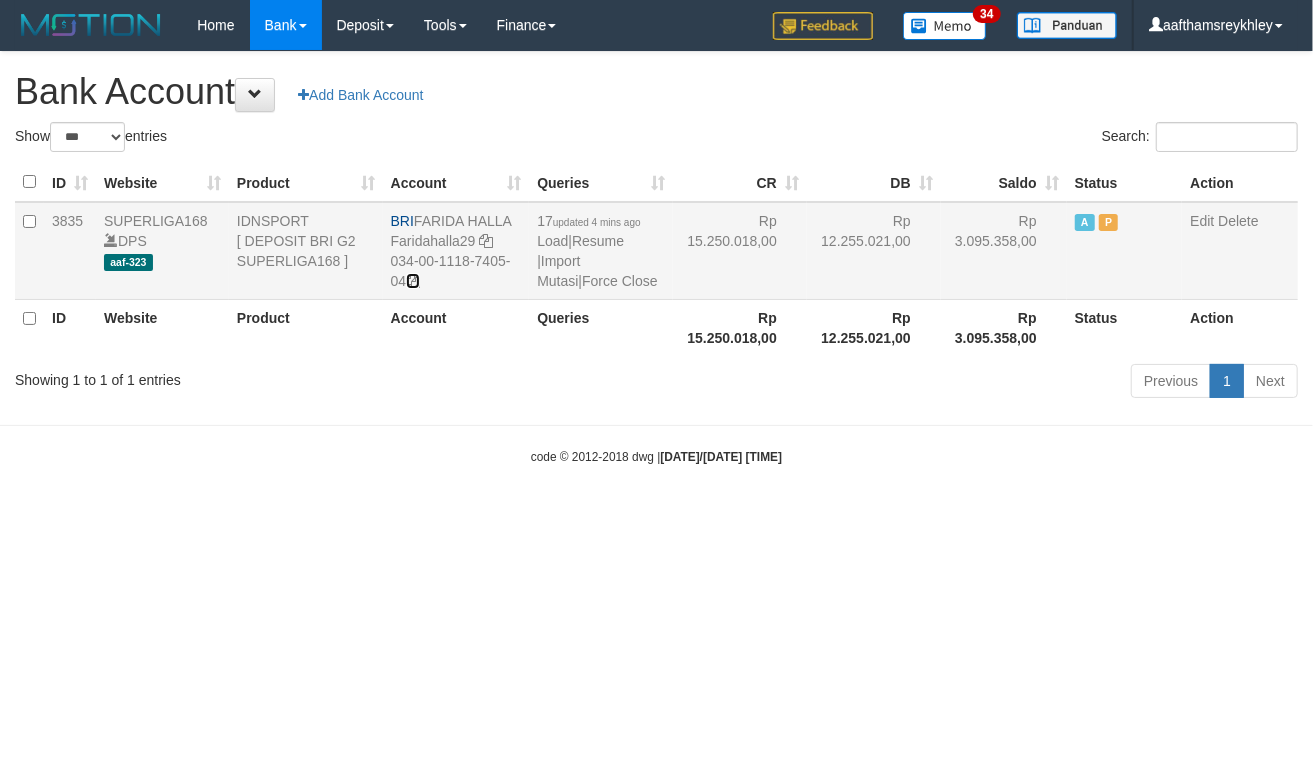click at bounding box center [413, 281] 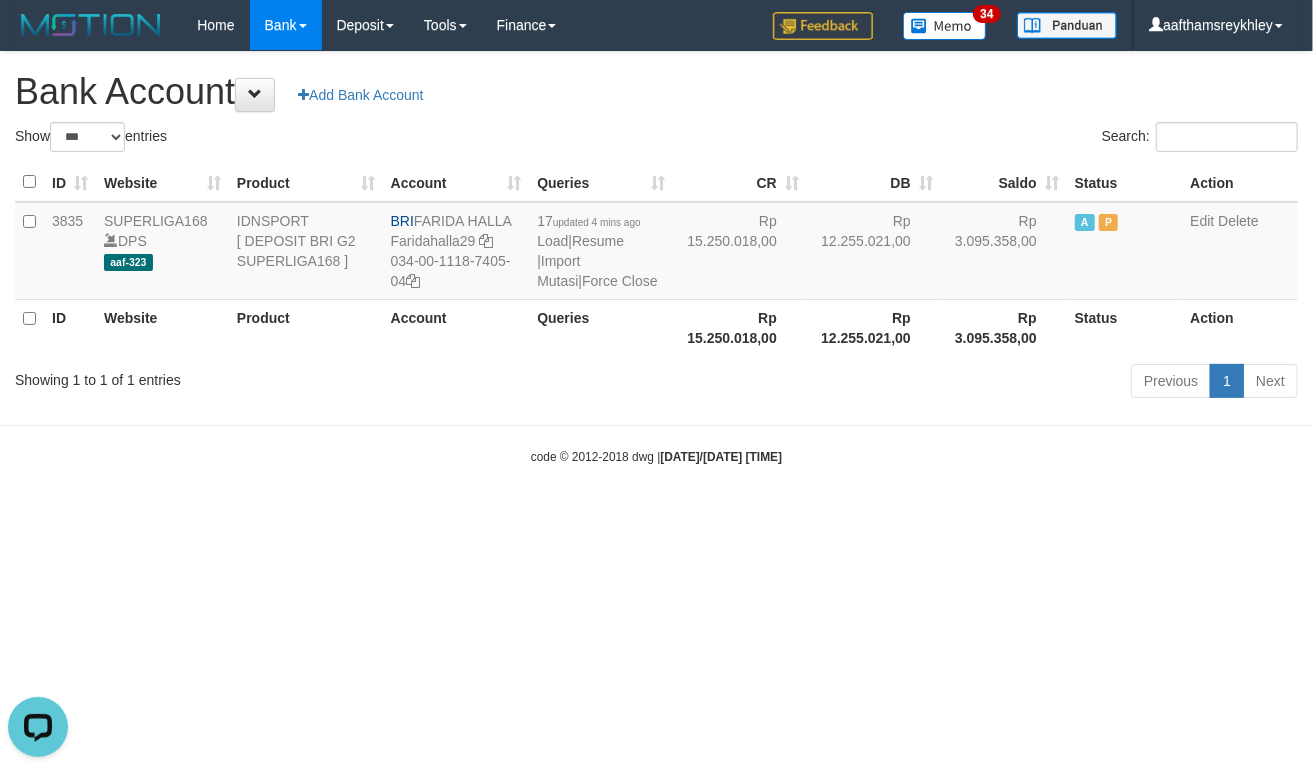 scroll, scrollTop: 0, scrollLeft: 0, axis: both 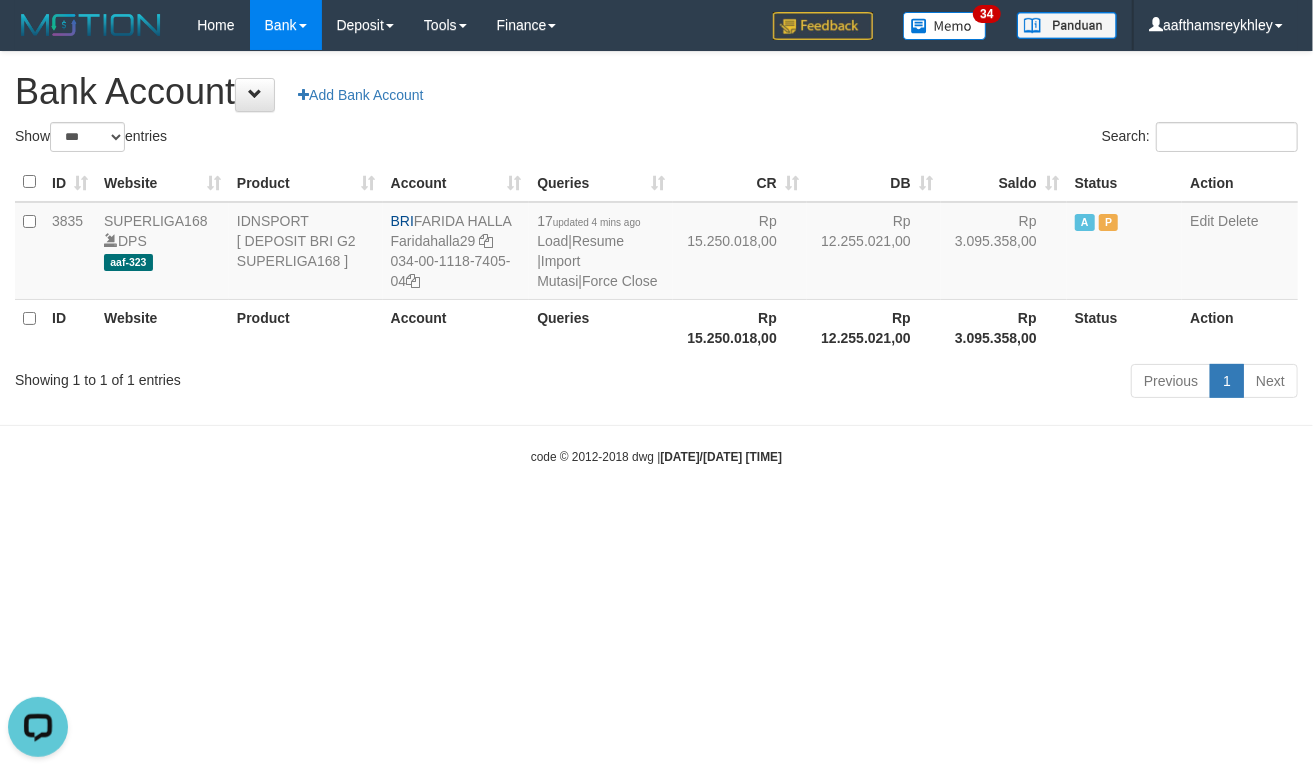 click on "Toggle navigation
Home
Bank
Account List
Load
By Website
Group
[ISPORT]													SUPERLIGA168
By Load Group (DPS)" at bounding box center [656, 258] 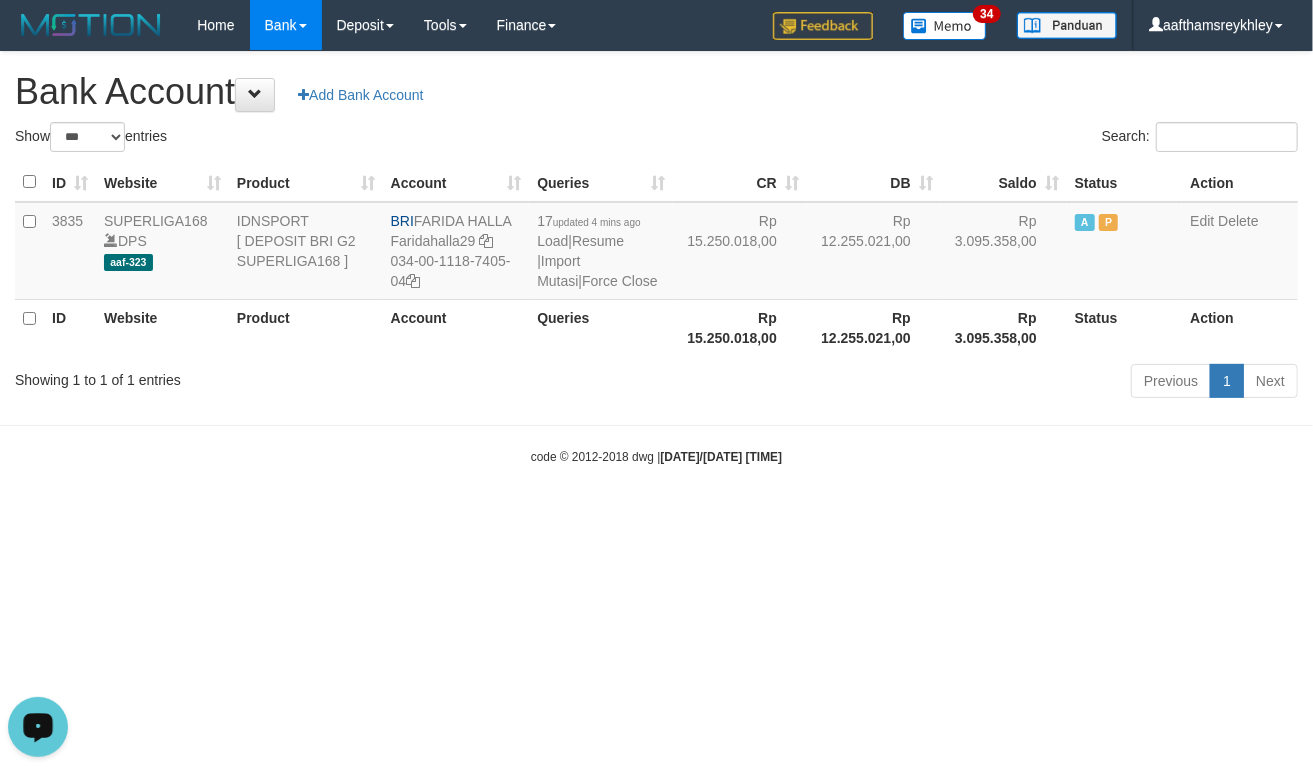 drag, startPoint x: 70, startPoint y: 520, endPoint x: 128, endPoint y: 492, distance: 64.40497 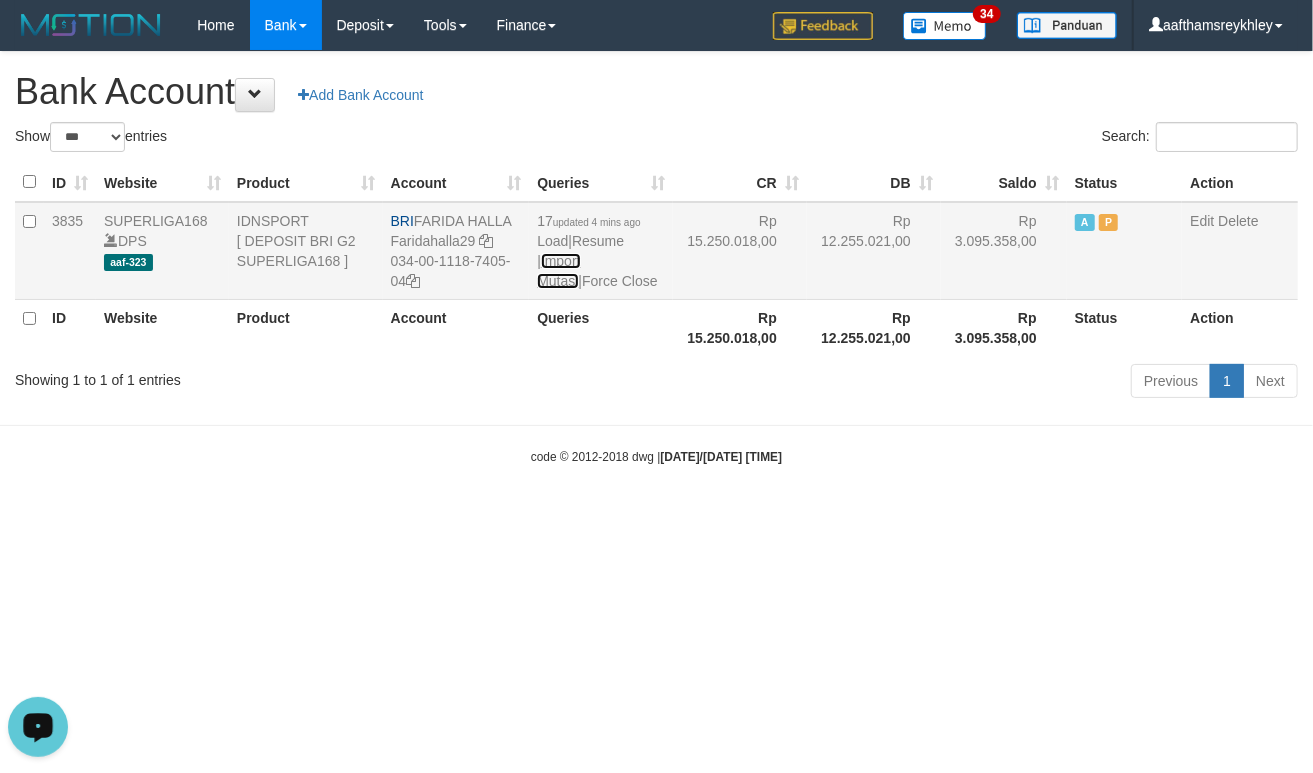 click on "Import Mutasi" at bounding box center [558, 271] 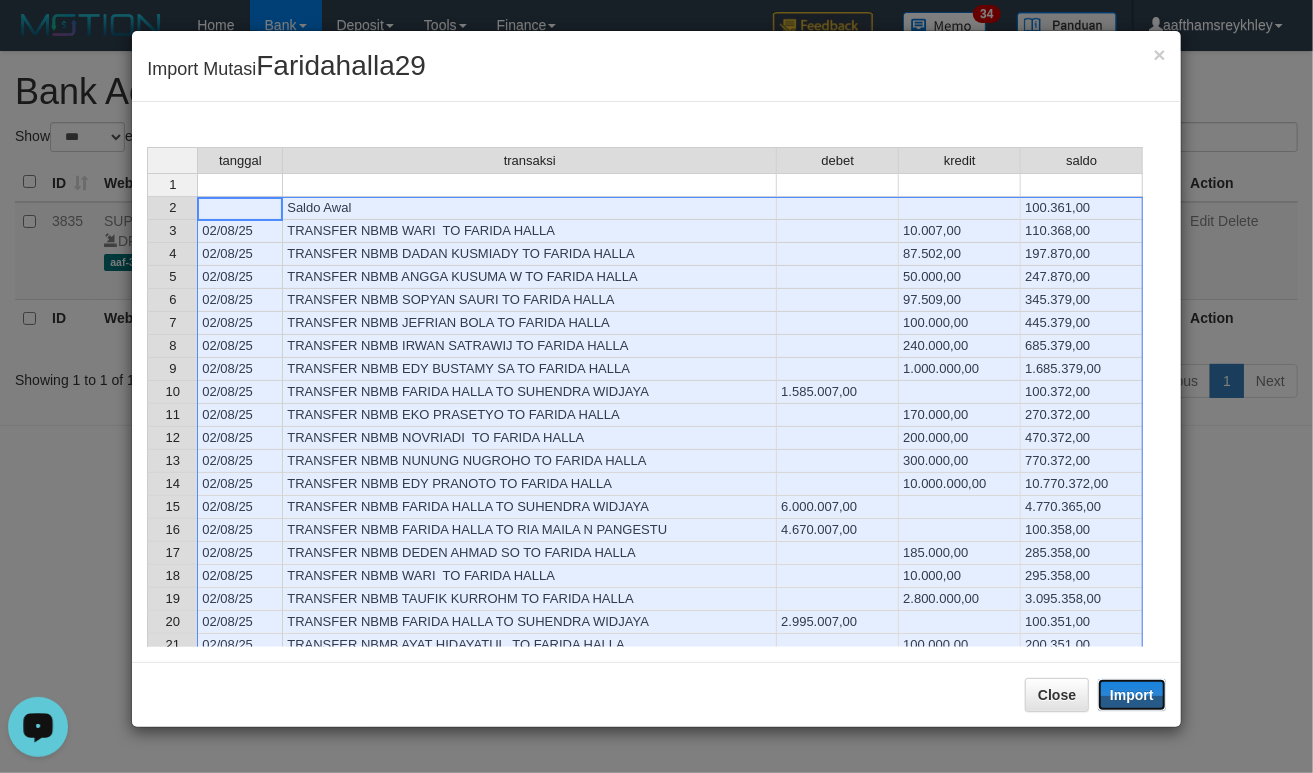 click on "Import" at bounding box center (1132, 695) 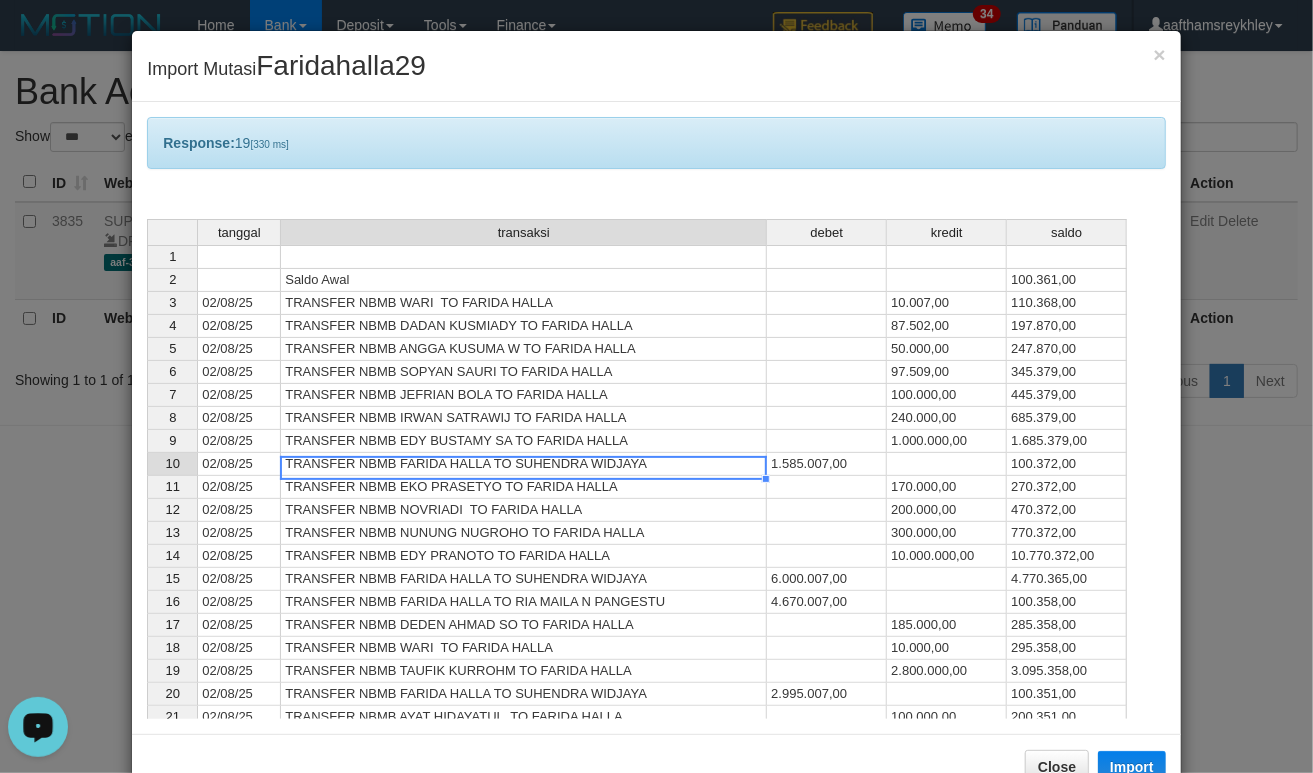 click on "tanggal transaksi debet kredit saldo 1 2 Saldo Awal 100.361,00 3 02/08/25 TRANSFER NBMB WARI  TO FARIDA HALLA 10.007,00 110.368,00 4 02/08/25 TRANSFER NBMB DADAN KUSMIADY  TO FARIDA HALLA 87.502,00 197.870,00 5 02/08/25 TRANSFER NBMB ANGGA KUSUMA W  TO FARIDA HALLA 50.000,00 247.870,00 6 02/08/25 TRANSFER NBMB SOPYAN SAURI  TO FARIDA HALLA 97.509,00 345.379,00 7 02/08/25 TRANSFER NBMB JEFRIAN BOLA  TO FARIDA HALLA 100.000,00 445.379,00 8 02/08/25 TRANSFER NBMB IRWAN SATRAWIJ  TO FARIDA HALLA 240.000,00 685.379,00 9 02/08/25 TRANSFER NBMB EDY BUSTAMY SA  TO FARIDA HALLA 1.000.000,00 1.685.379,00 10 02/08/25 TRANSFER NBMB FARIDA HALLA TO SUHENDRA WIDJAYA 1.585.007,00 100.372,00 11 02/08/25 TRANSFER NBMB EKO PRASETYO  TO FARIDA HALLA 170.000,00 270.372,00 12 02/08/25 TRANSFER NBMB NOVRIADI  TO FARIDA HALLA 200.000,00 470.372,00 13 02/08/25 TRANSFER NBMB NUNUNG NUGROHO  TO FARIDA HALLA 300.000,00 770.372,00 14 02/08/25 TRANSFER NBMB EDY PRANOTO  TO FARIDA HALLA 10.000.000,00 10.770.372,00 15 02/08/25 16 17 18" at bounding box center [147, 543] 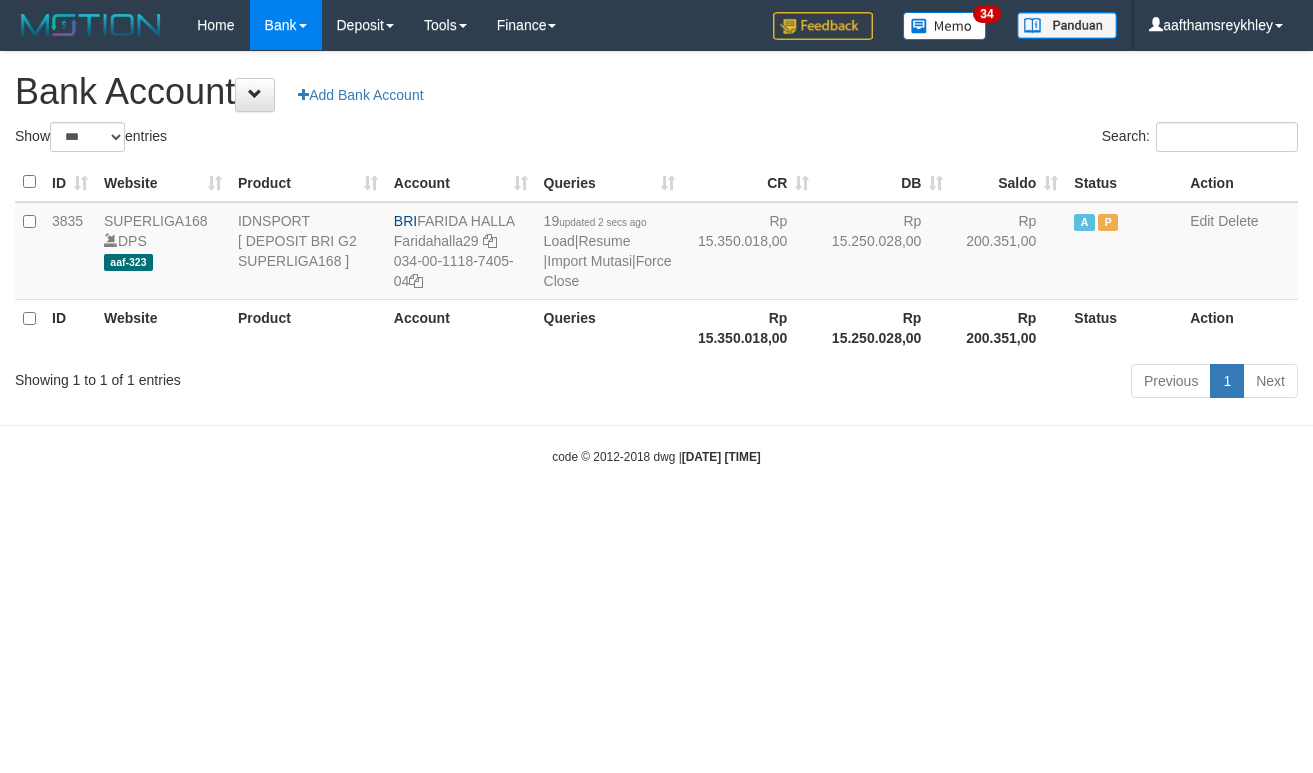 select on "***" 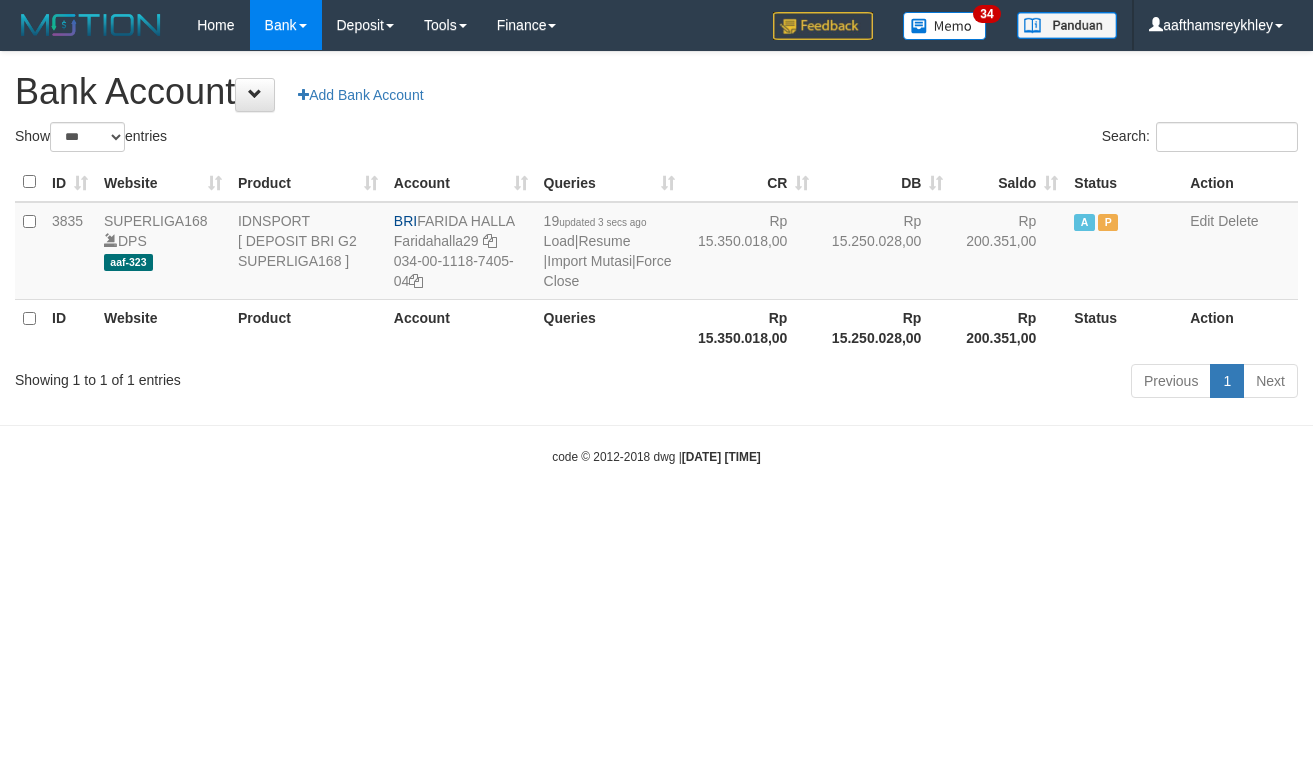 select on "***" 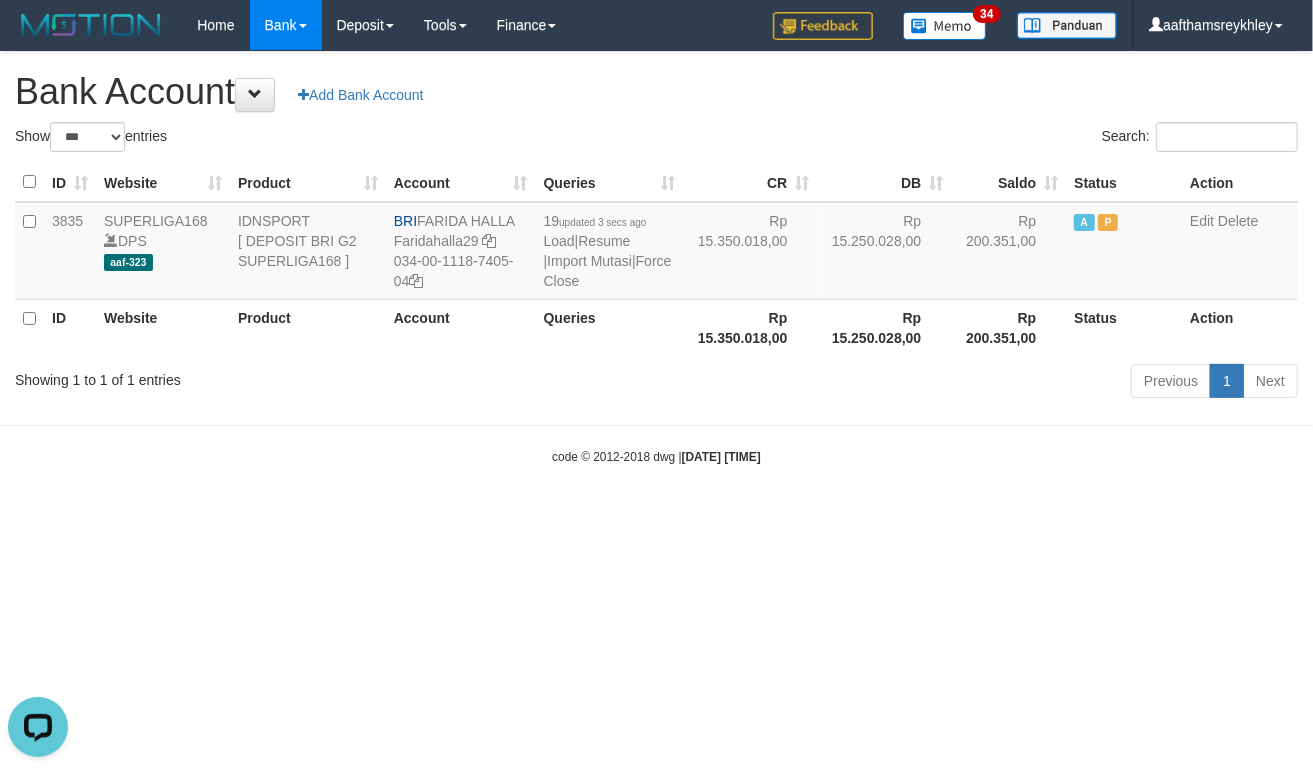 scroll, scrollTop: 0, scrollLeft: 0, axis: both 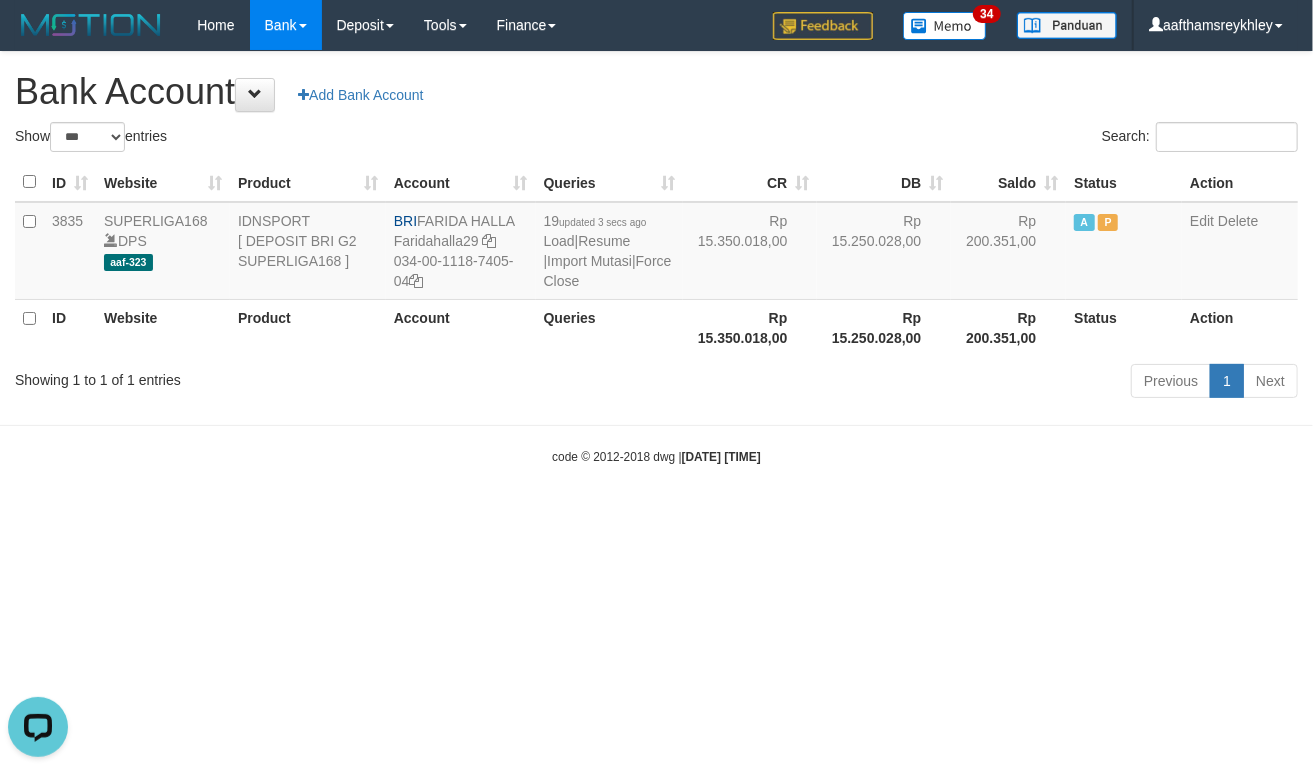 click on "Toggle navigation
Home
Bank
Account List
Load
By Website
Group
[ISPORT]													SUPERLIGA168
By Load Group (DPS)" at bounding box center (656, 258) 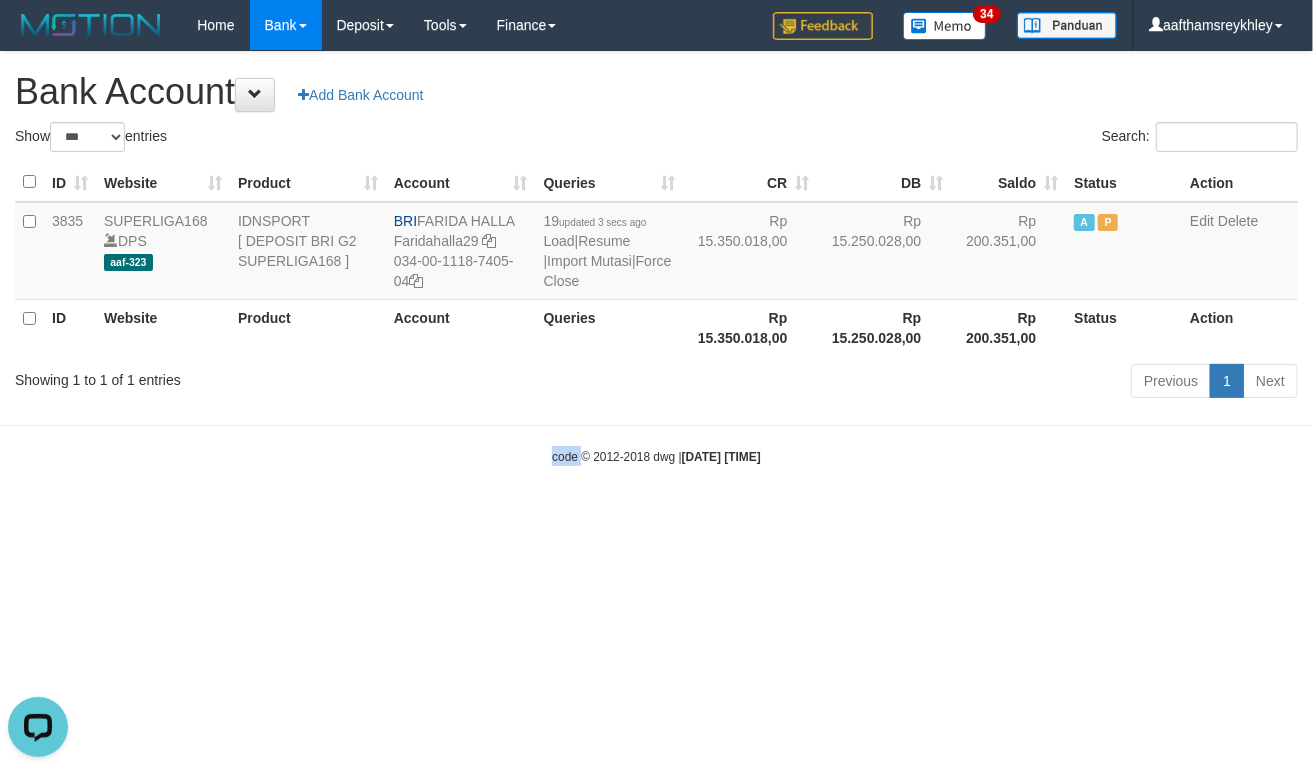 click on "Toggle navigation
Home
Bank
Account List
Load
By Website
Group
[ISPORT]													SUPERLIGA168
By Load Group (DPS)" at bounding box center (656, 258) 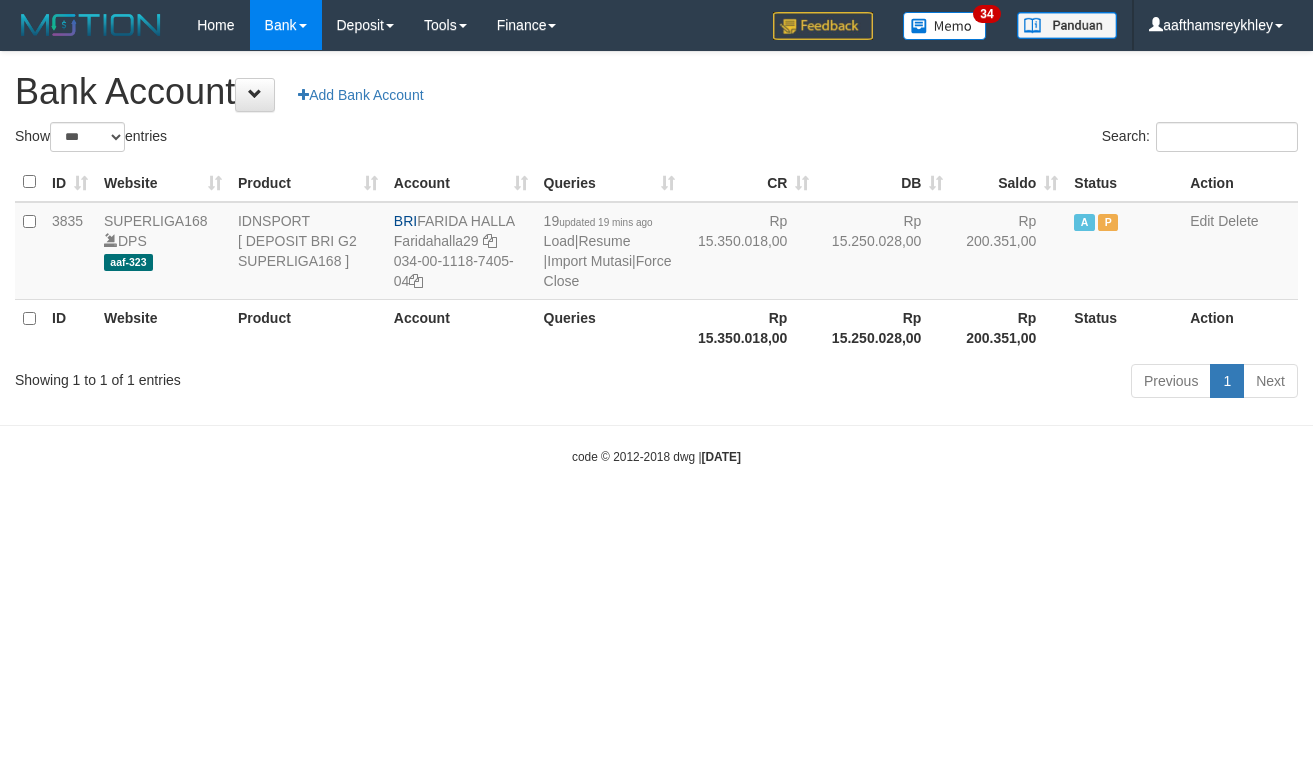 select on "***" 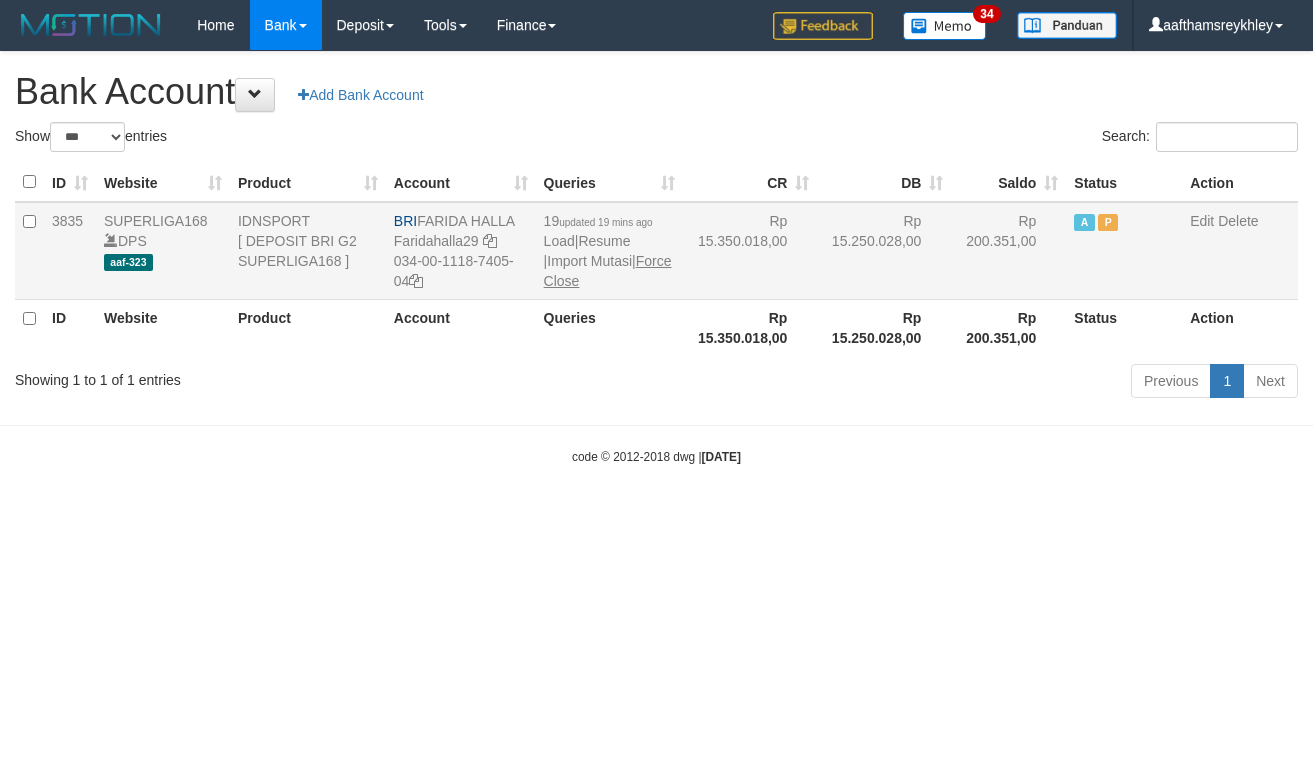 scroll, scrollTop: 0, scrollLeft: 0, axis: both 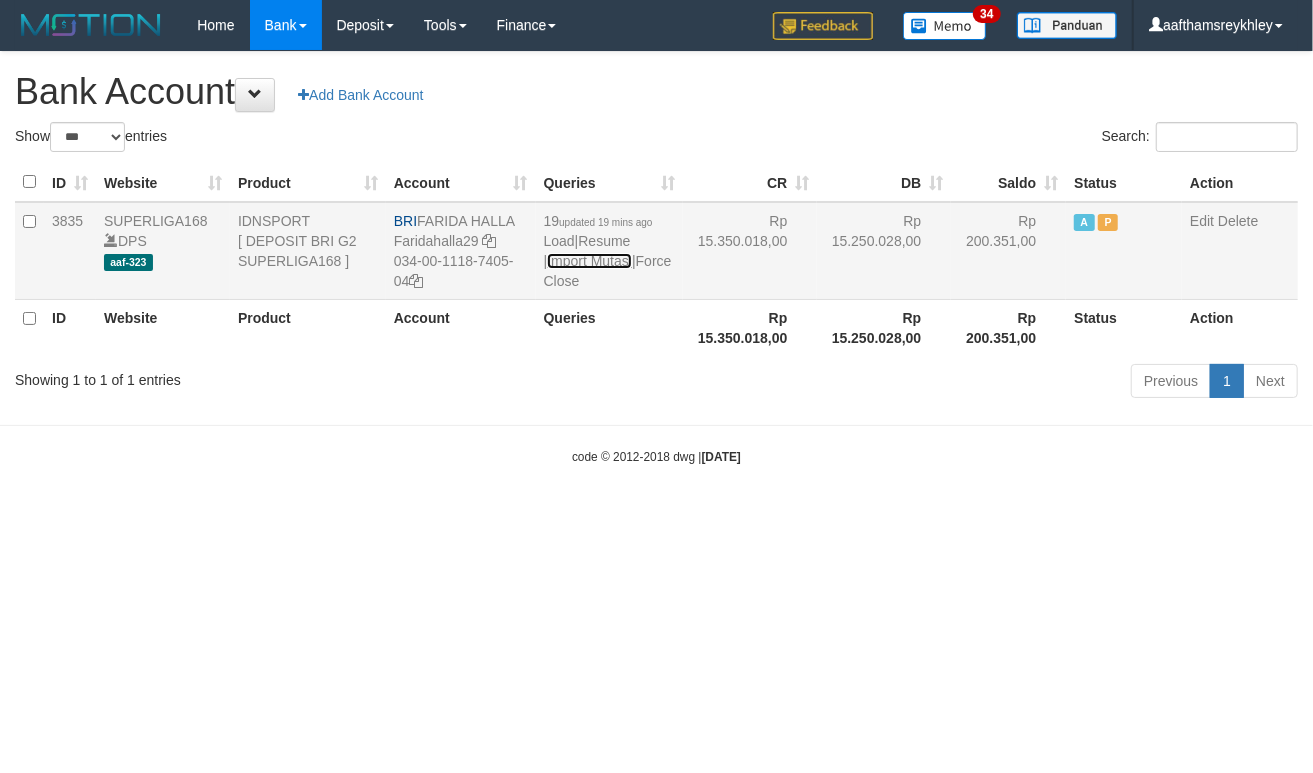click on "Import Mutasi" at bounding box center (589, 261) 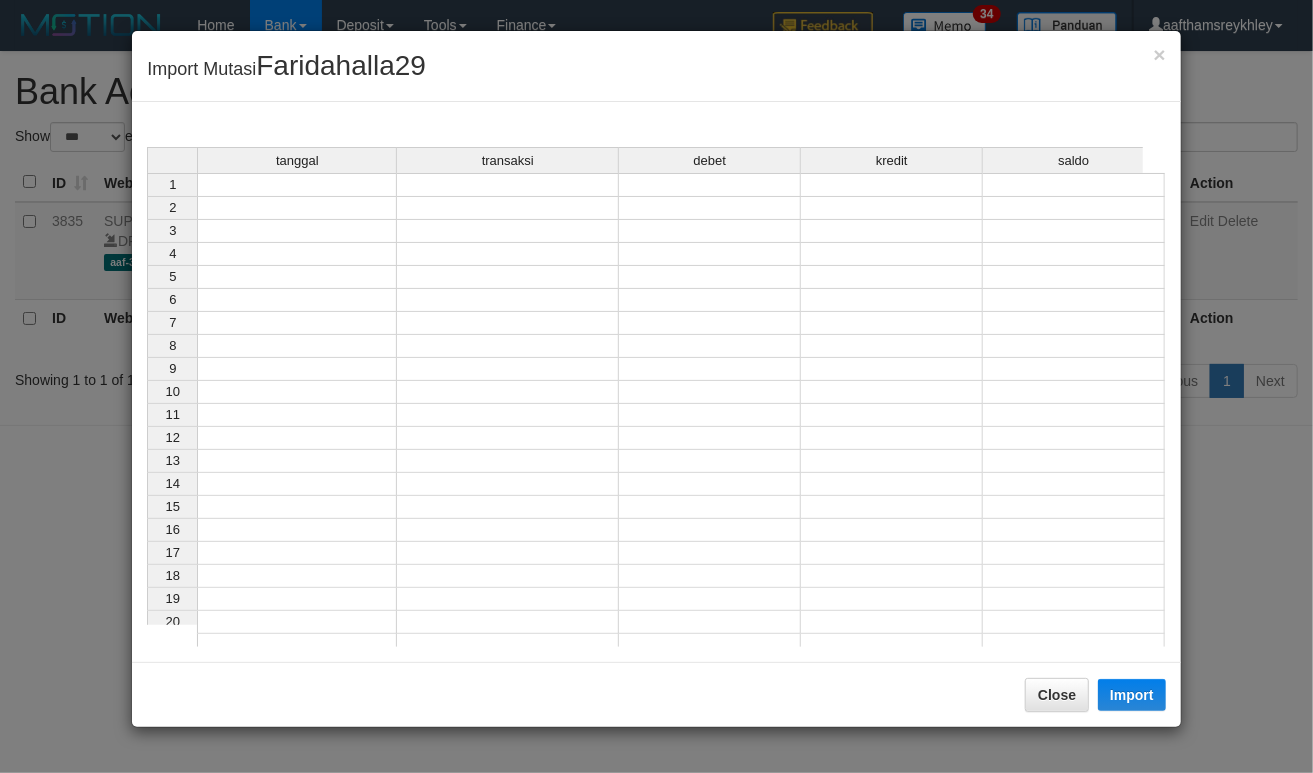 click at bounding box center (297, 208) 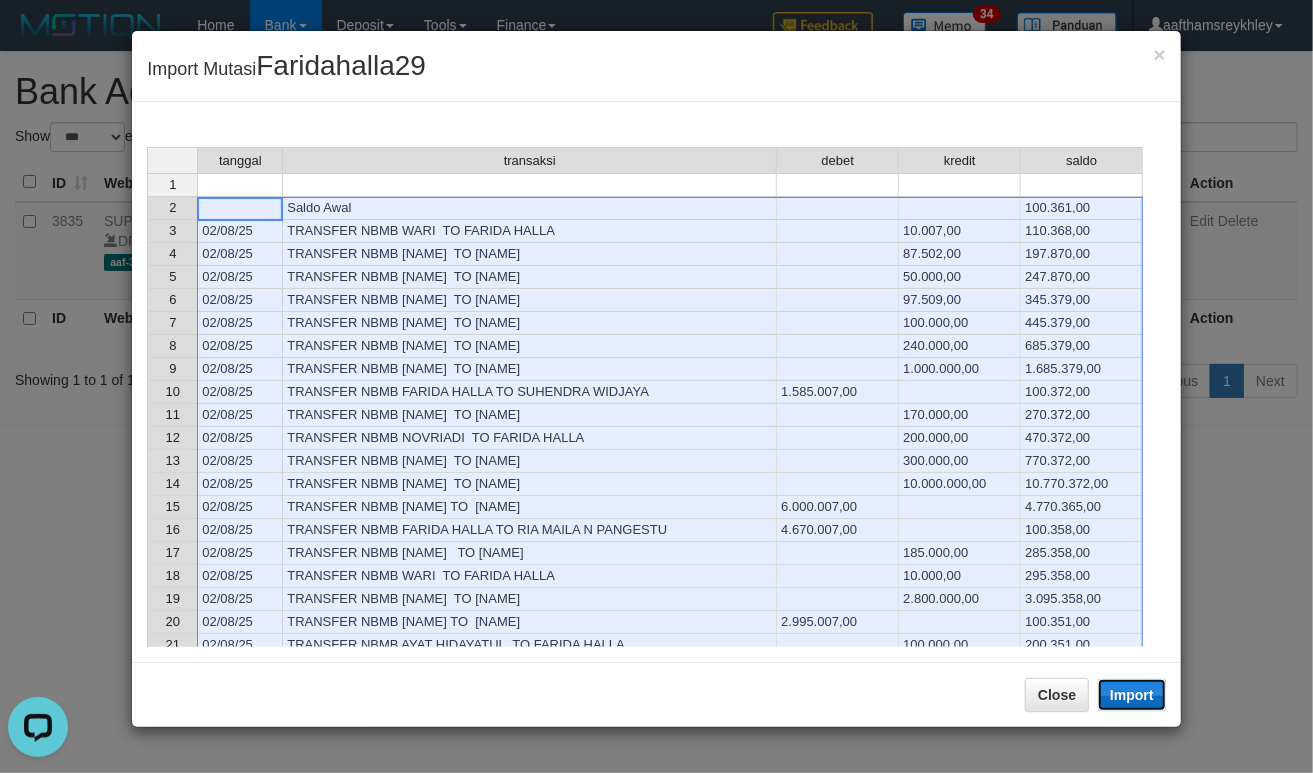 scroll, scrollTop: 0, scrollLeft: 0, axis: both 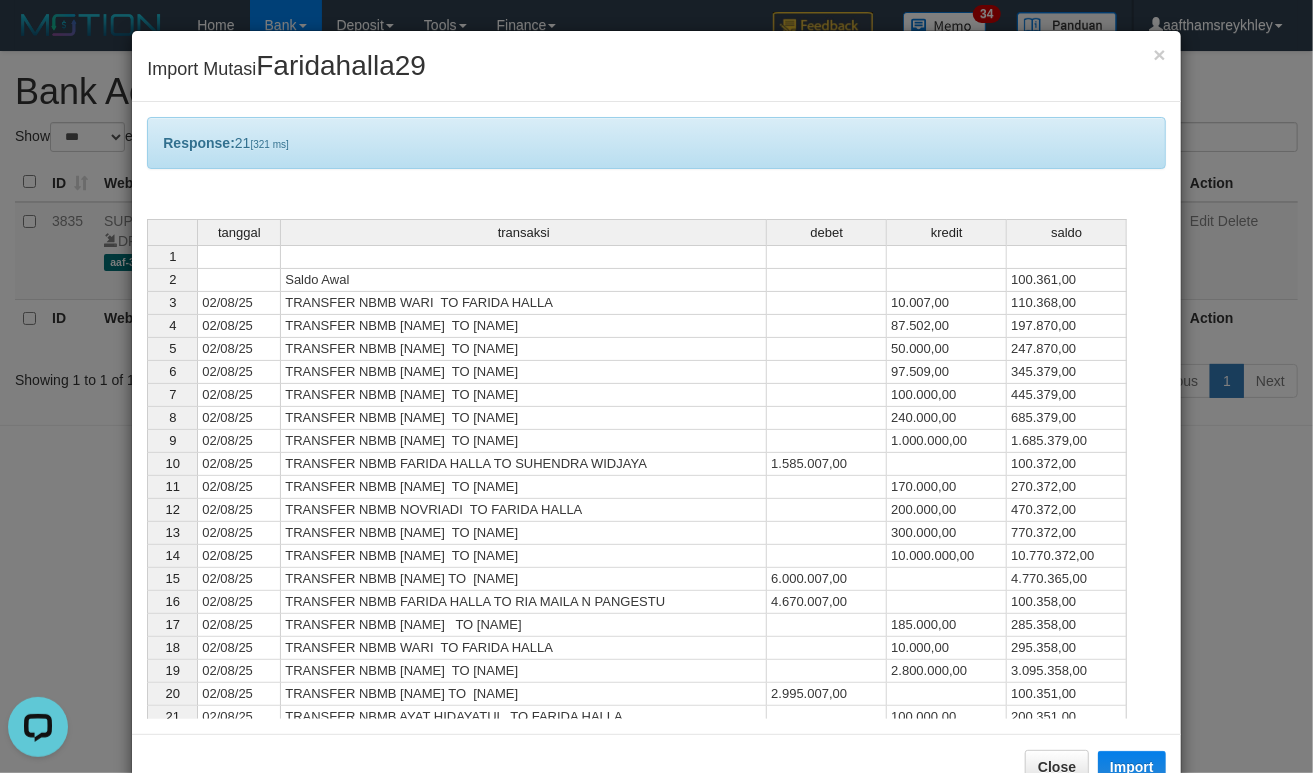 click on "tanggal transaksi debet kredit saldo 1 2 Saldo Awal 100.361,00 3 02/08/25 TRANSFER NBMB WARI  TO FARIDA HALLA 10.007,00 110.368,00 4 02/08/25 TRANSFER NBMB DADAN KUSMIADY  TO FARIDA HALLA 87.502,00 197.870,00 5 02/08/25 TRANSFER NBMB ANGGA KUSUMA W  TO FARIDA HALLA 50.000,00 247.870,00 6 02/08/25 TRANSFER NBMB SOPYAN SAURI  TO FARIDA HALLA 97.509,00 345.379,00 7 02/08/25 TRANSFER NBMB JEFRIAN BOLA  TO FARIDA HALLA 100.000,00 445.379,00 8 02/08/25 TRANSFER NBMB IRWAN SATRAWIJ  TO FARIDA HALLA 240.000,00 685.379,00 9 02/08/25 TRANSFER NBMB EDY BUSTAMY SA  TO FARIDA HALLA 1.000.000,00 1.685.379,00 10 02/08/25 TRANSFER NBMB FARIDA HALLA TO SUHENDRA WIDJAYA 1.585.007,00 100.372,00 11 02/08/25 TRANSFER NBMB EKO PRASETYO  TO FARIDA HALLA 170.000,00 270.372,00 12 02/08/25 TRANSFER NBMB NOVRIADI  TO FARIDA HALLA 200.000,00 470.372,00 13 02/08/25 TRANSFER NBMB NUNUNG NUGROHO  TO FARIDA HALLA 300.000,00 770.372,00 14 02/08/25 TRANSFER NBMB EDY PRANOTO  TO FARIDA HALLA 10.000.000,00 10.770.372,00 15 02/08/25 16 17 18" at bounding box center [147, 543] 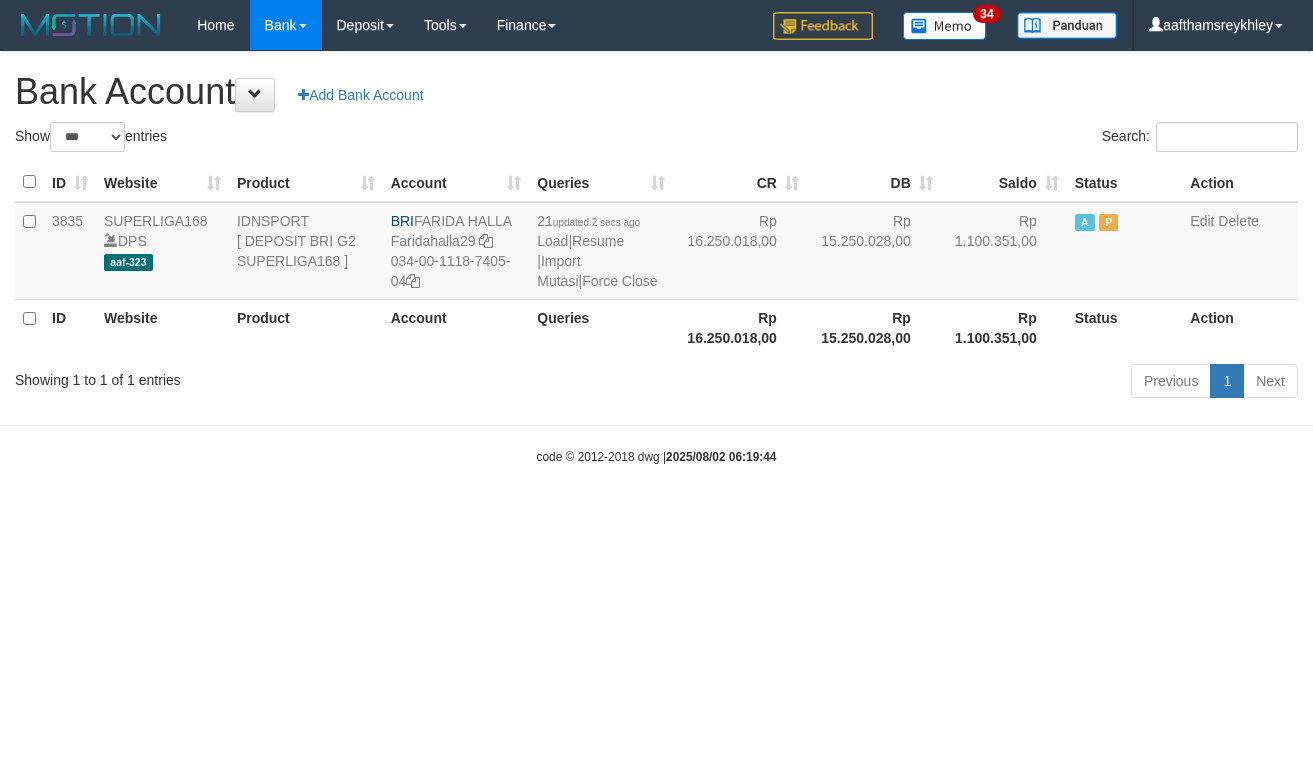 select on "***" 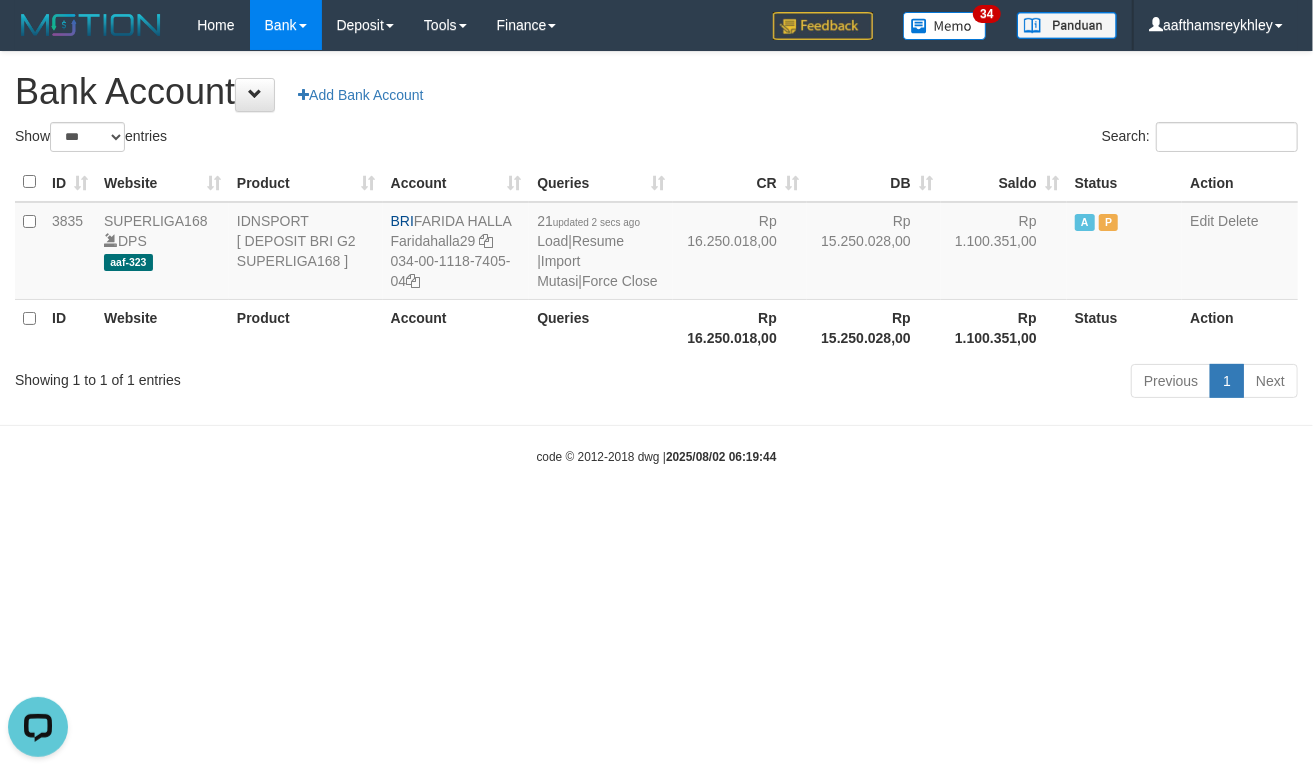 scroll, scrollTop: 0, scrollLeft: 0, axis: both 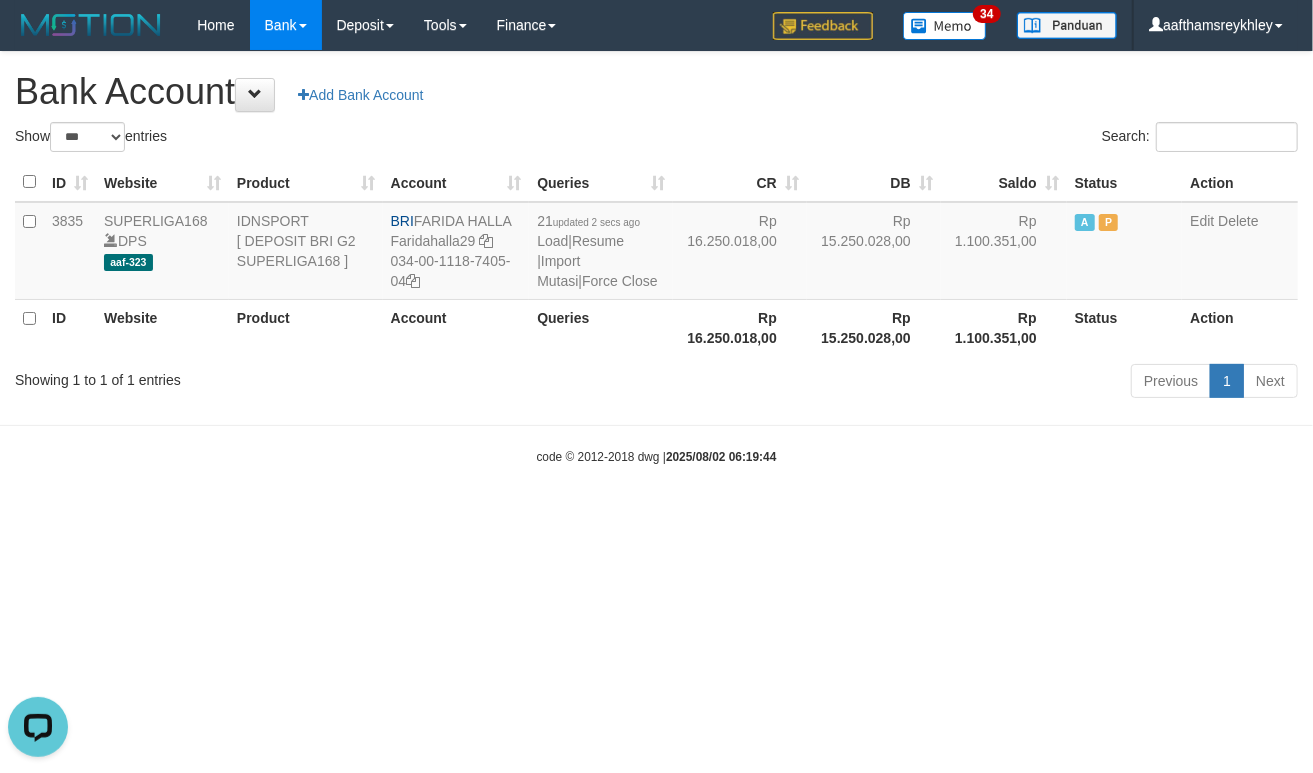 click on "Toggle navigation
Home
Bank
Account List
Load
By Website
Group
[ISPORT]													SUPERLIGA168
By Load Group (DPS)
34" at bounding box center (656, 258) 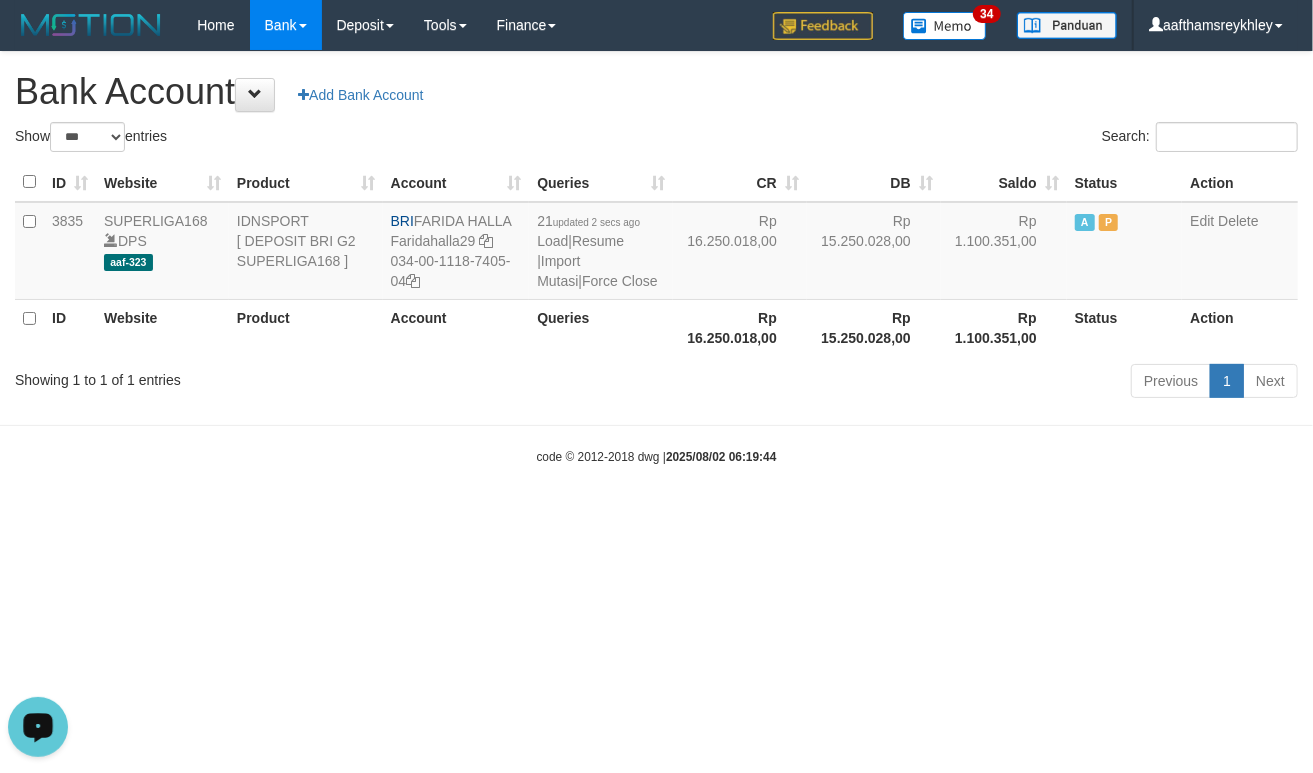 click on "Bank Account
Add Bank Account" at bounding box center [656, 92] 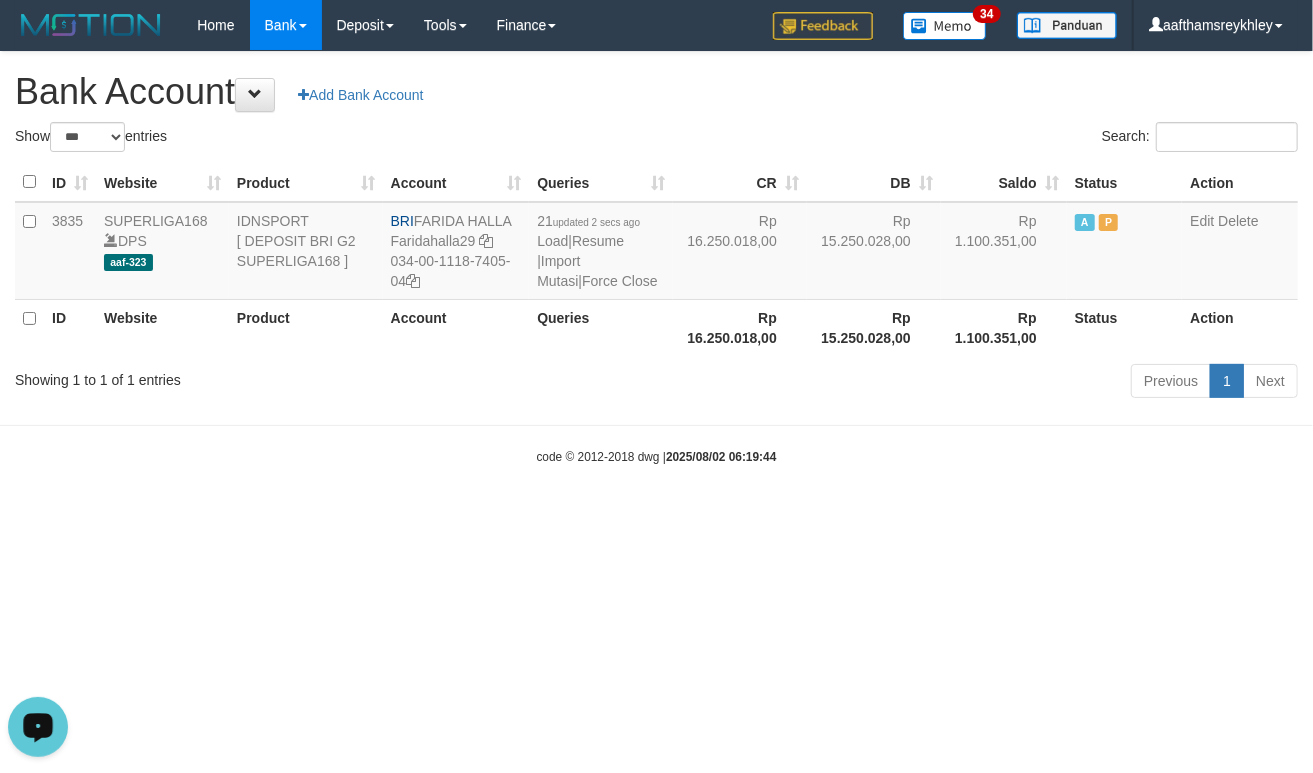 click on "Toggle navigation
Home
Bank
Account List
Load
By Website
Group
[ISPORT]													SUPERLIGA168
By Load Group (DPS)" at bounding box center (656, 258) 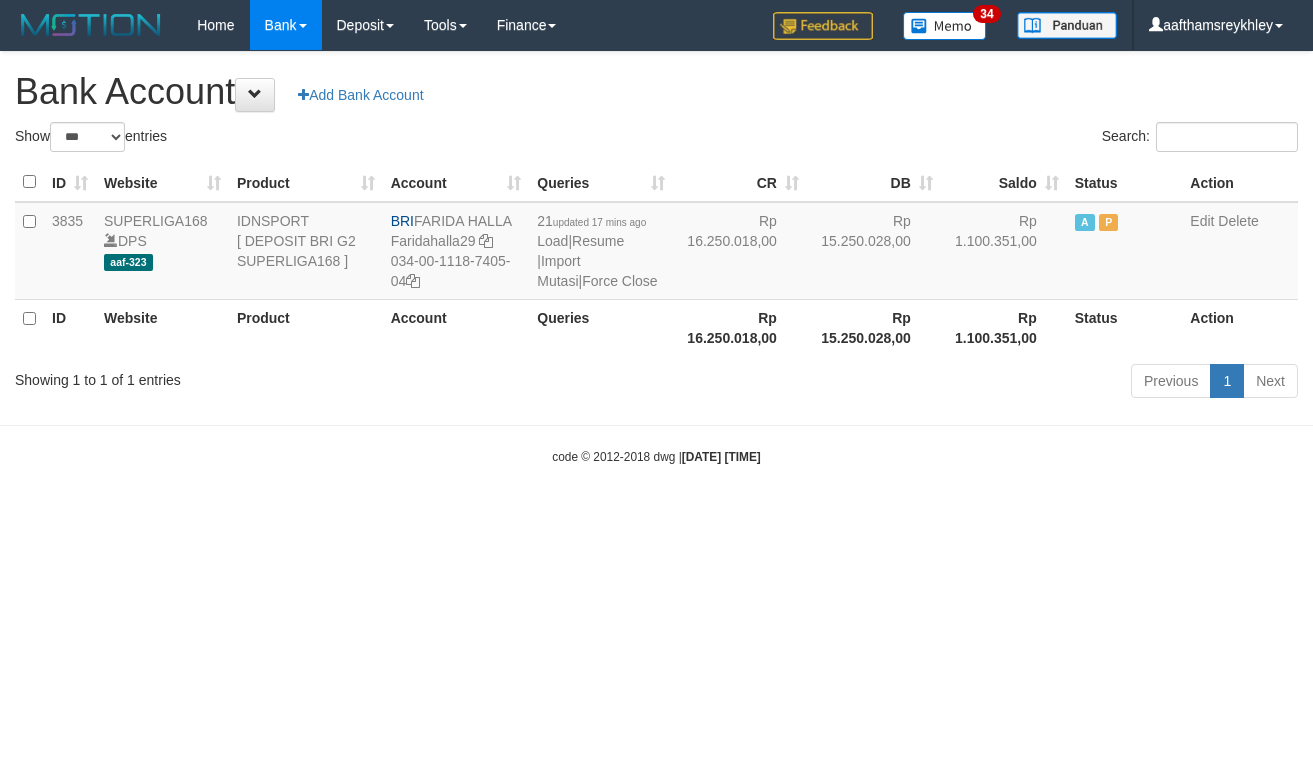 select on "***" 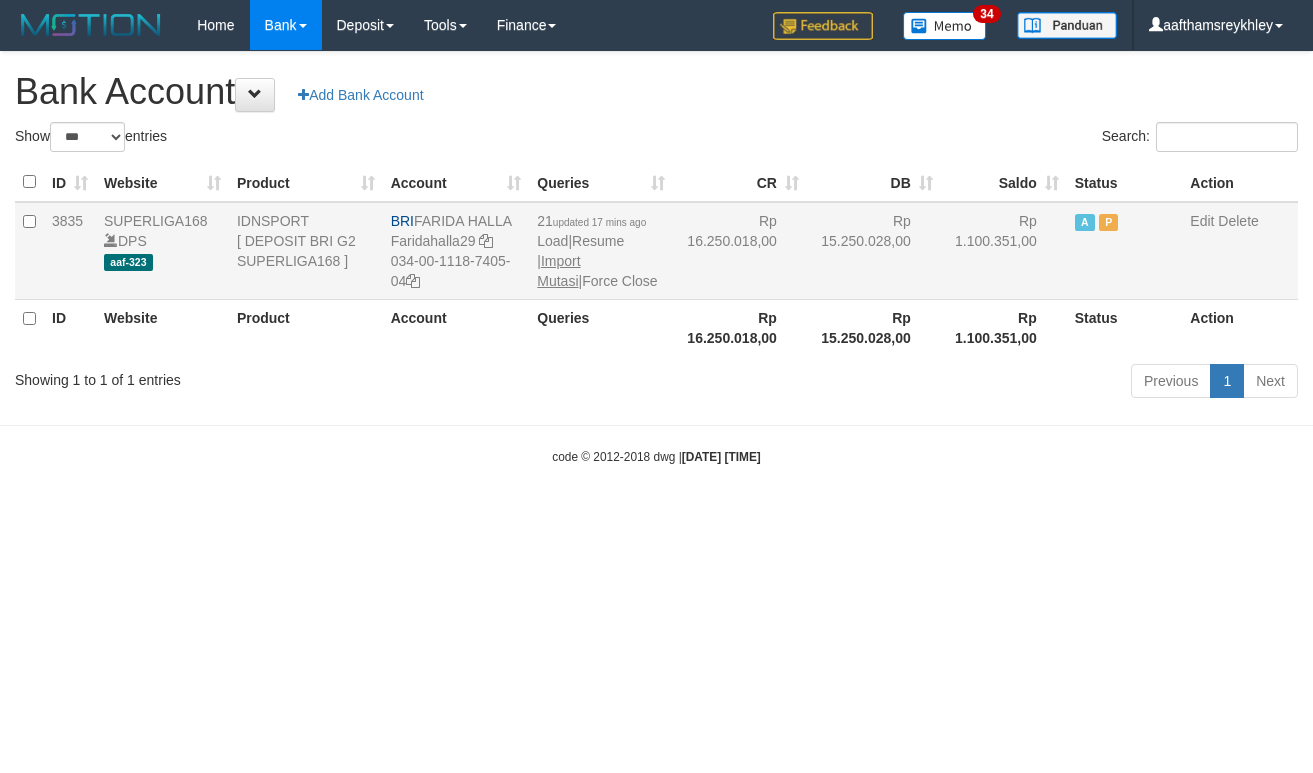 scroll, scrollTop: 0, scrollLeft: 0, axis: both 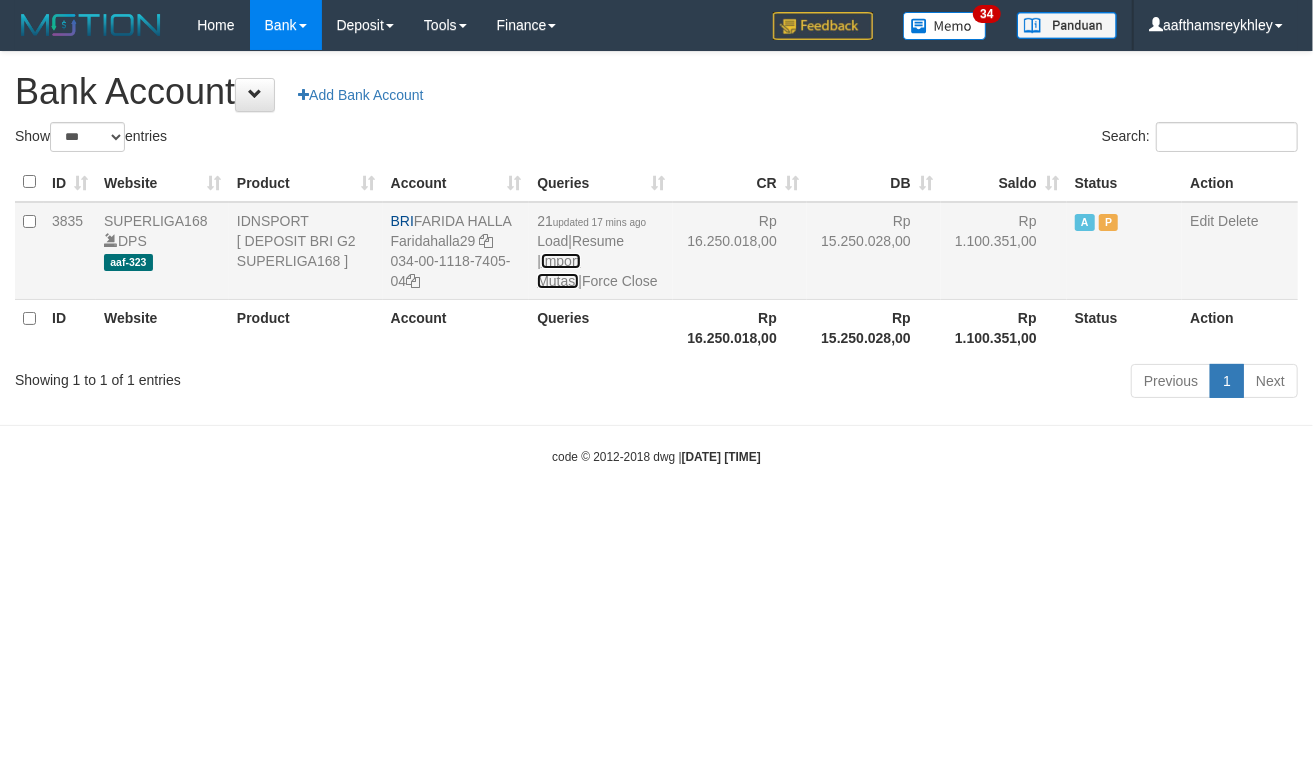 click on "Import Mutasi" at bounding box center (558, 271) 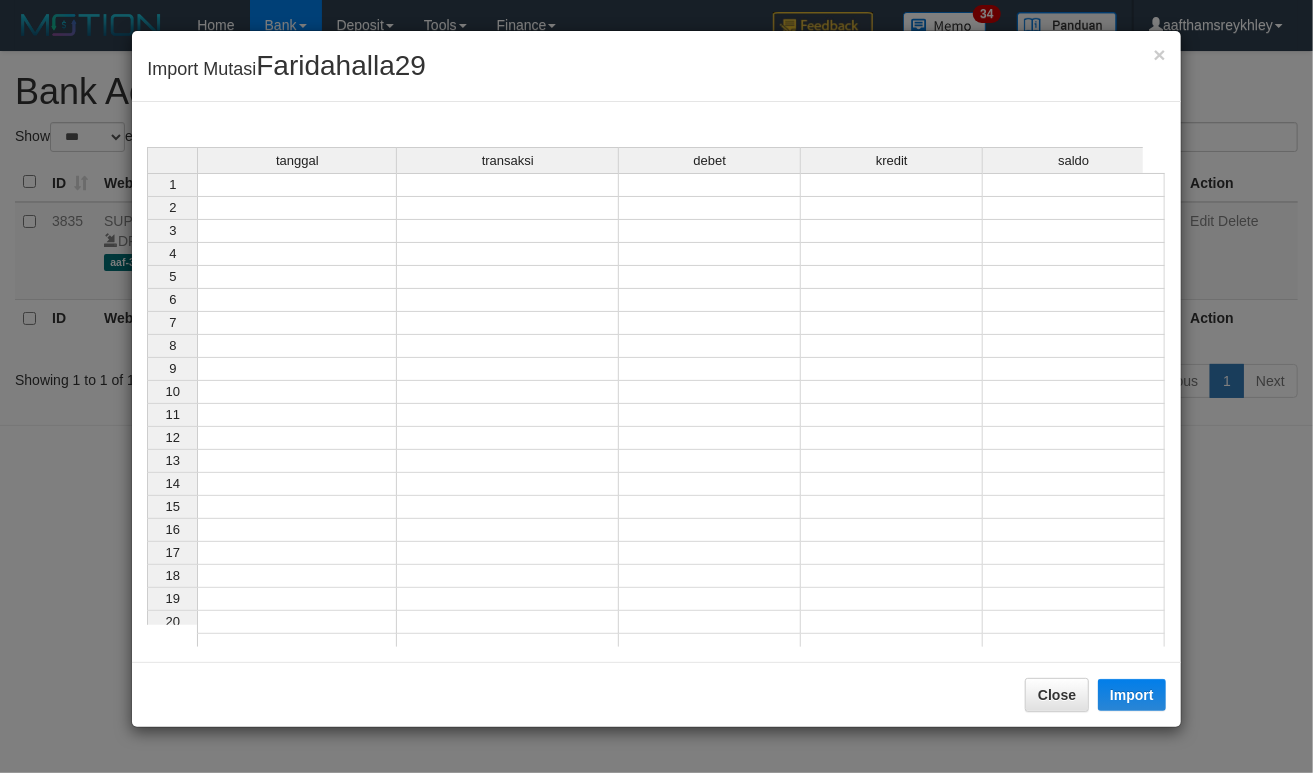 click at bounding box center (297, 231) 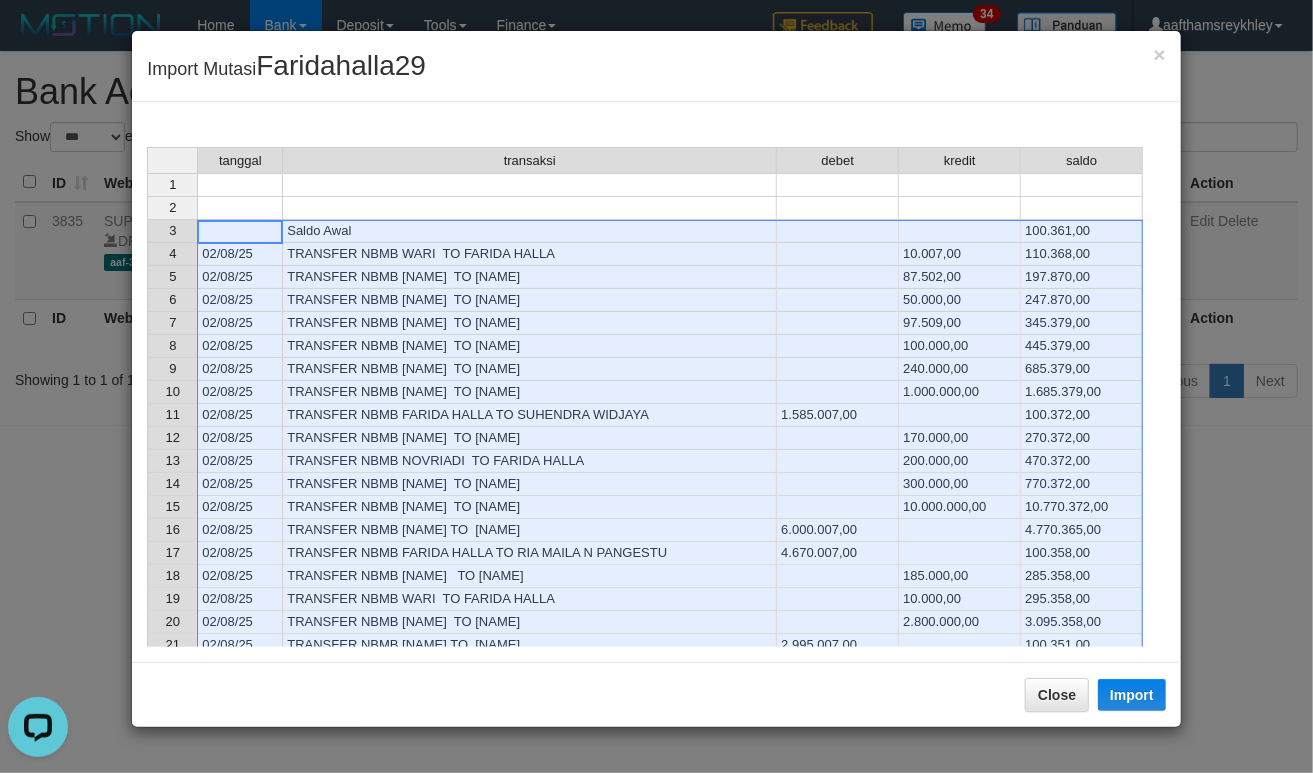scroll, scrollTop: 0, scrollLeft: 0, axis: both 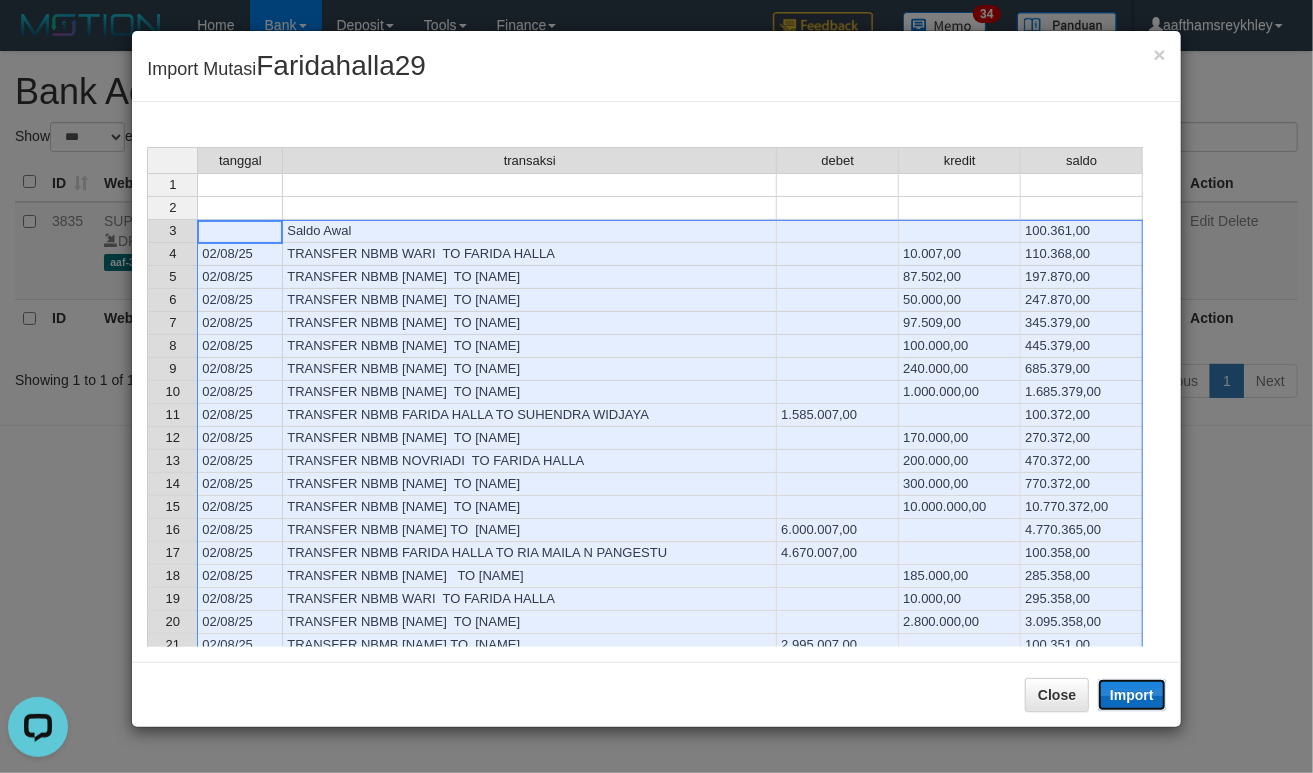 click on "Import" at bounding box center (1132, 695) 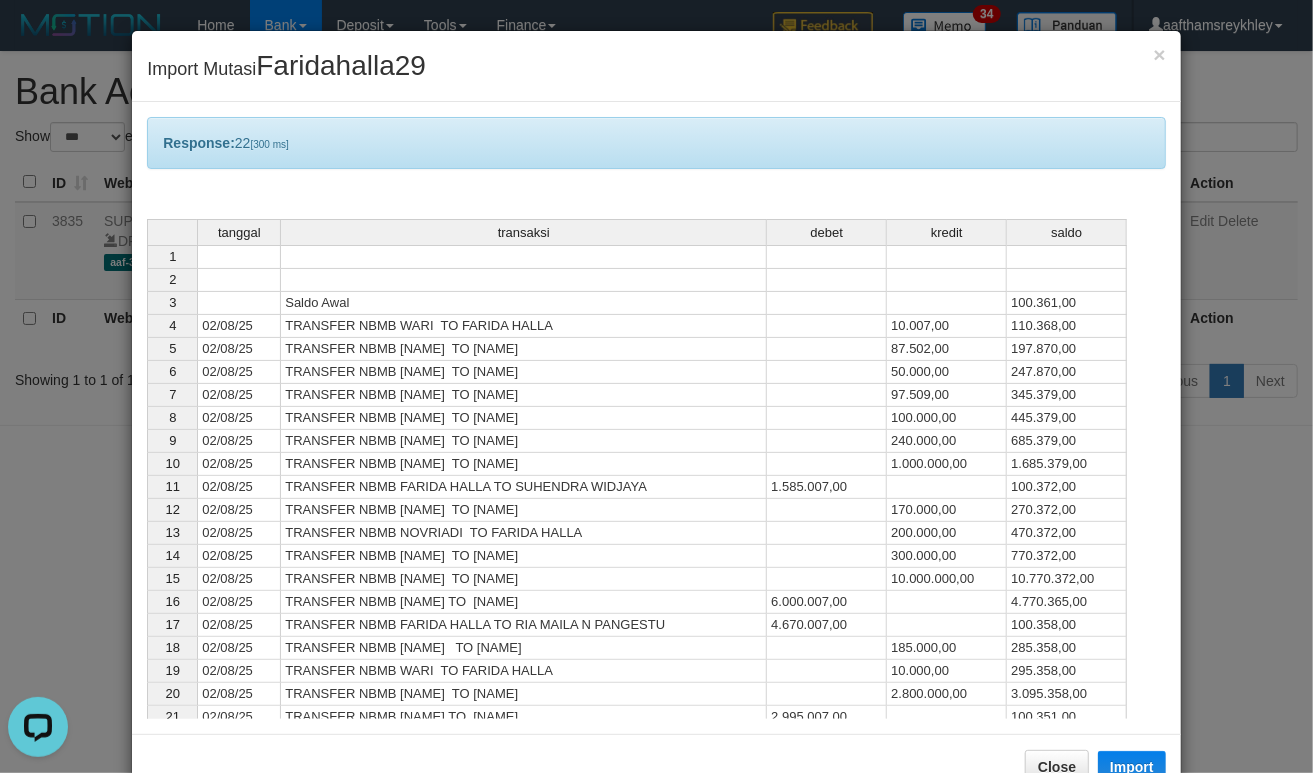 click on "TRANSFER NBMB NOVRIADI  TO FARIDA HALLA" at bounding box center (524, 533) 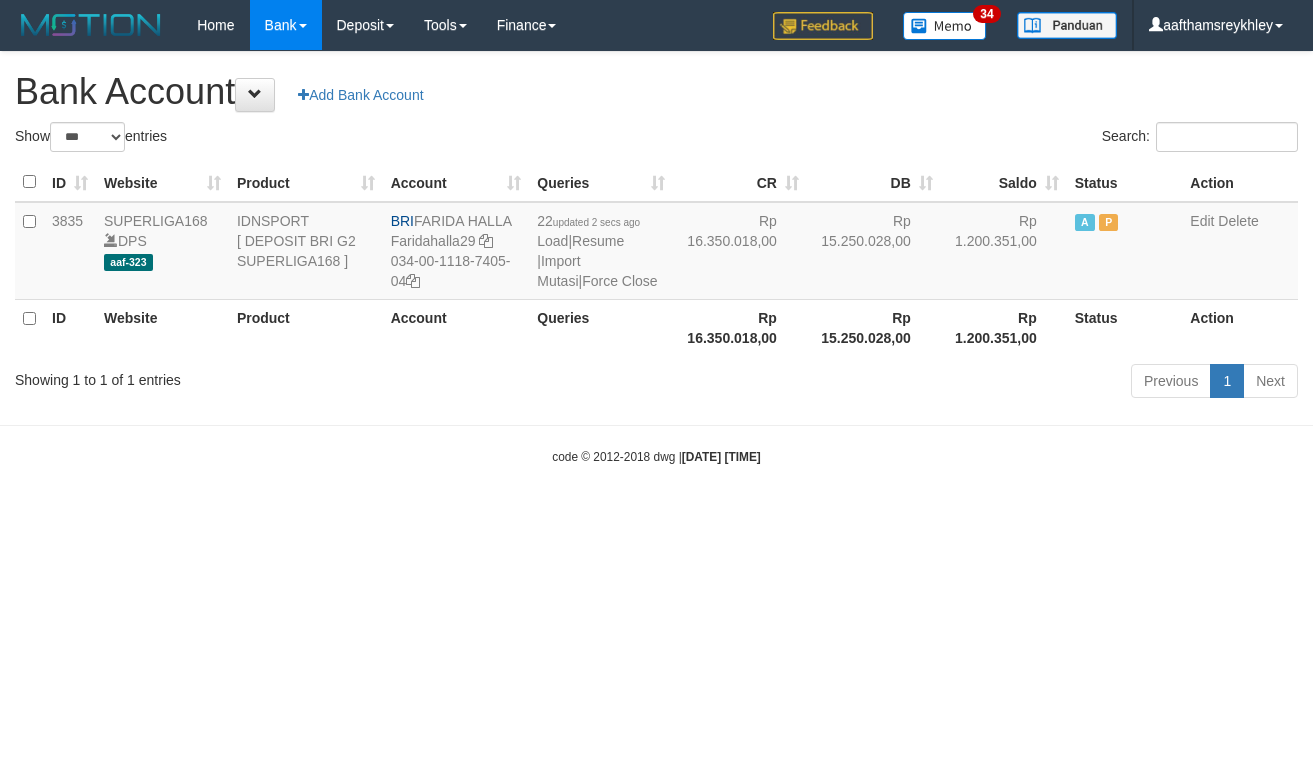 select on "***" 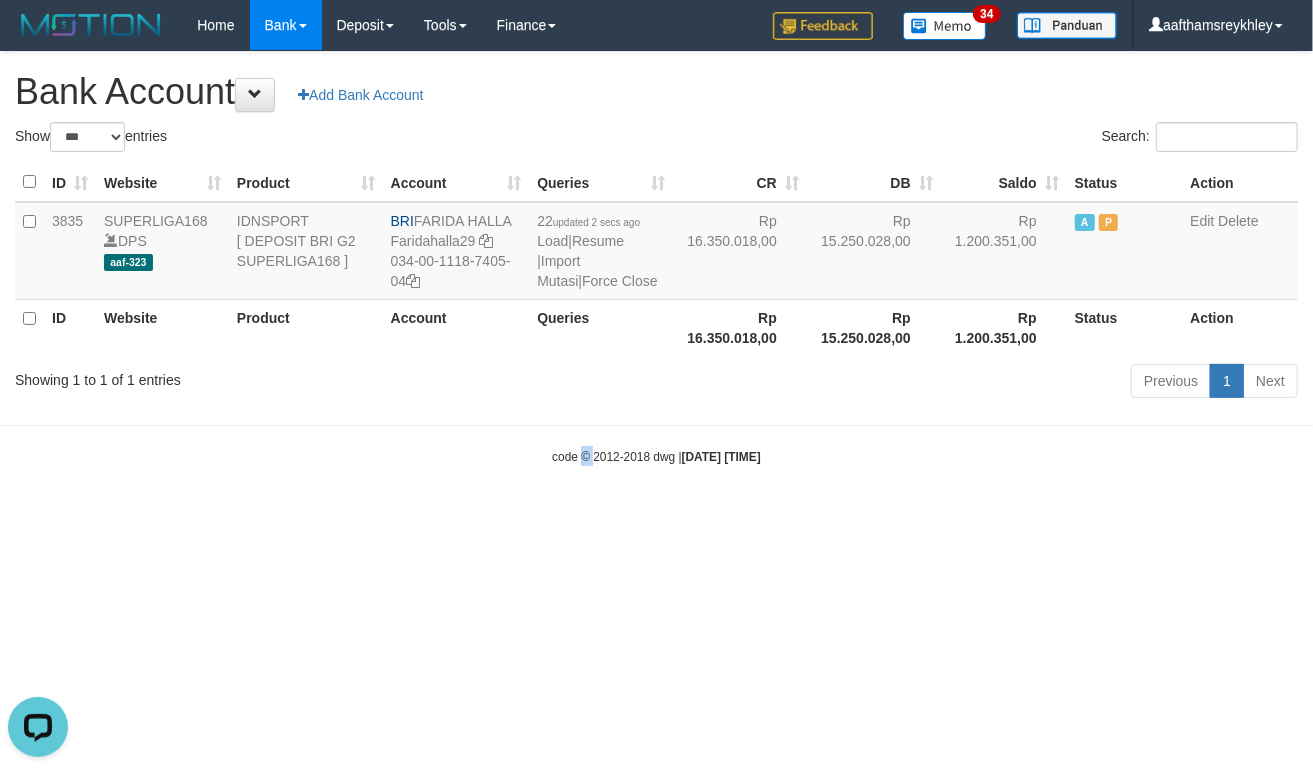 click on "Toggle navigation
Home
Bank
Account List
Load
By Website
Group
[ISPORT]													SUPERLIGA168
By Load Group (DPS)" at bounding box center (656, 258) 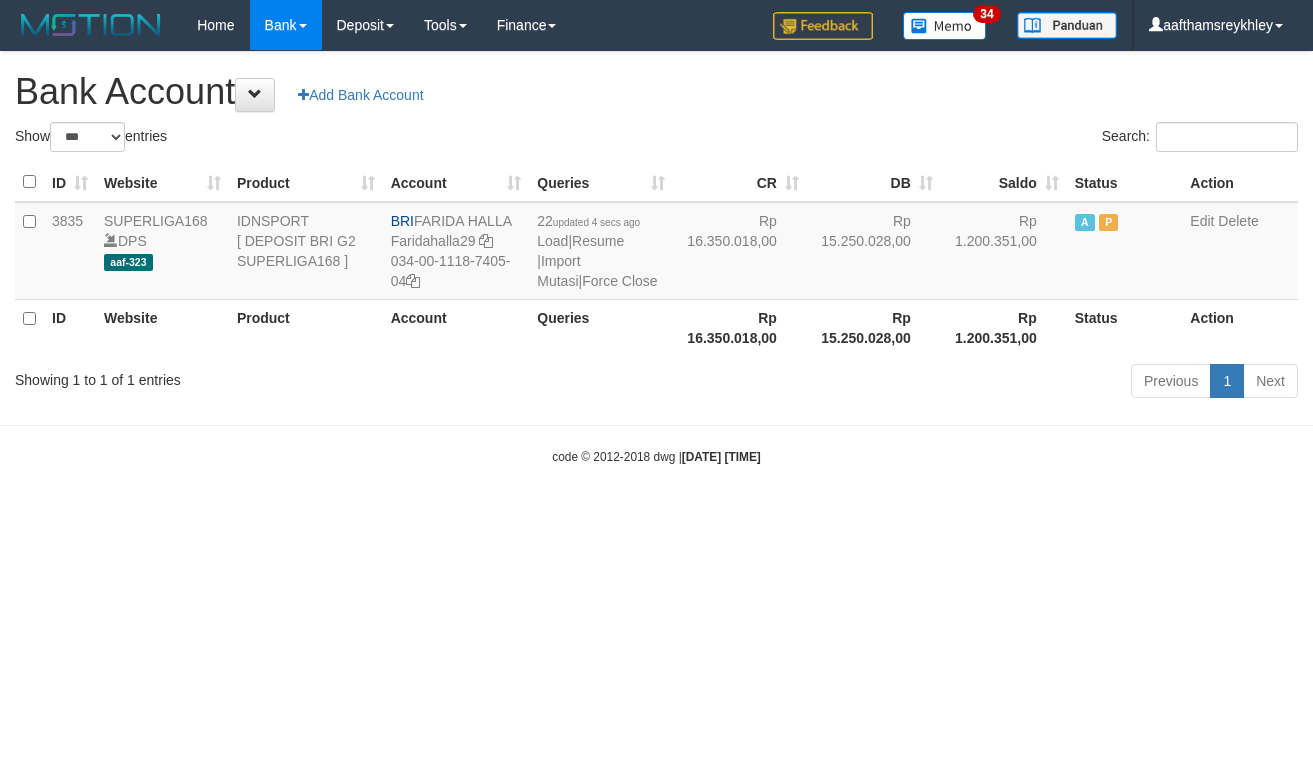 select on "***" 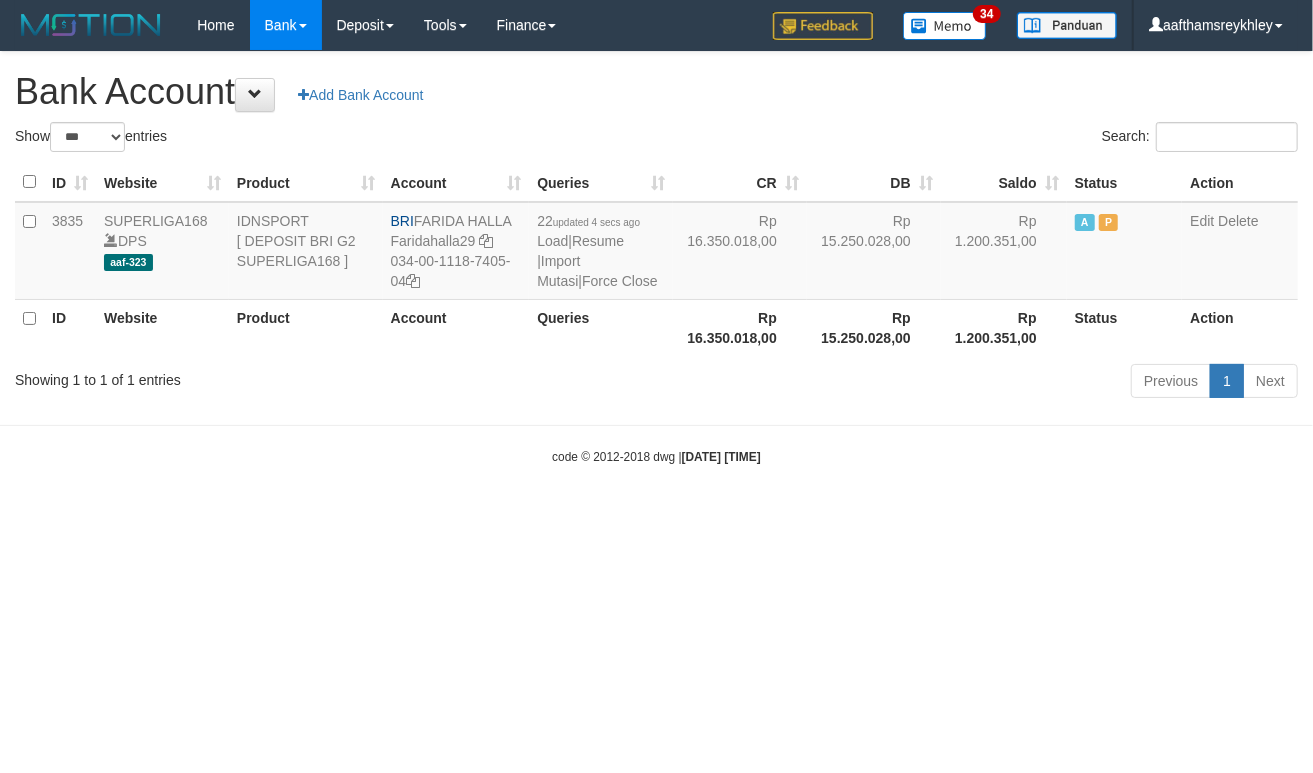 click on "Toggle navigation
Home
Bank
Account List
Load
By Website
Group
[ISPORT]													SUPERLIGA168
By Load Group (DPS)" at bounding box center (656, 258) 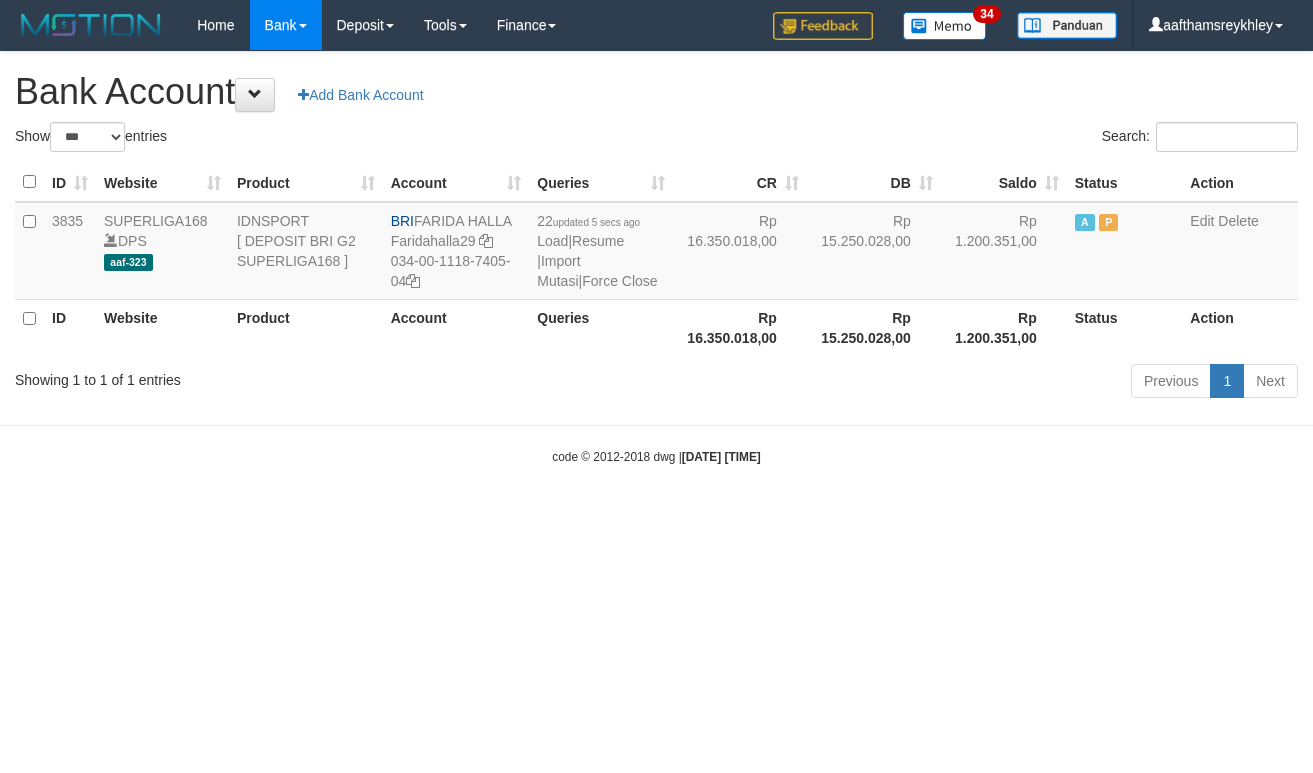 select on "***" 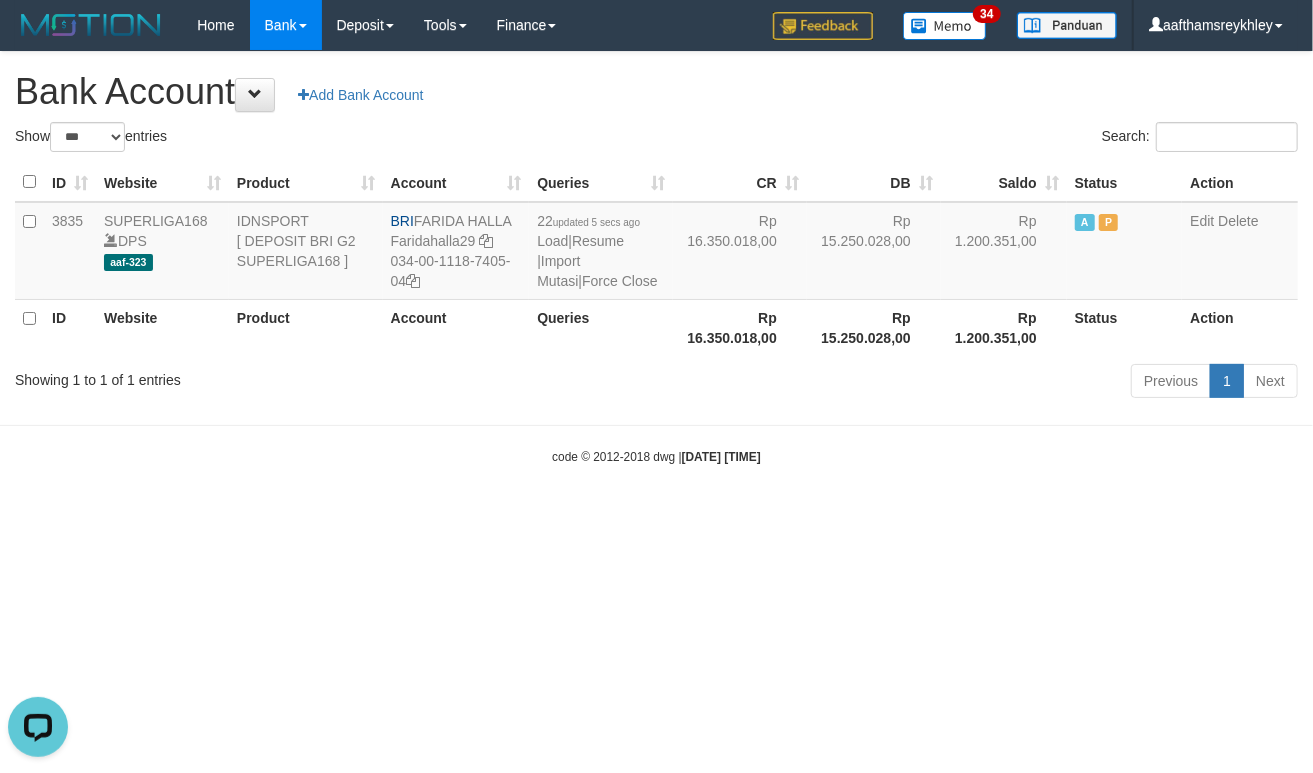 scroll, scrollTop: 0, scrollLeft: 0, axis: both 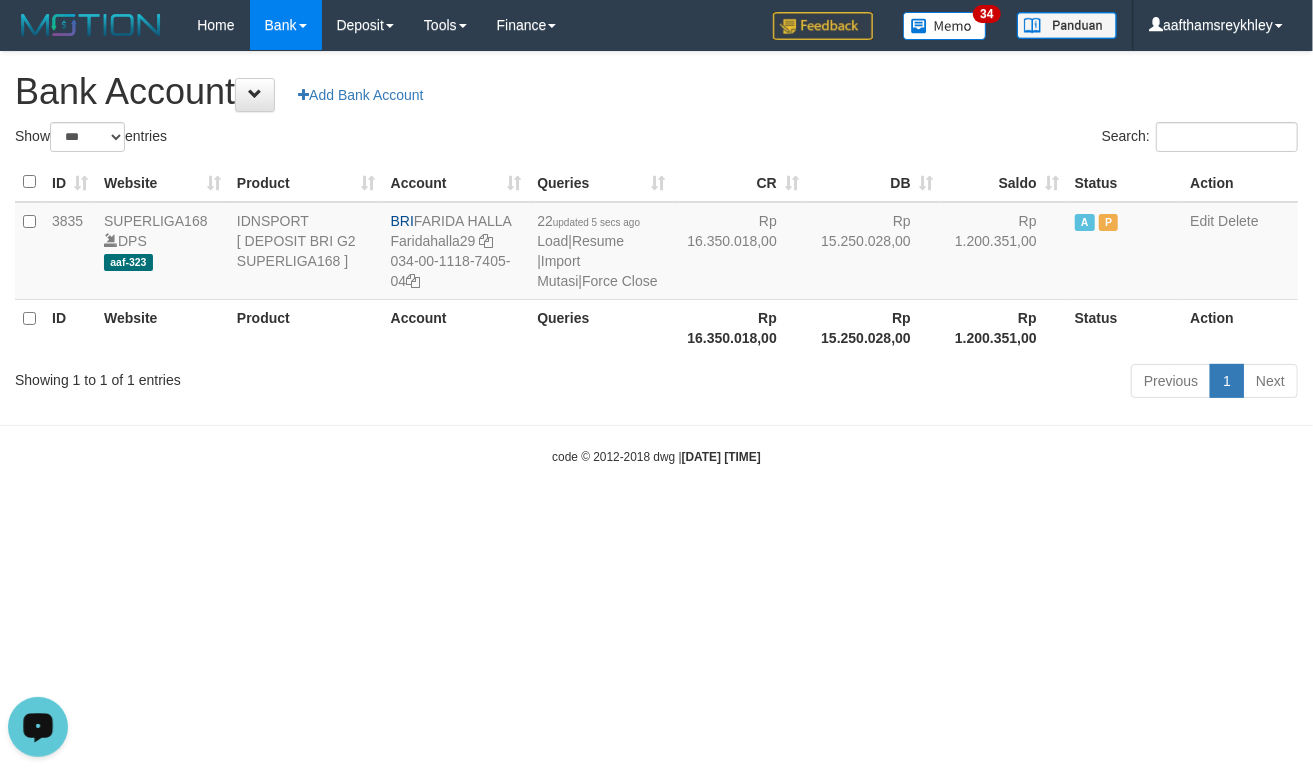 drag, startPoint x: 520, startPoint y: 544, endPoint x: 528, endPoint y: 476, distance: 68.46897 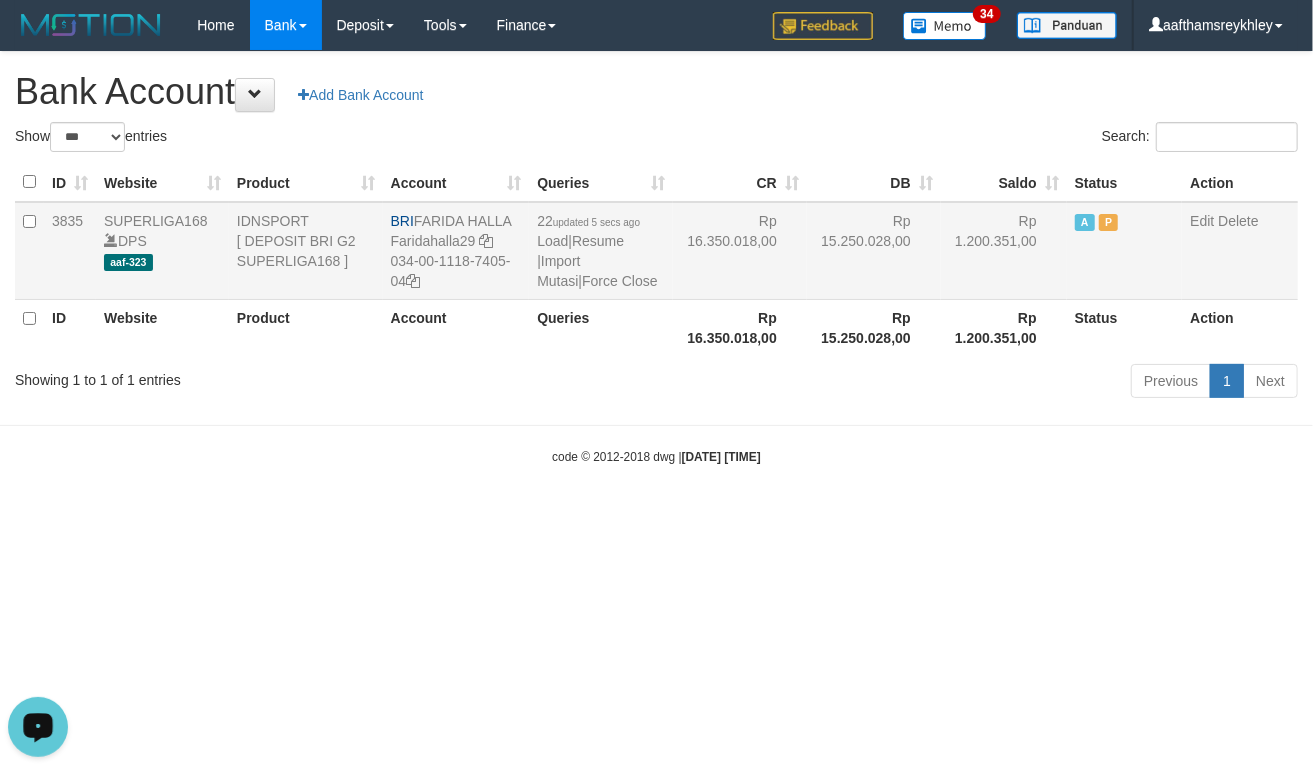 click on "BRI
FARIDA HALLA
Faridahalla29
034-00-1118-7405-04" at bounding box center [456, 251] 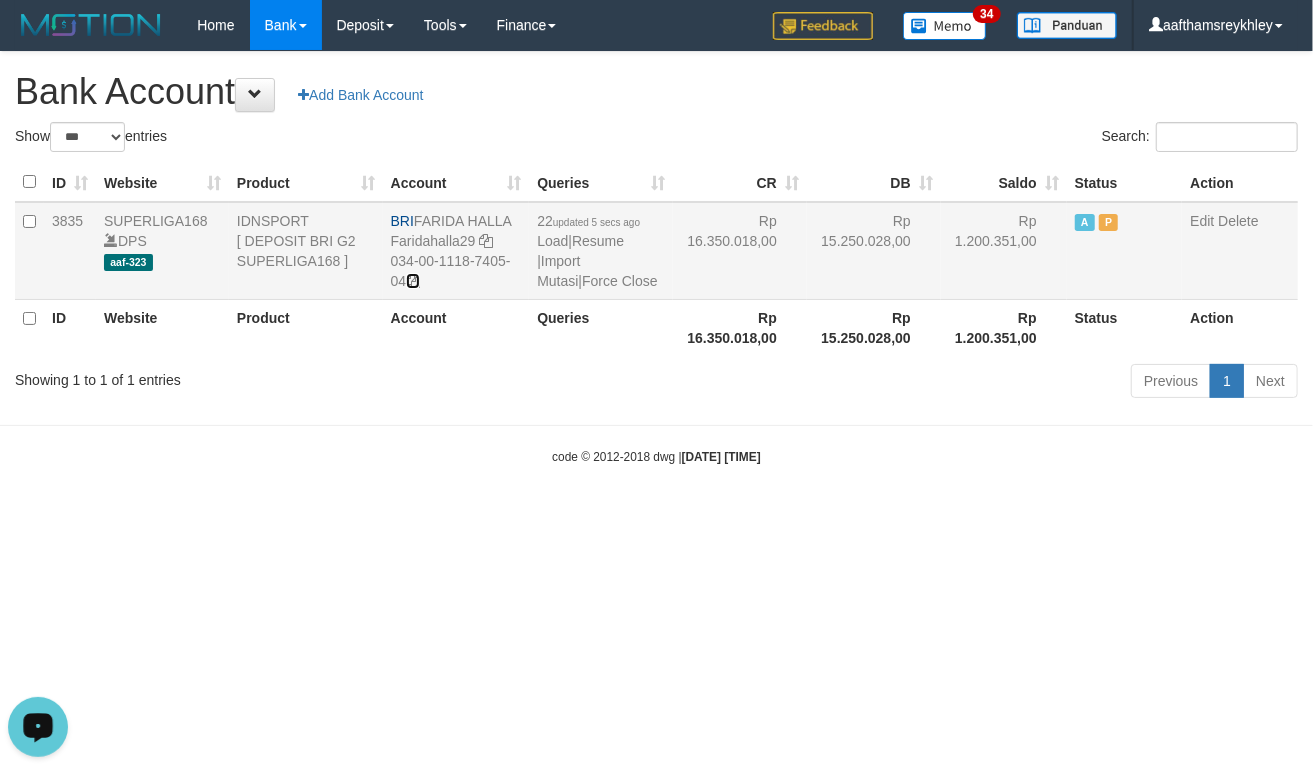 click at bounding box center (413, 281) 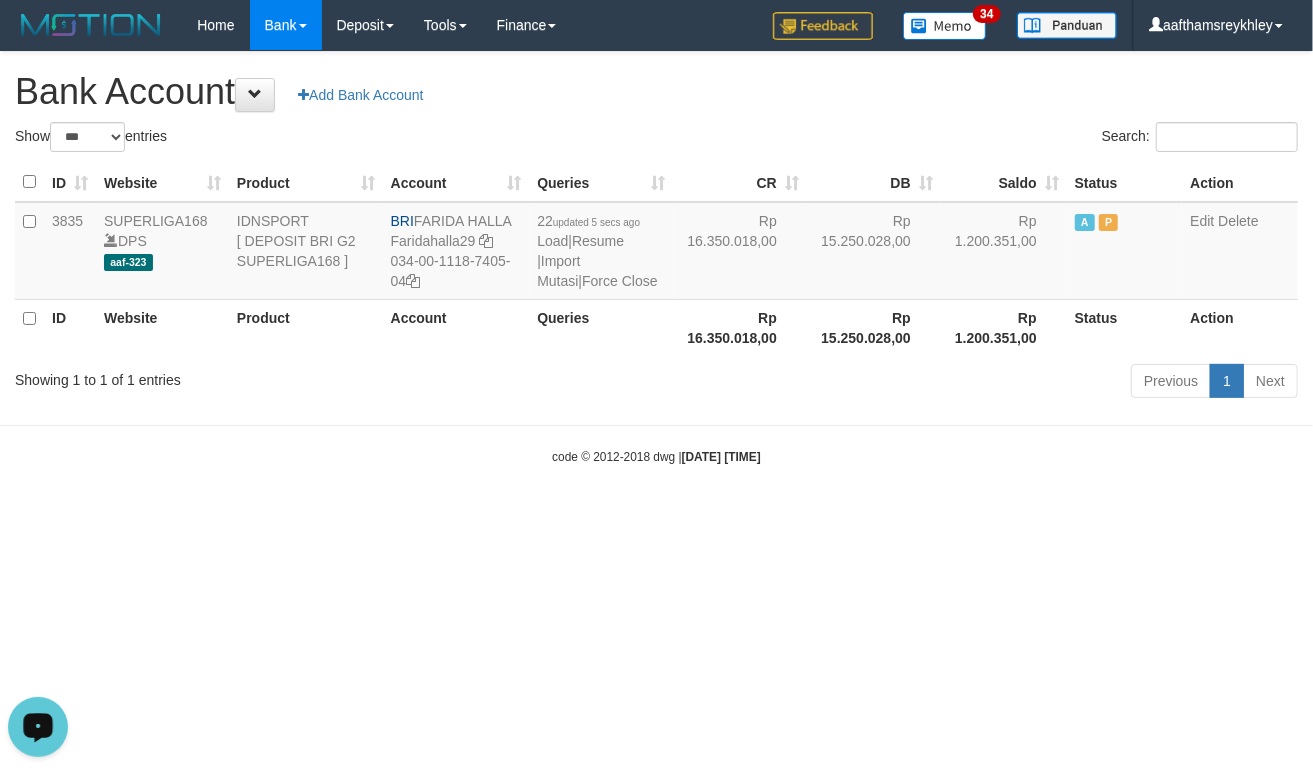 click on "Toggle navigation
Home
Bank
Account List
Load
By Website
Group
[ISPORT]													SUPERLIGA168
By Load Group (DPS)
34" at bounding box center [656, 258] 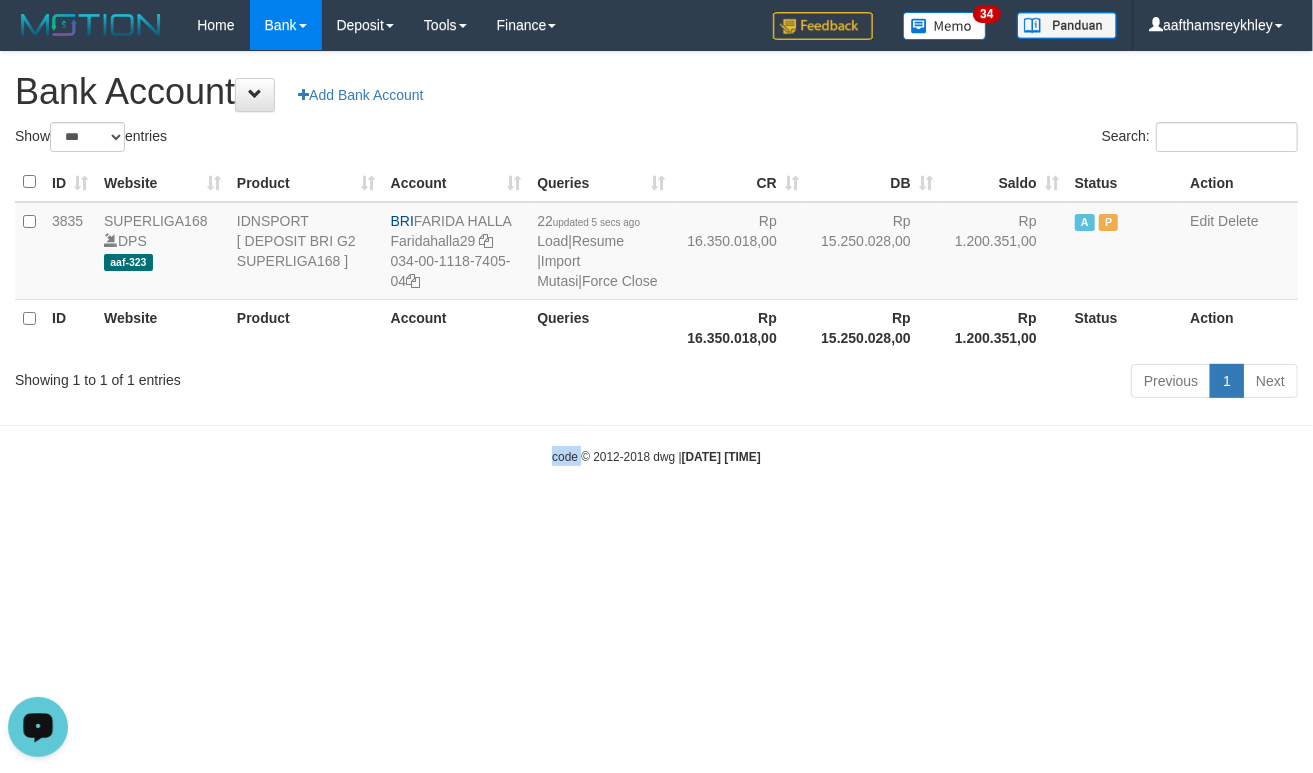 click on "Toggle navigation
Home
Bank
Account List
Load
By Website
Group
[ISPORT]													SUPERLIGA168
By Load Group (DPS)
34" at bounding box center [656, 258] 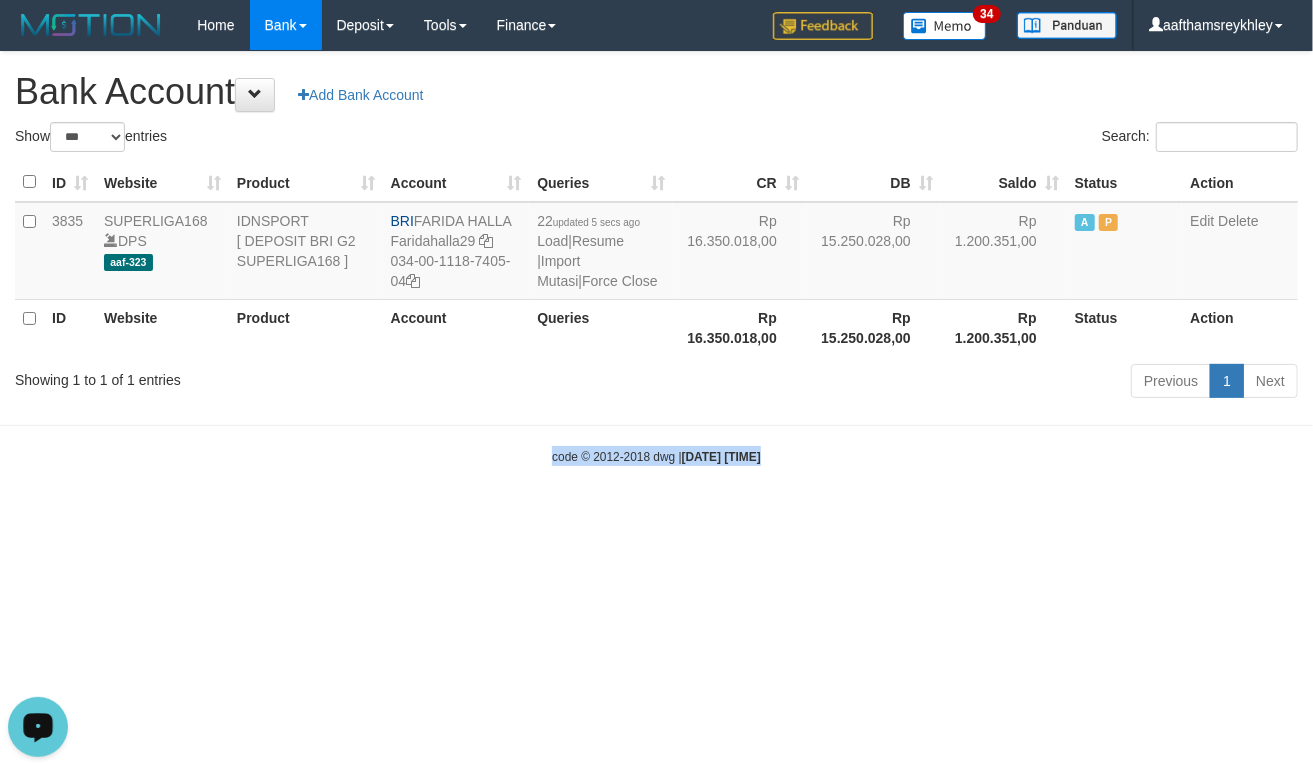 click on "Toggle navigation
Home
Bank
Account List
Load
By Website
Group
[ISPORT]													SUPERLIGA168
By Load Group (DPS)
34" at bounding box center (656, 258) 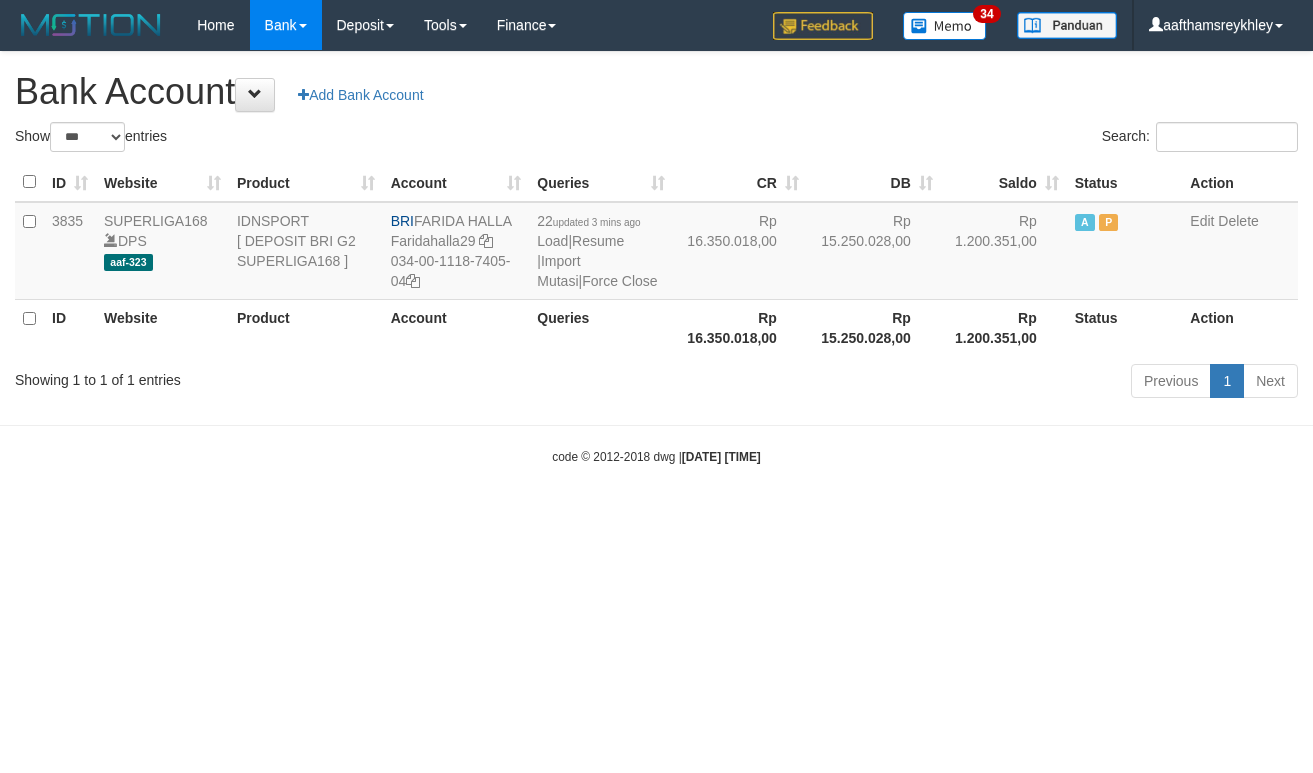 select on "***" 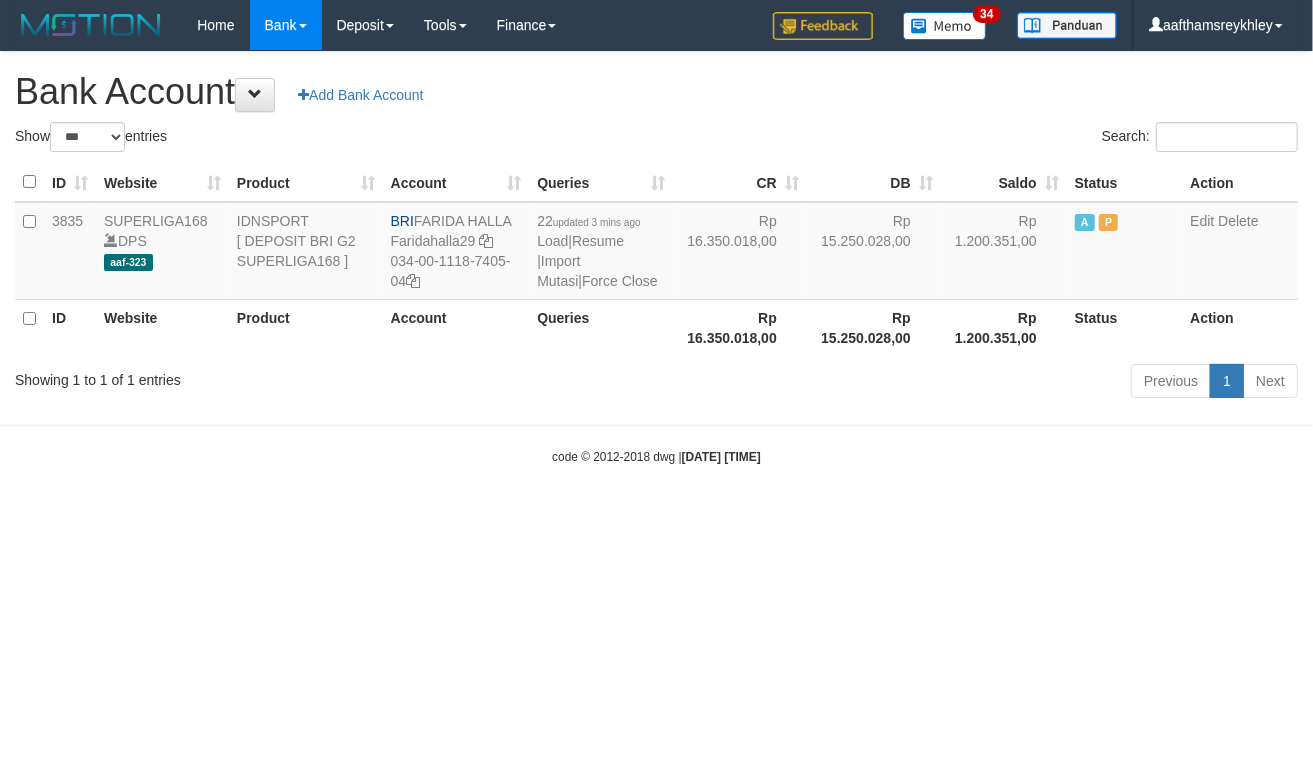 click on "Toggle navigation
Home
Bank
Account List
Load
By Website
Group
[ISPORT]													SUPERLIGA168
By Load Group (DPS)
34" at bounding box center [656, 258] 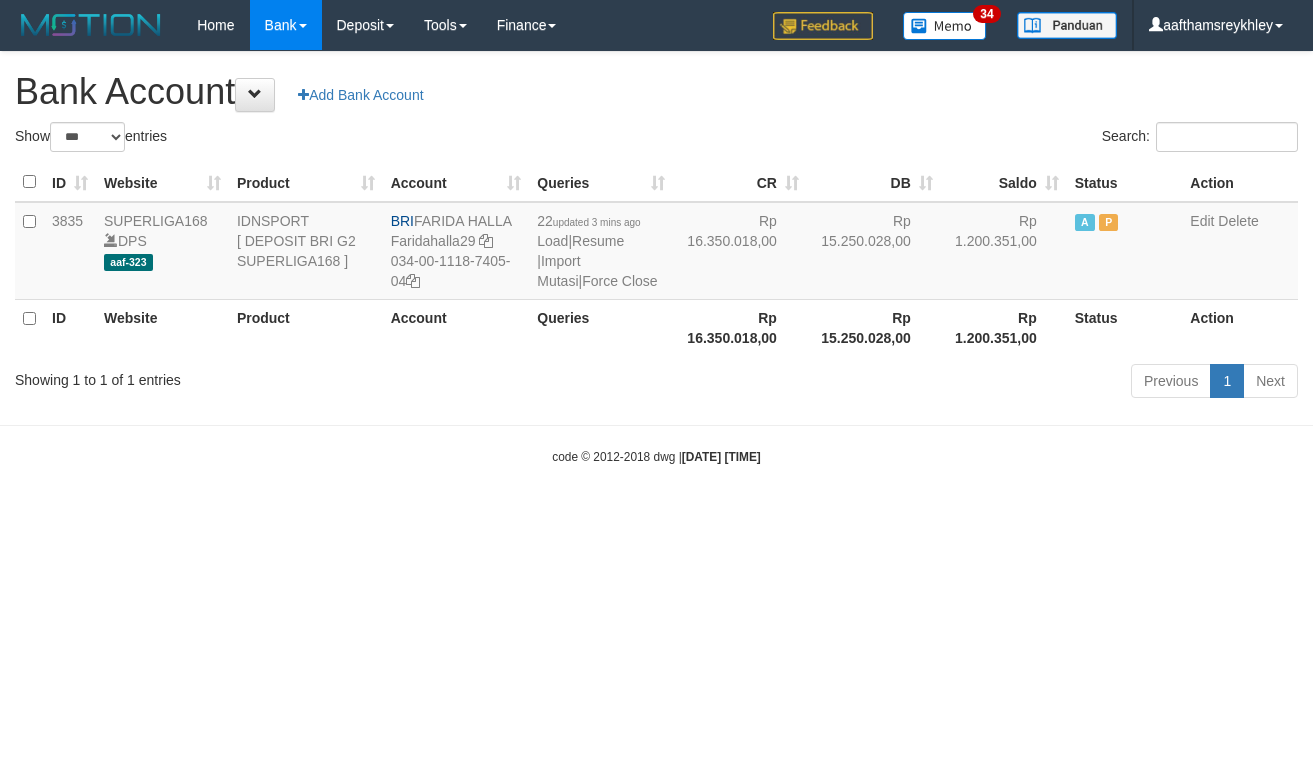 select on "***" 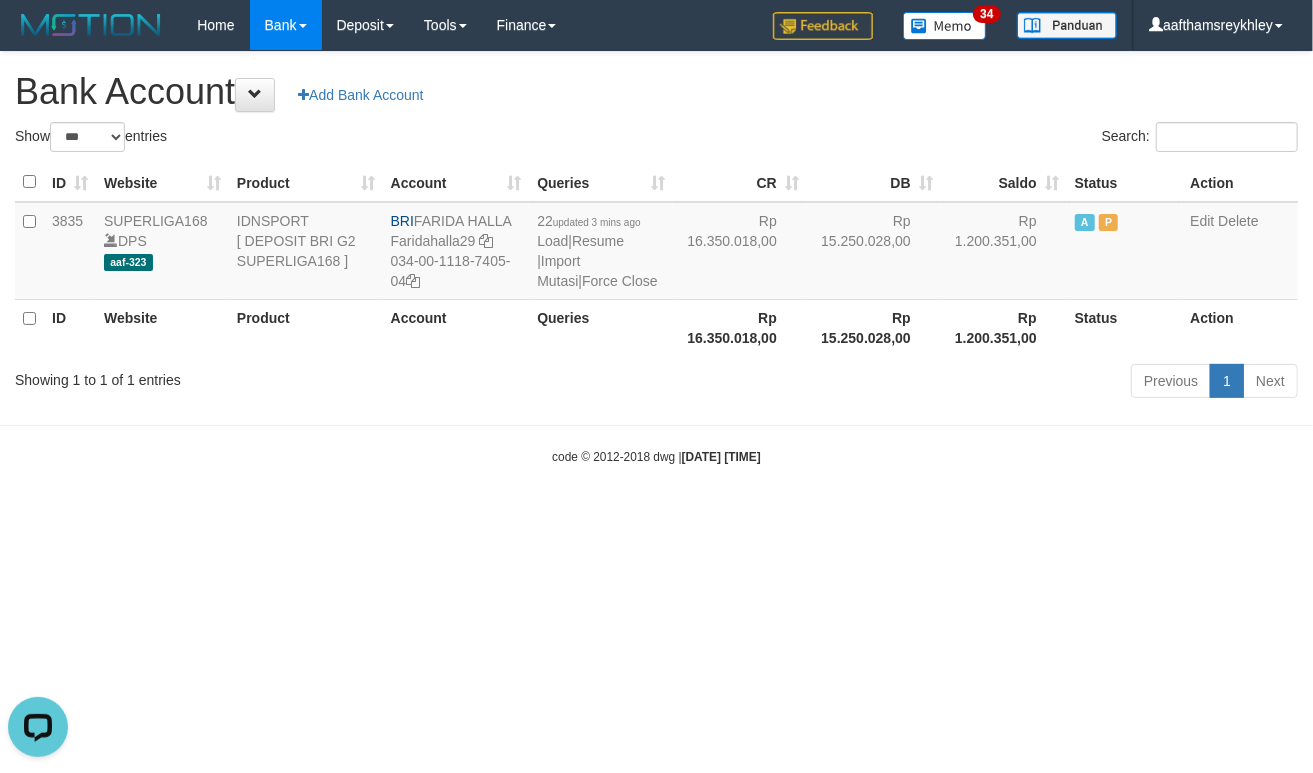 scroll, scrollTop: 0, scrollLeft: 0, axis: both 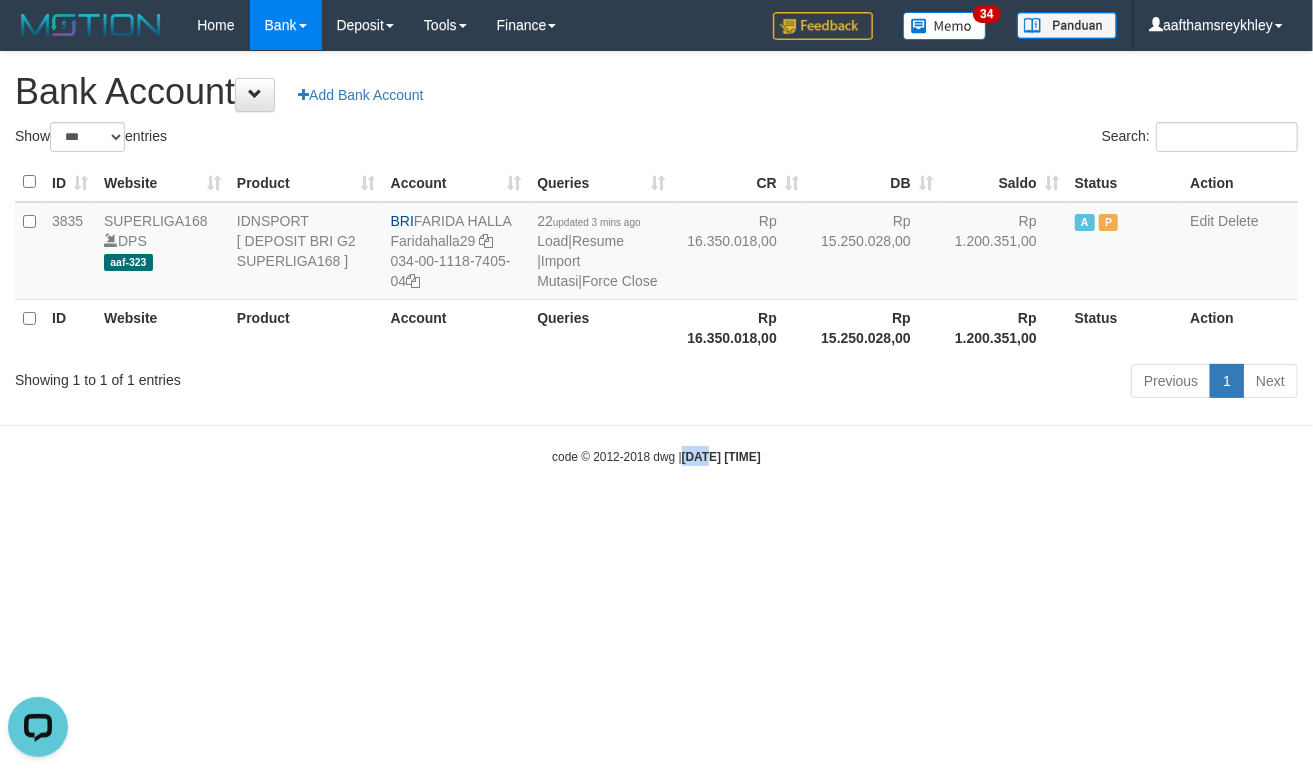 click on "Toggle navigation
Home
Bank
Account List
Load
By Website
Group
[ISPORT]													SUPERLIGA168
By Load Group (DPS)" at bounding box center [656, 258] 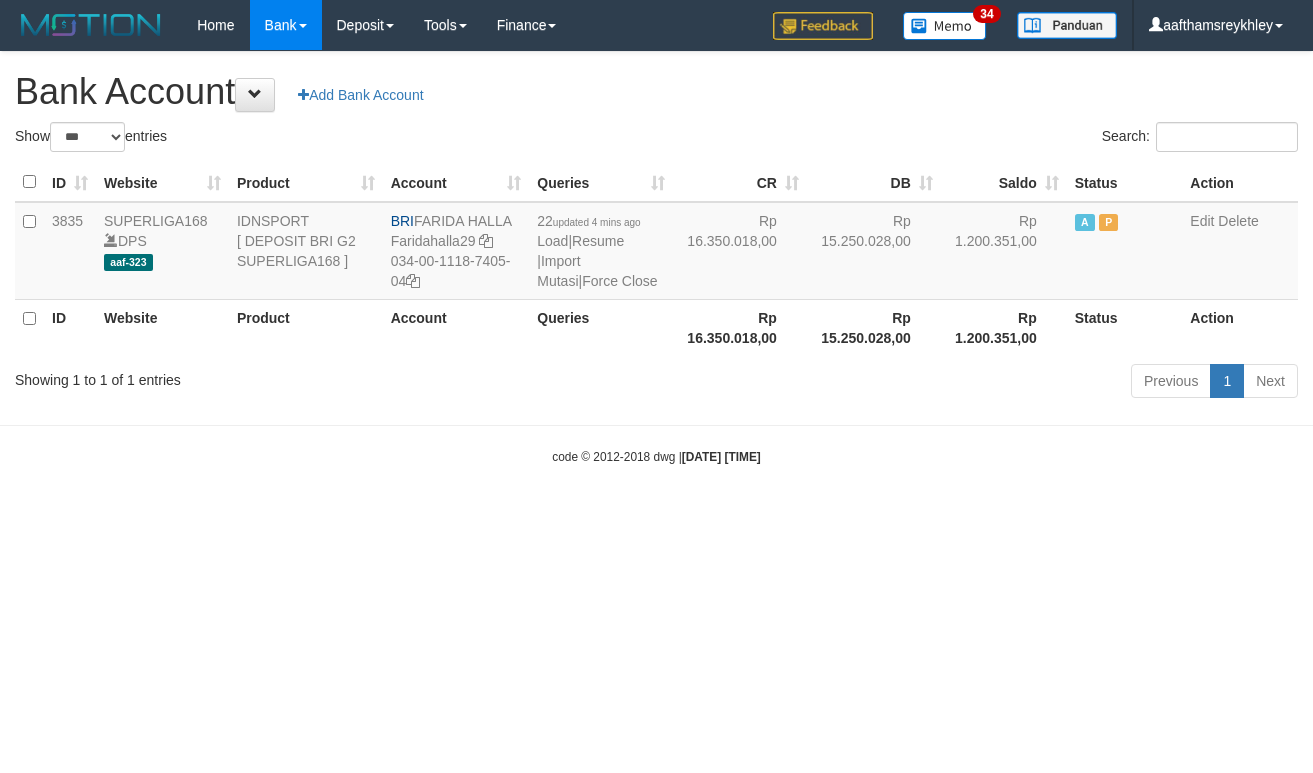 select on "***" 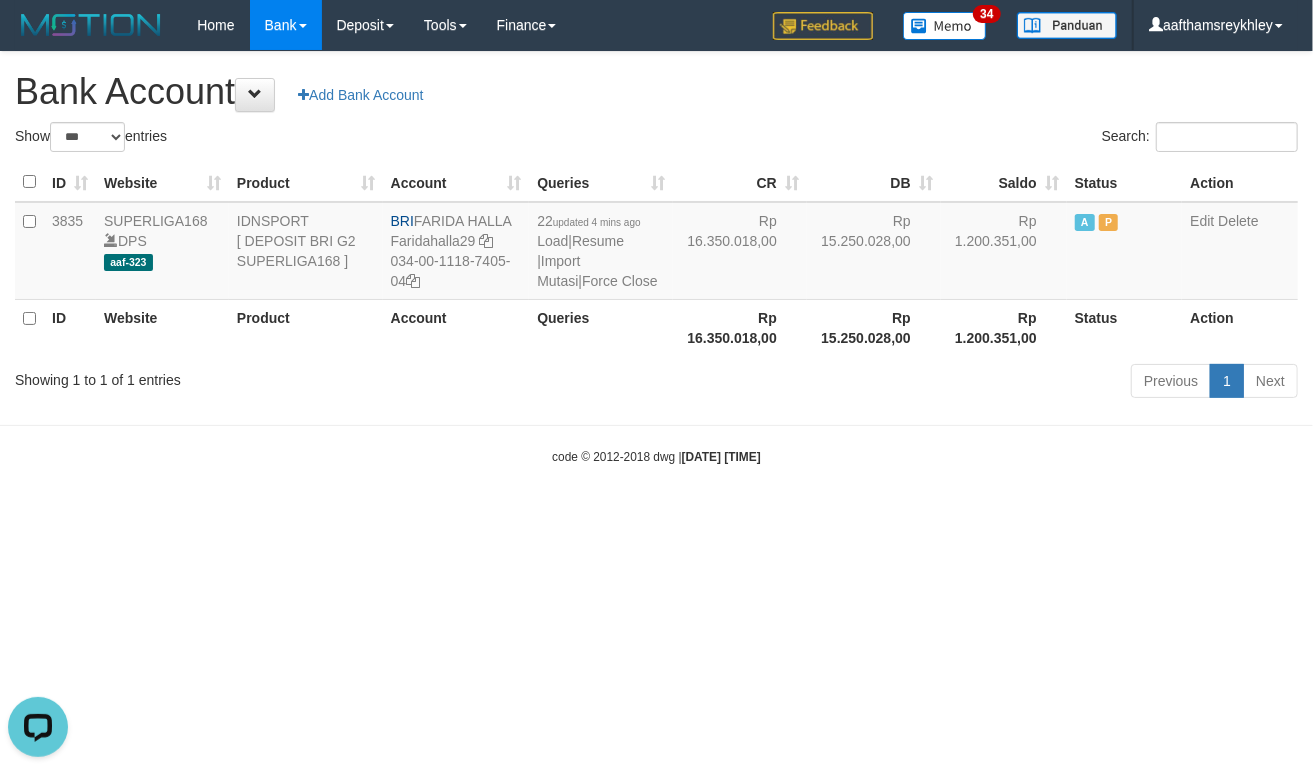 scroll, scrollTop: 0, scrollLeft: 0, axis: both 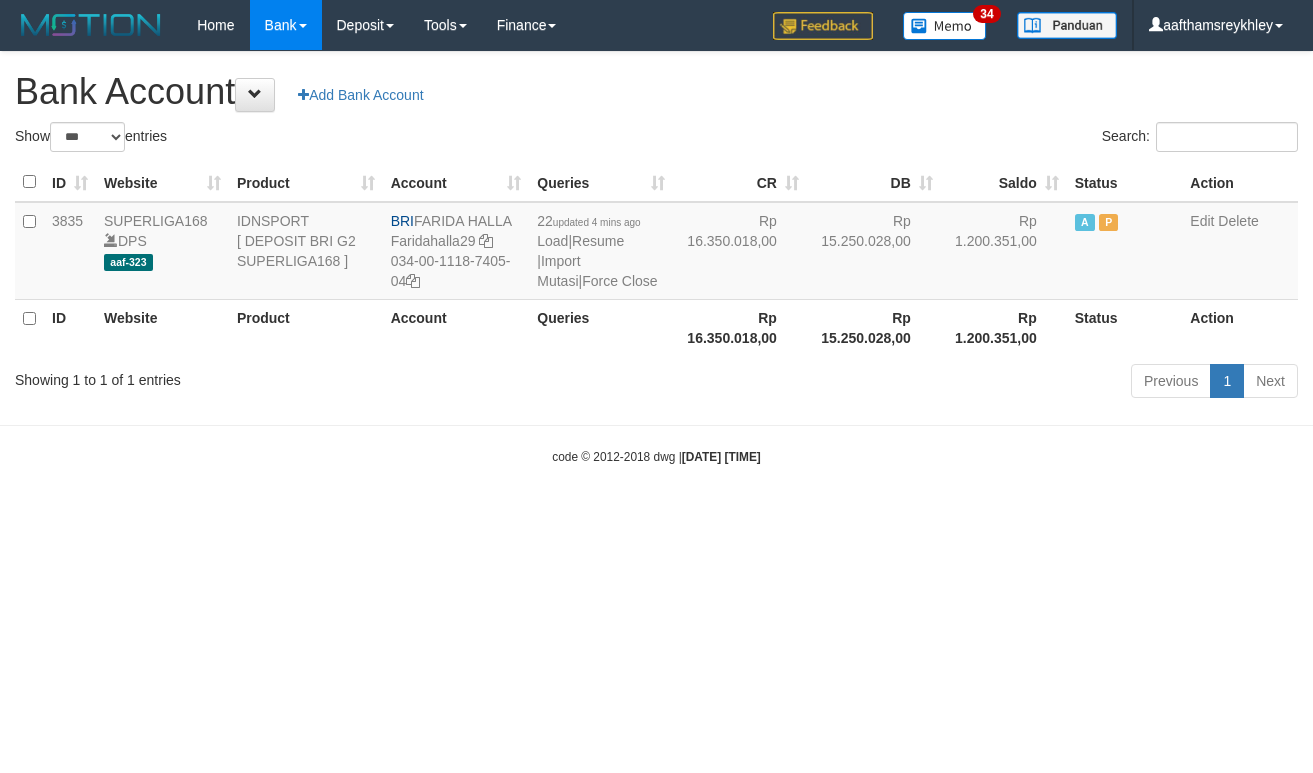 select on "***" 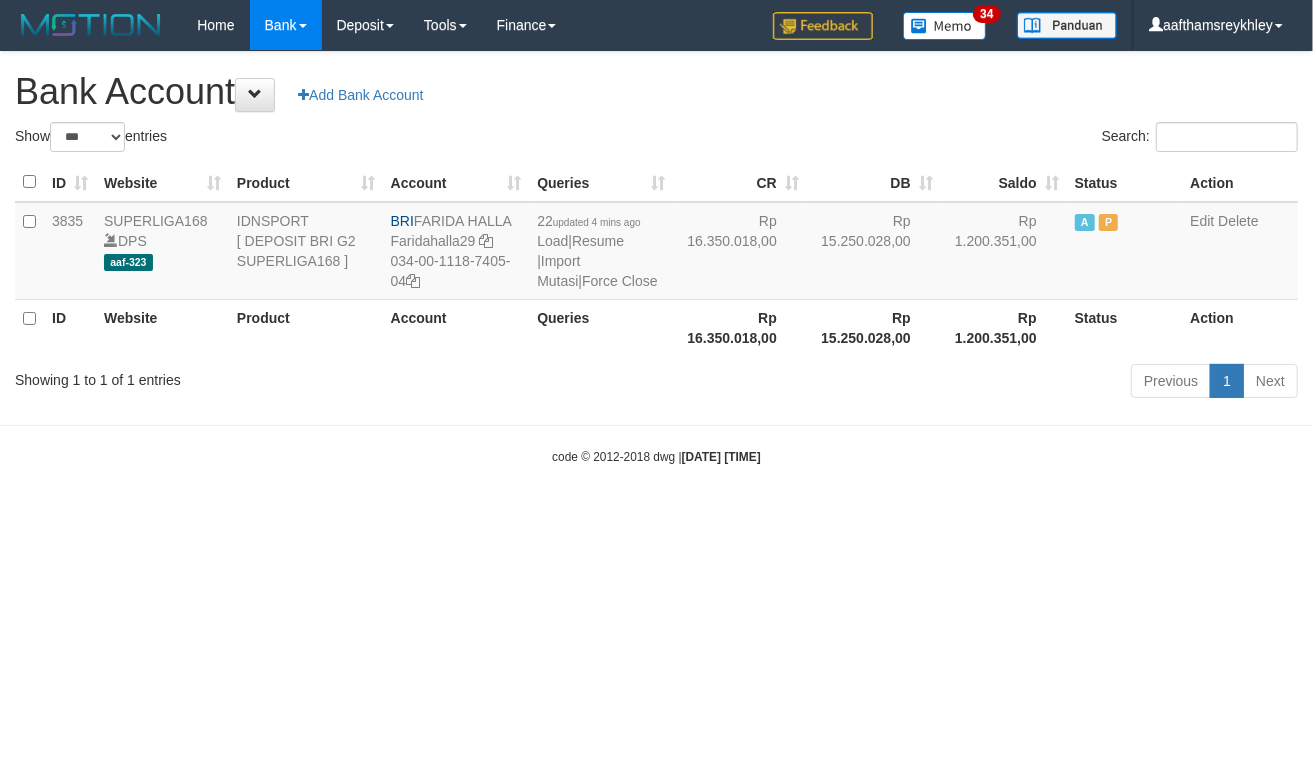 click on "Toggle navigation
Home
Bank
Account List
Load
By Website
Group
[ISPORT]													SUPERLIGA168
By Load Group (DPS)" at bounding box center [656, 258] 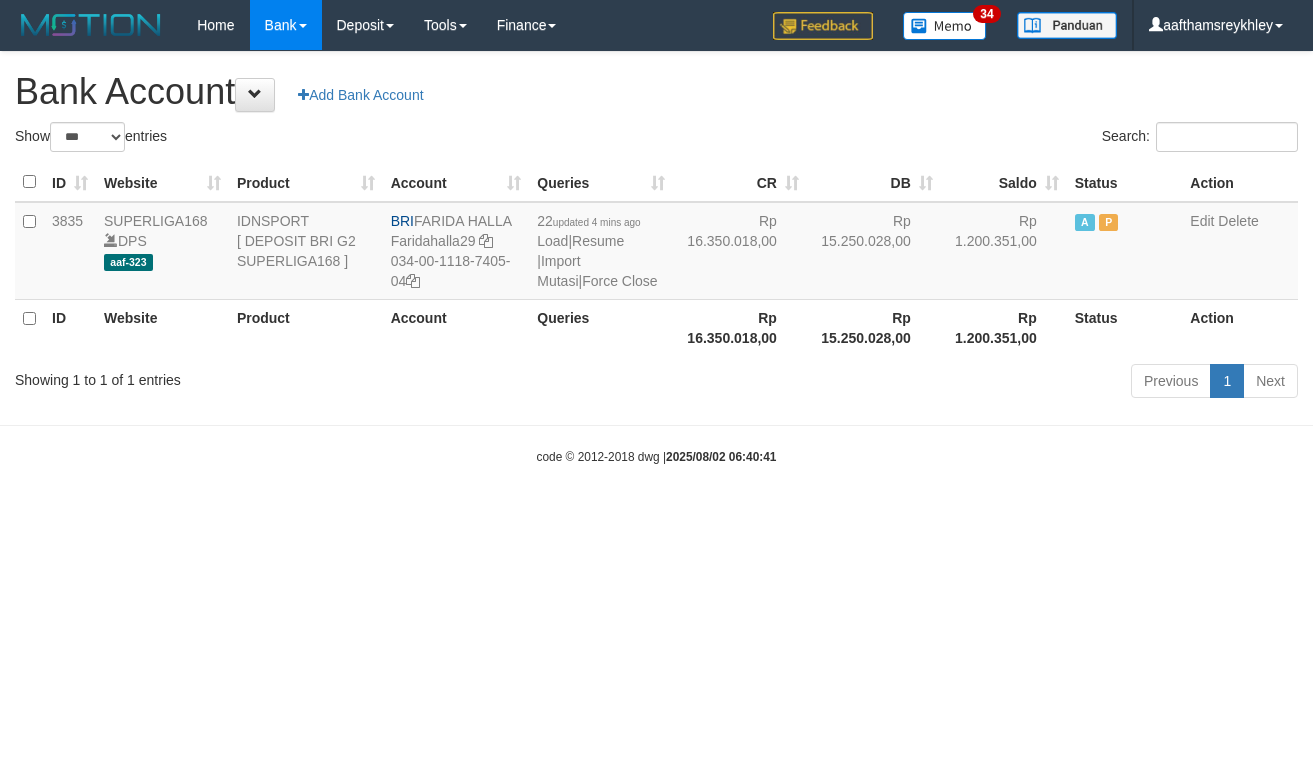select on "***" 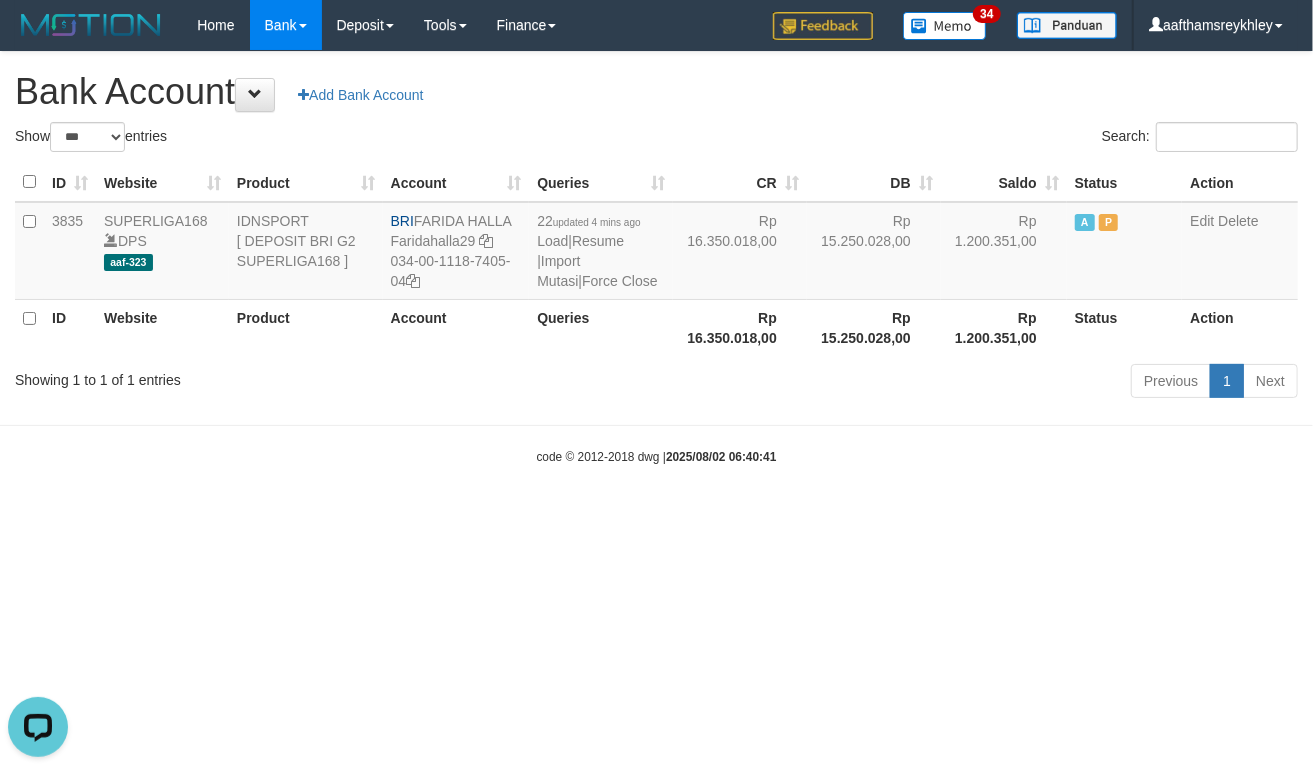 scroll, scrollTop: 0, scrollLeft: 0, axis: both 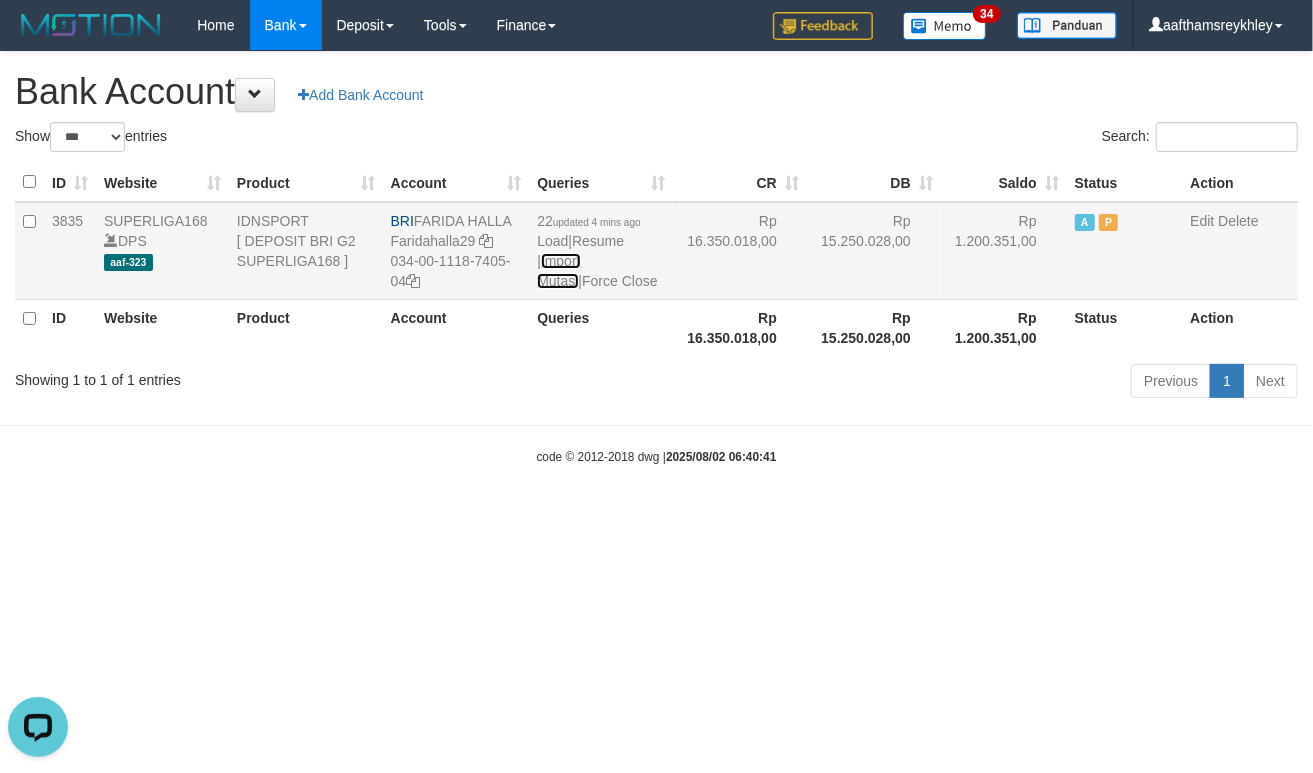 click on "Import Mutasi" at bounding box center [558, 271] 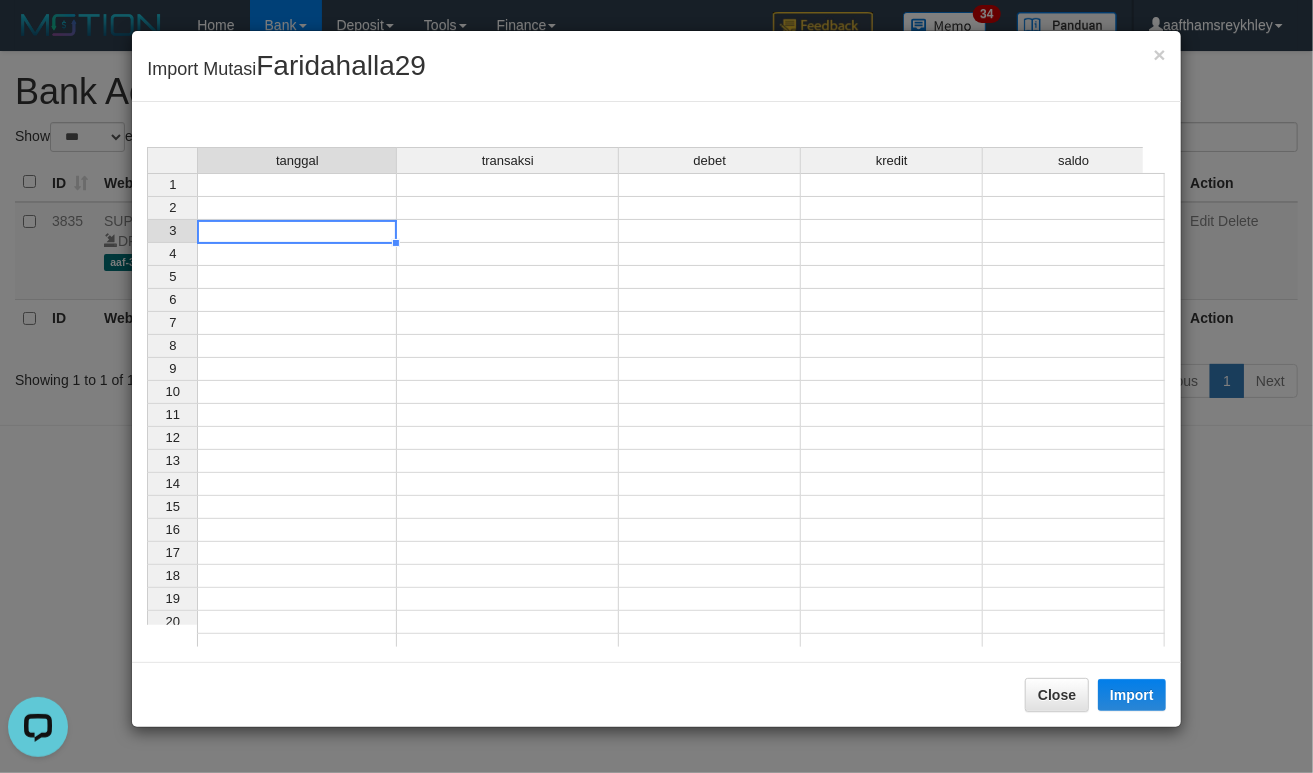 click at bounding box center (297, 231) 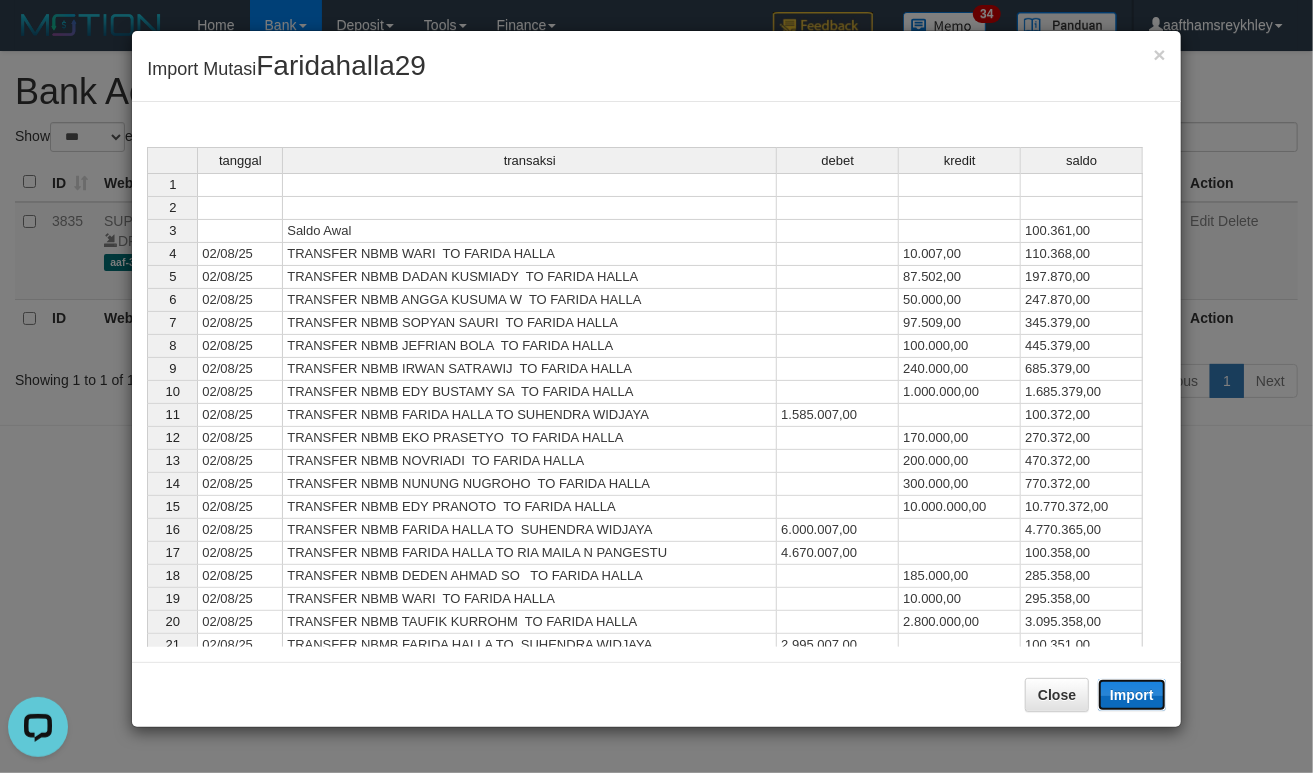 click on "Import" at bounding box center (1132, 695) 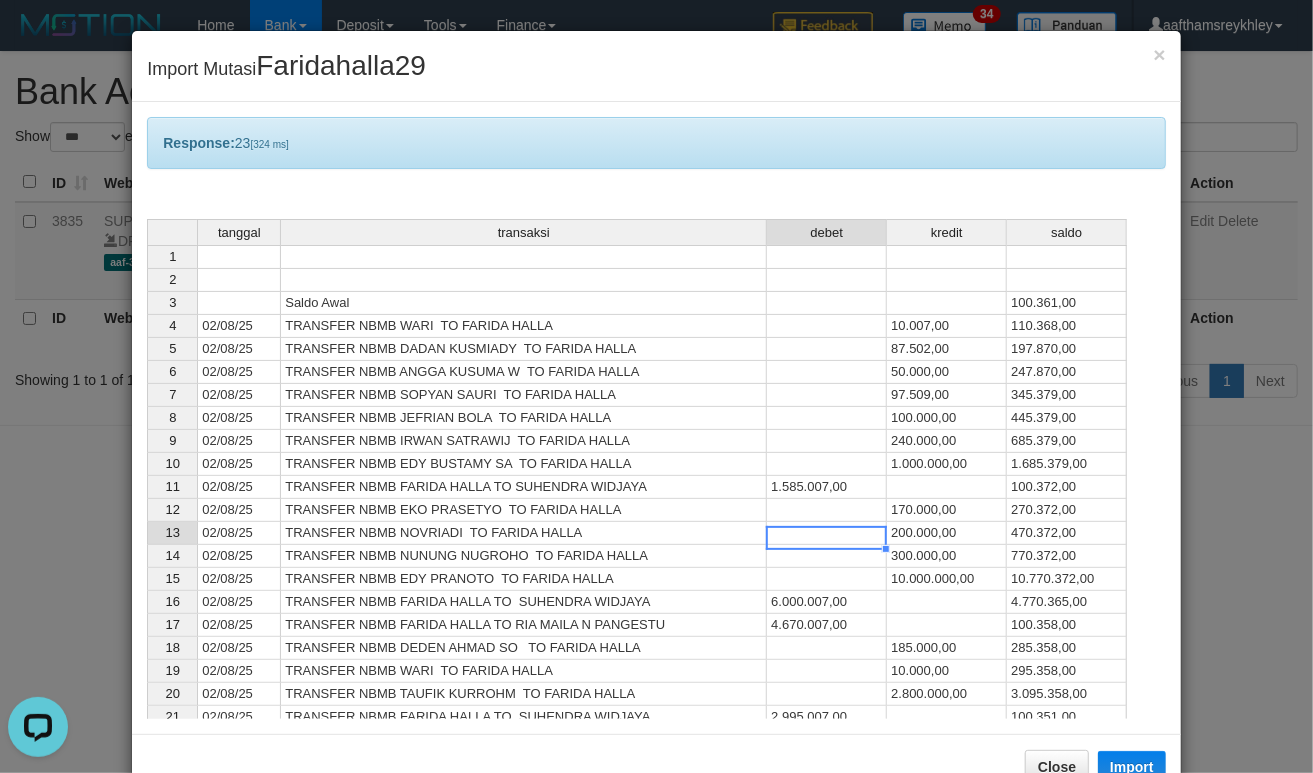 drag, startPoint x: 881, startPoint y: 530, endPoint x: 850, endPoint y: 533, distance: 31.144823 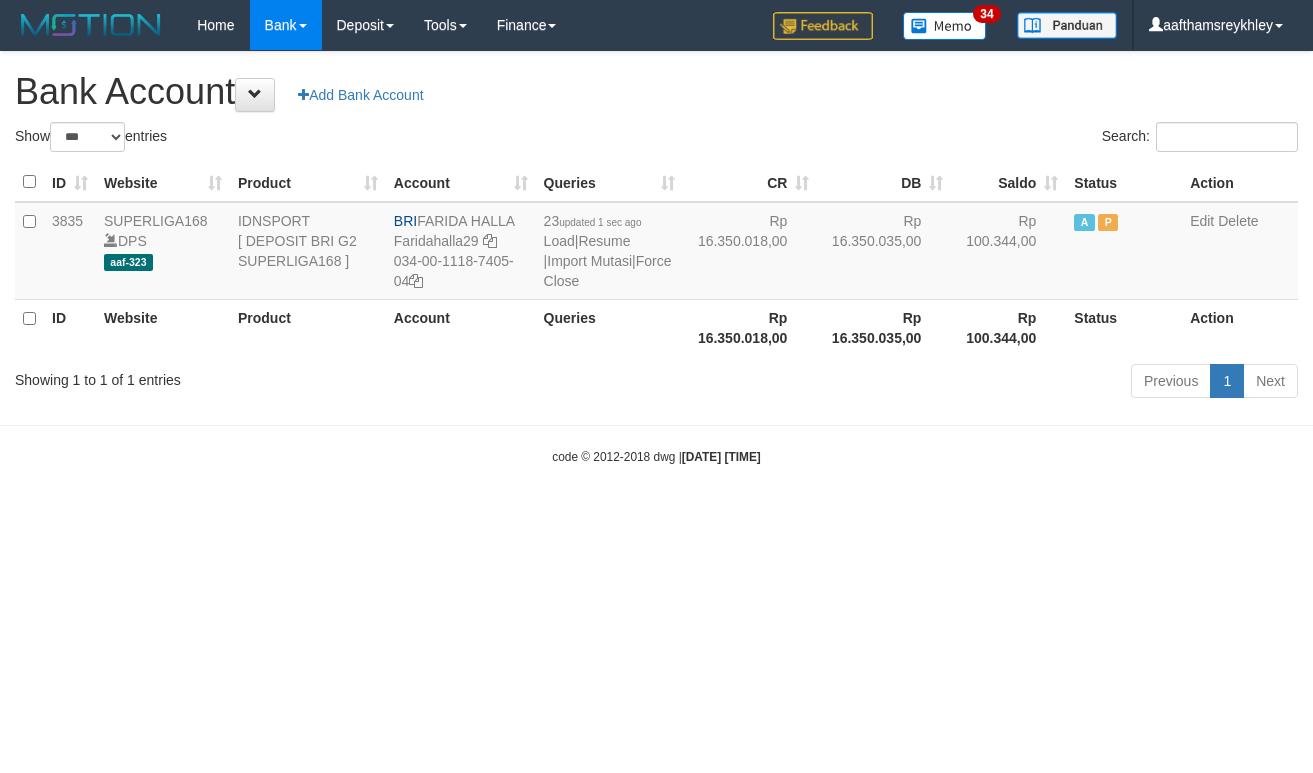 select on "***" 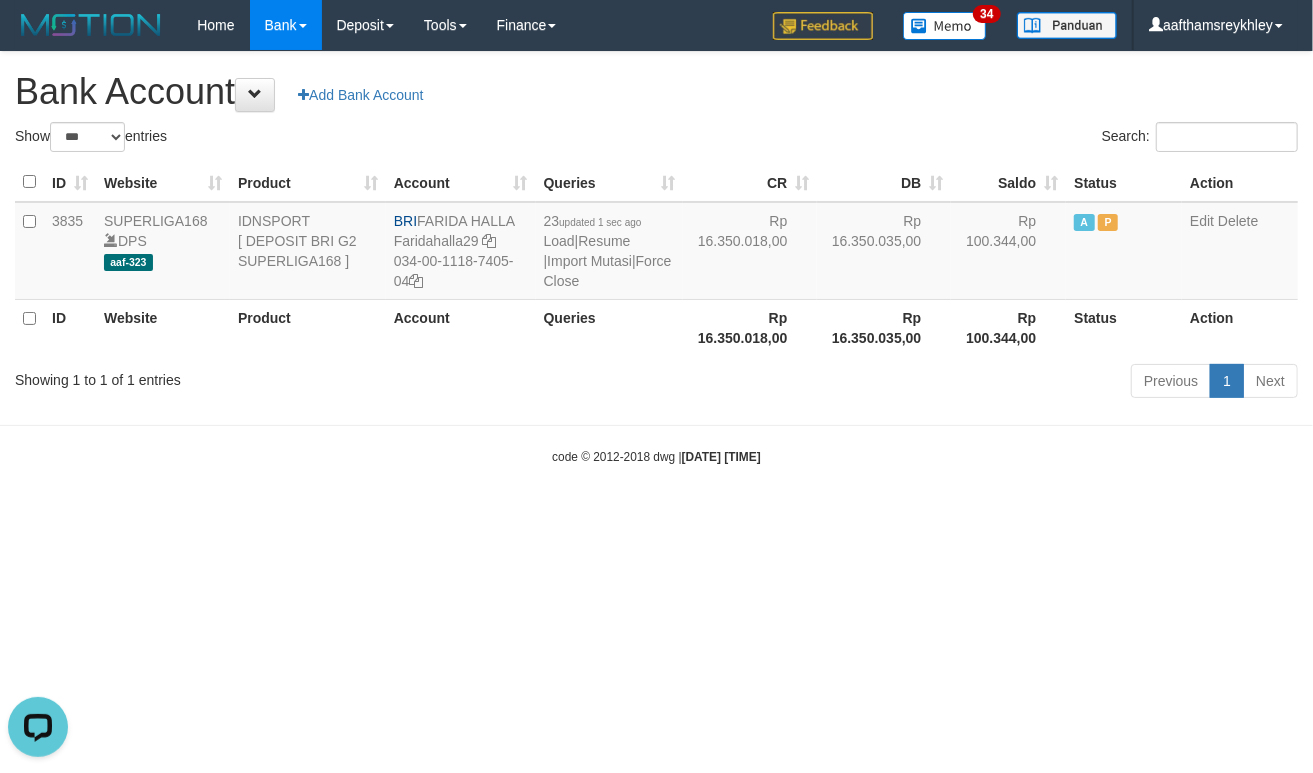 scroll, scrollTop: 0, scrollLeft: 0, axis: both 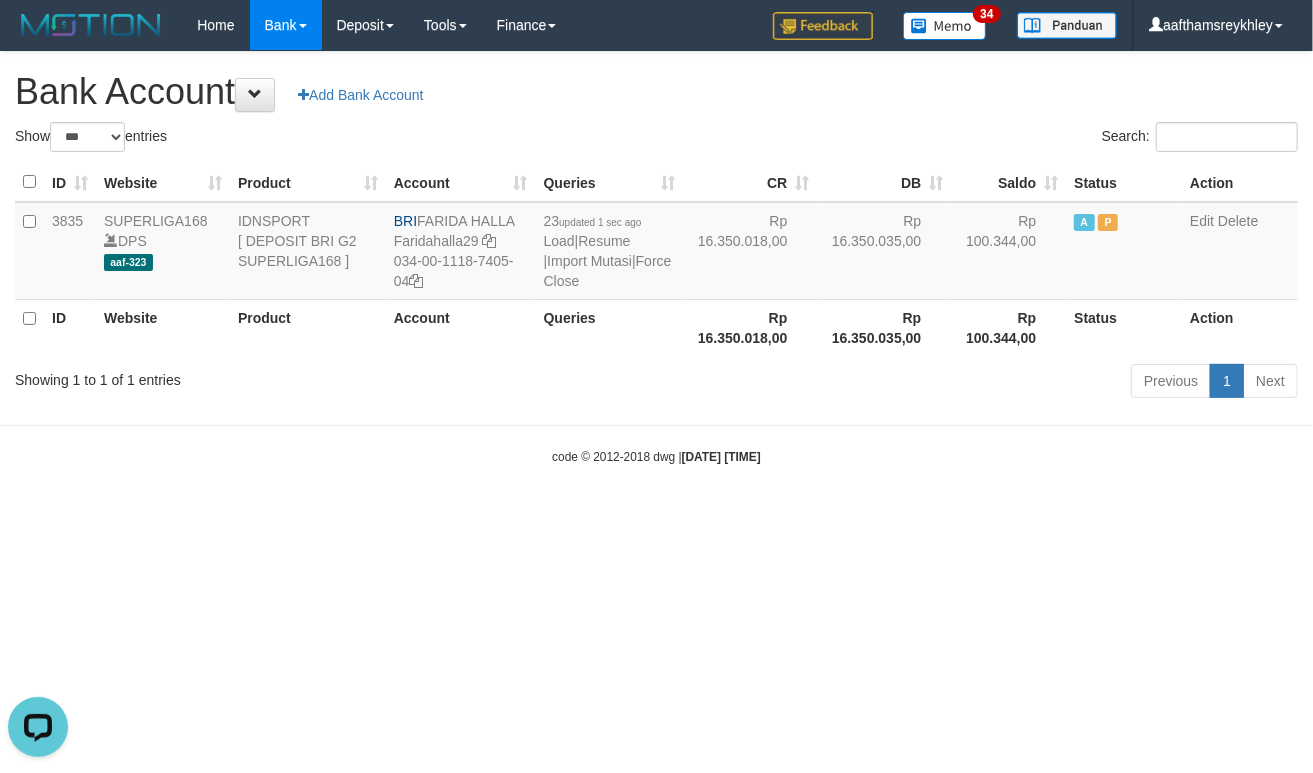 click on "Toggle navigation
Home
Bank
Account List
Load
By Website
Group
[ISPORT]													SUPERLIGA168
By Load Group (DPS)
34" at bounding box center [656, 258] 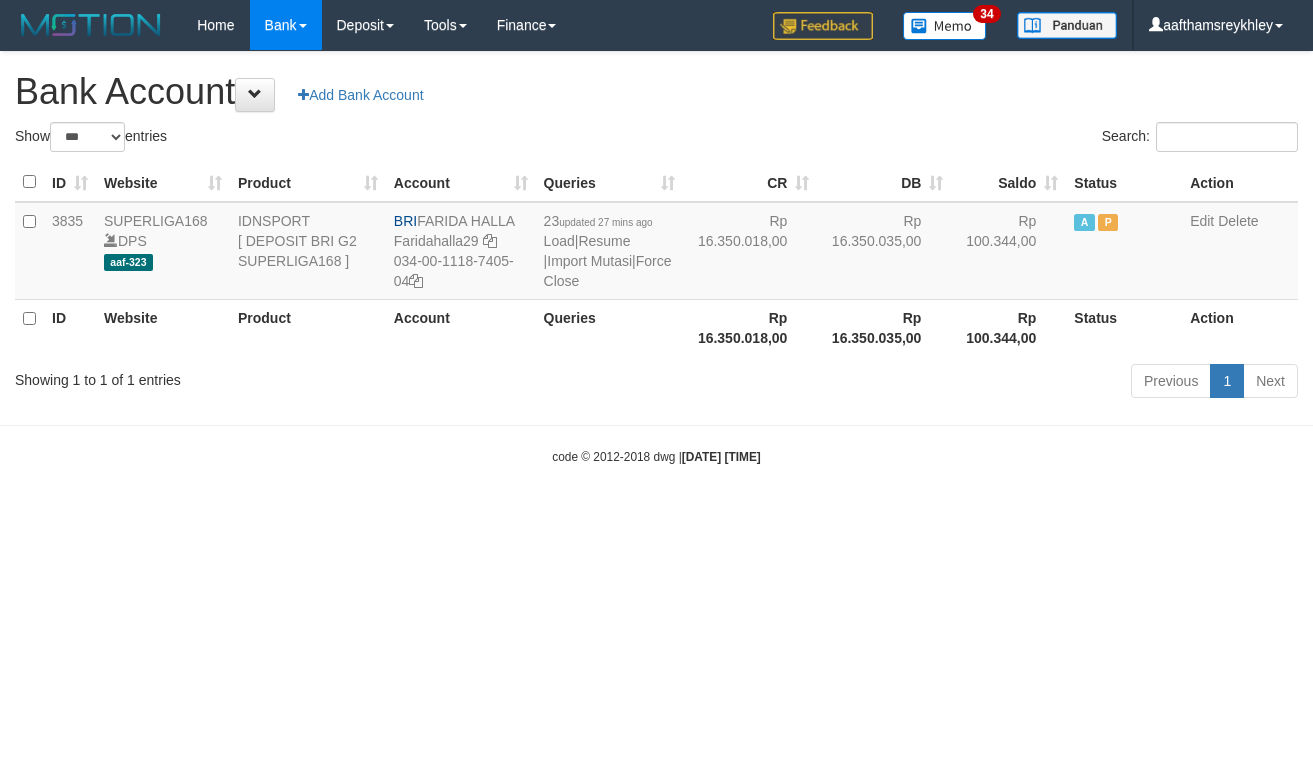select on "***" 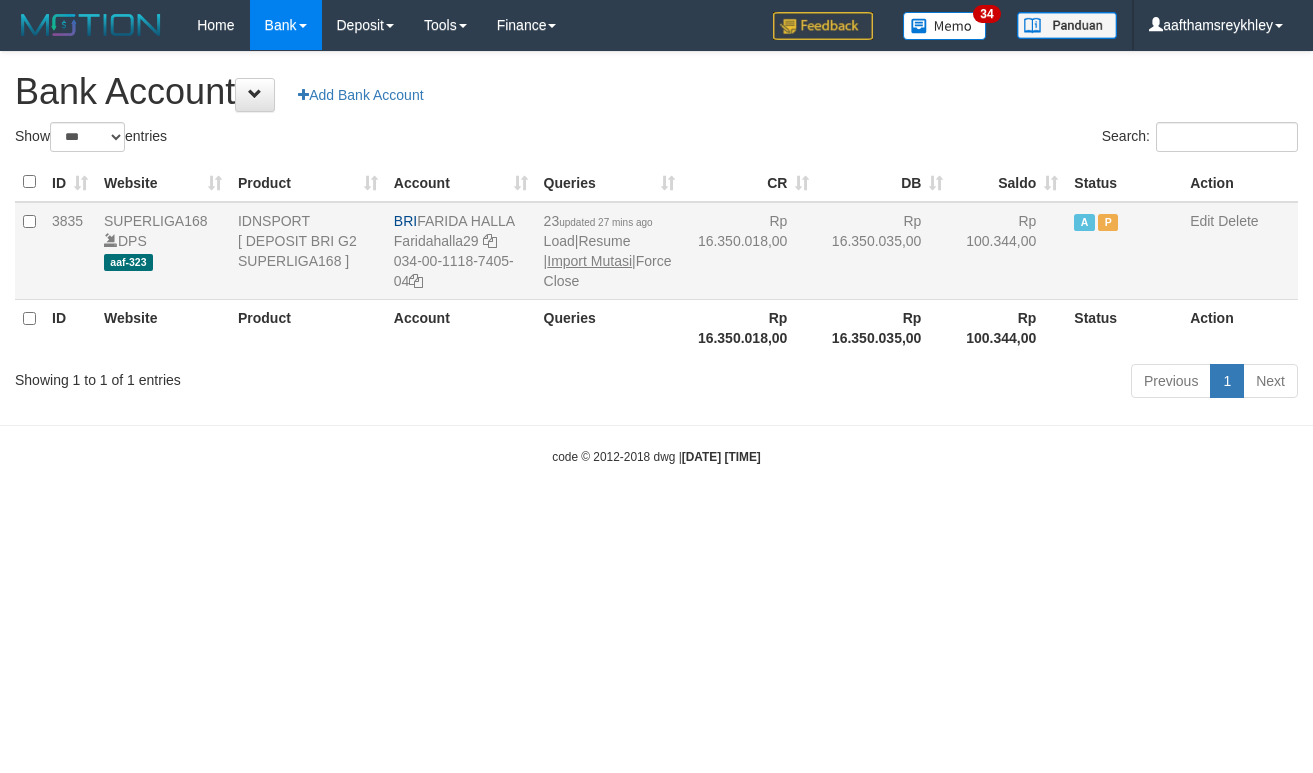 scroll, scrollTop: 0, scrollLeft: 0, axis: both 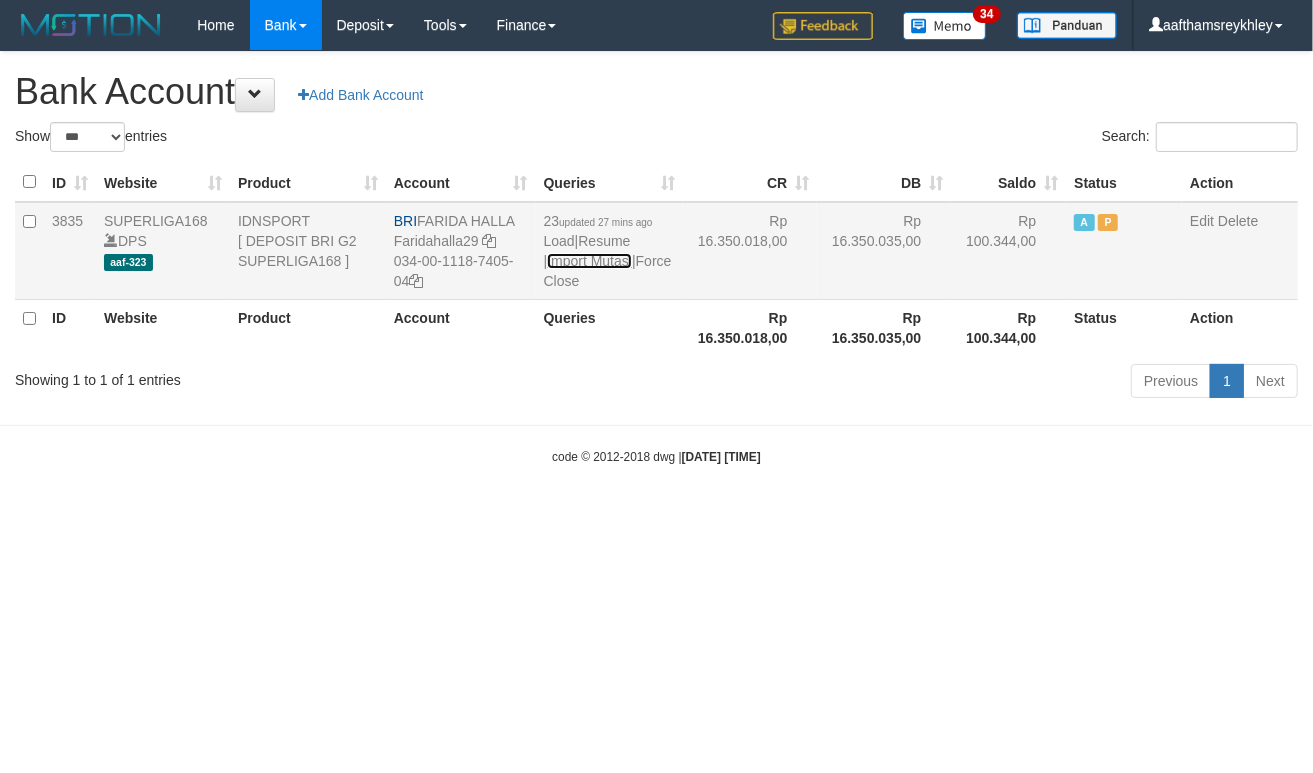 click on "Import Mutasi" at bounding box center [589, 261] 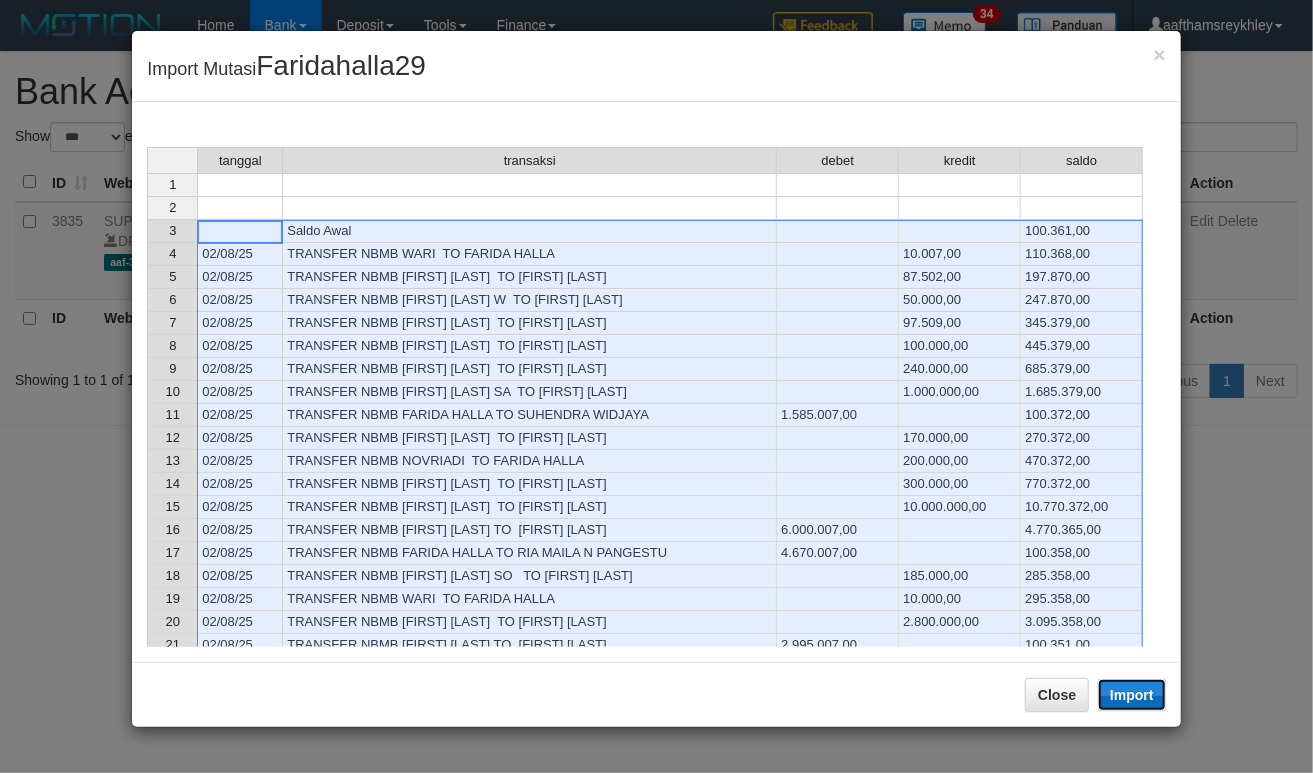 click on "Import" at bounding box center (1132, 695) 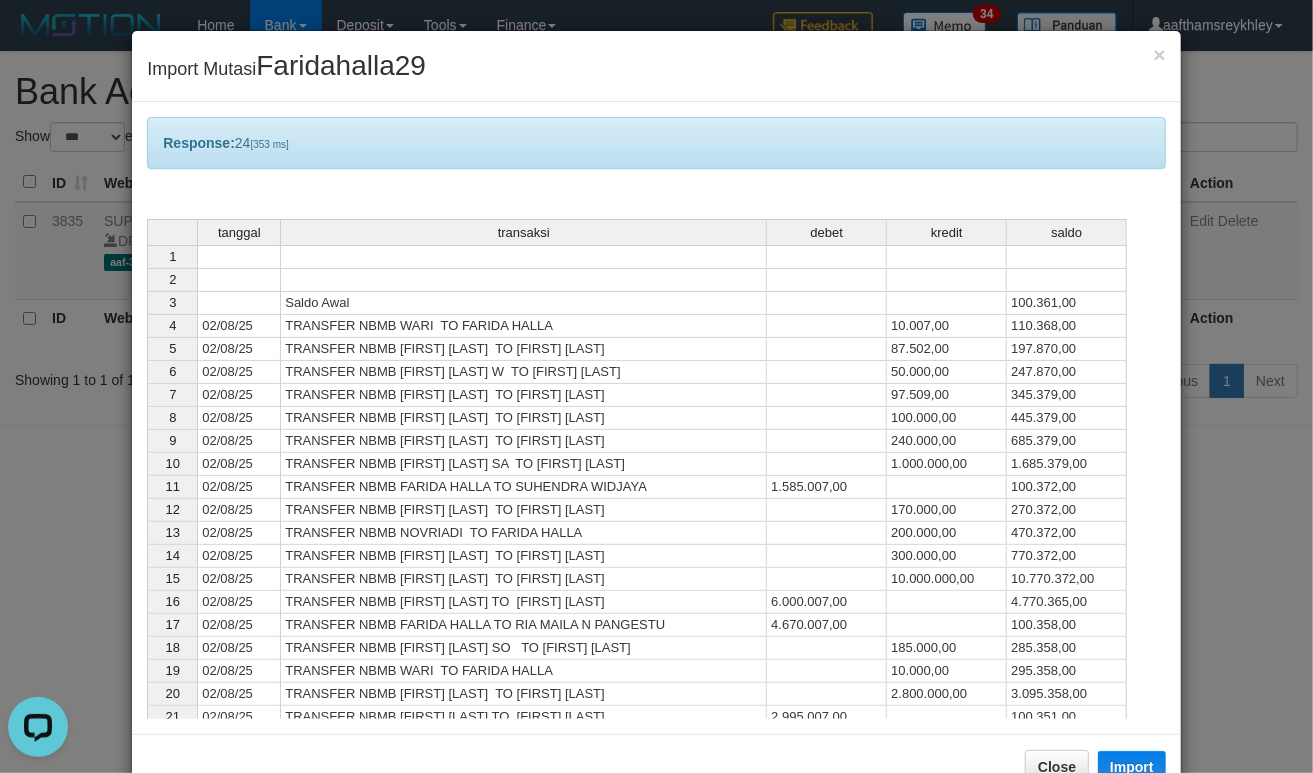 scroll, scrollTop: 0, scrollLeft: 0, axis: both 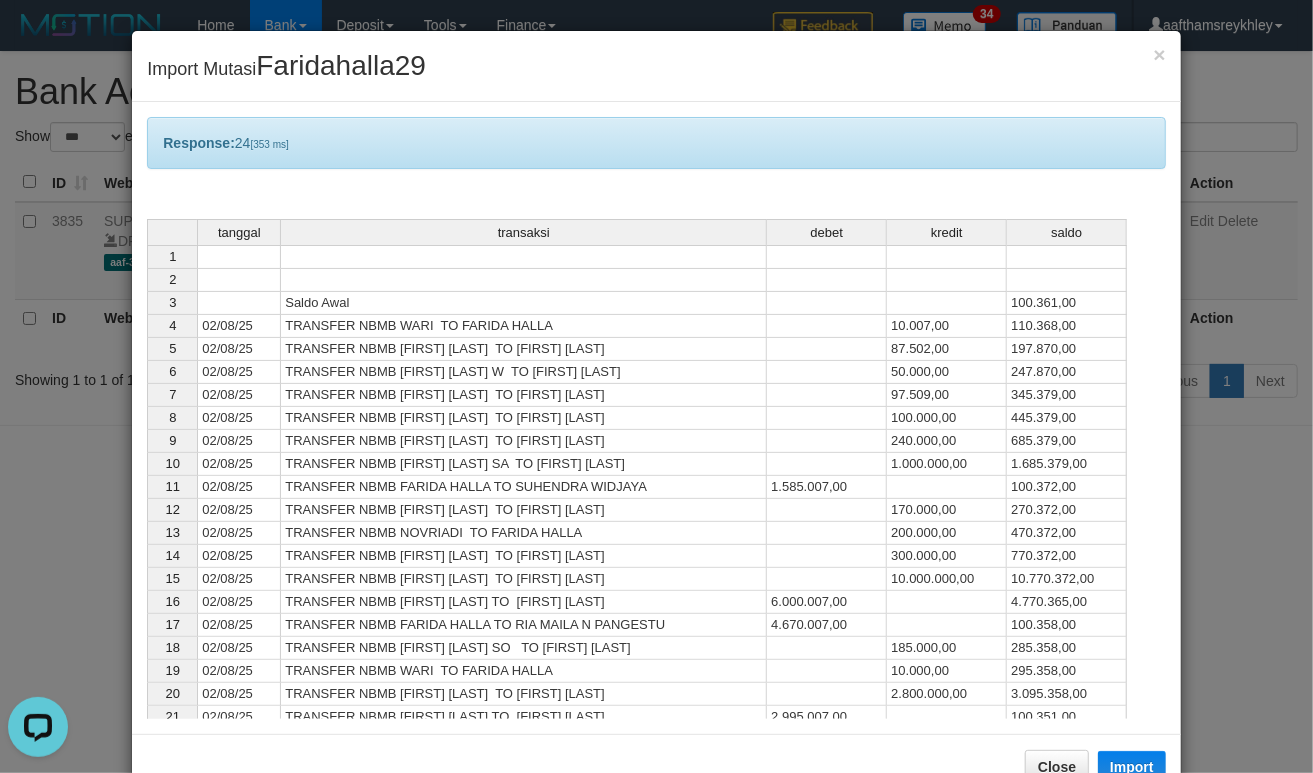 click at bounding box center (827, 579) 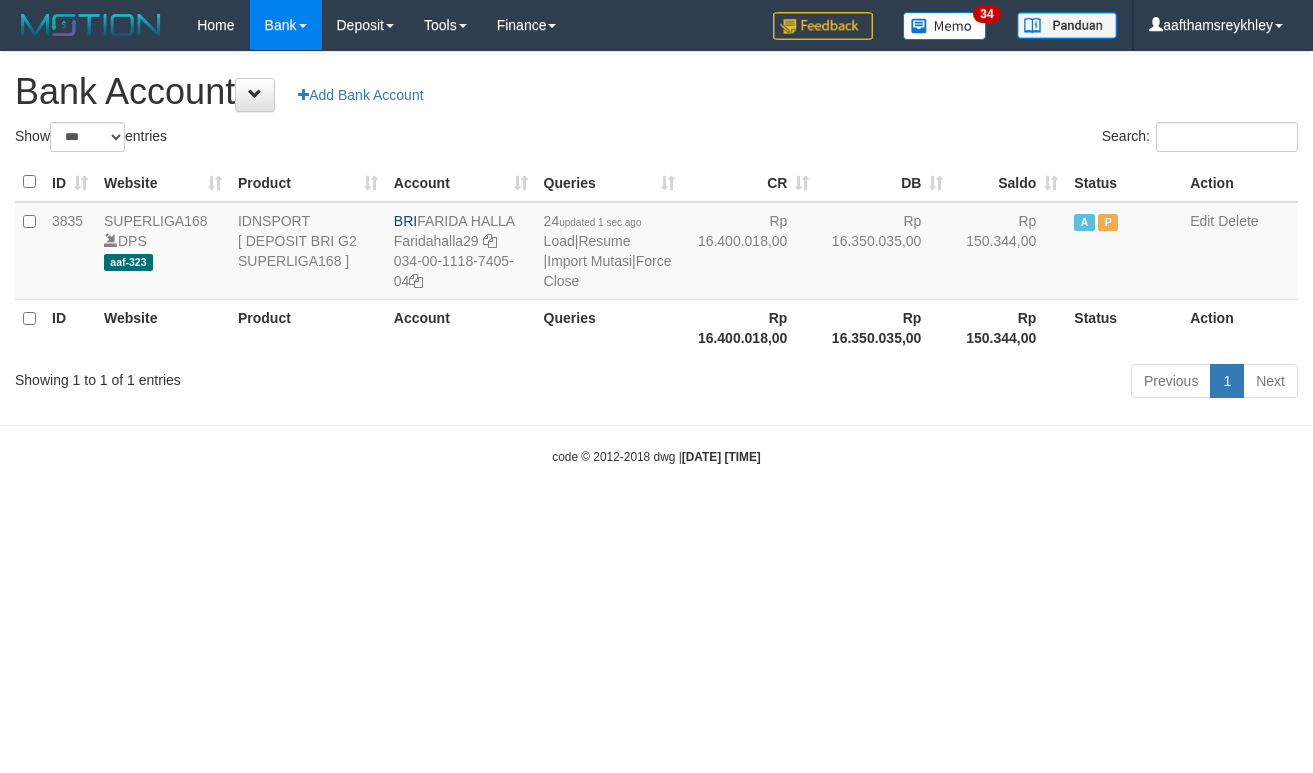 select on "***" 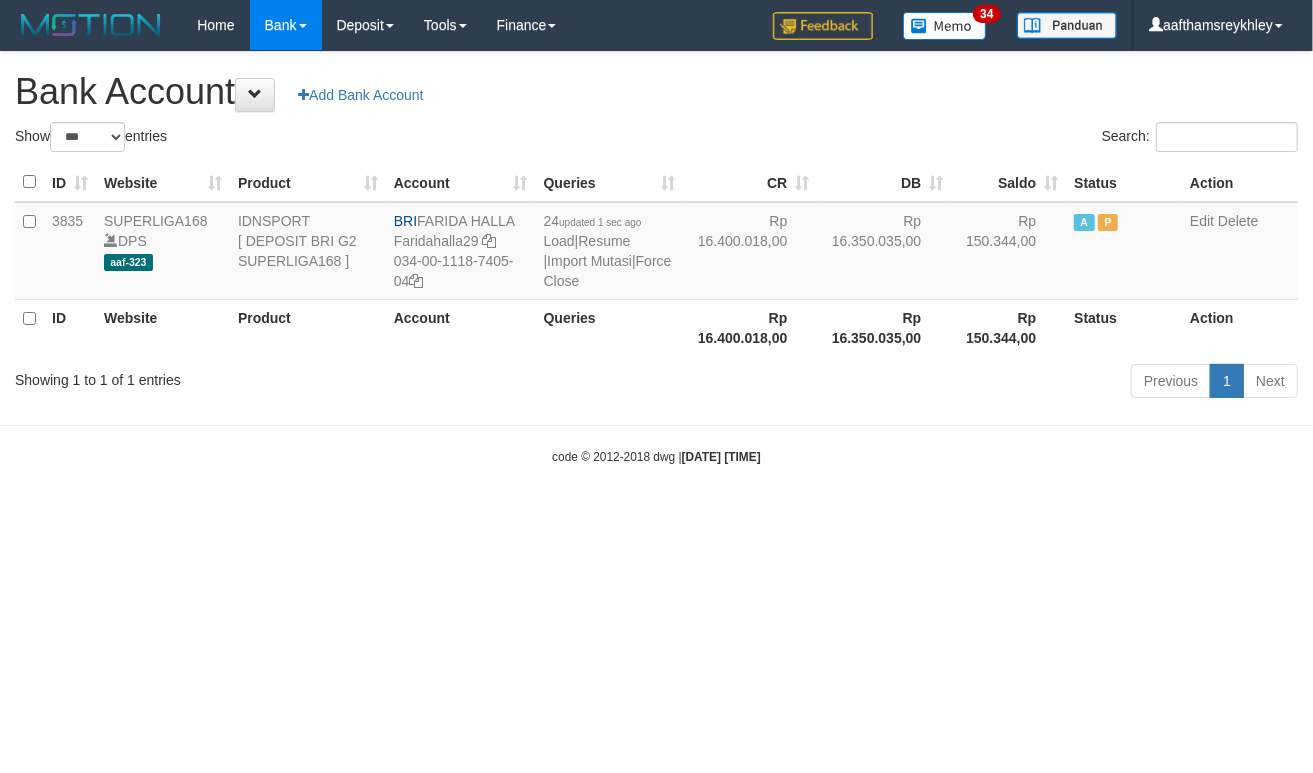 drag, startPoint x: 645, startPoint y: 500, endPoint x: 628, endPoint y: 484, distance: 23.345236 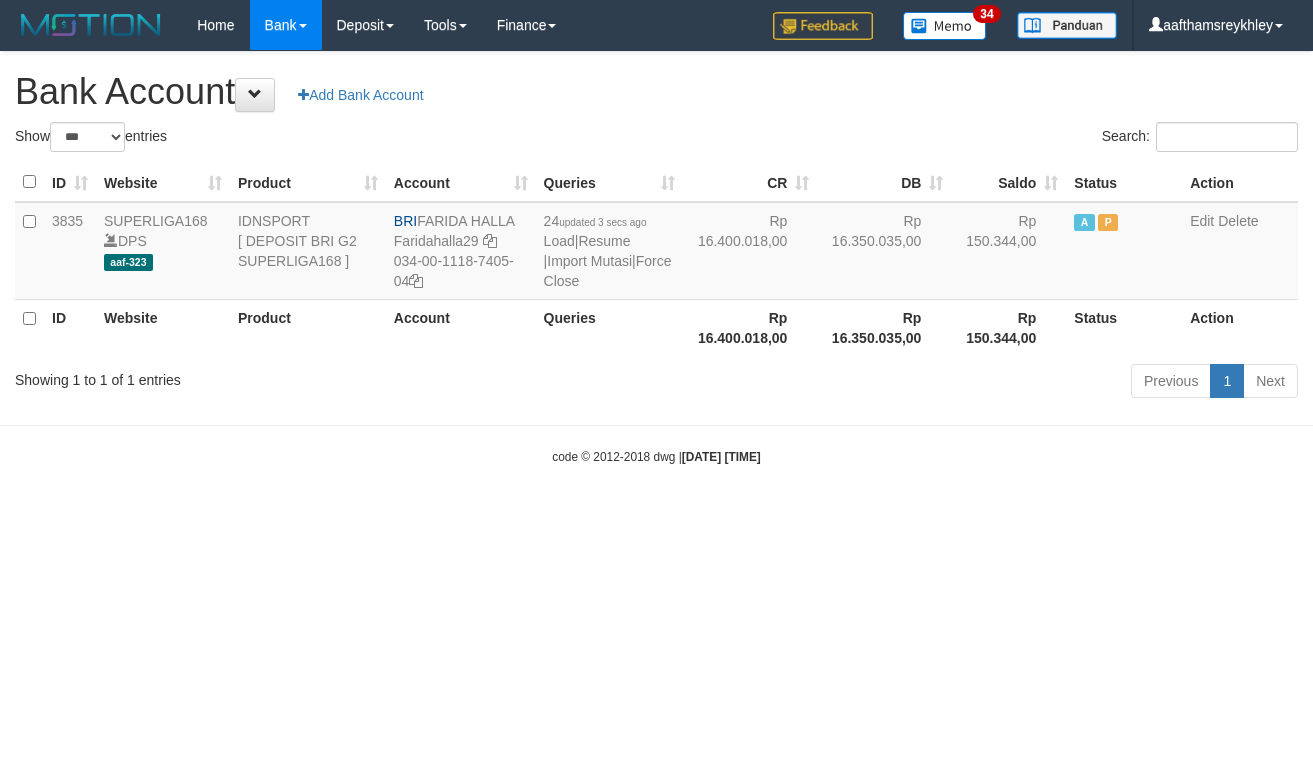 select on "***" 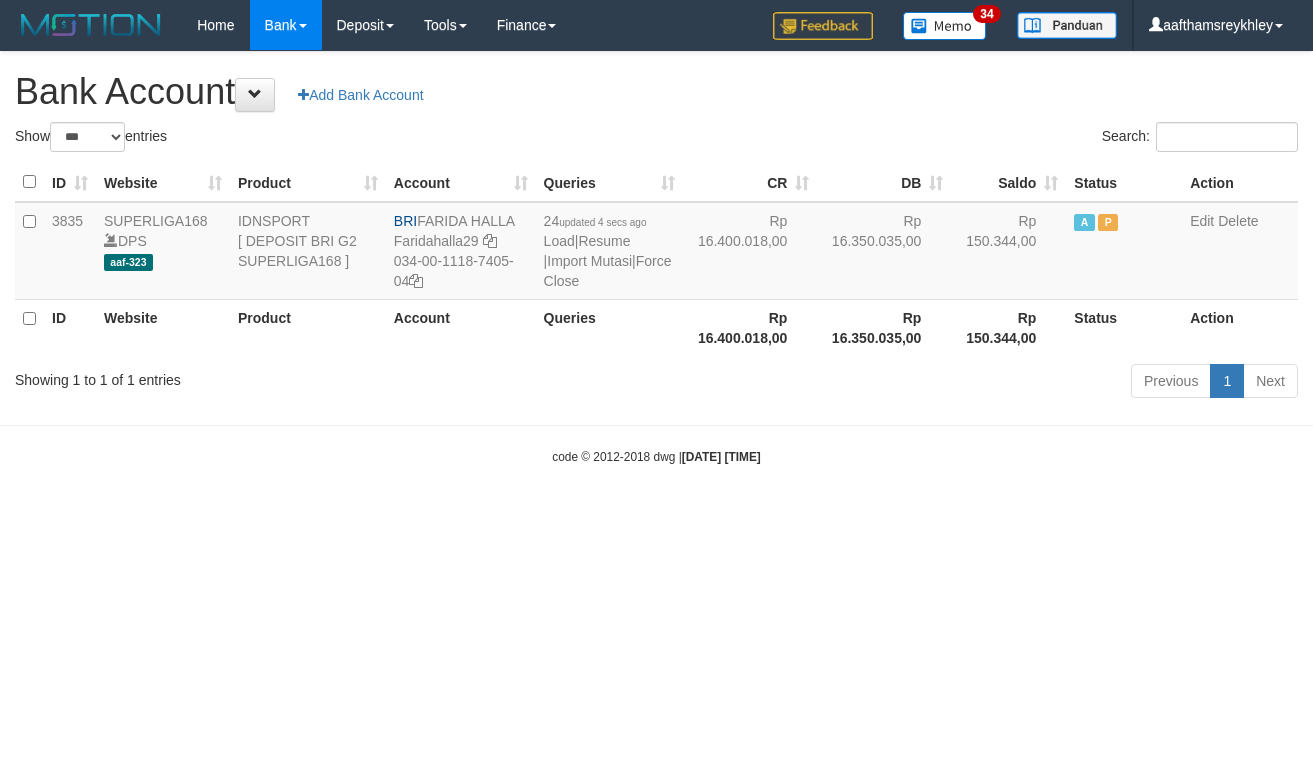 select on "***" 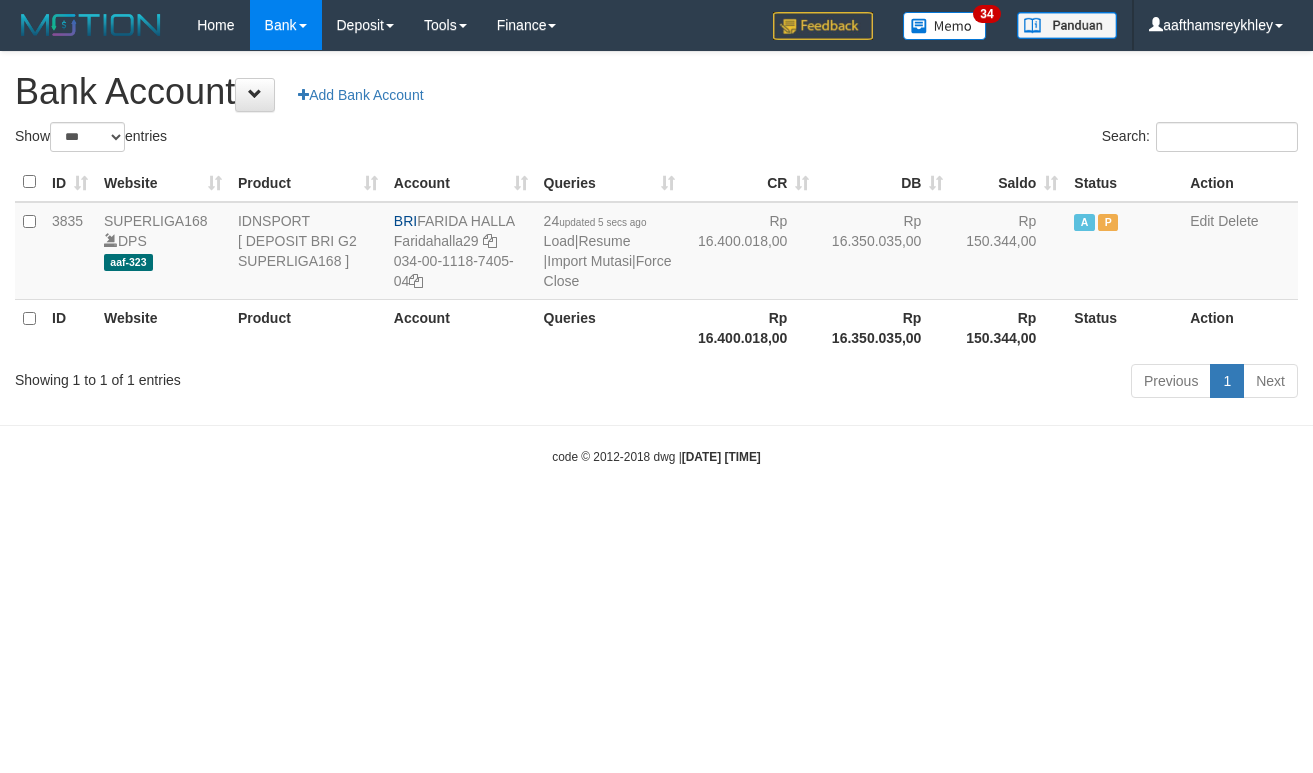 select on "***" 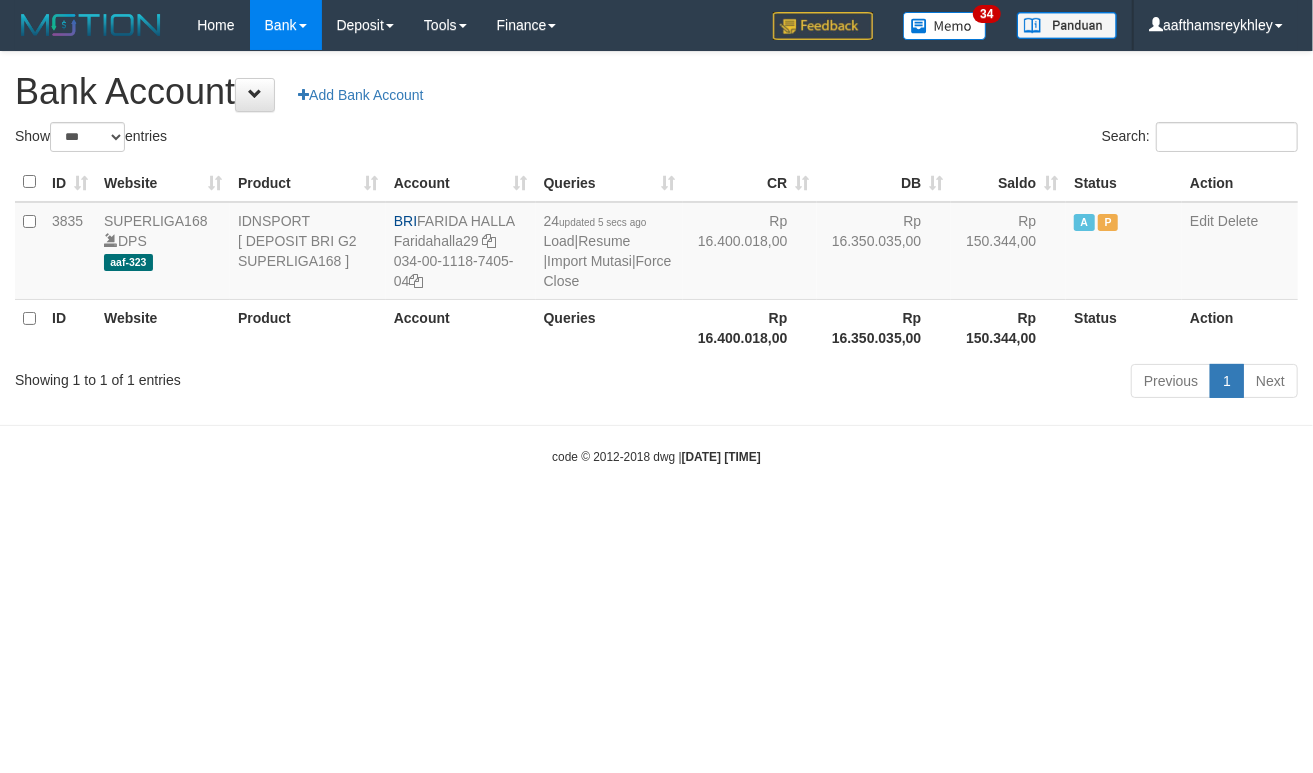 drag, startPoint x: 0, startPoint y: 0, endPoint x: 644, endPoint y: 501, distance: 815.92706 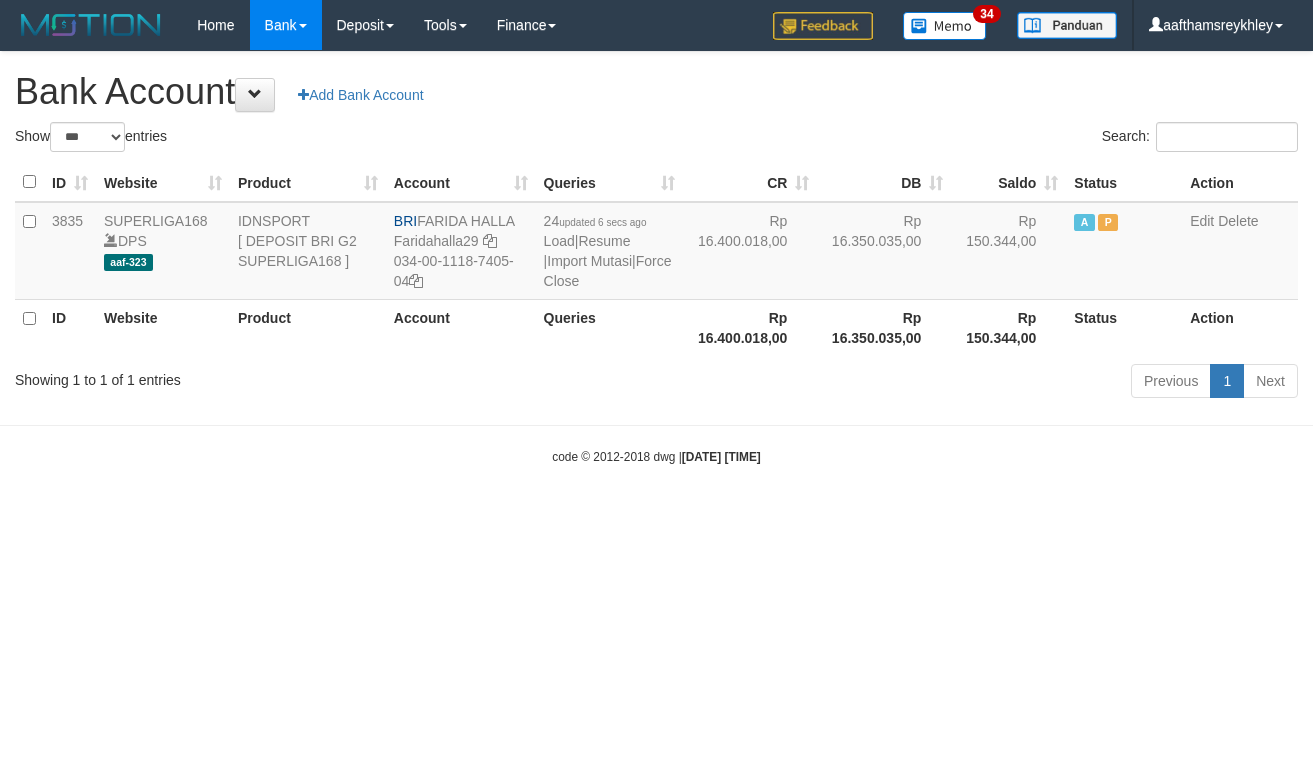 select on "***" 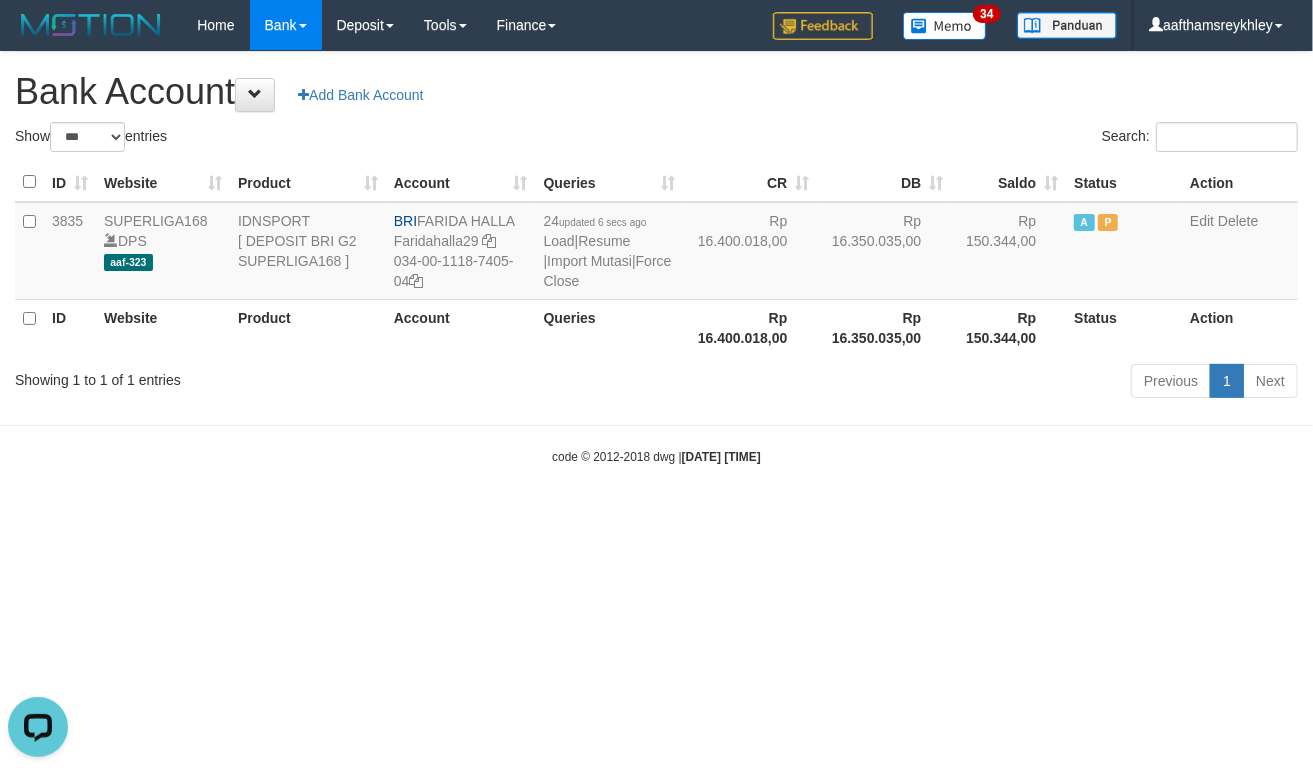 scroll, scrollTop: 0, scrollLeft: 0, axis: both 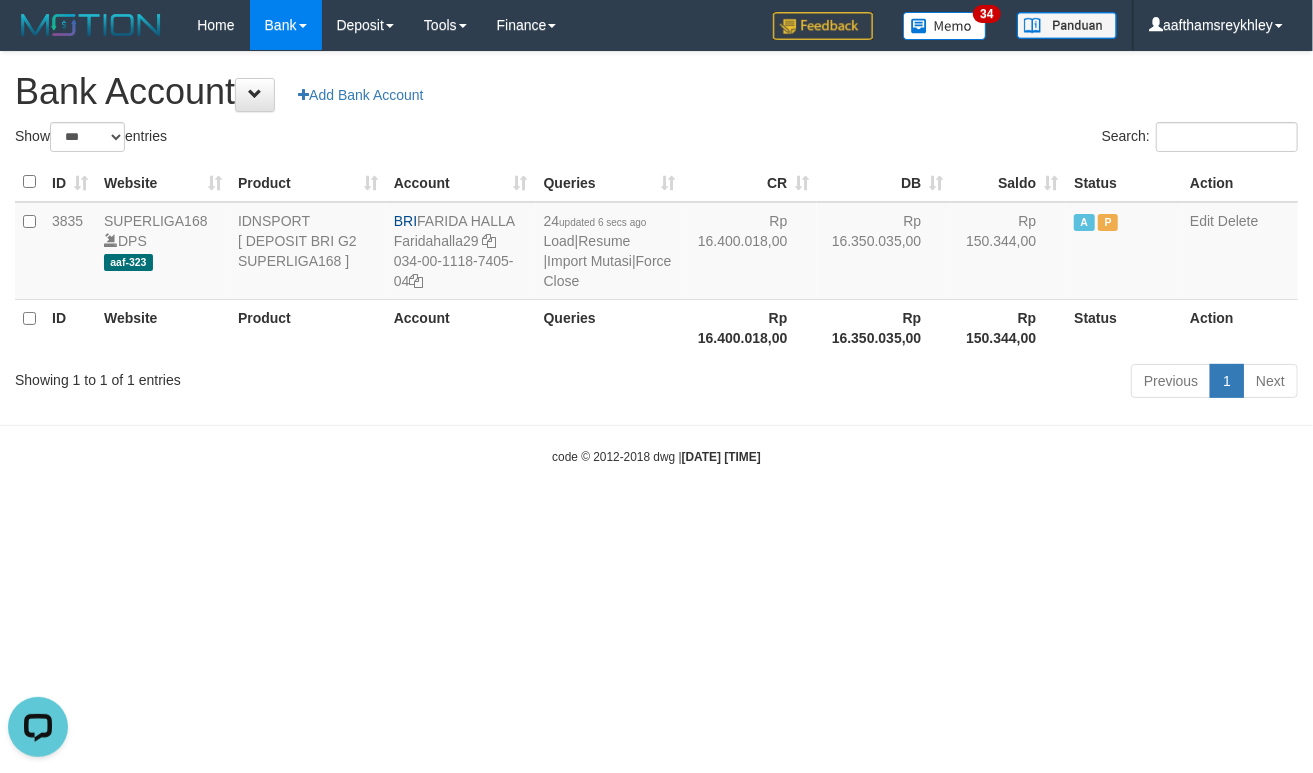 click on "**********" at bounding box center [656, 228] 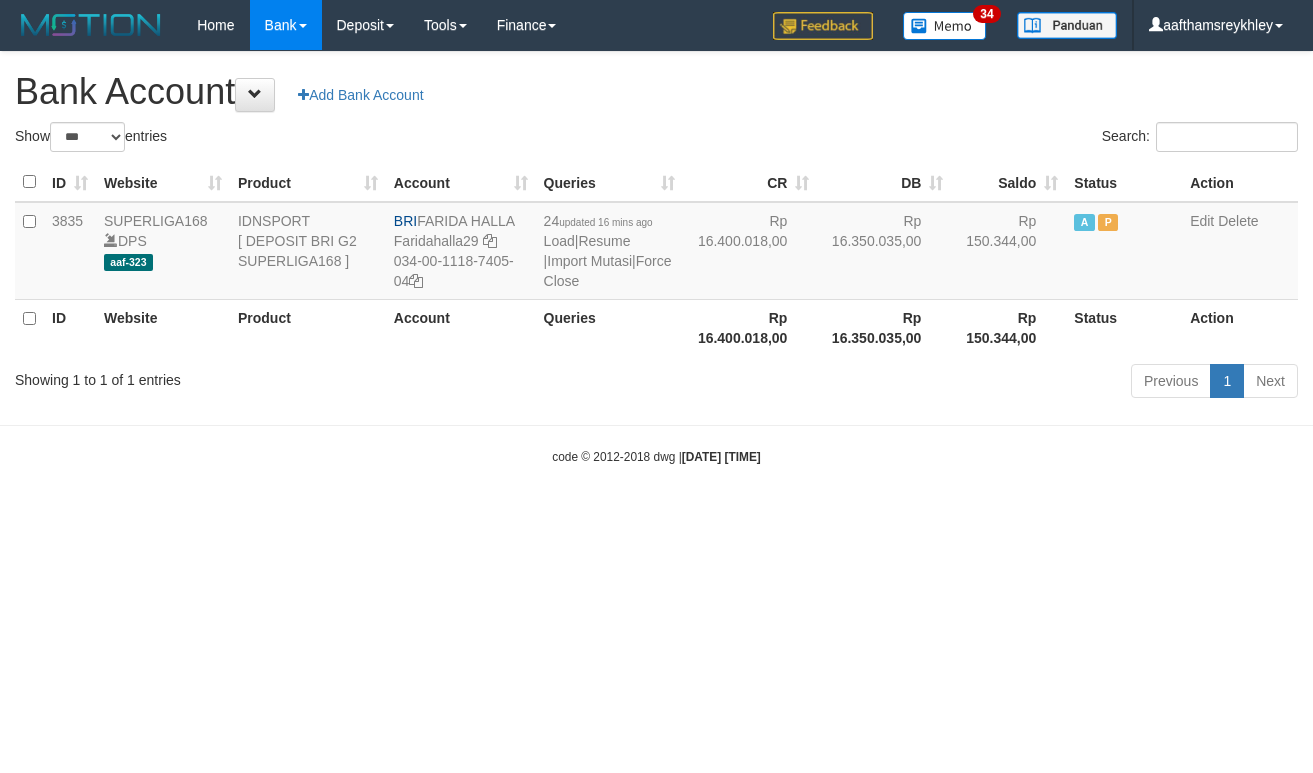 select on "***" 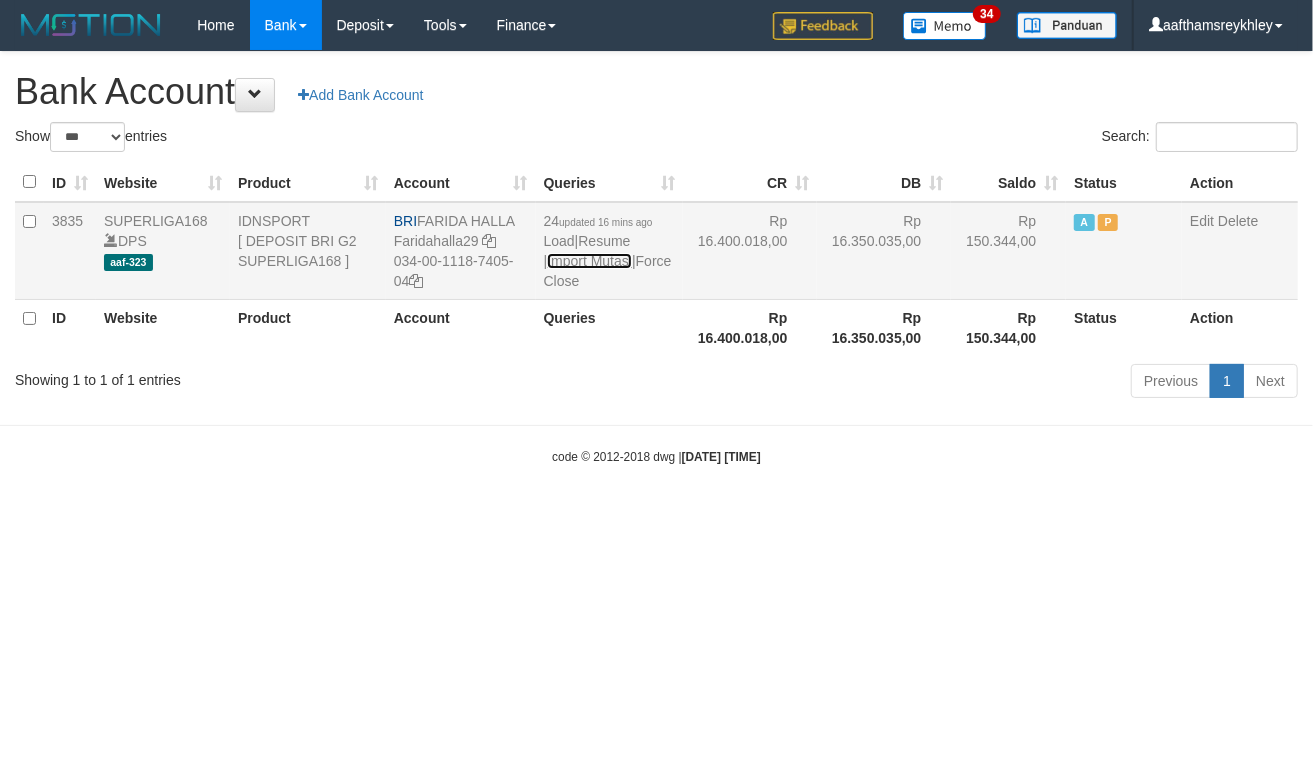 click on "Import Mutasi" at bounding box center [589, 261] 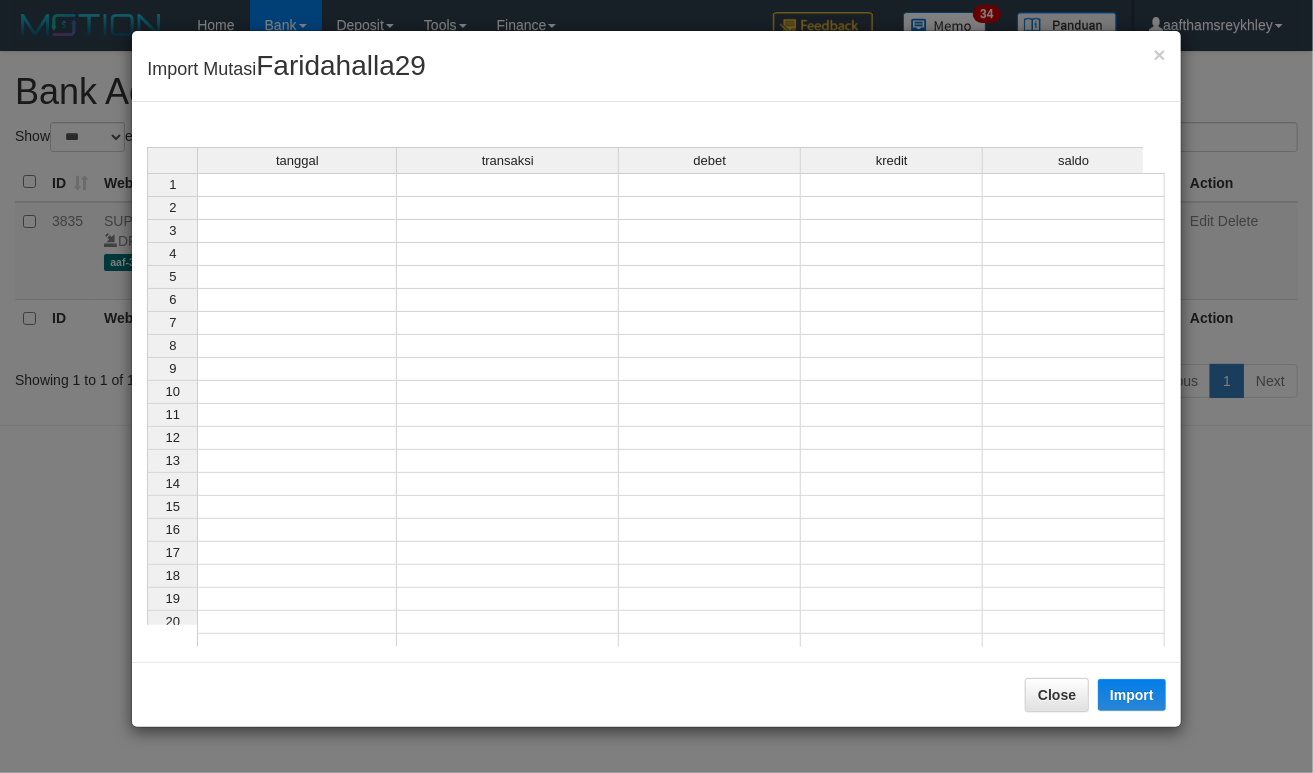 click at bounding box center [297, 231] 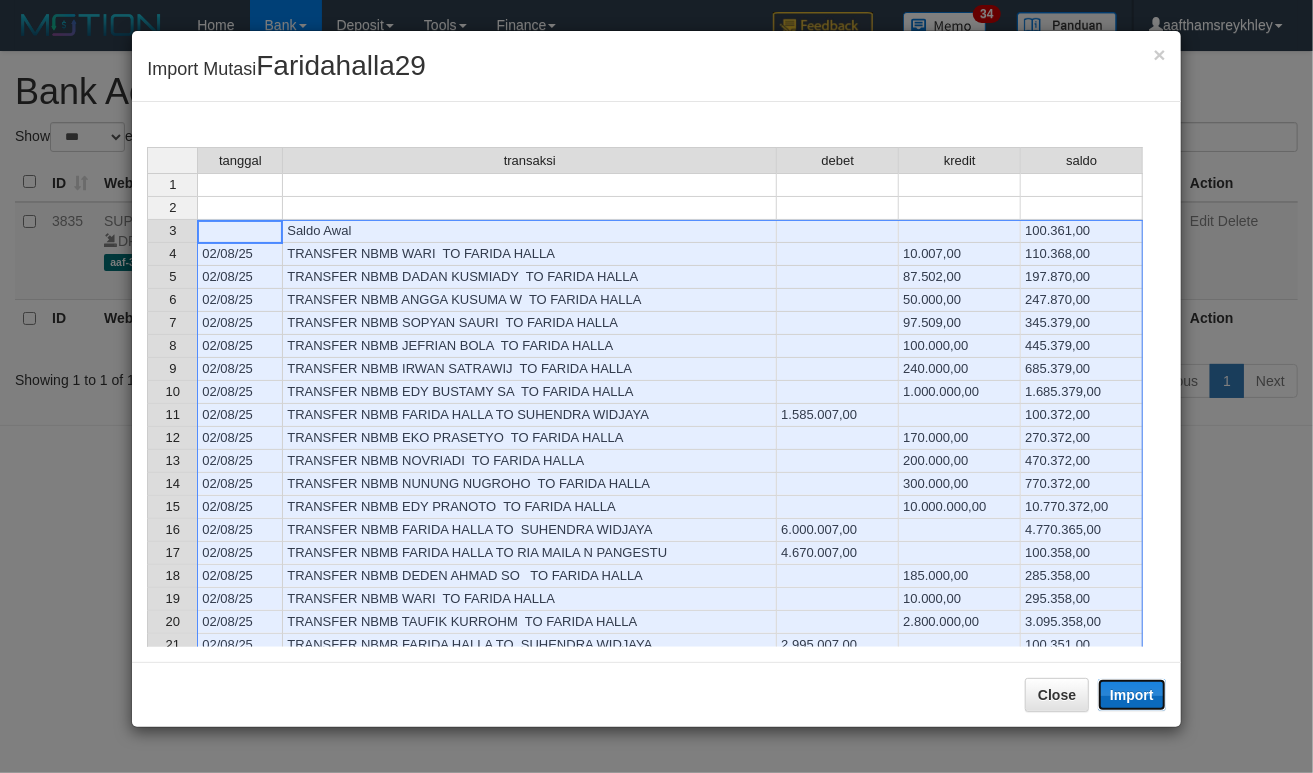 click on "Import" at bounding box center (1132, 695) 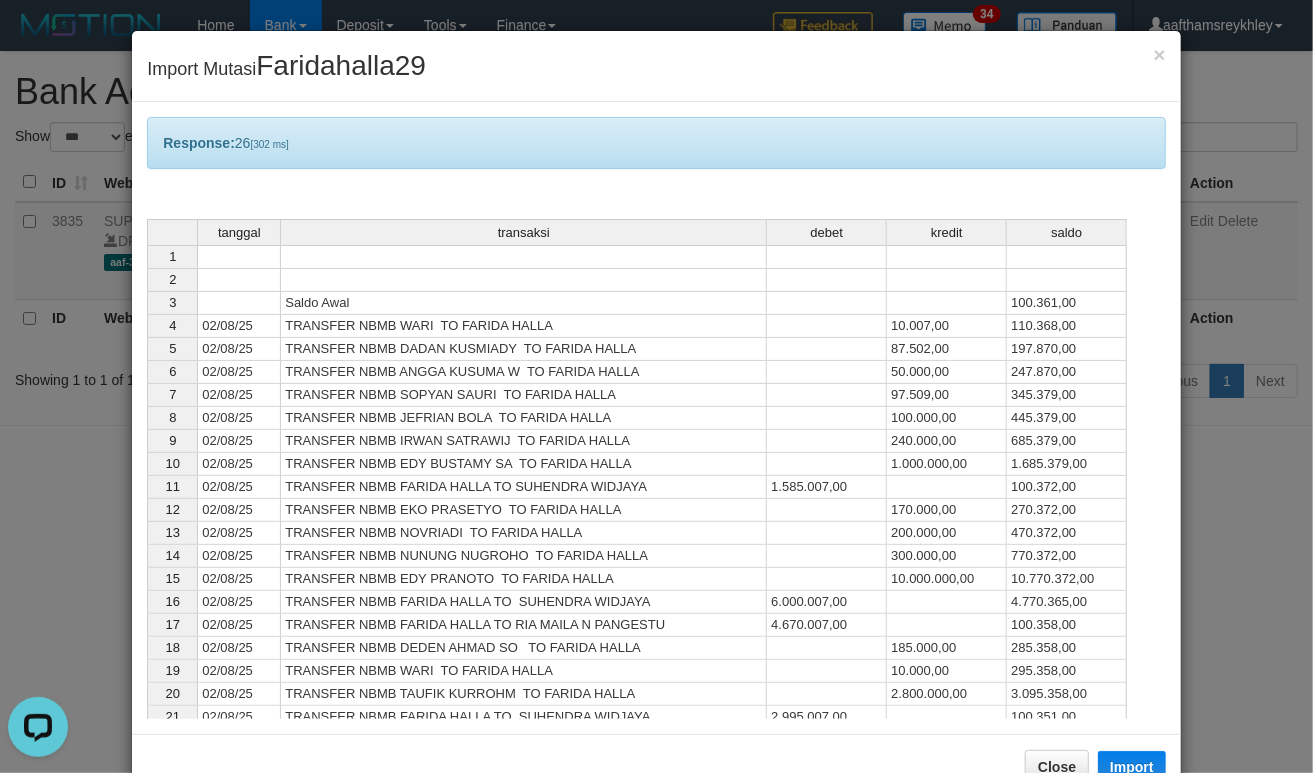 scroll, scrollTop: 0, scrollLeft: 0, axis: both 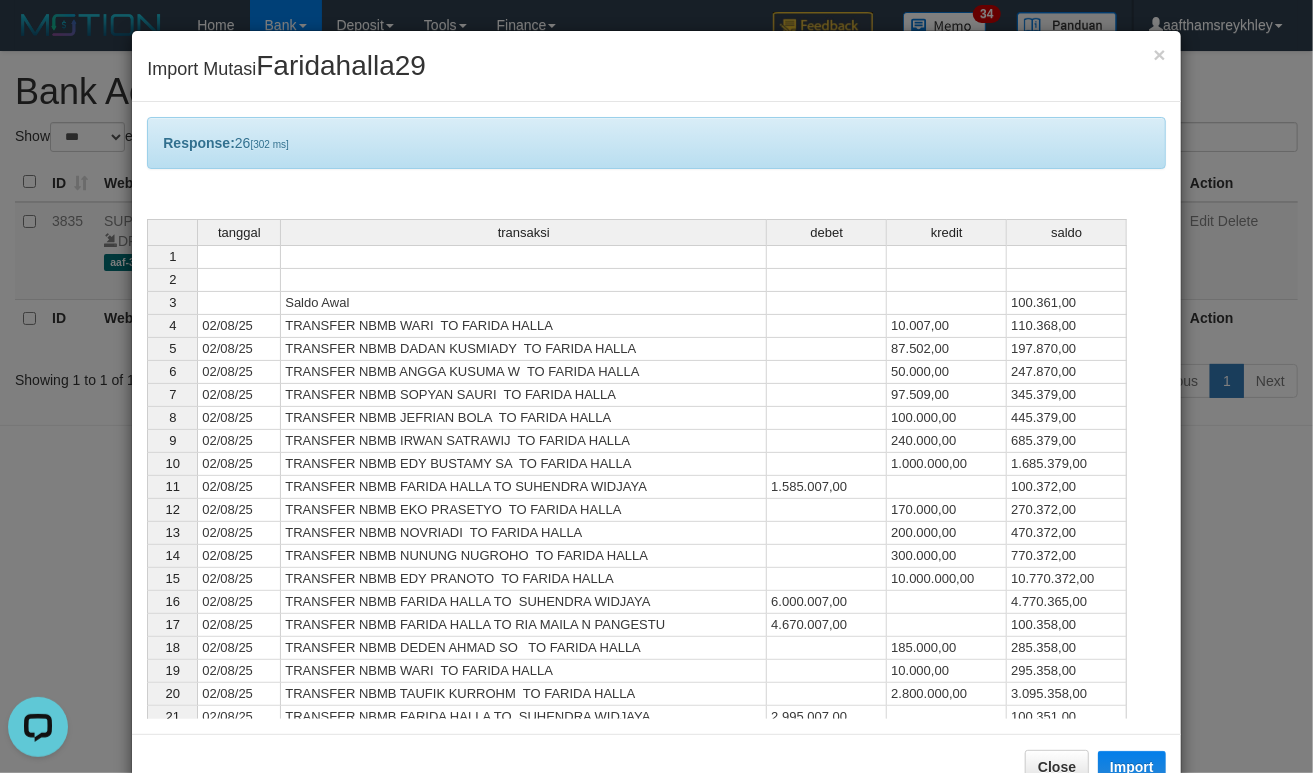 drag, startPoint x: 721, startPoint y: 528, endPoint x: 672, endPoint y: 530, distance: 49.0408 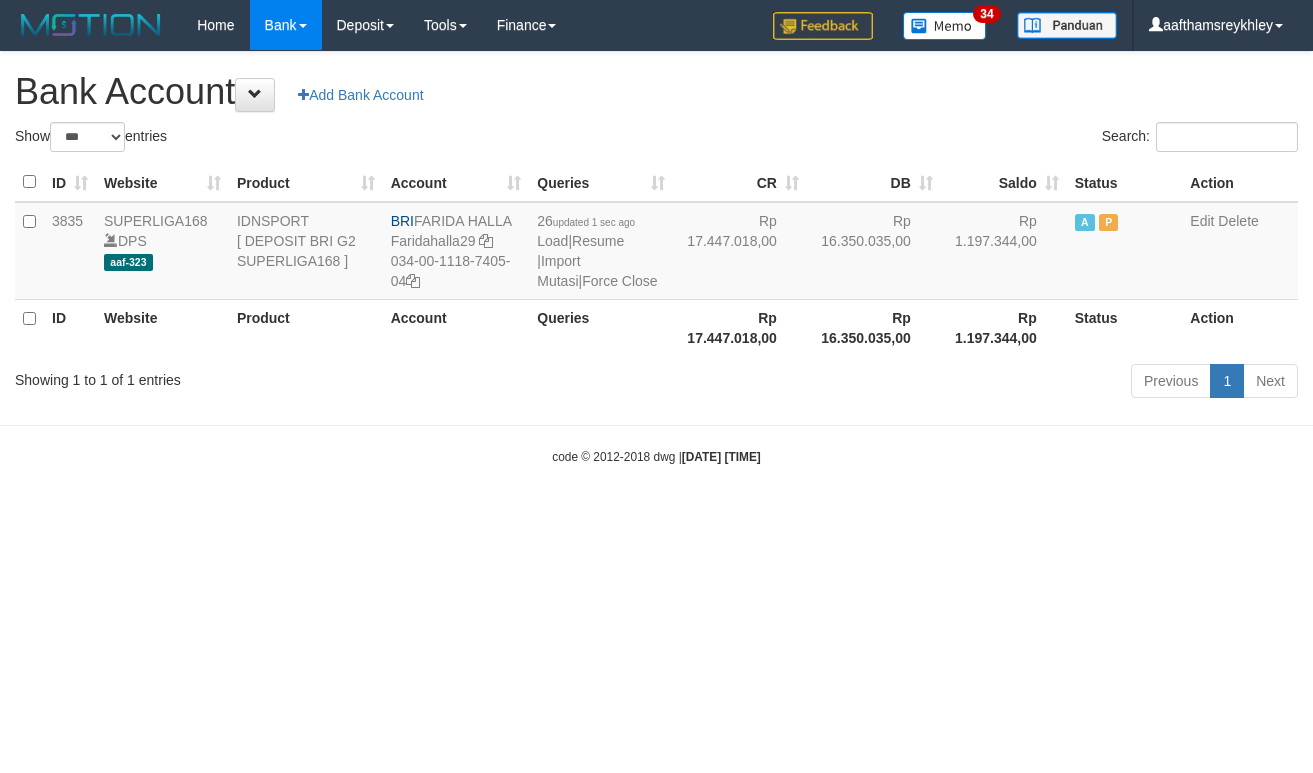 select on "***" 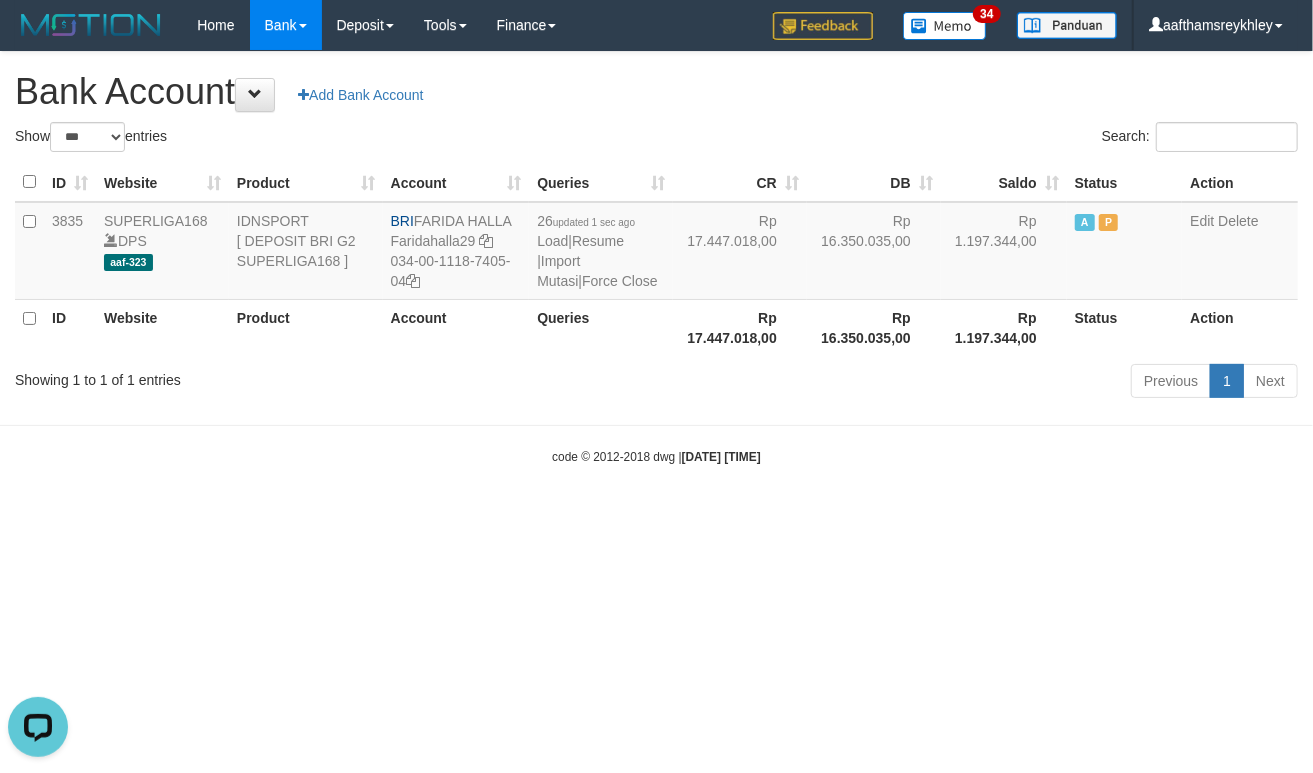 scroll, scrollTop: 0, scrollLeft: 0, axis: both 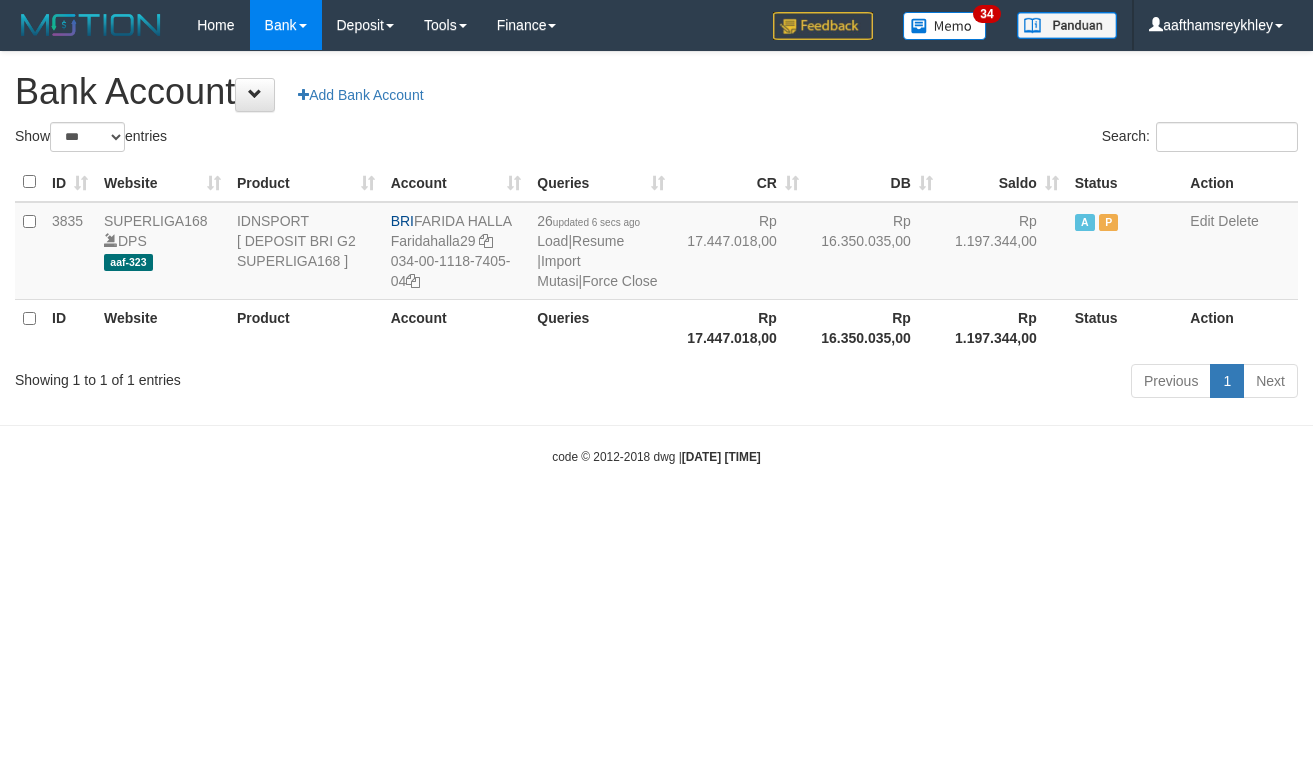 select on "***" 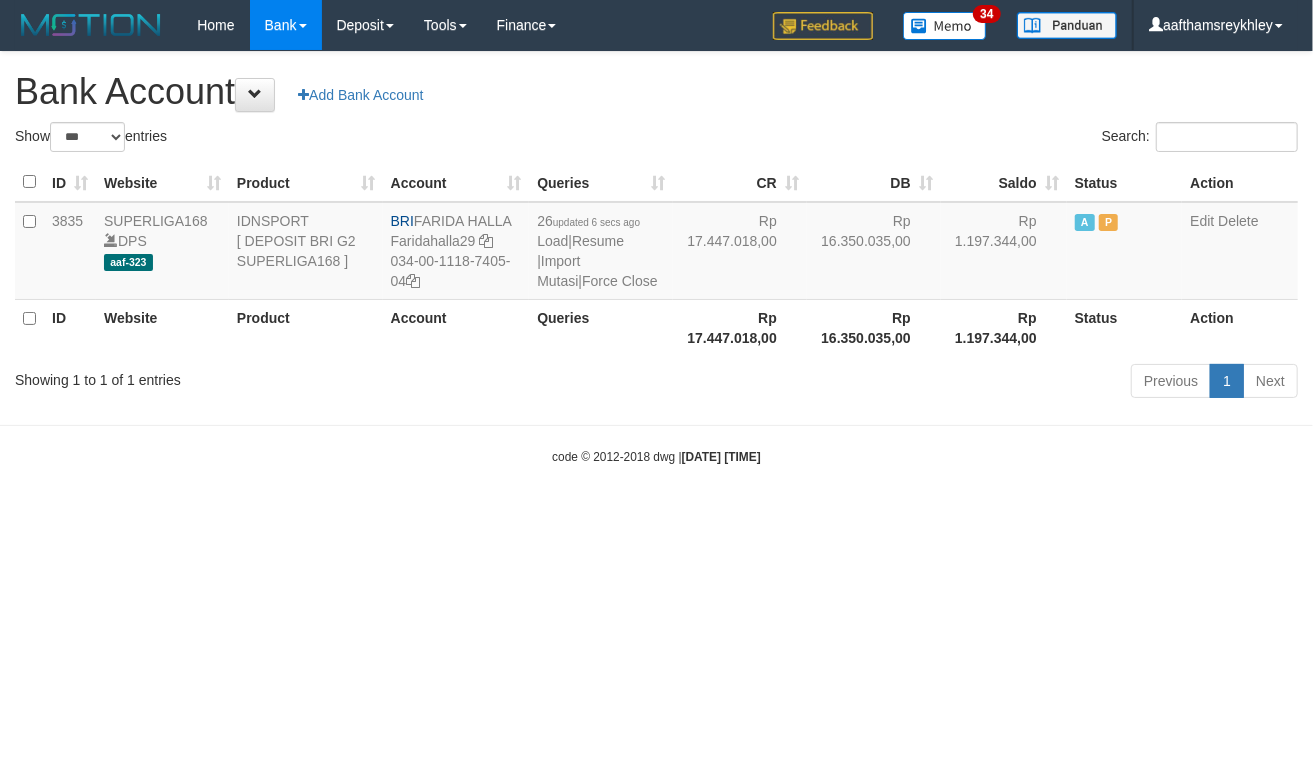 click on "Toggle navigation
Home
Bank
Account List
Load
By Website
Group
[ISPORT]													SUPERLIGA168
By Load Group (DPS)" at bounding box center [656, 258] 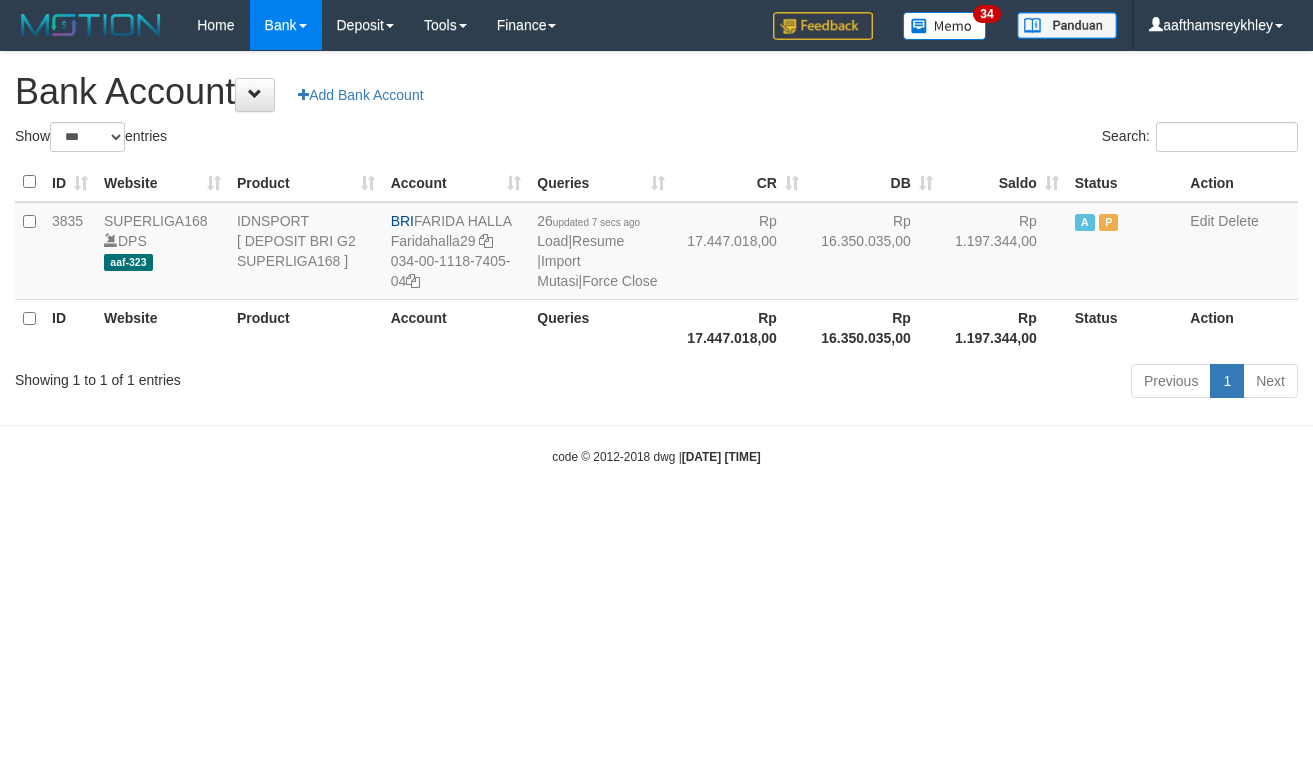 select on "***" 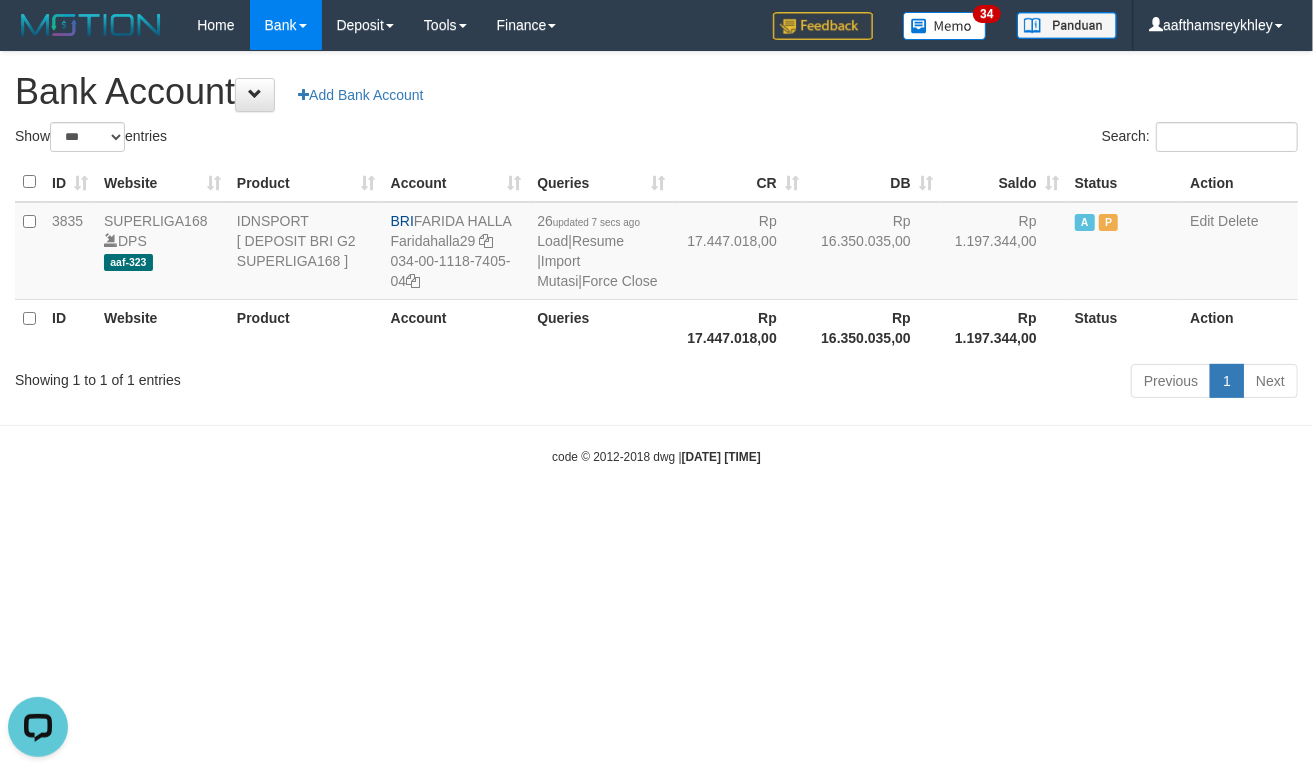 scroll, scrollTop: 0, scrollLeft: 0, axis: both 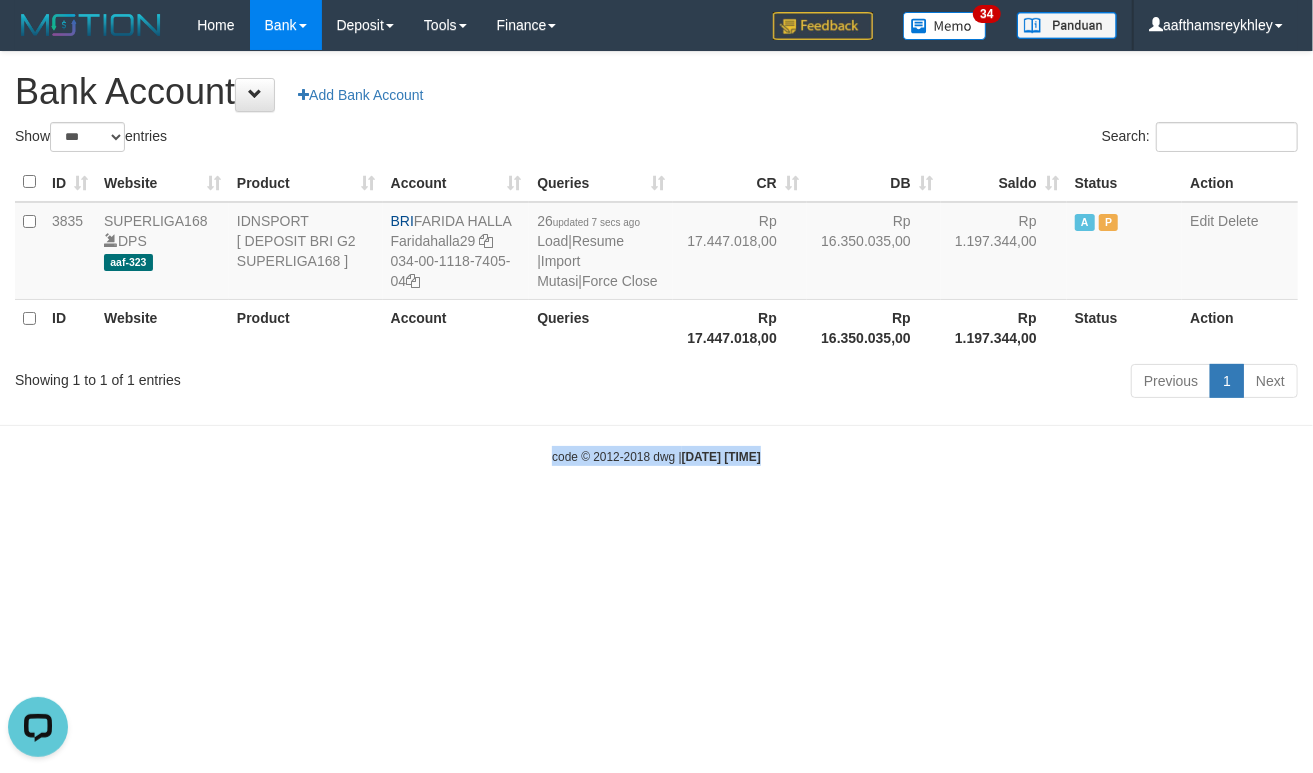 click on "Toggle navigation
Home
Bank
Account List
Load
By Website
Group
[ISPORT]													SUPERLIGA168
By Load Group (DPS)
34" at bounding box center (656, 258) 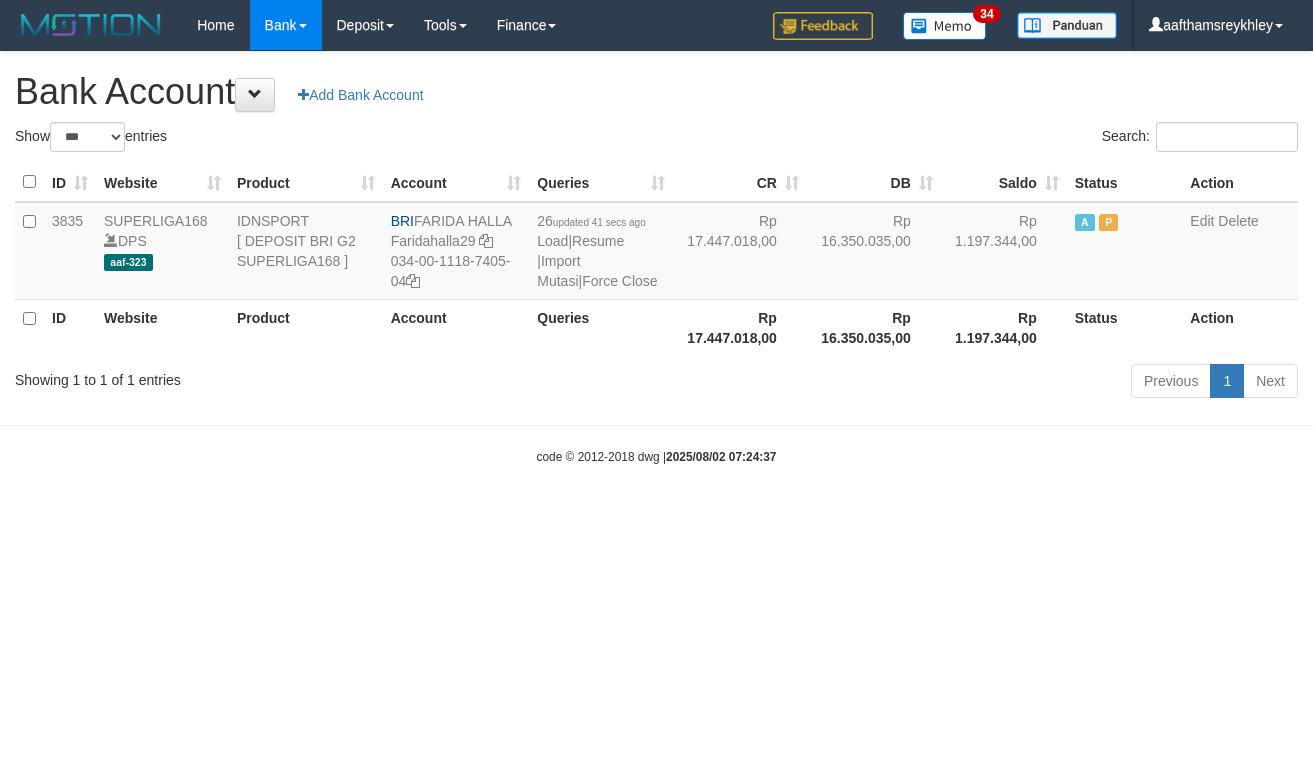 select on "***" 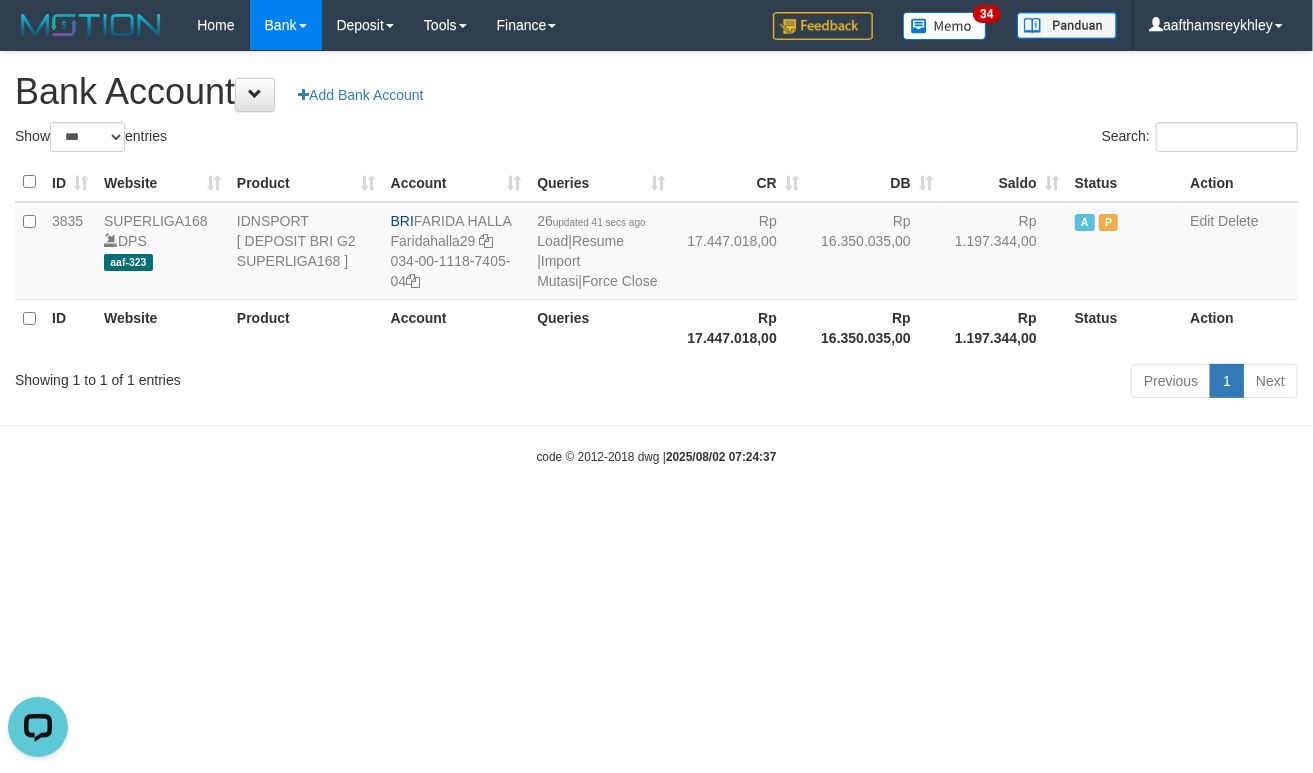 scroll, scrollTop: 0, scrollLeft: 0, axis: both 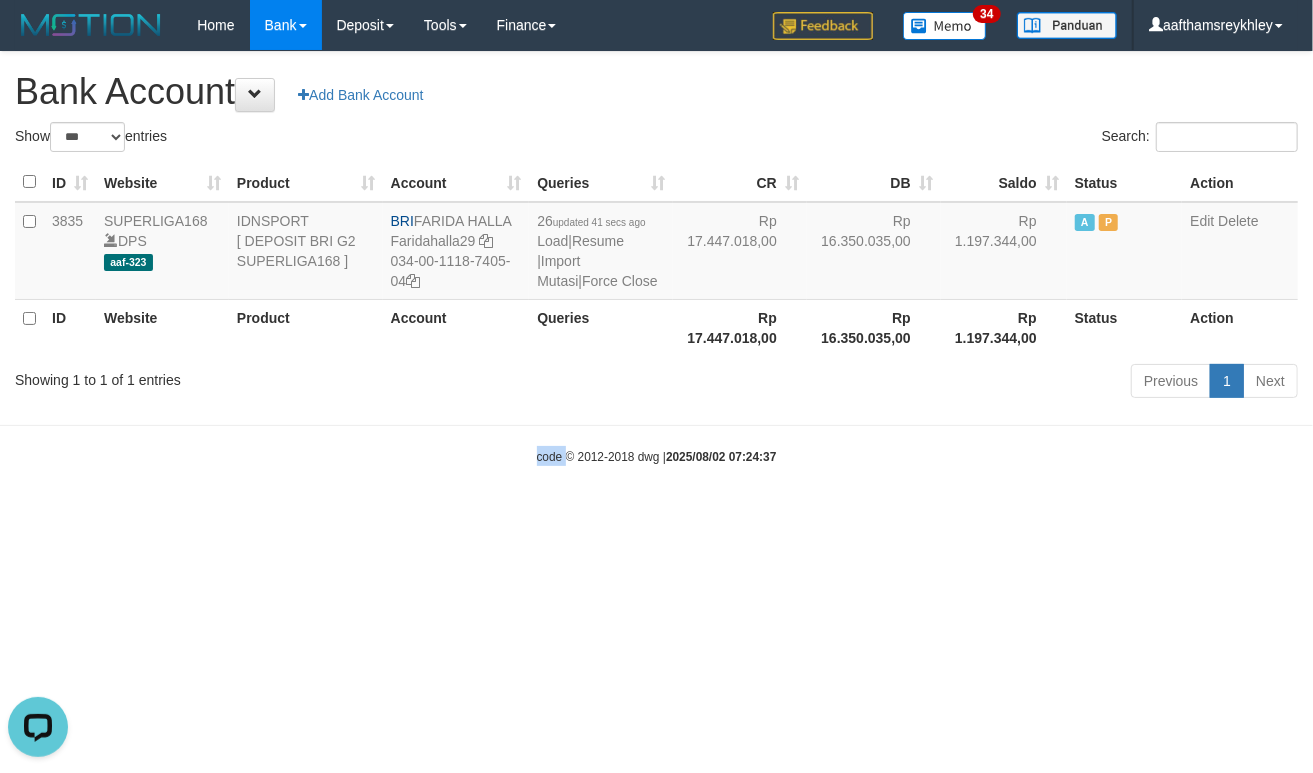 click on "Toggle navigation
Home
Bank
Account List
Load
By Website
Group
[ISPORT]													SUPERLIGA168
By Load Group (DPS)" at bounding box center (656, 258) 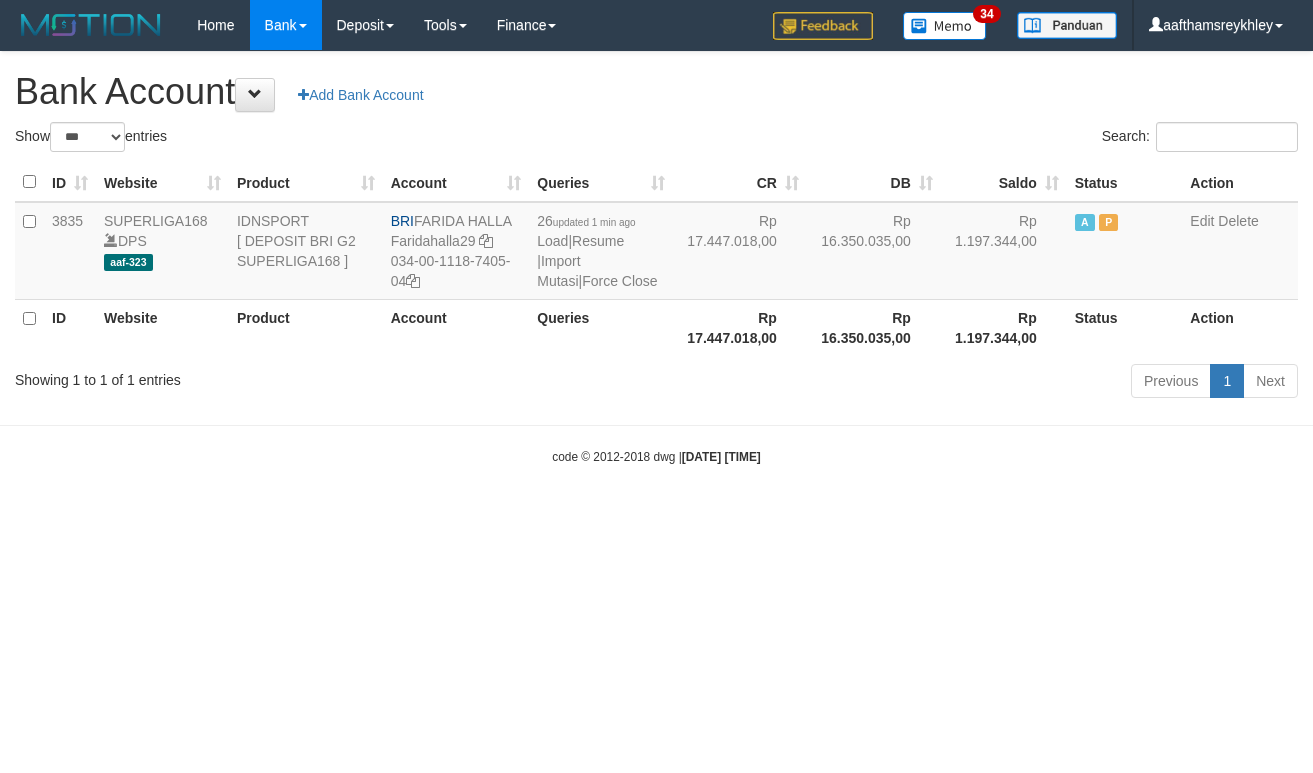 select on "***" 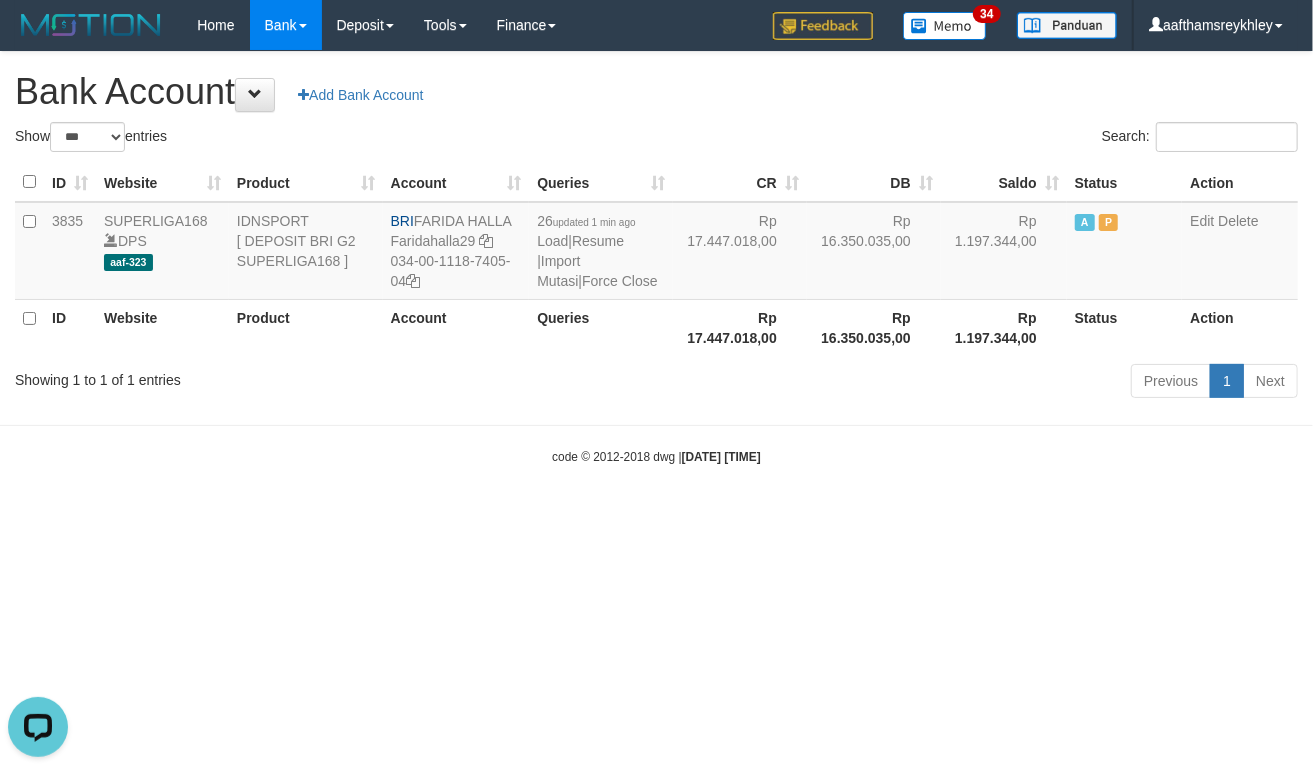 scroll, scrollTop: 0, scrollLeft: 0, axis: both 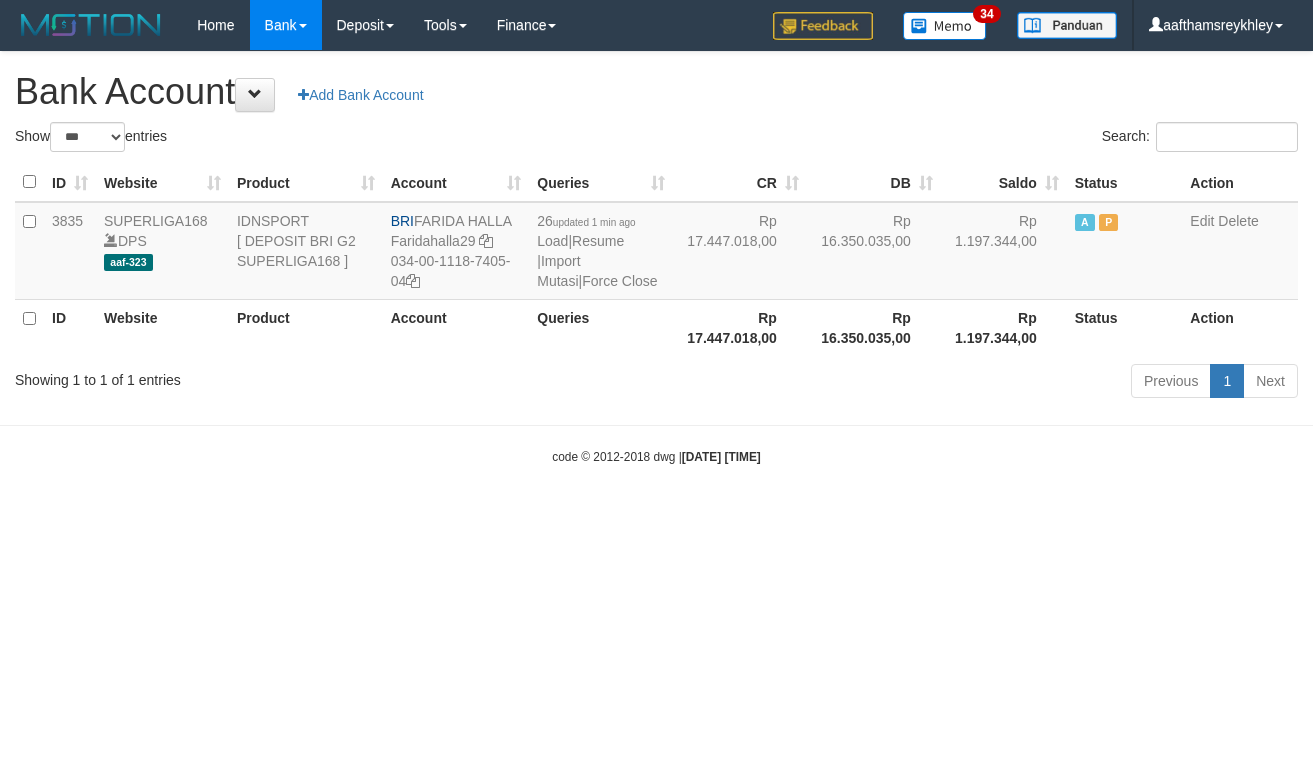 select on "***" 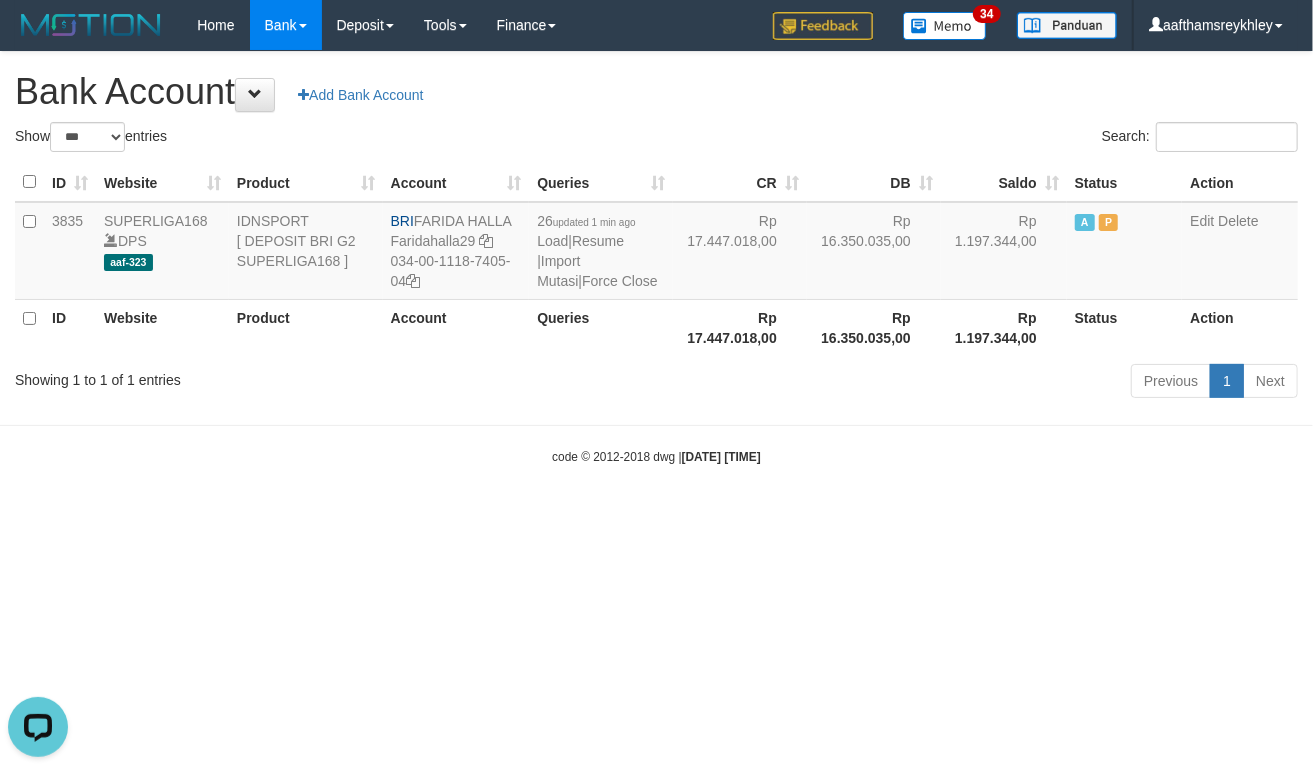 scroll, scrollTop: 0, scrollLeft: 0, axis: both 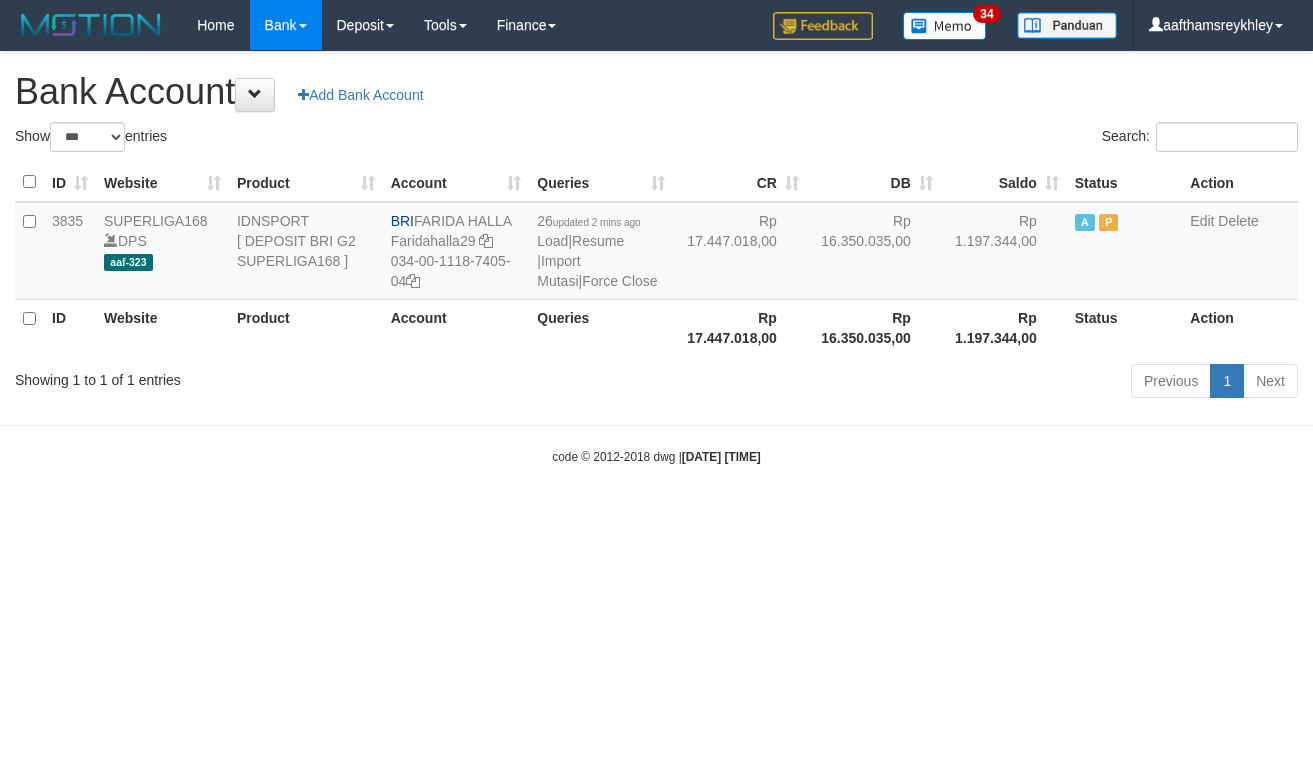 select on "***" 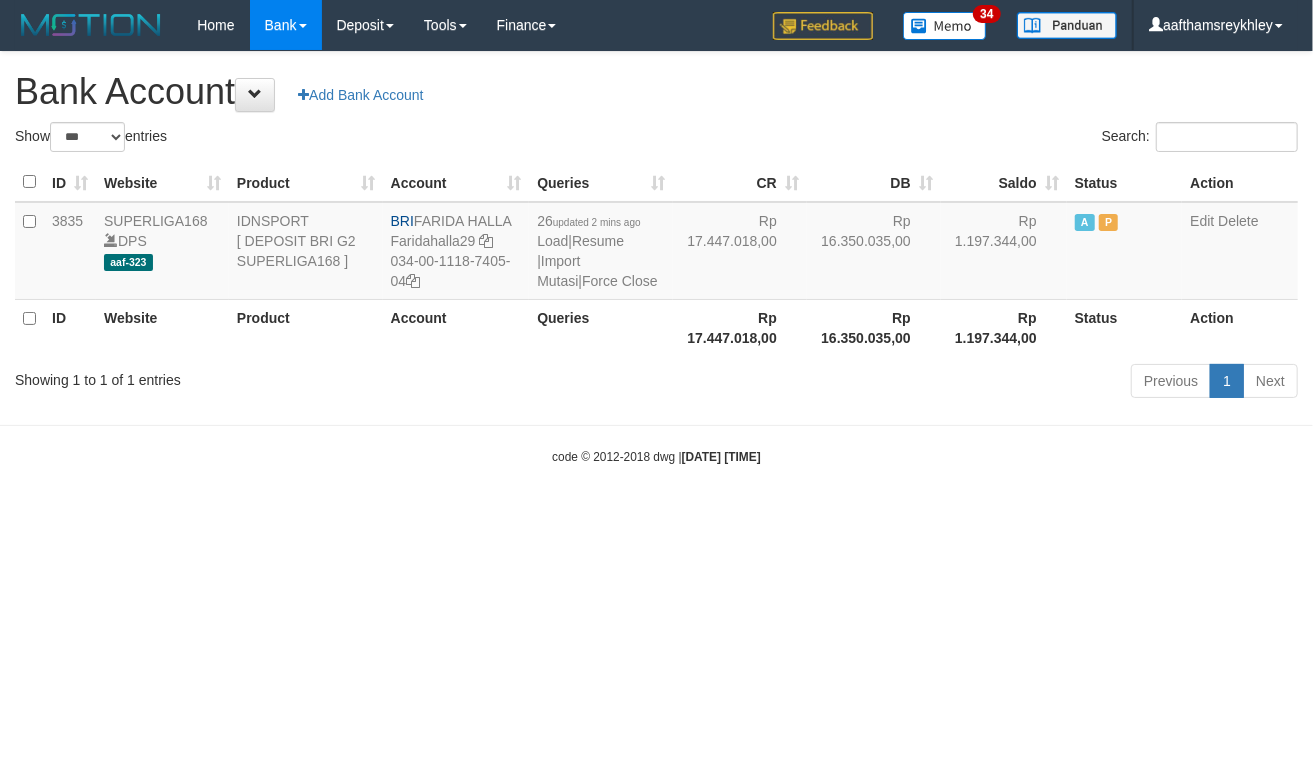 click on "Toggle navigation
Home
Bank
Account List
Load
By Website
Group
[ISPORT]													SUPERLIGA168
By Load Group (DPS)" at bounding box center (656, 258) 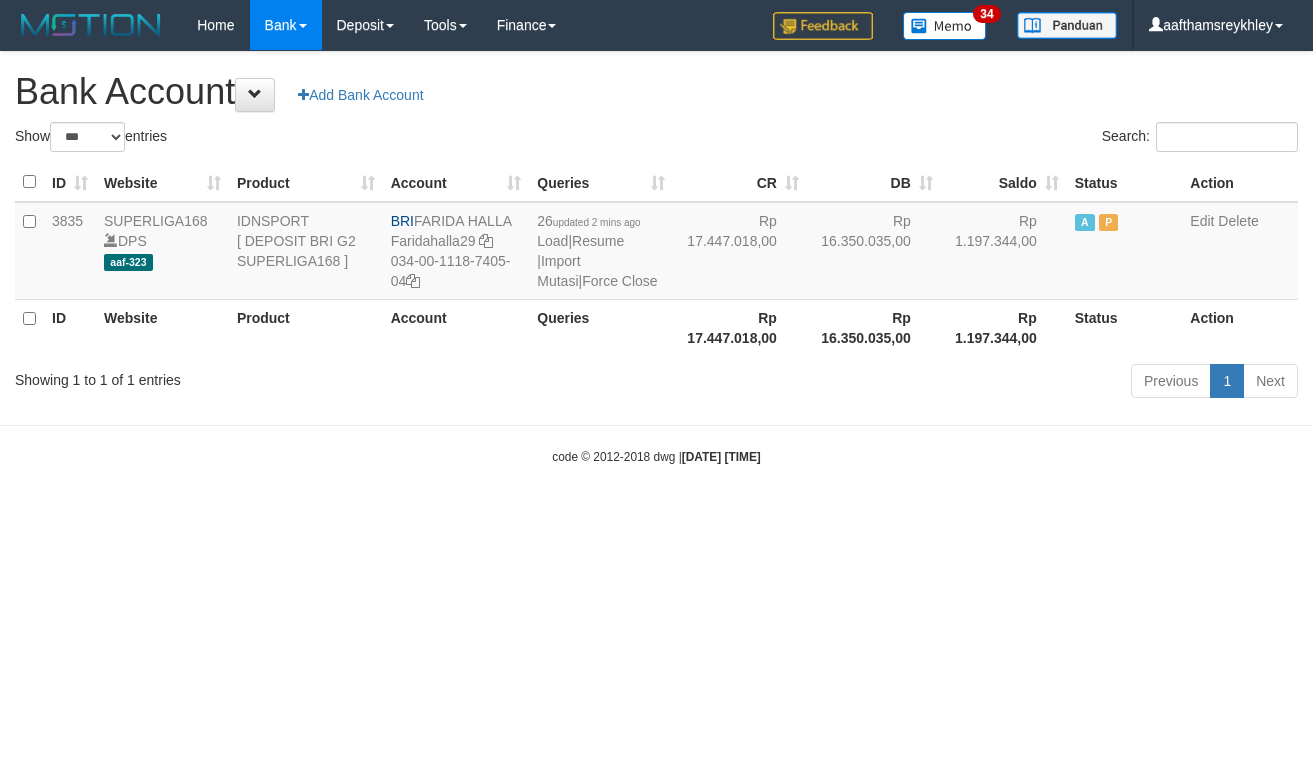 select on "***" 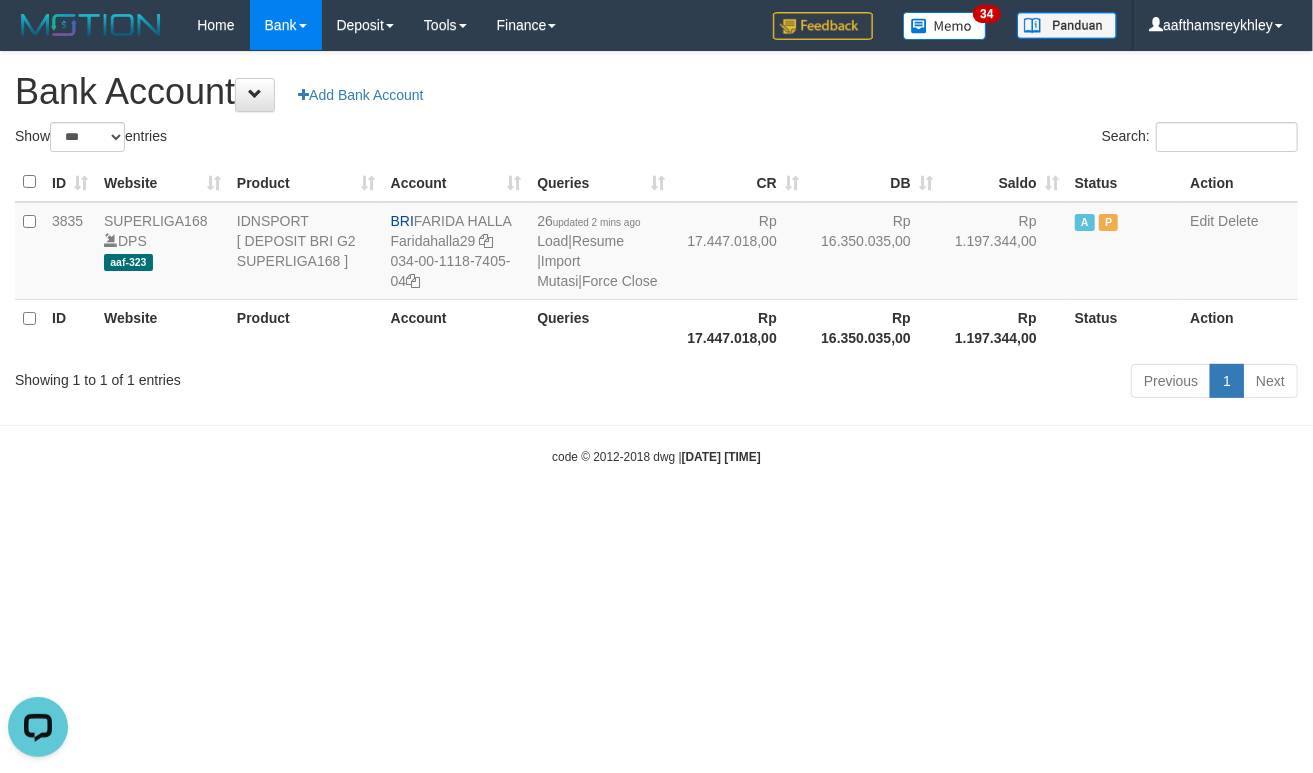 scroll, scrollTop: 0, scrollLeft: 0, axis: both 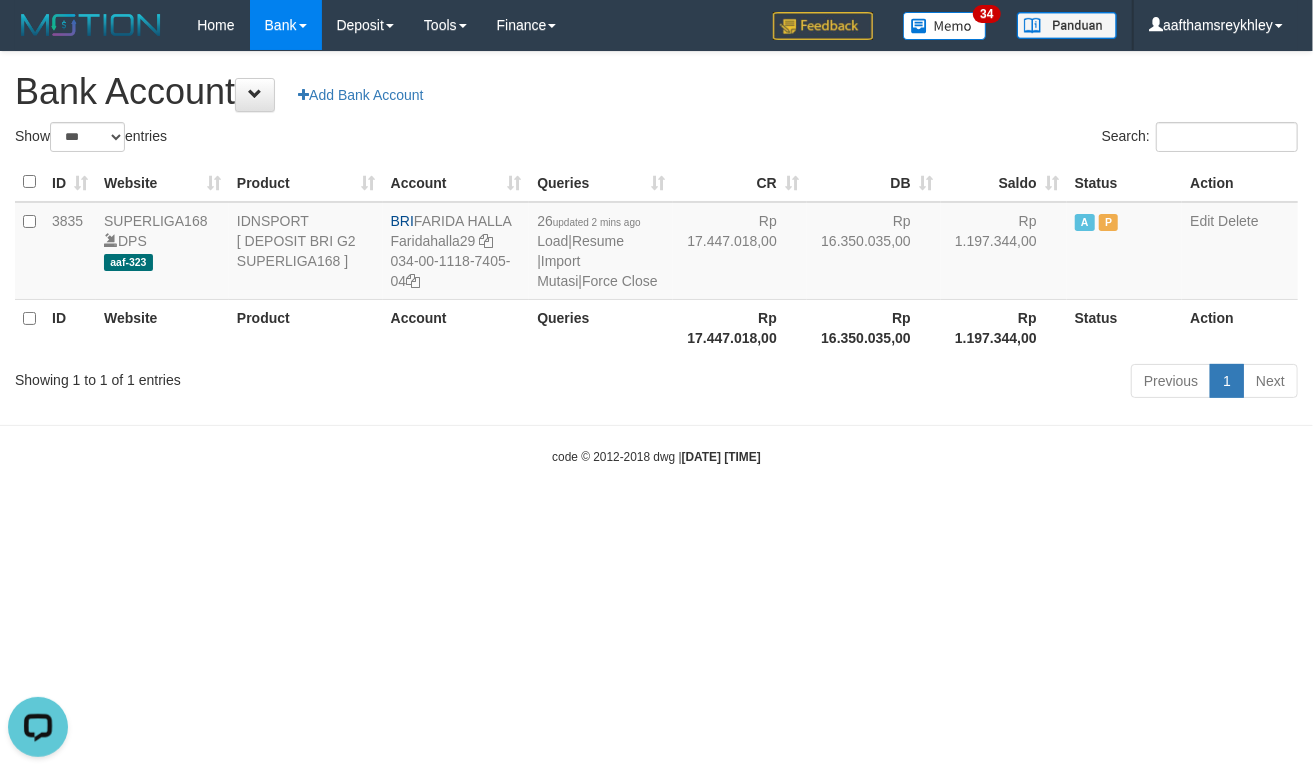click on "Toggle navigation
Home
Bank
Account List
Load
By Website
Group
[ISPORT]													SUPERLIGA168
By Load Group (DPS)" at bounding box center (656, 258) 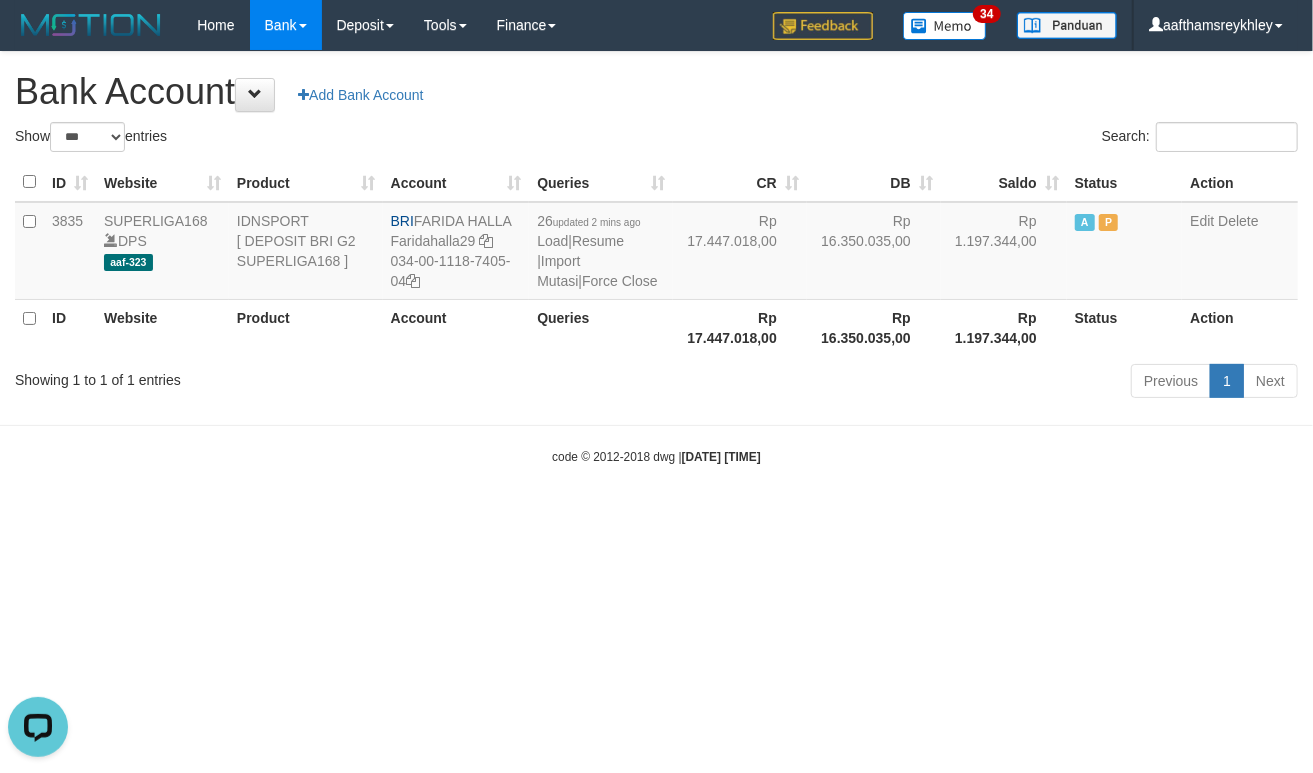 click on "Toggle navigation
Home
Bank
Account List
Load
By Website
Group
[ISPORT]													SUPERLIGA168
By Load Group (DPS)" at bounding box center (656, 258) 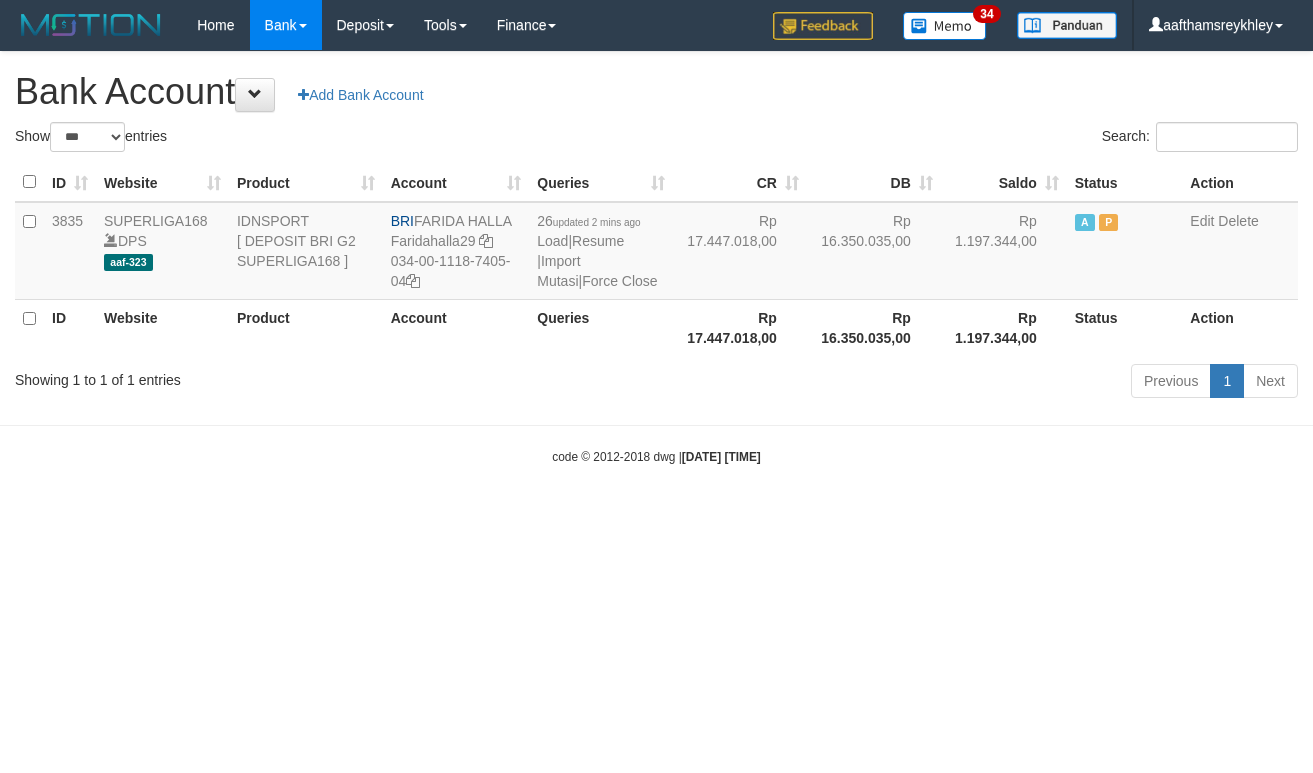 select on "***" 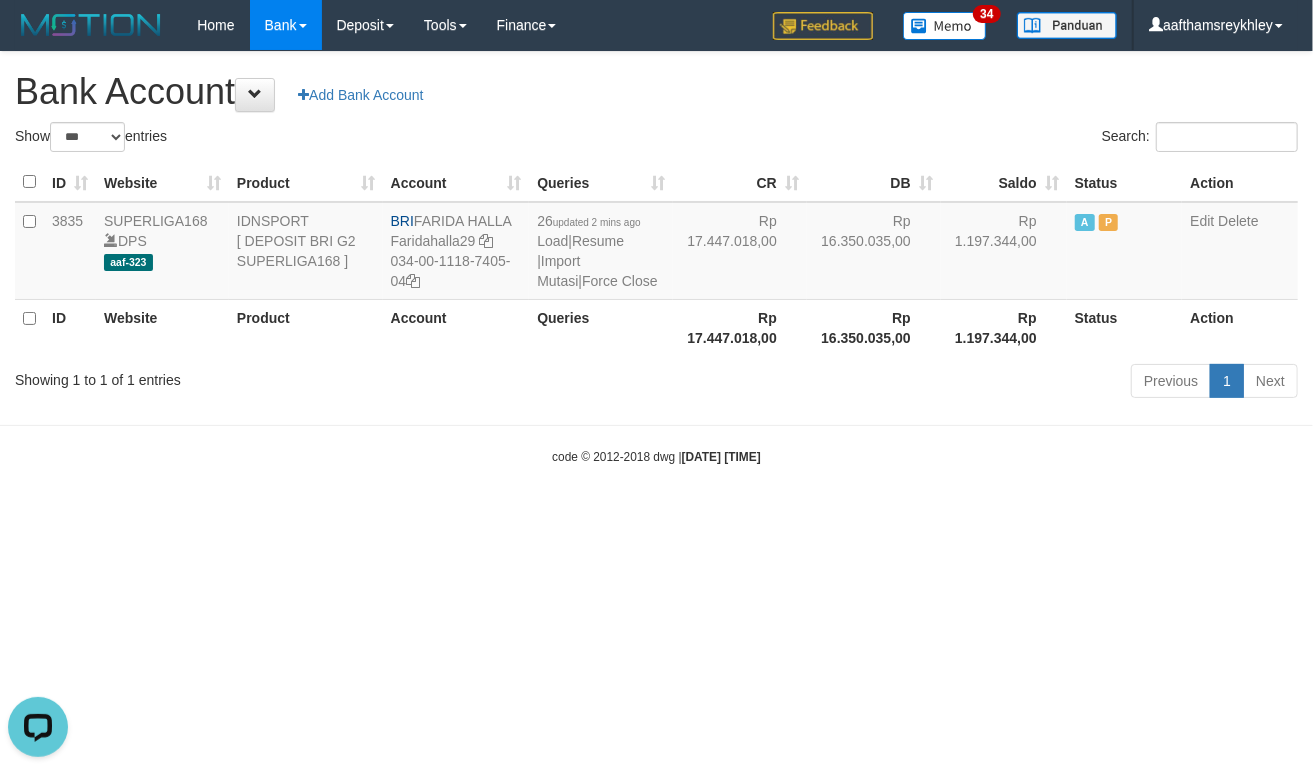 scroll, scrollTop: 0, scrollLeft: 0, axis: both 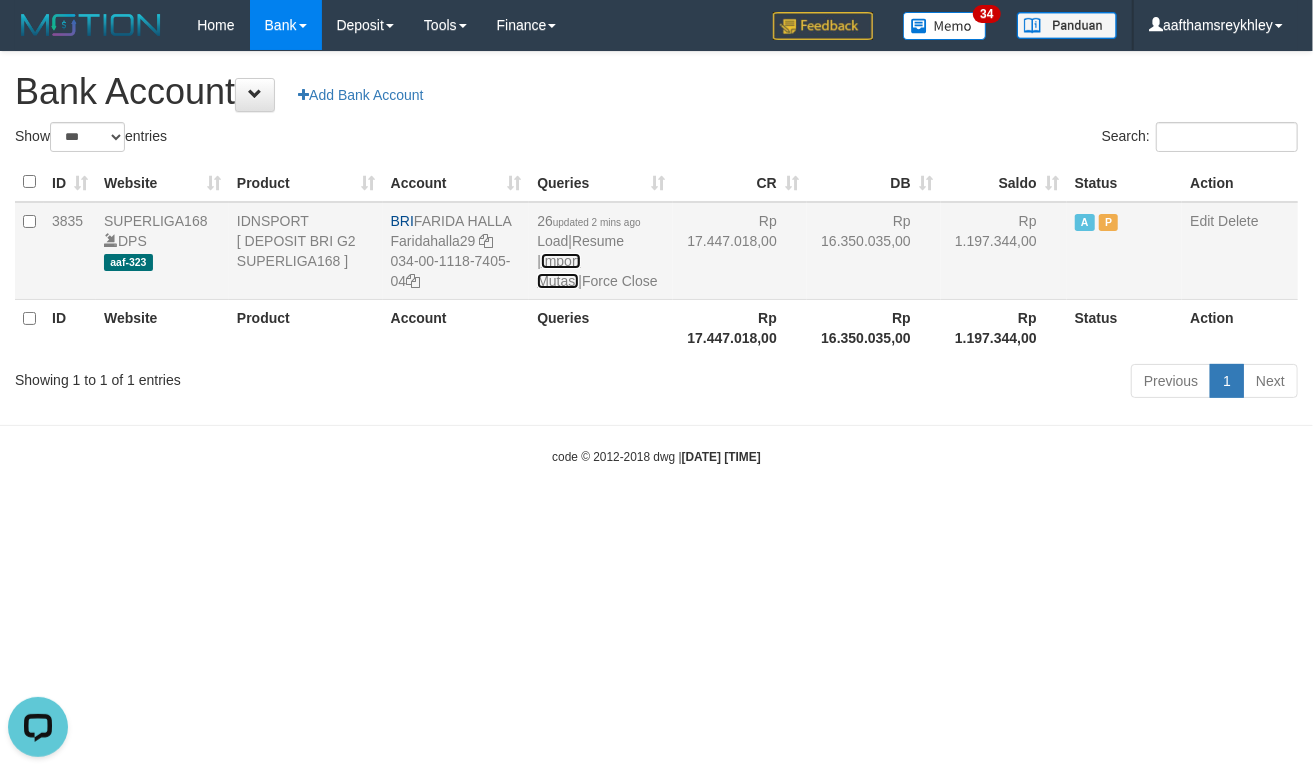 click on "Import Mutasi" at bounding box center [558, 271] 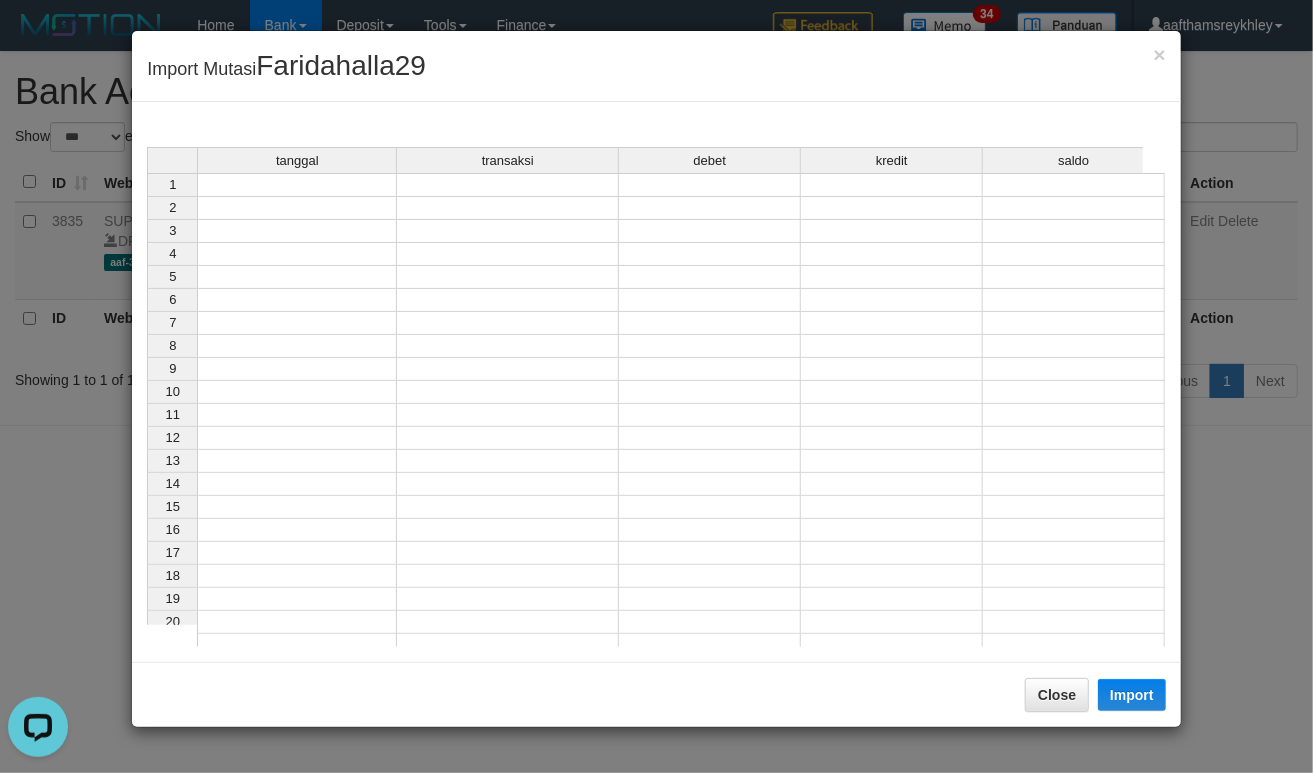 click at bounding box center (297, 254) 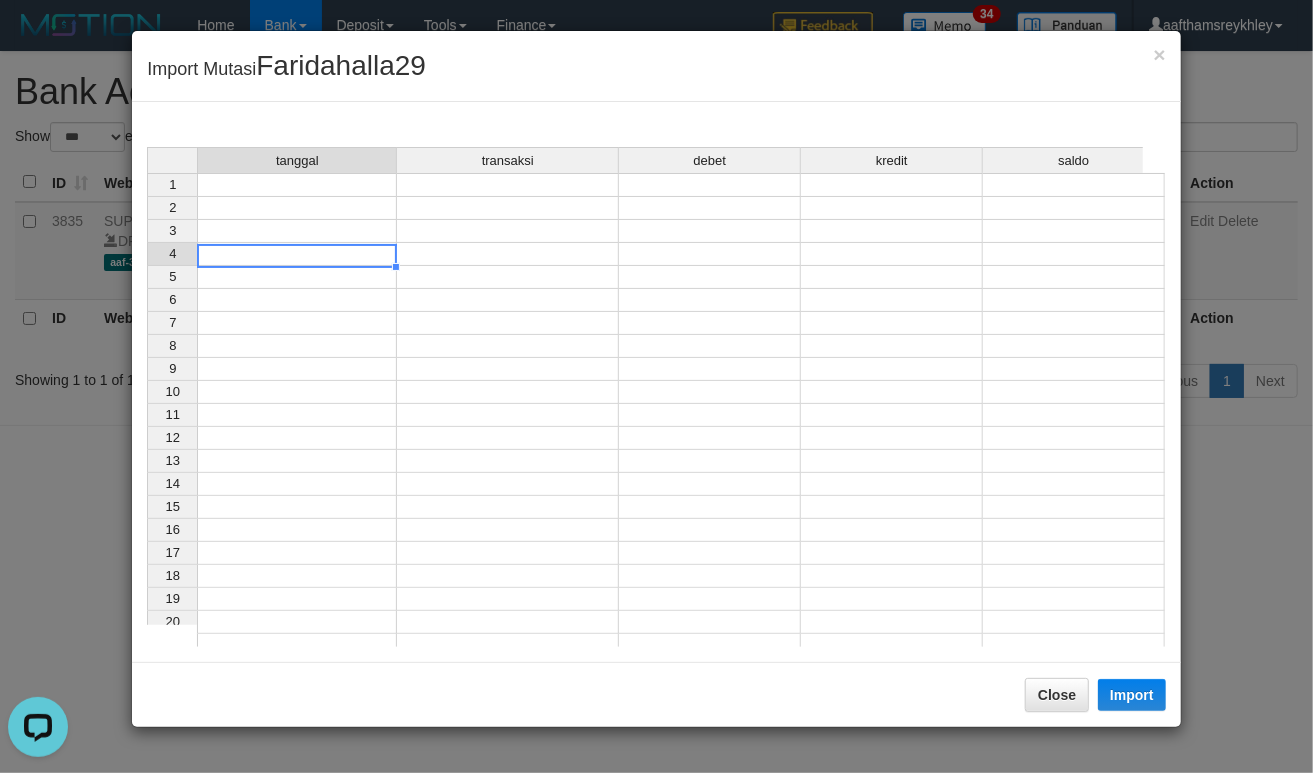 click at bounding box center [297, 323] 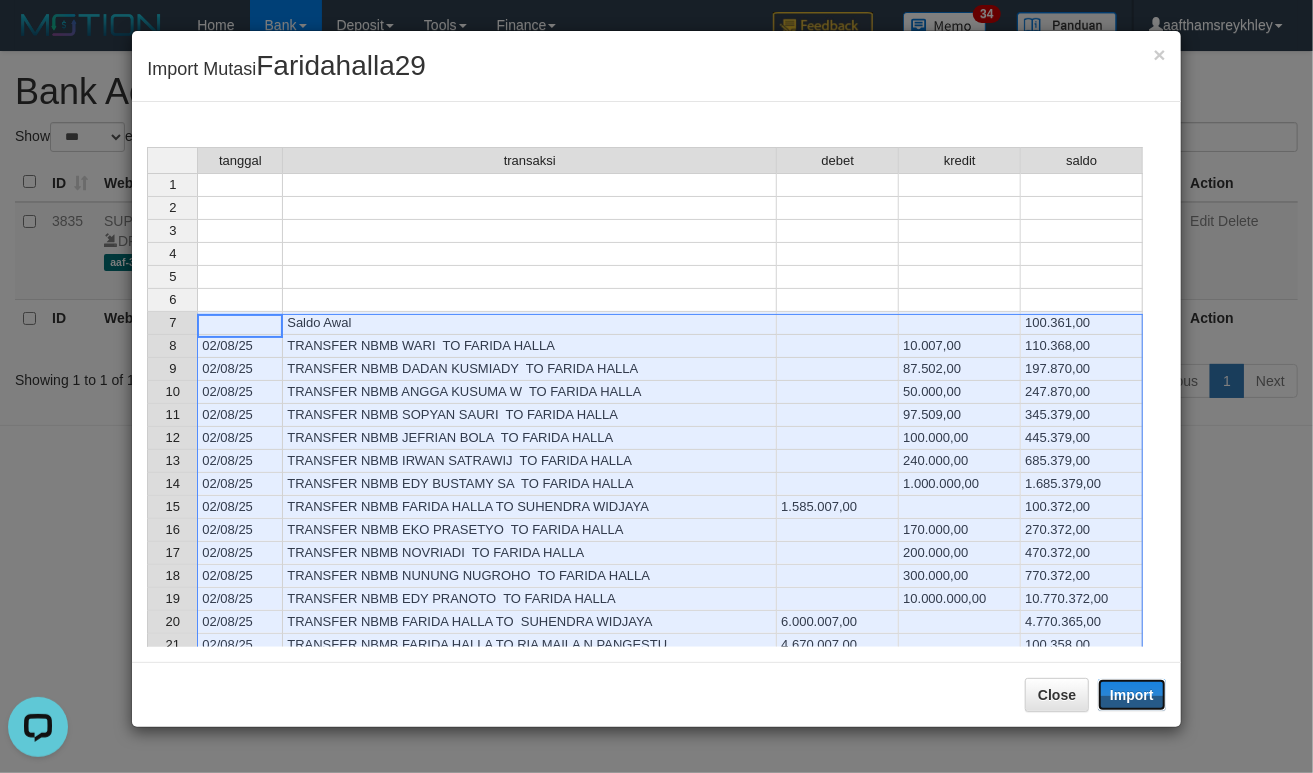 drag, startPoint x: 1150, startPoint y: 692, endPoint x: 1305, endPoint y: 704, distance: 155.46382 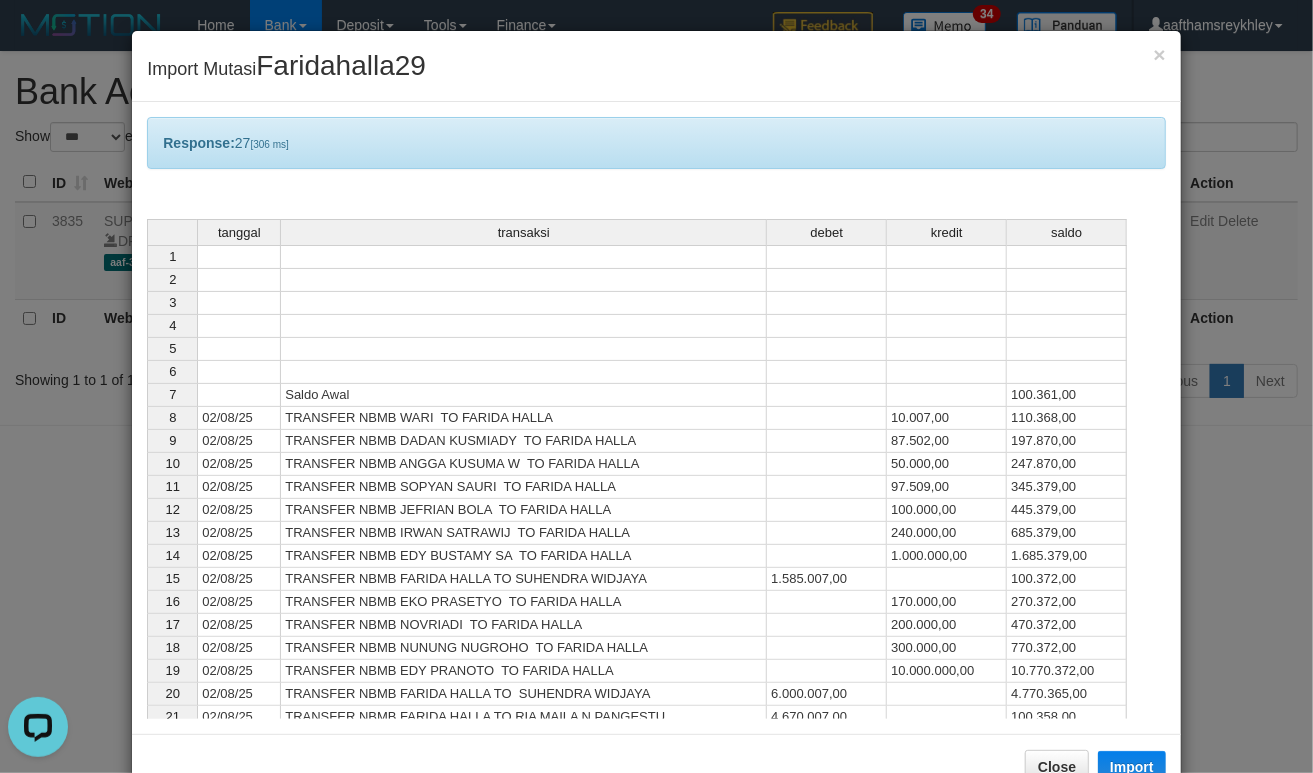 click on "TRANSFER NBMB WARI  TO FARIDA HALLA" at bounding box center [524, 418] 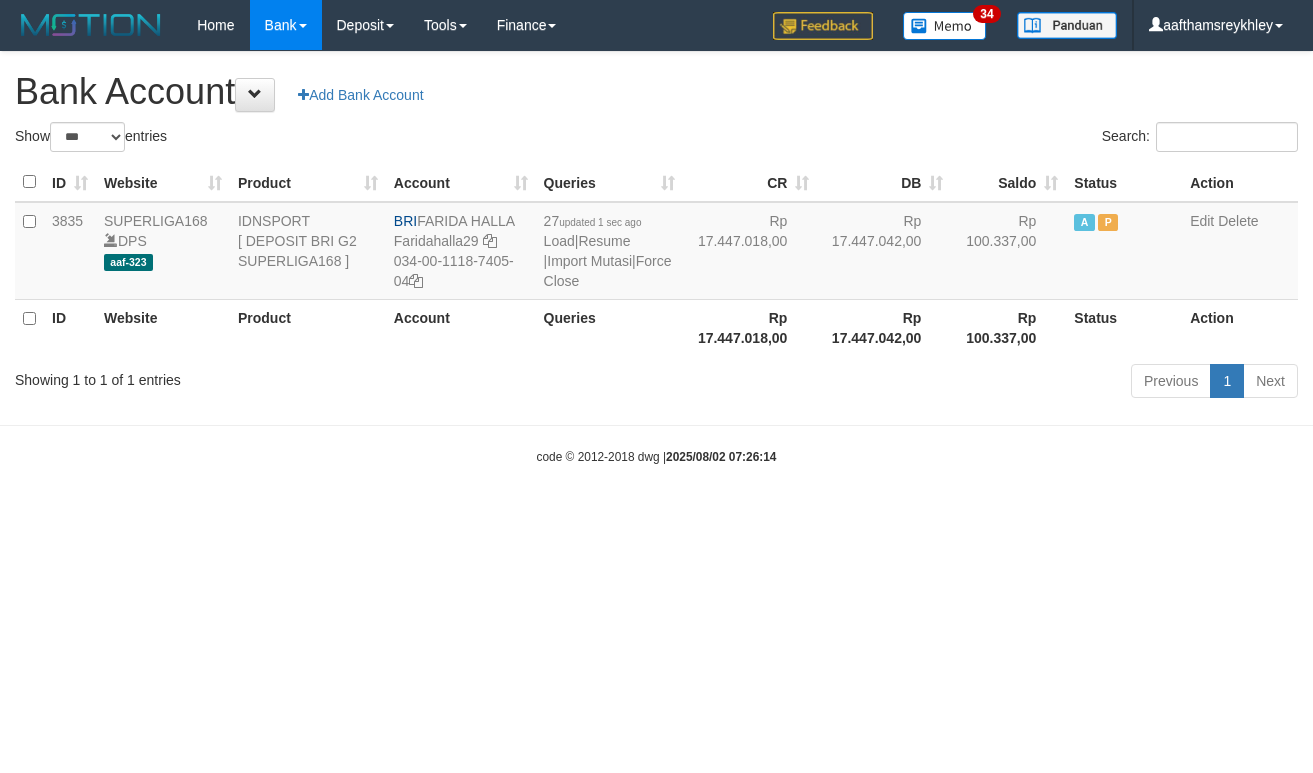 select on "***" 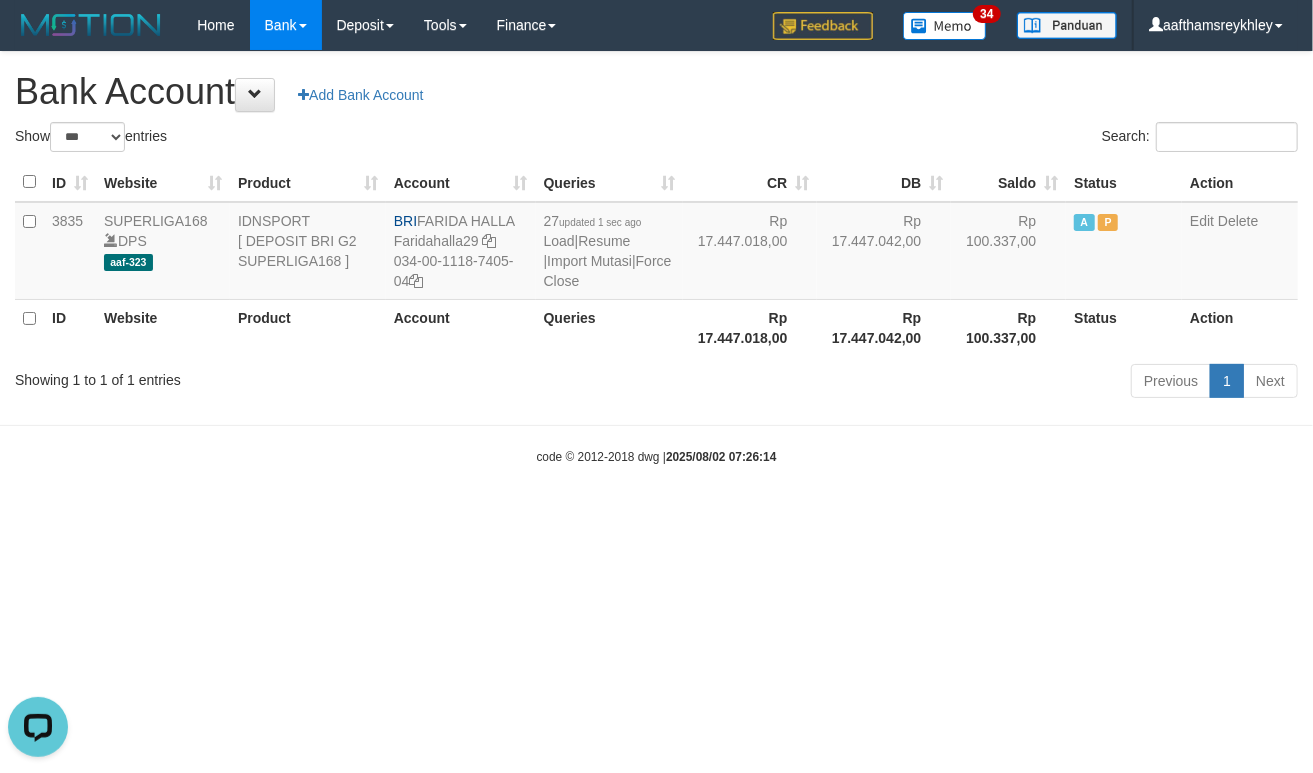 scroll, scrollTop: 0, scrollLeft: 0, axis: both 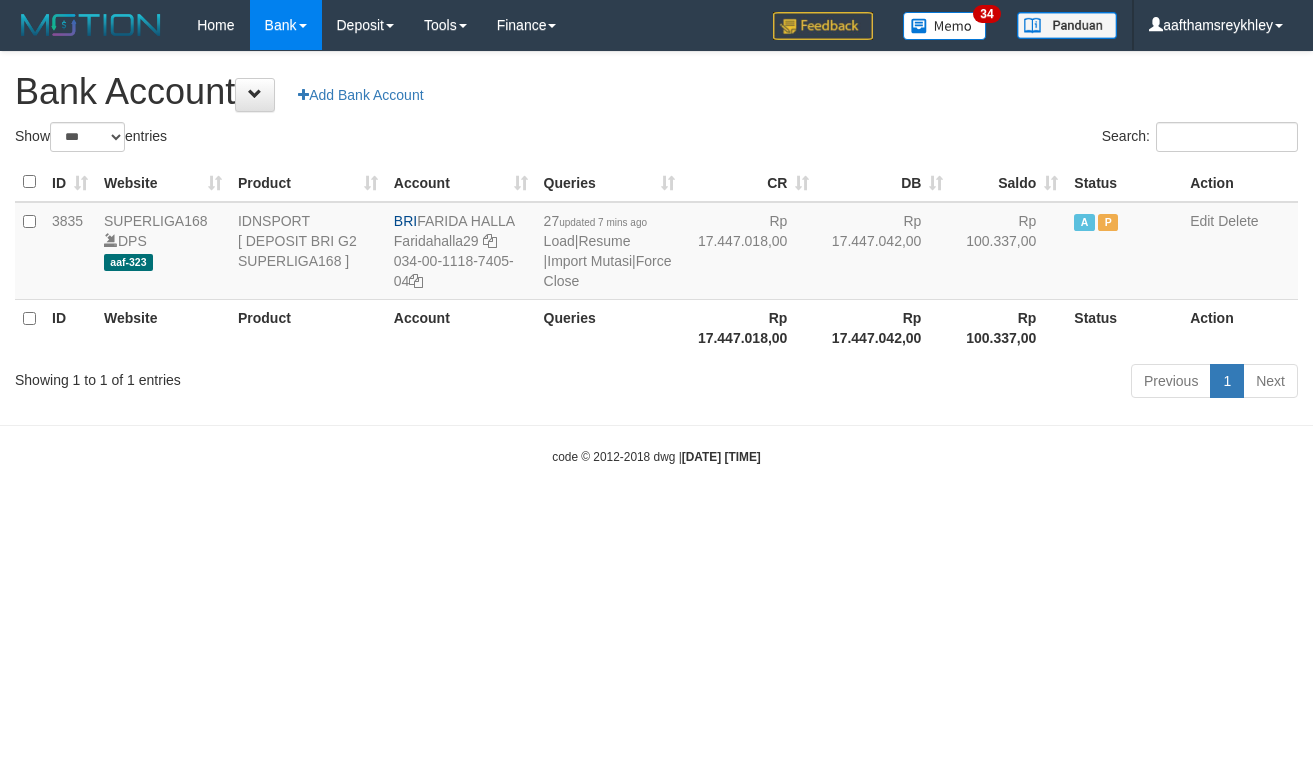 select on "***" 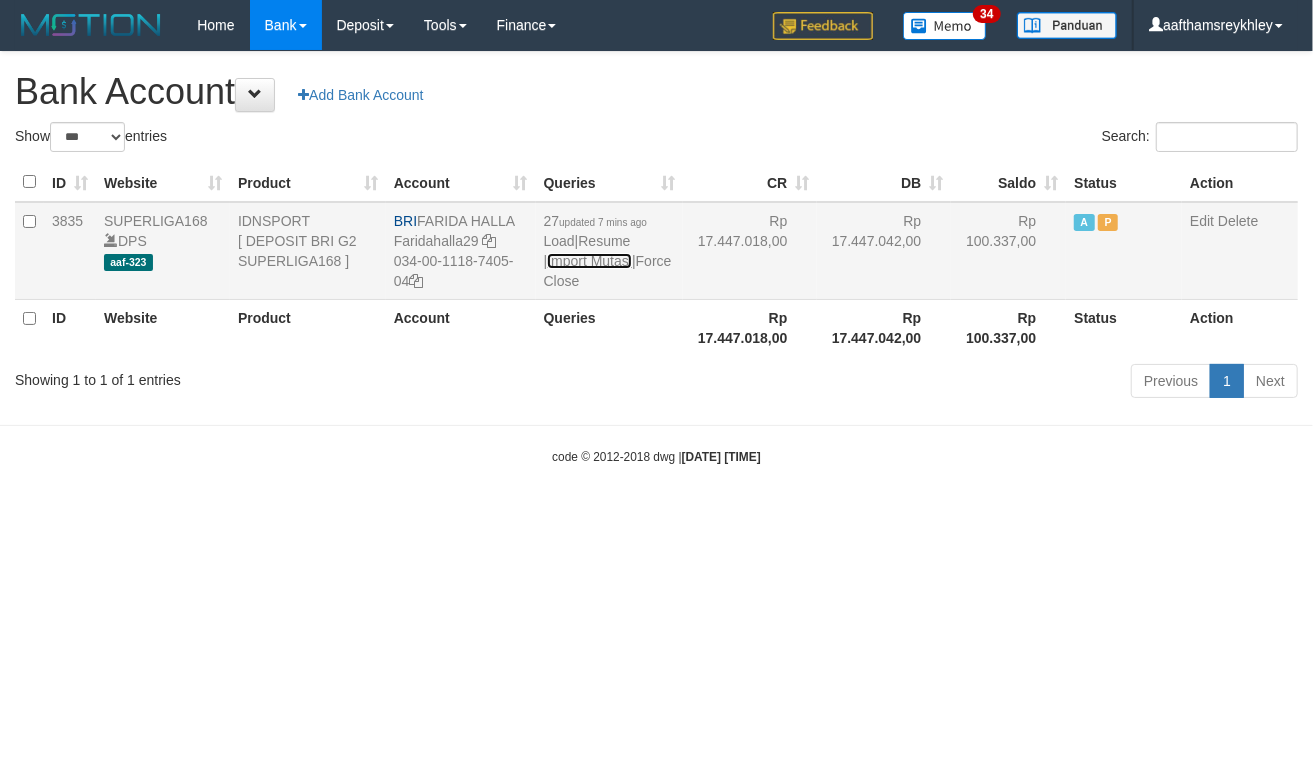 click on "Import Mutasi" at bounding box center (589, 261) 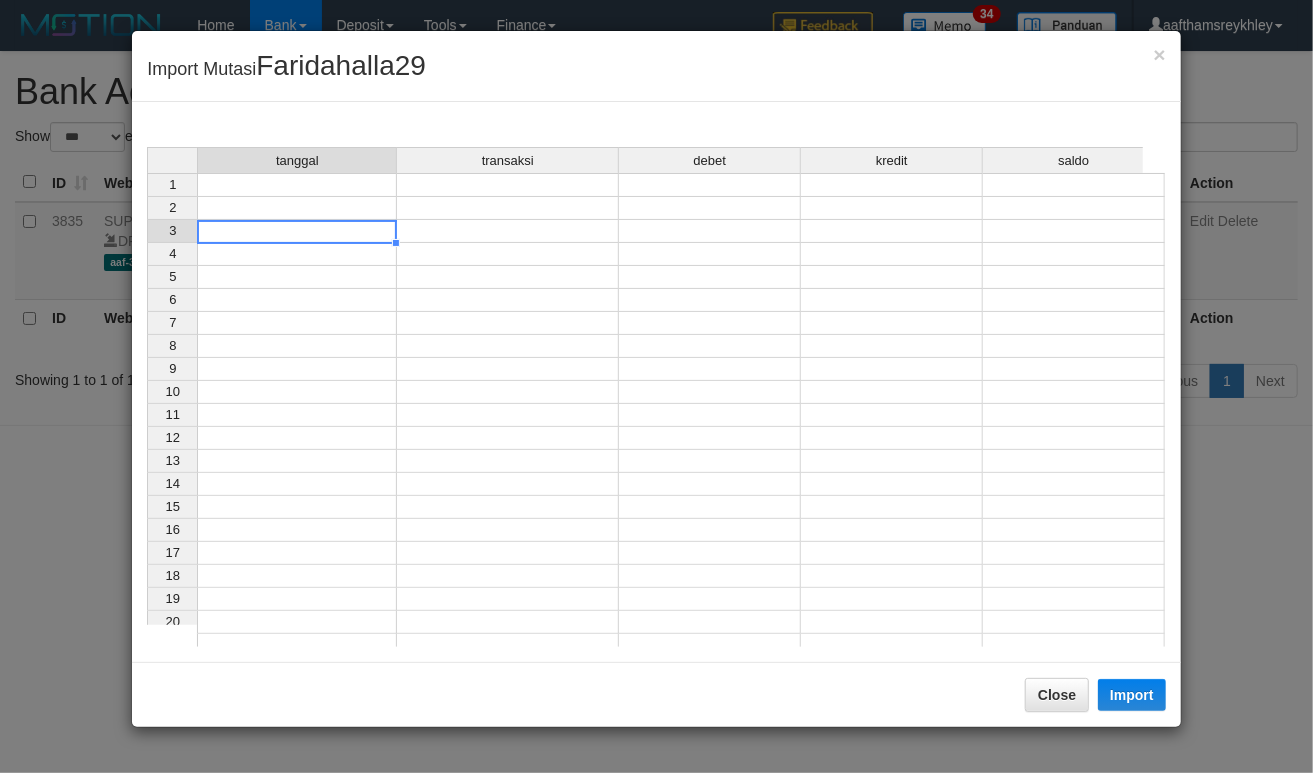 click at bounding box center [297, 231] 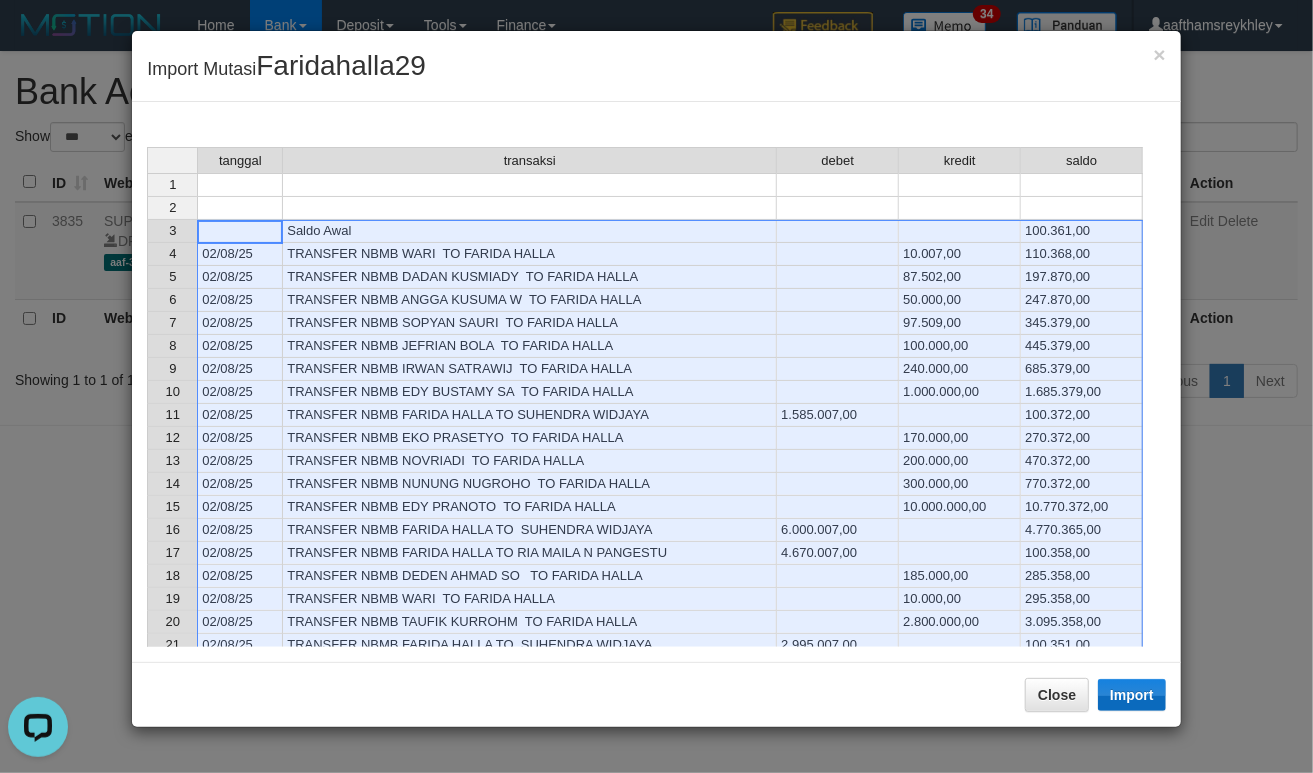 scroll, scrollTop: 0, scrollLeft: 0, axis: both 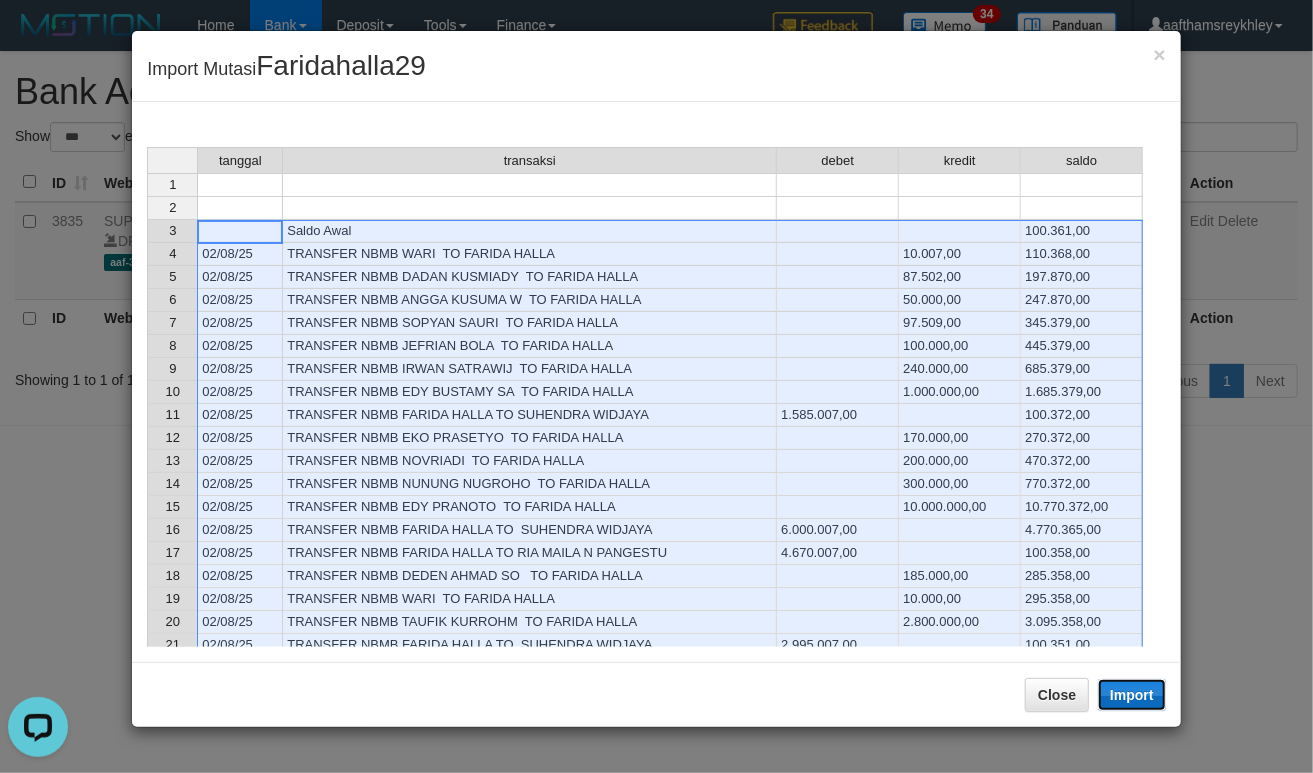 click on "Import" at bounding box center (1132, 695) 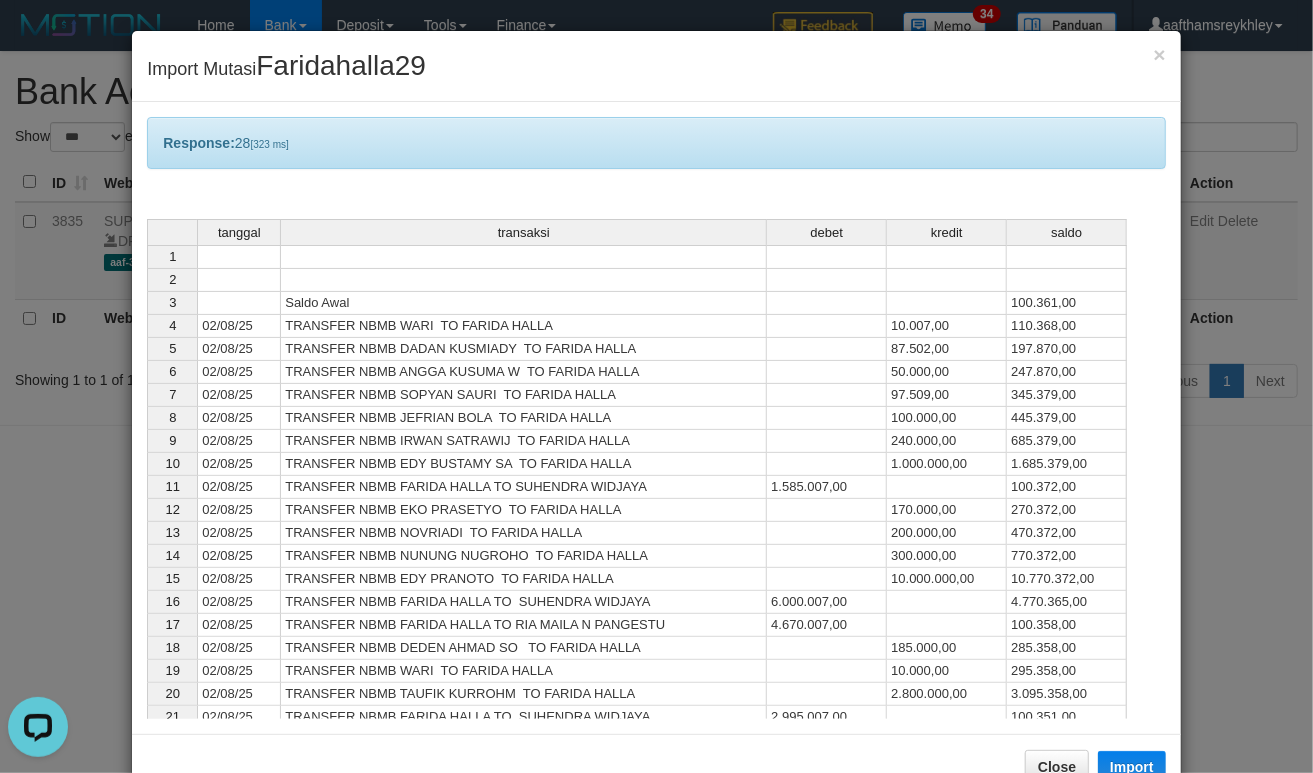 click on "1 2 3 4 5 6 7 8 9 10 11 12 13 14 15 16 17 18 19 20 21 22 23 24 25 26" at bounding box center (173, 469) 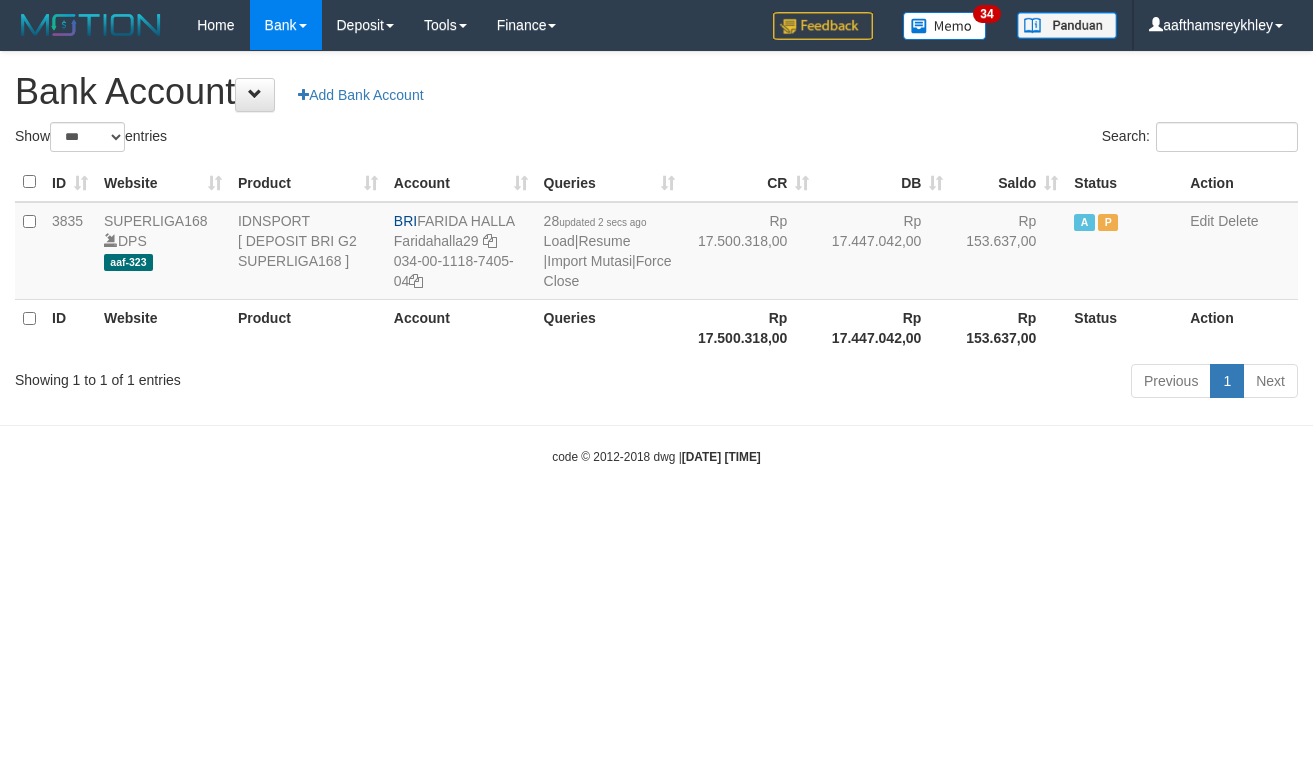 select on "***" 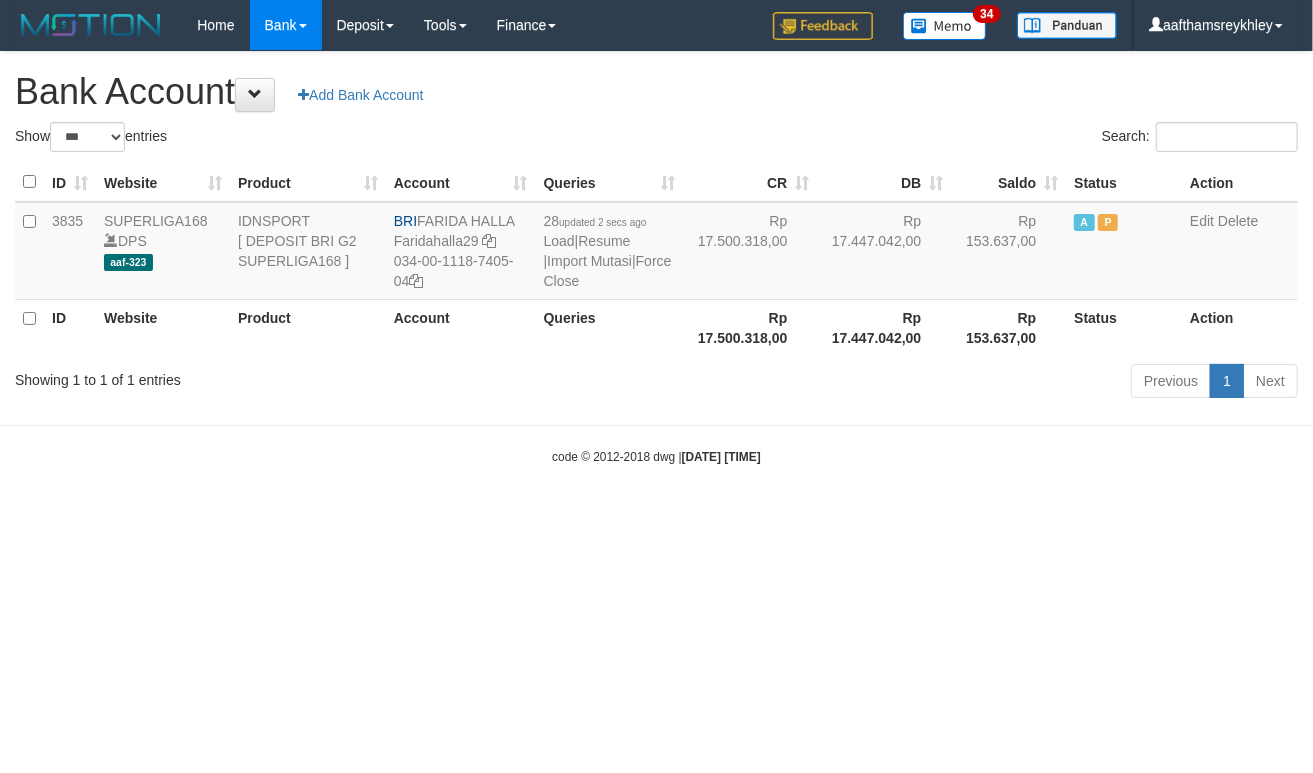 click on "Toggle navigation
Home
Bank
Account List
Load
By Website
Group
[ISPORT]													SUPERLIGA168
By Load Group (DPS)" at bounding box center (656, 258) 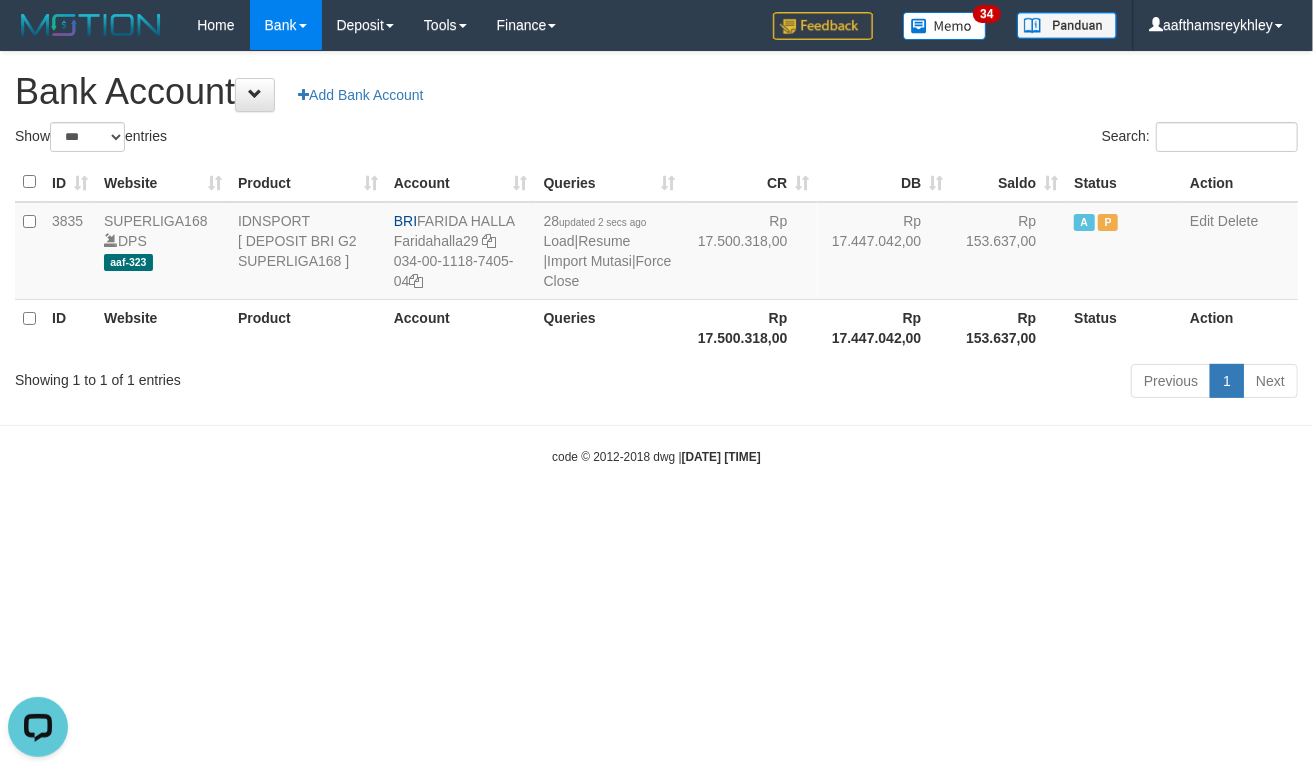 scroll, scrollTop: 0, scrollLeft: 0, axis: both 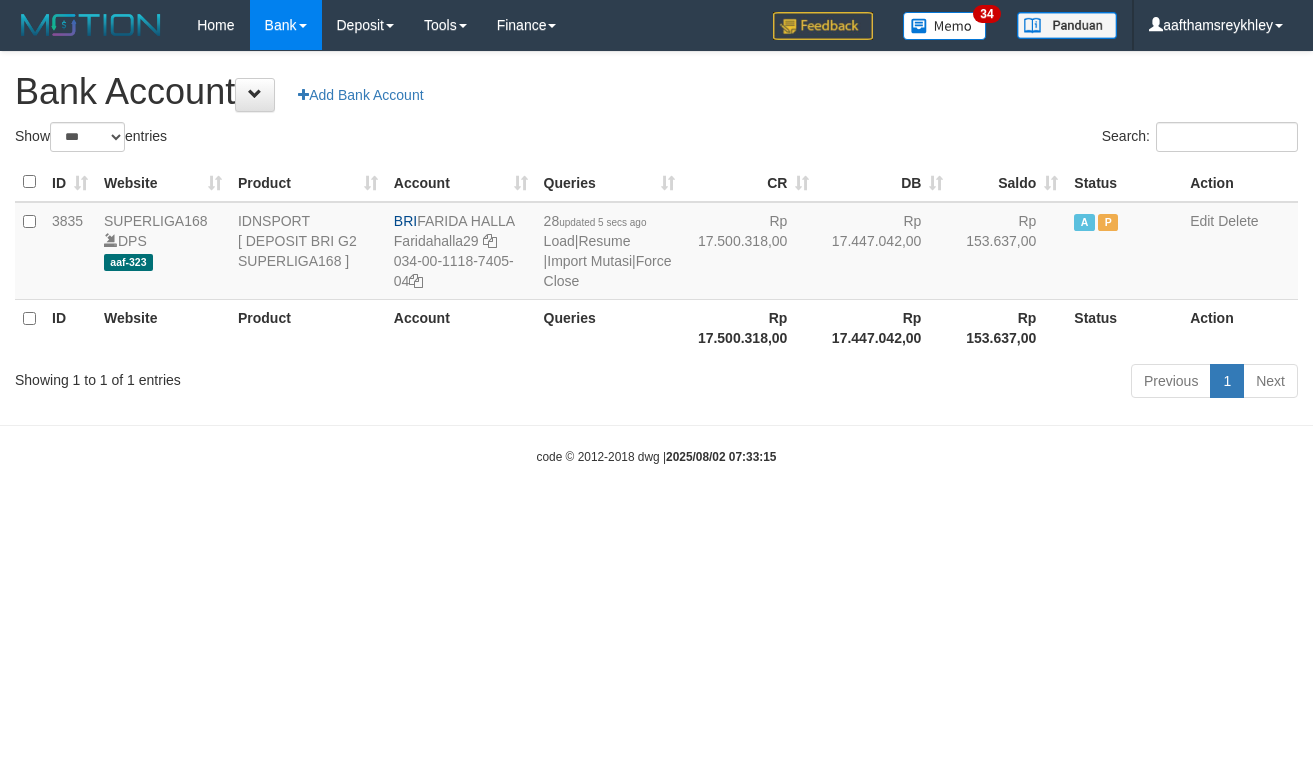 select on "***" 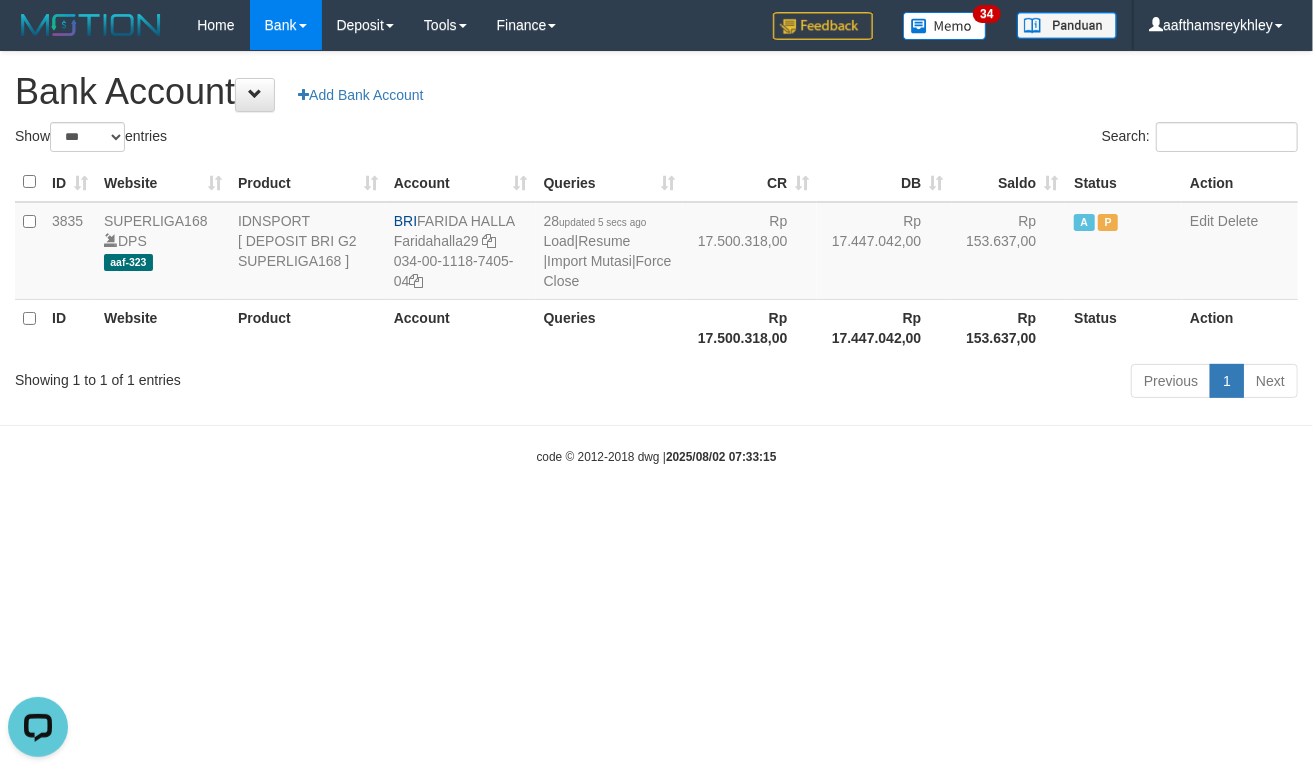 scroll, scrollTop: 0, scrollLeft: 0, axis: both 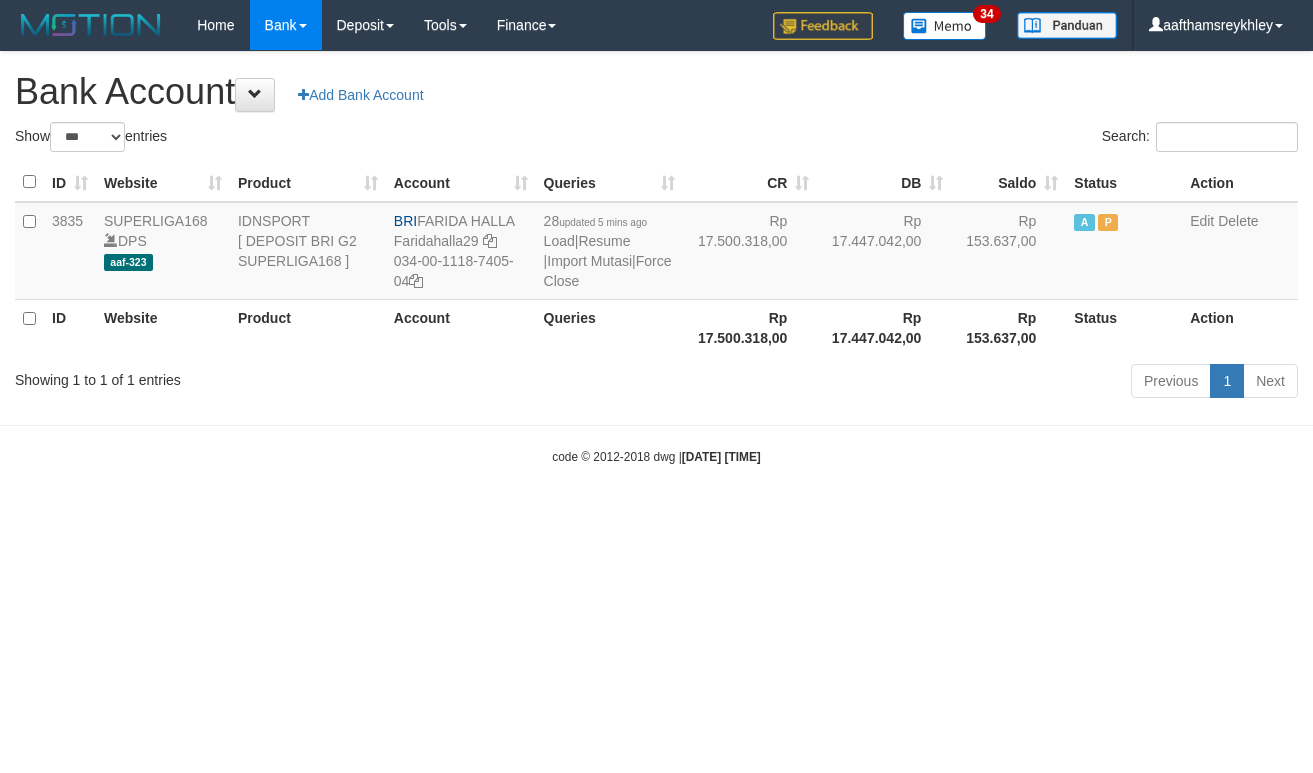select on "***" 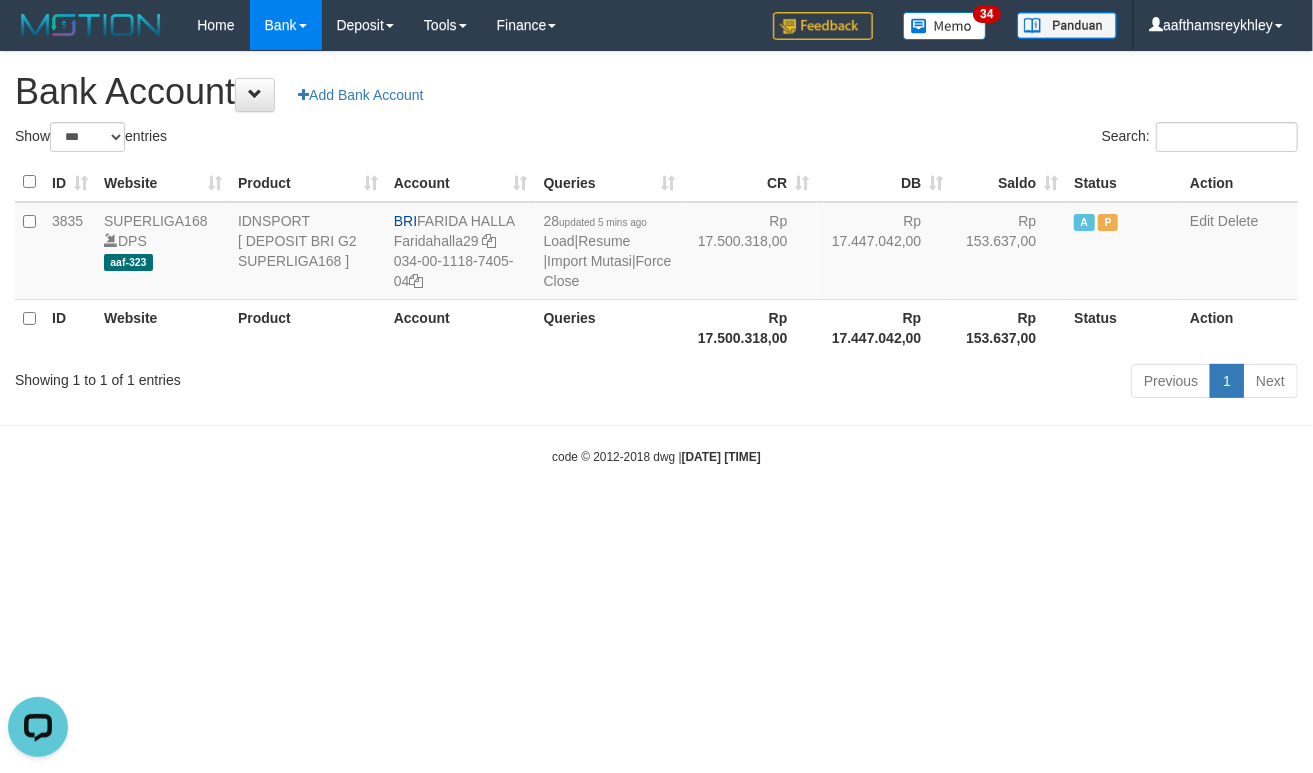 scroll, scrollTop: 0, scrollLeft: 0, axis: both 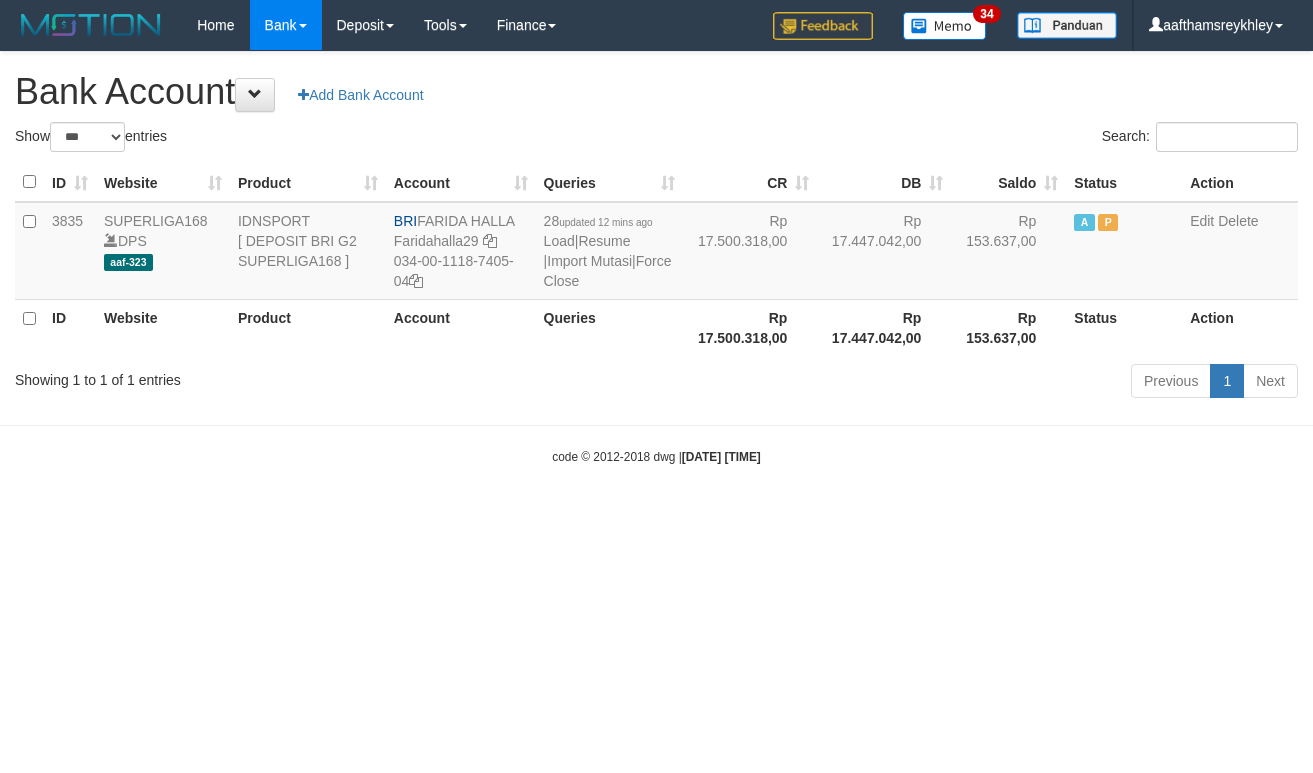 select on "***" 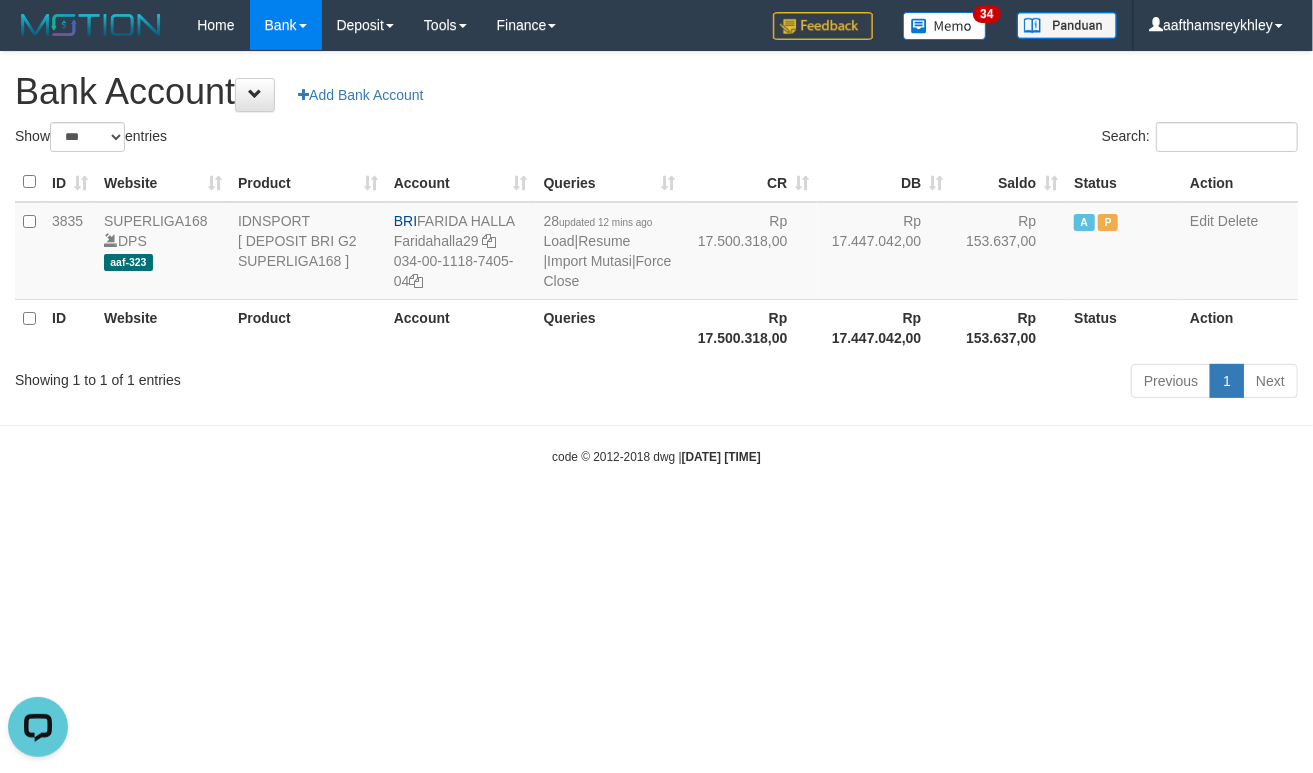 scroll, scrollTop: 0, scrollLeft: 0, axis: both 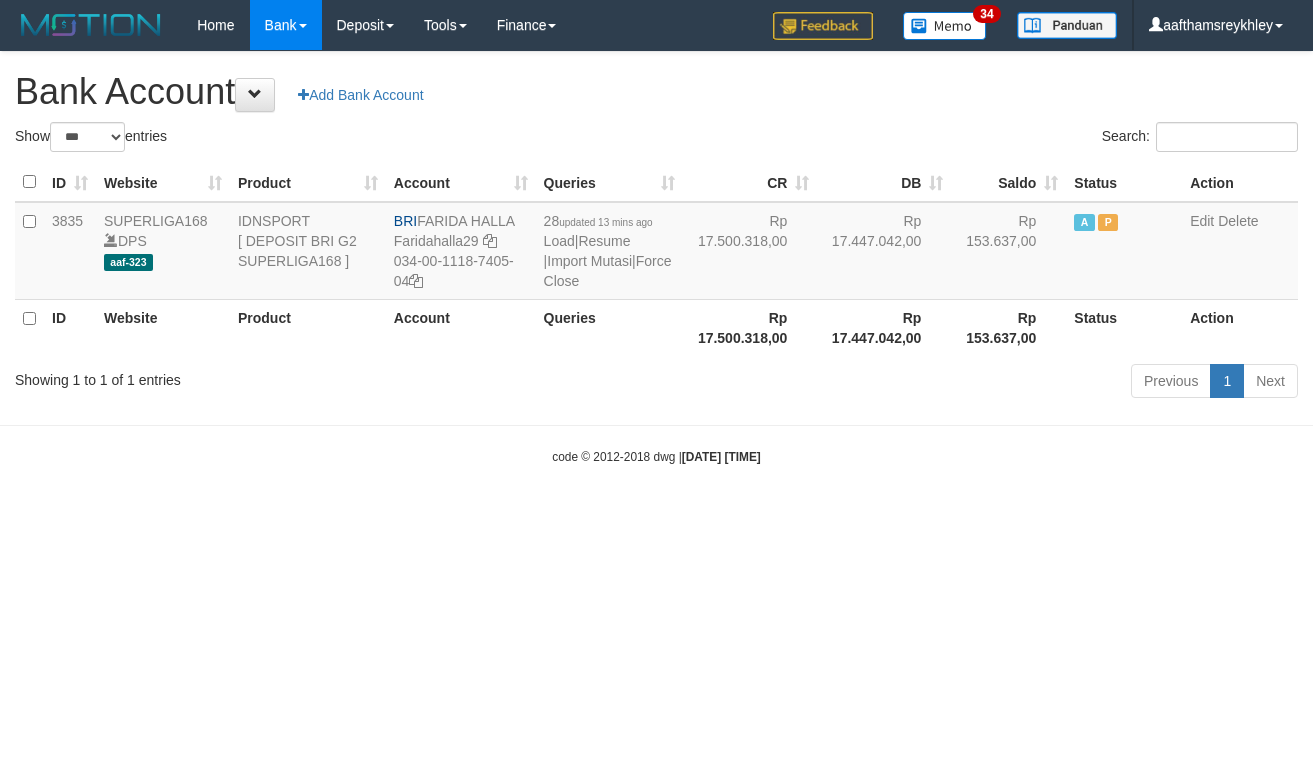 select on "***" 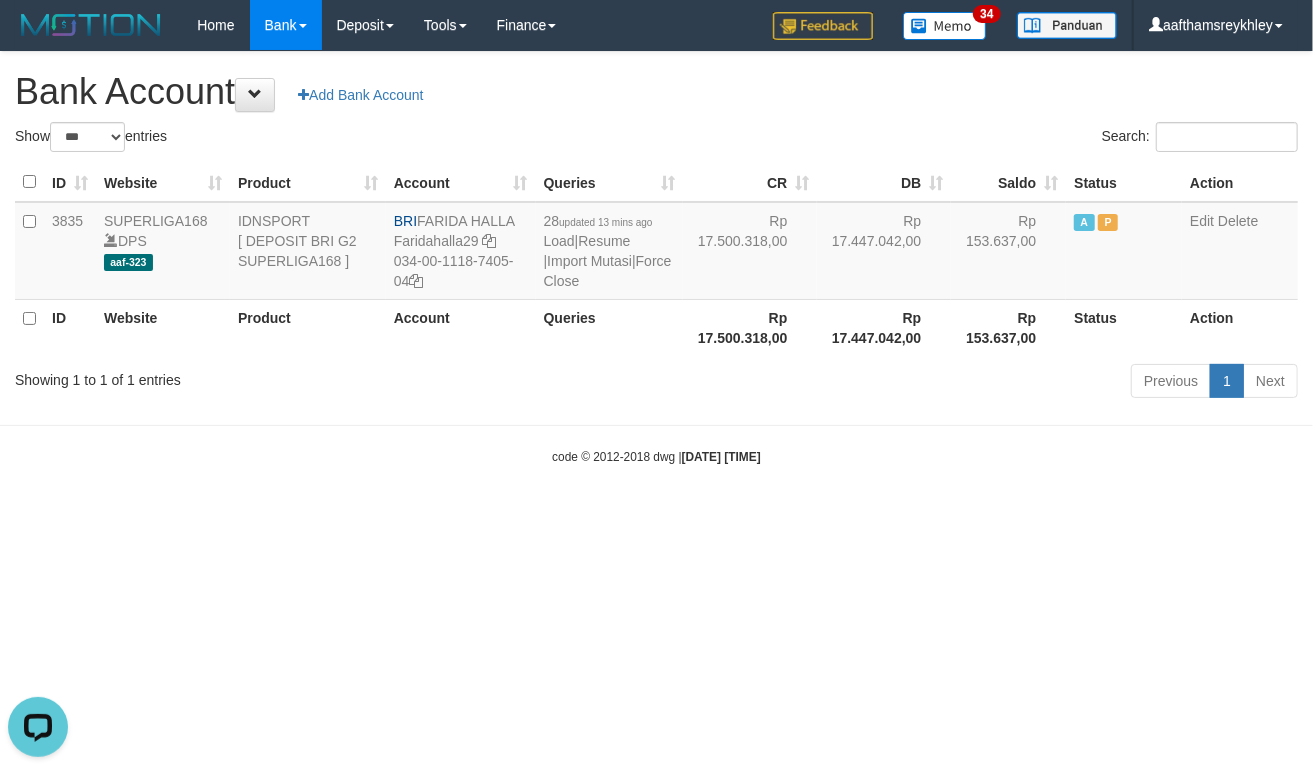 scroll, scrollTop: 0, scrollLeft: 0, axis: both 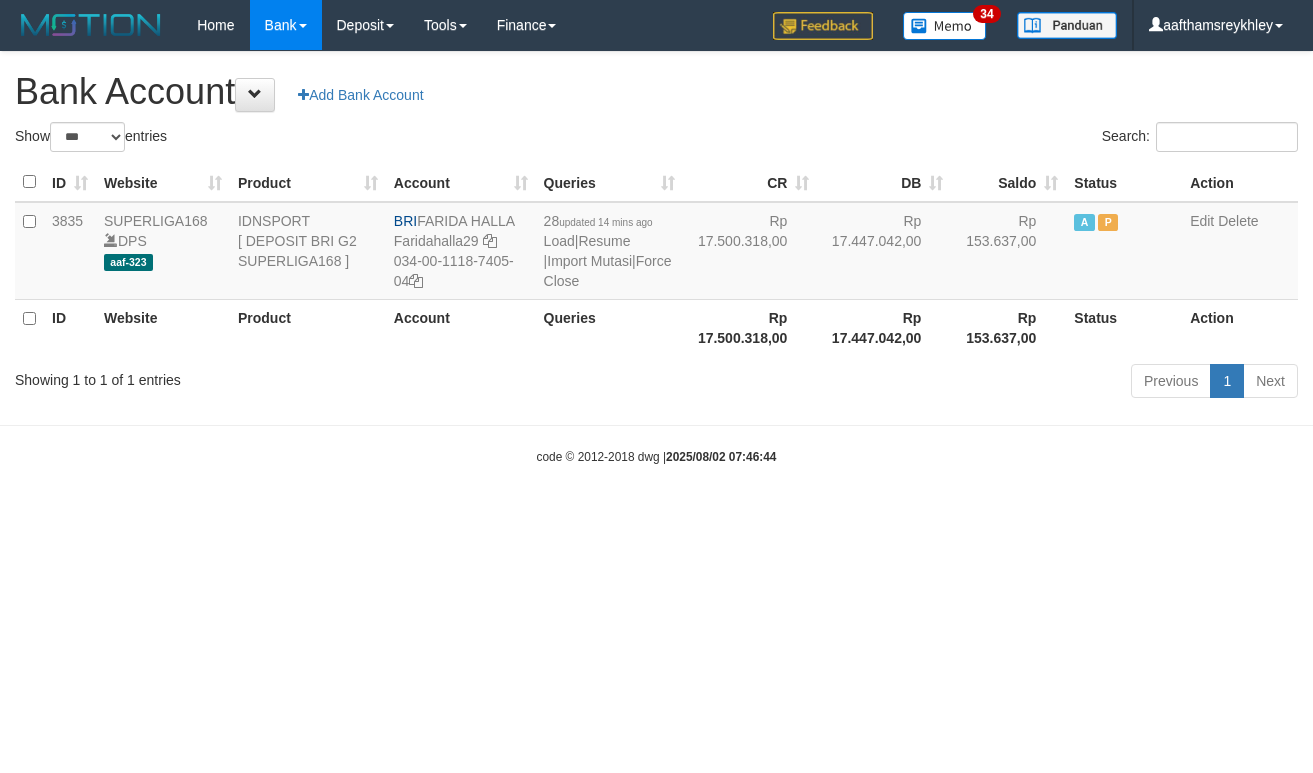 select on "***" 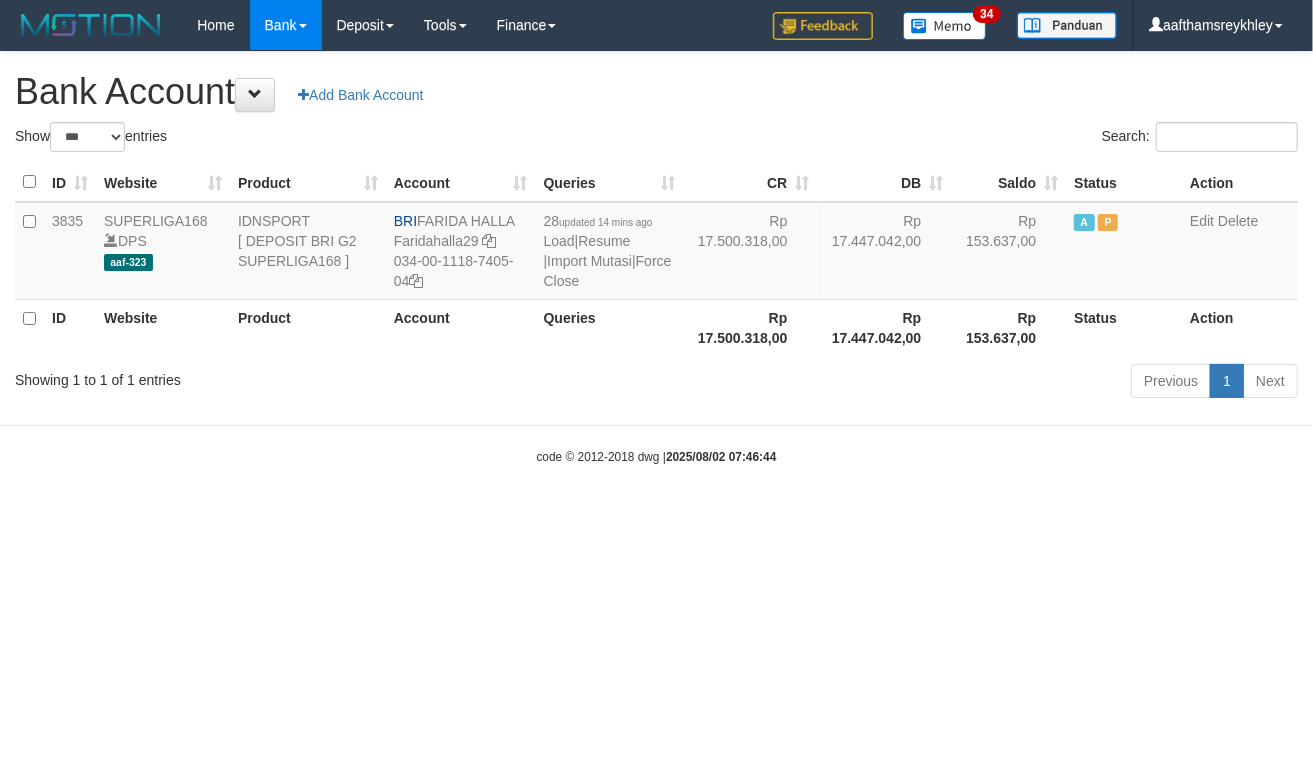 click on "Toggle navigation
Home
Bank
Account List
Load
By Website
Group
[ISPORT]													SUPERLIGA168
By Load Group (DPS)" at bounding box center [656, 258] 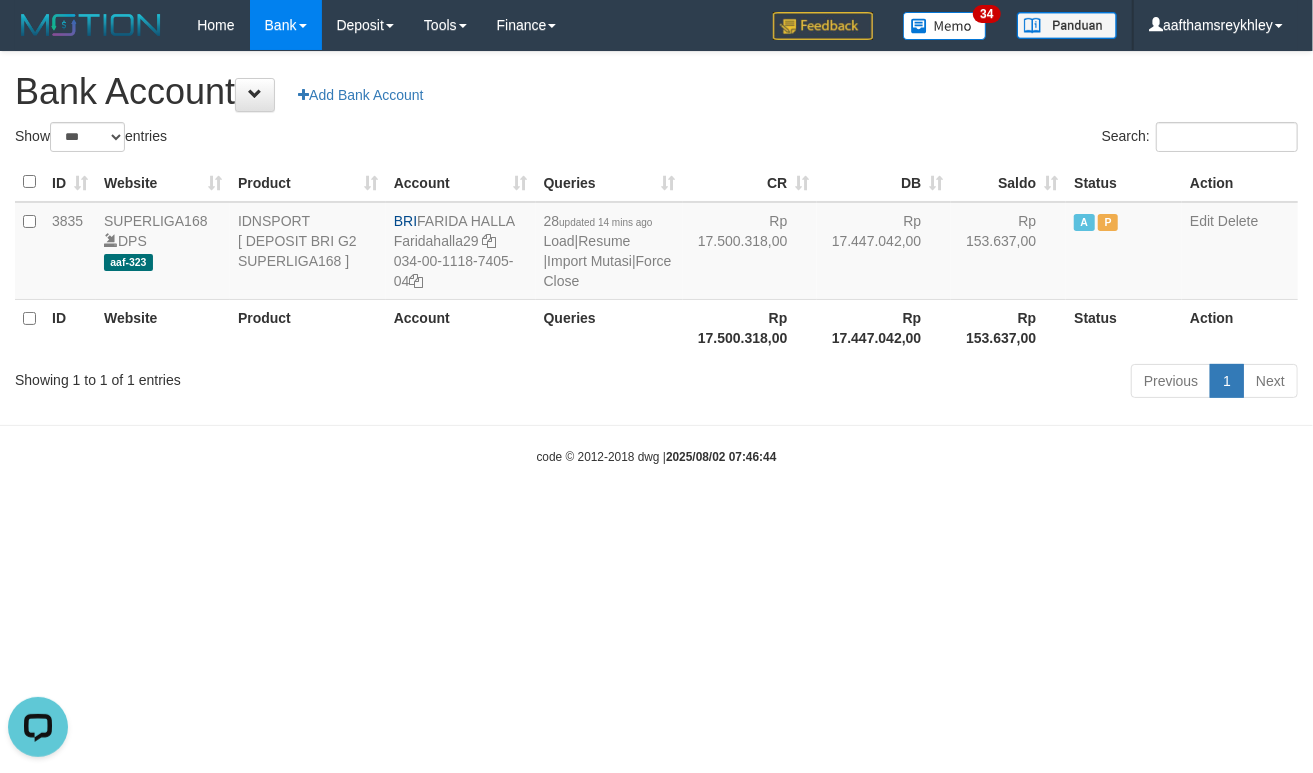 scroll, scrollTop: 0, scrollLeft: 0, axis: both 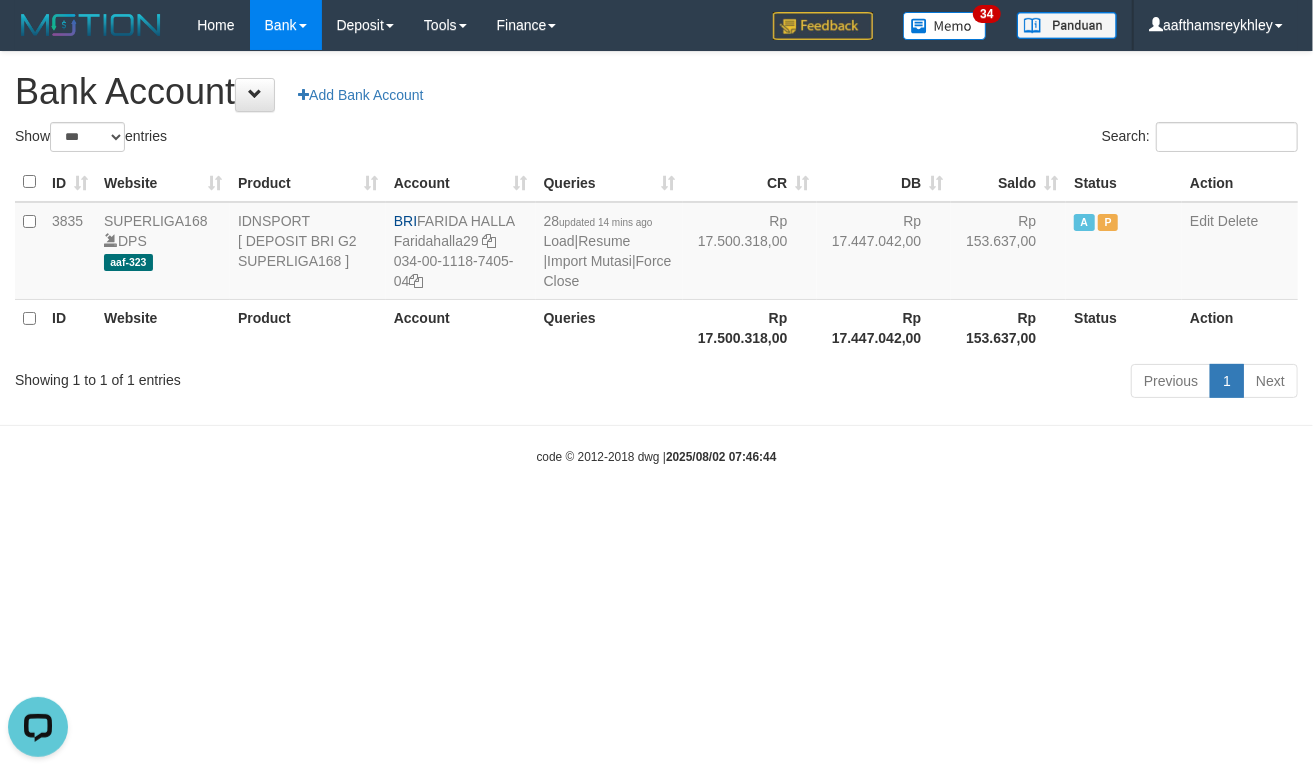 click on "Toggle navigation
Home
Bank
Account List
Load
By Website
Group
[ISPORT]													SUPERLIGA168
By Load Group (DPS)
34" at bounding box center [656, 258] 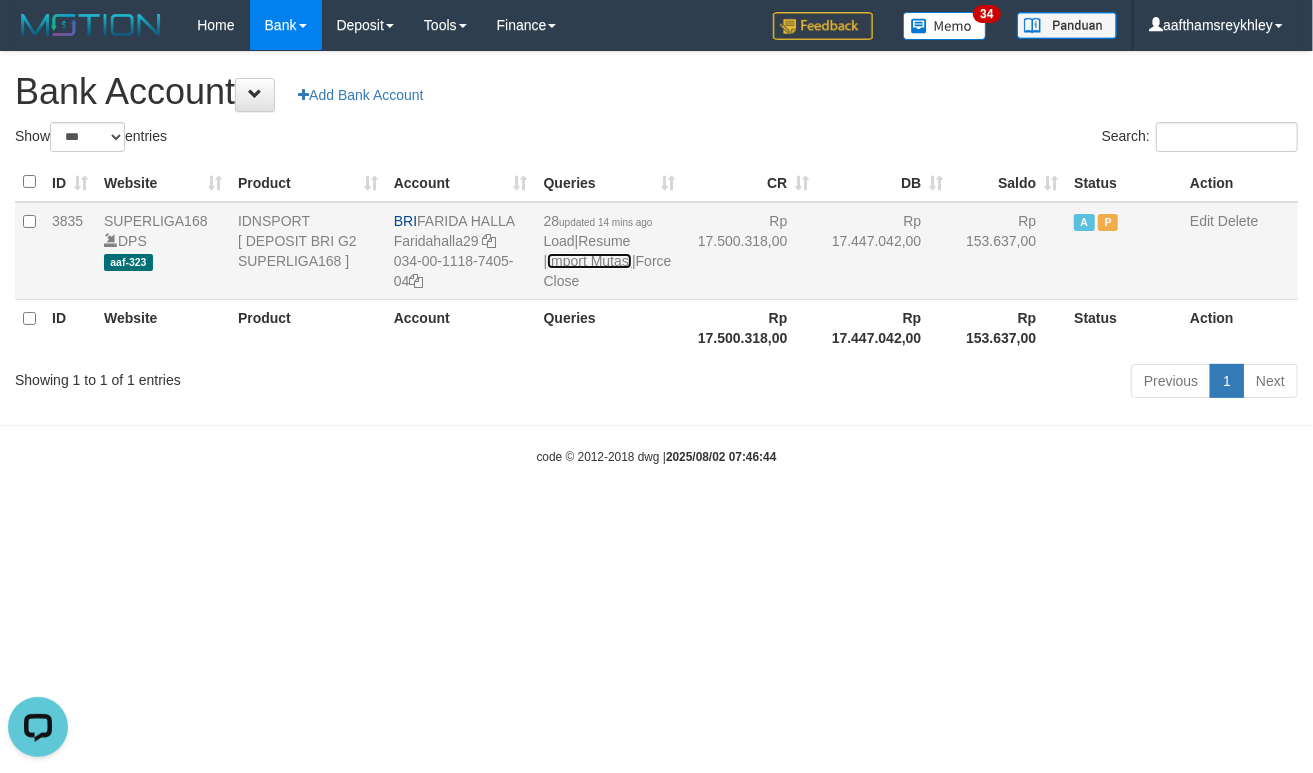 click on "Import Mutasi" at bounding box center (589, 261) 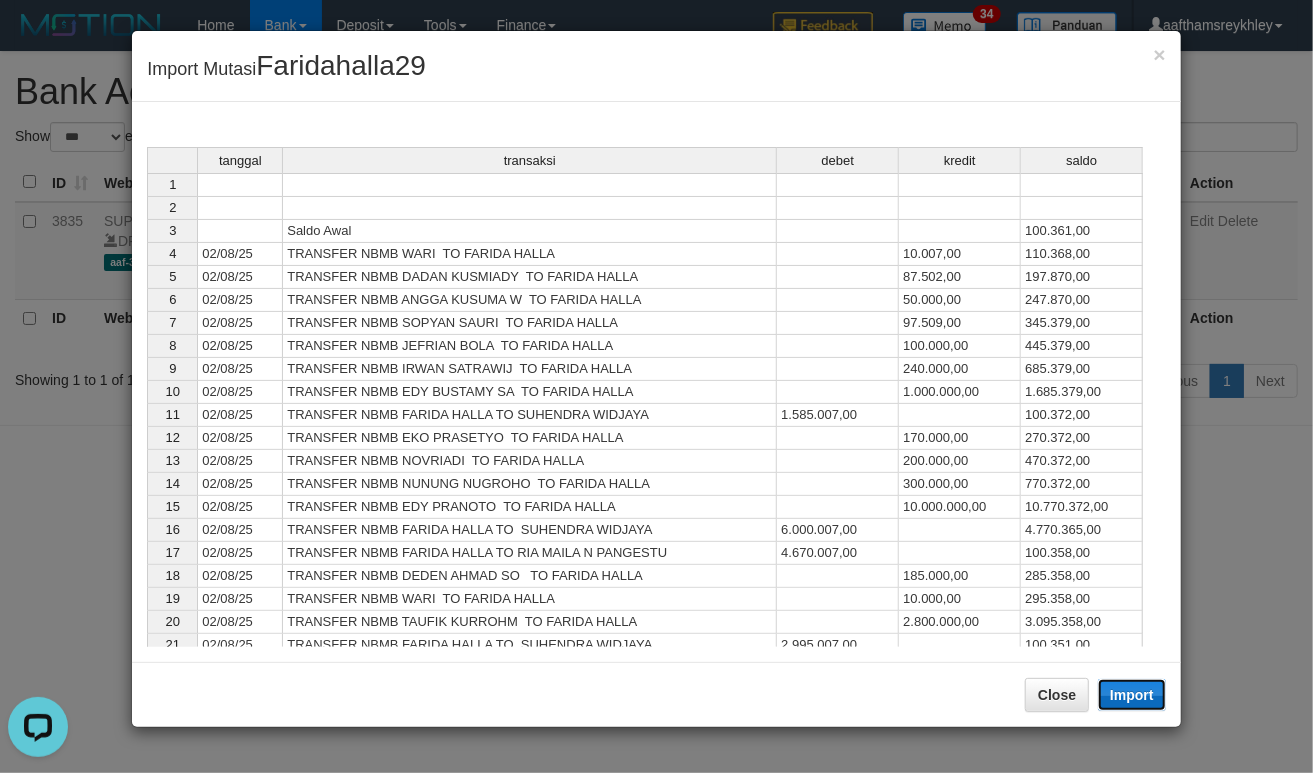 click on "Import" at bounding box center [1132, 695] 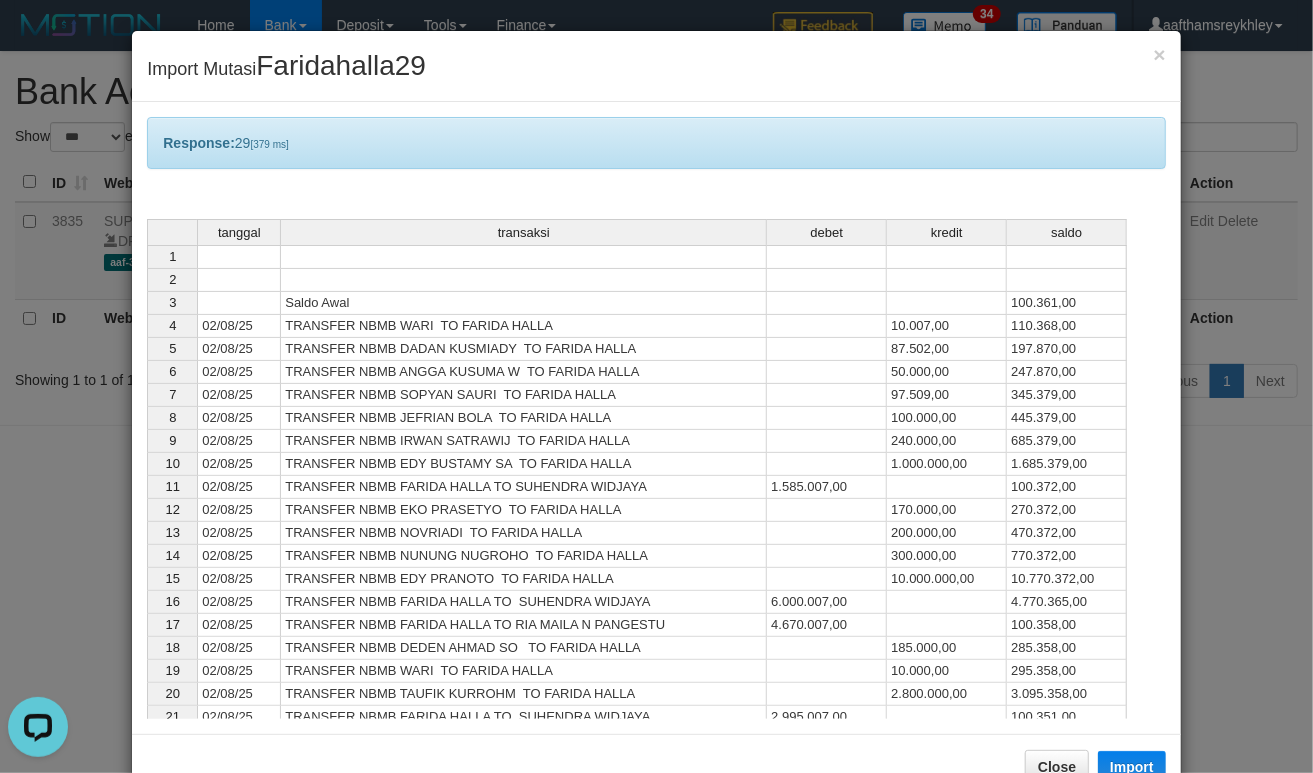 click on "TRANSFER NBMB EDY PRANOTO  TO FARIDA HALLA" at bounding box center [524, 579] 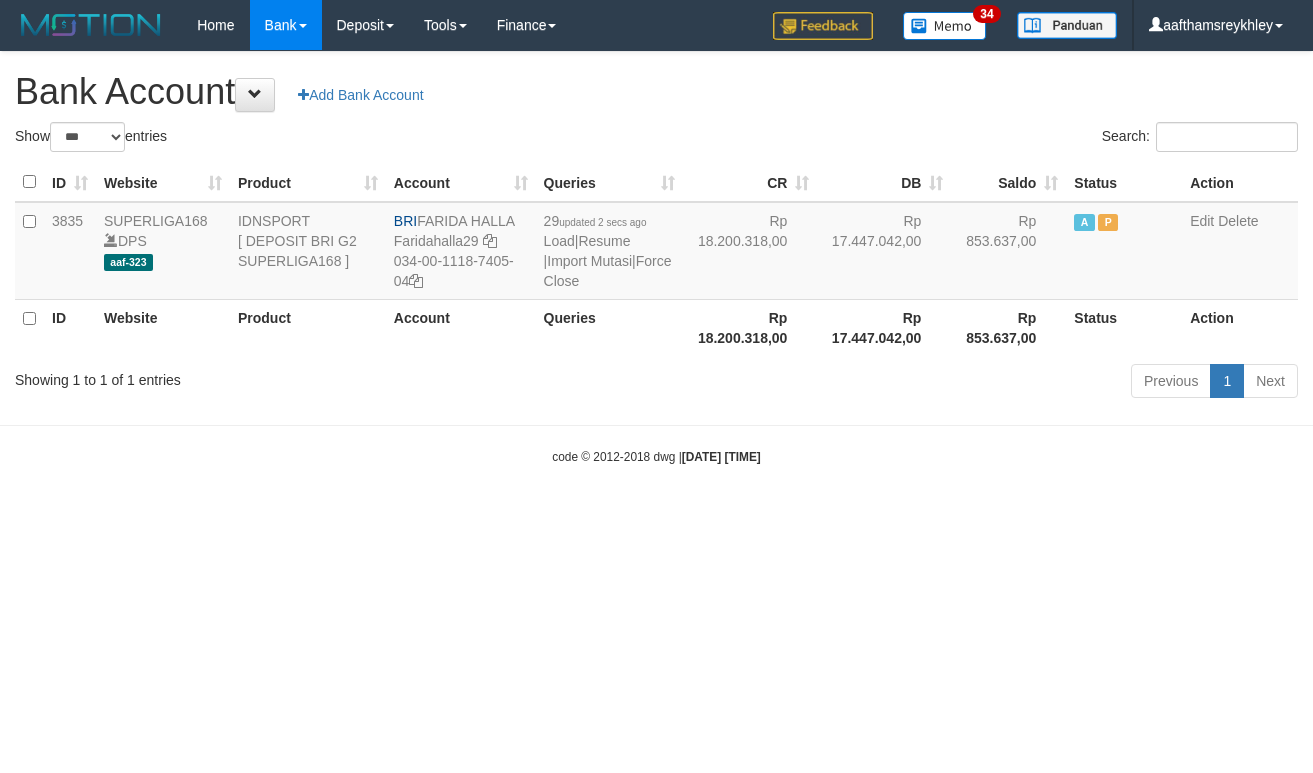 select on "***" 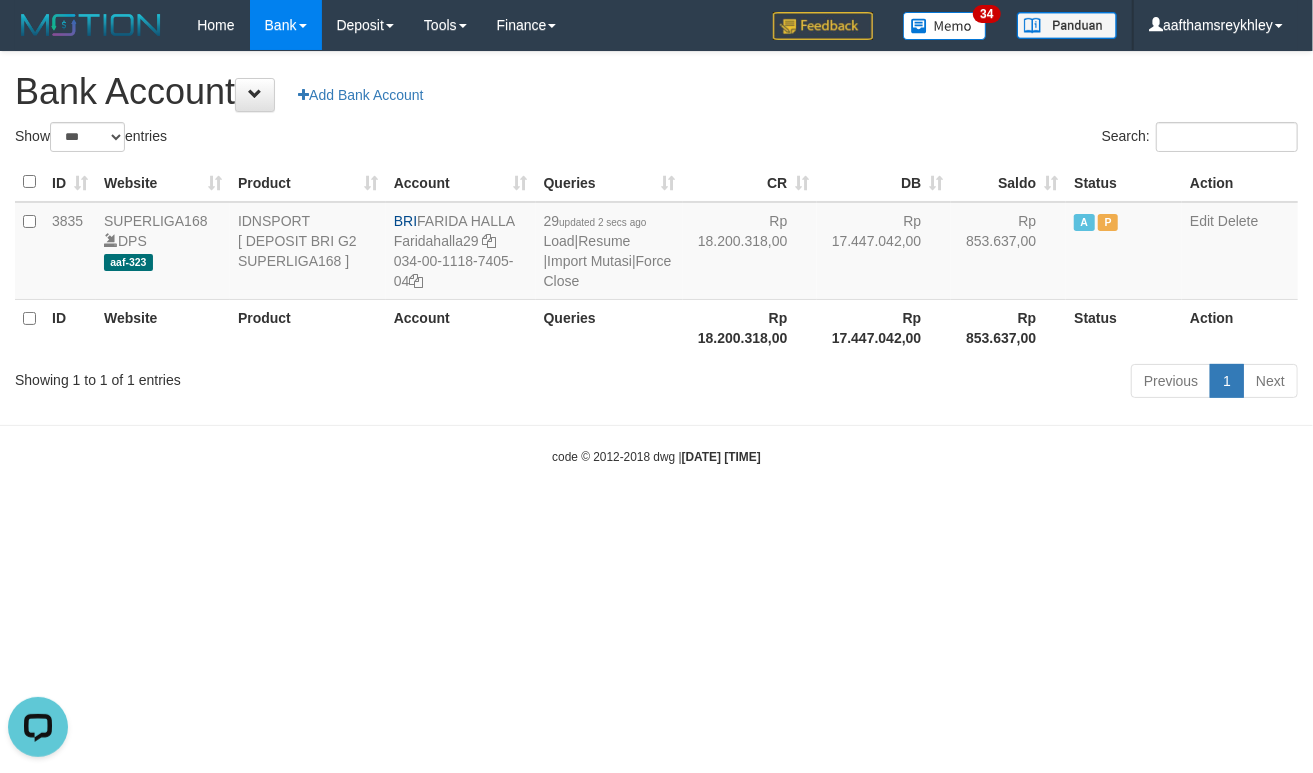 scroll, scrollTop: 0, scrollLeft: 0, axis: both 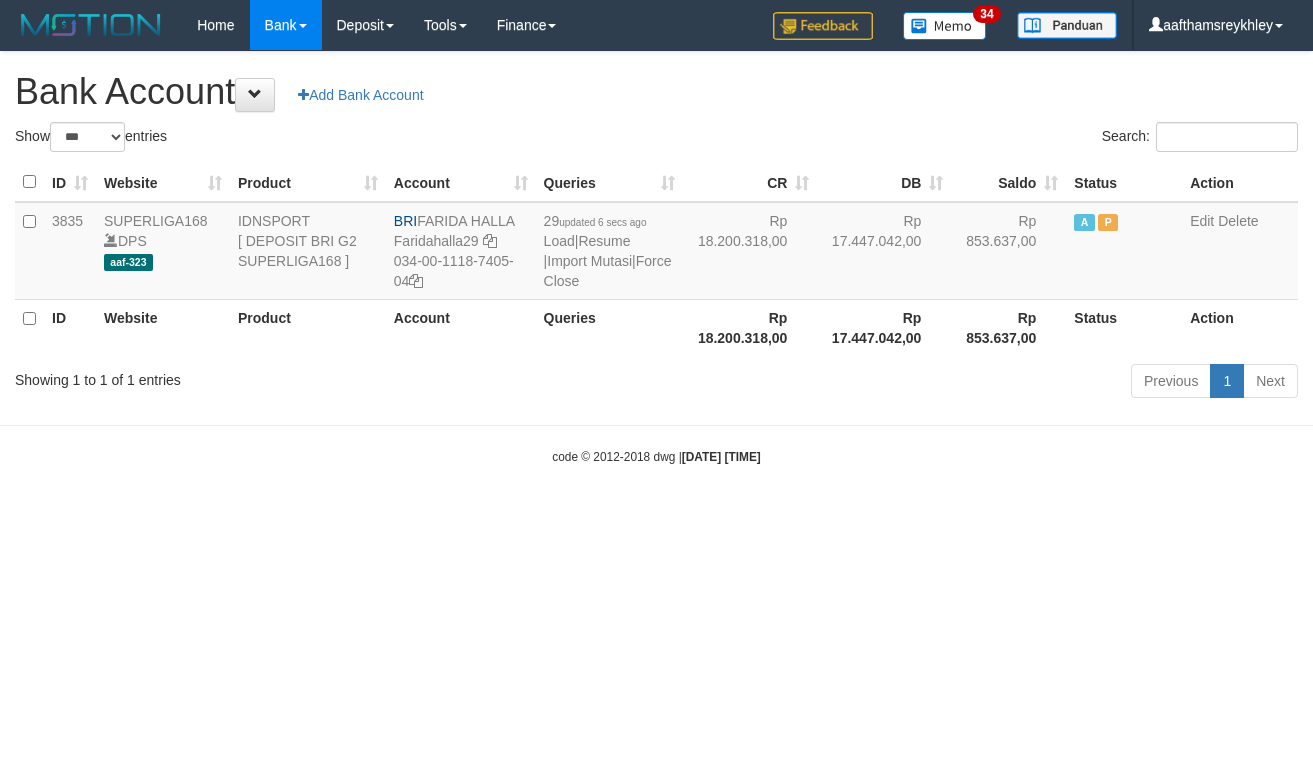 select on "***" 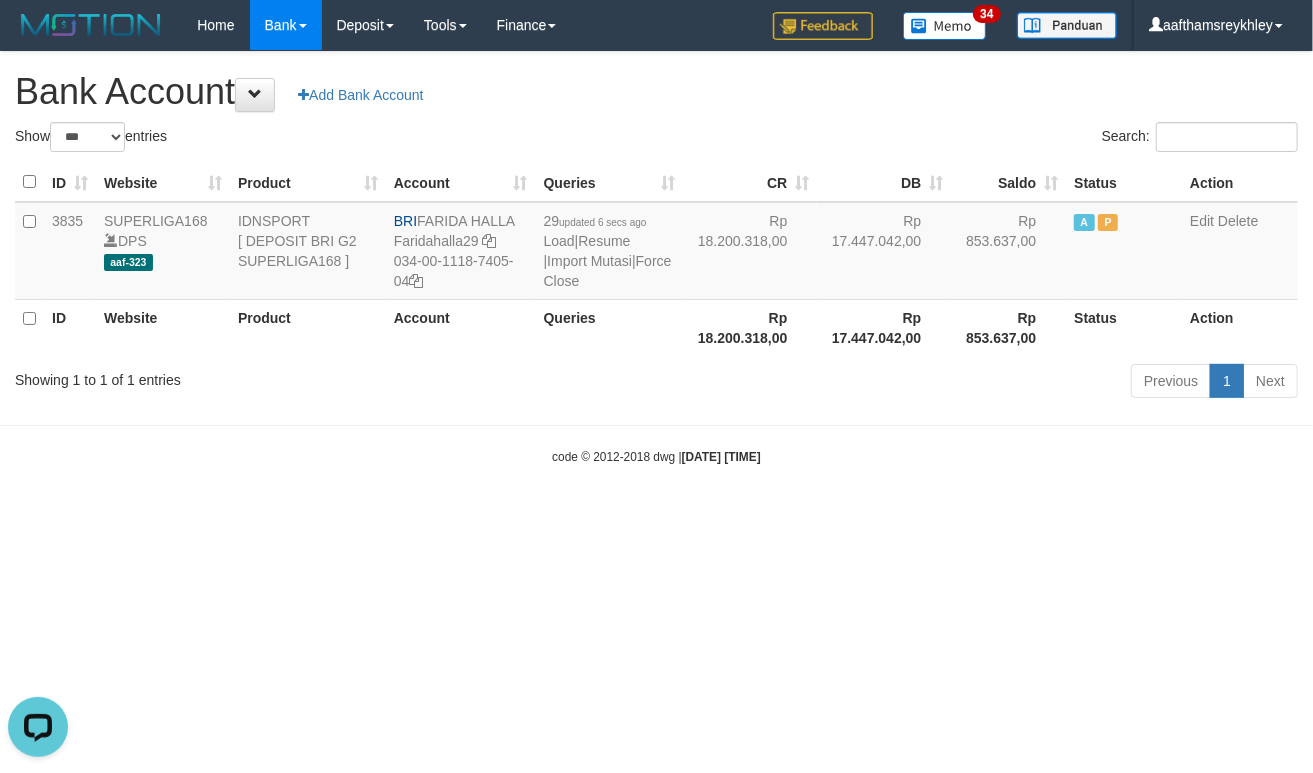 scroll, scrollTop: 0, scrollLeft: 0, axis: both 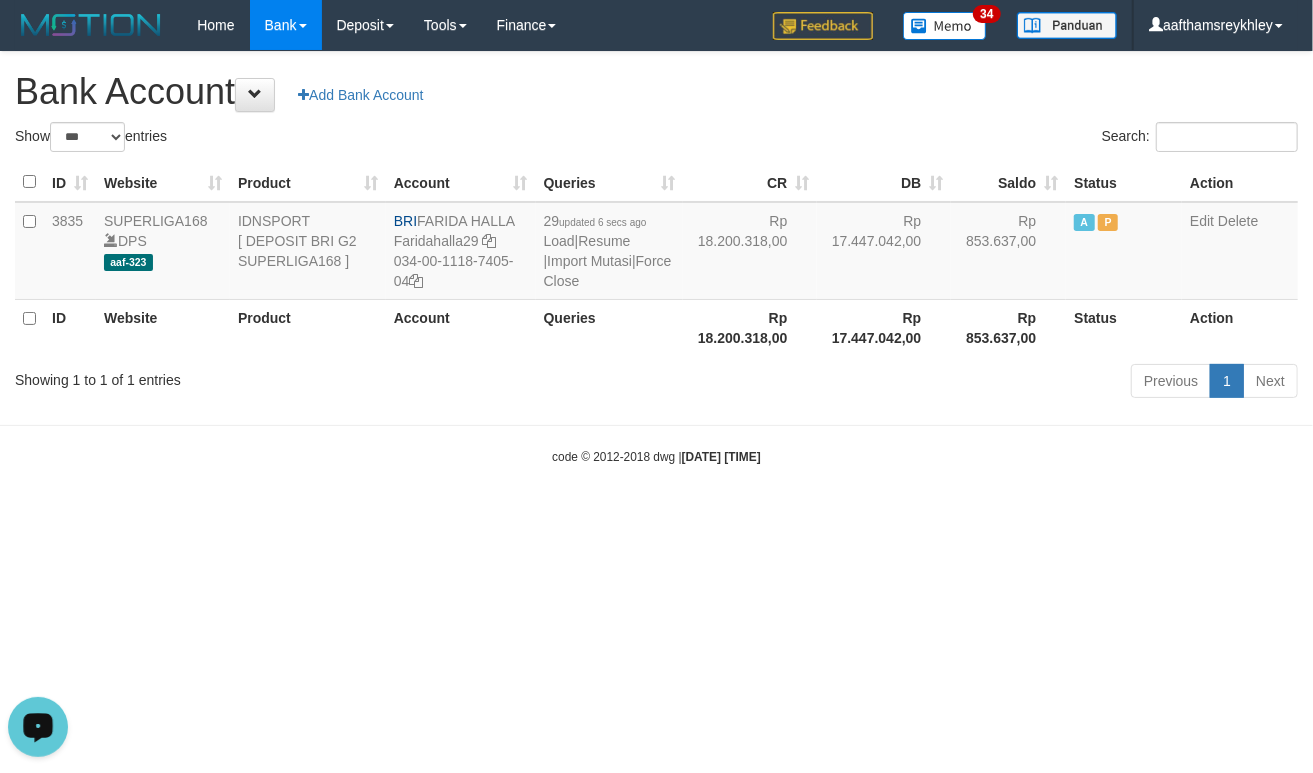 click on "Search:" at bounding box center [985, 139] 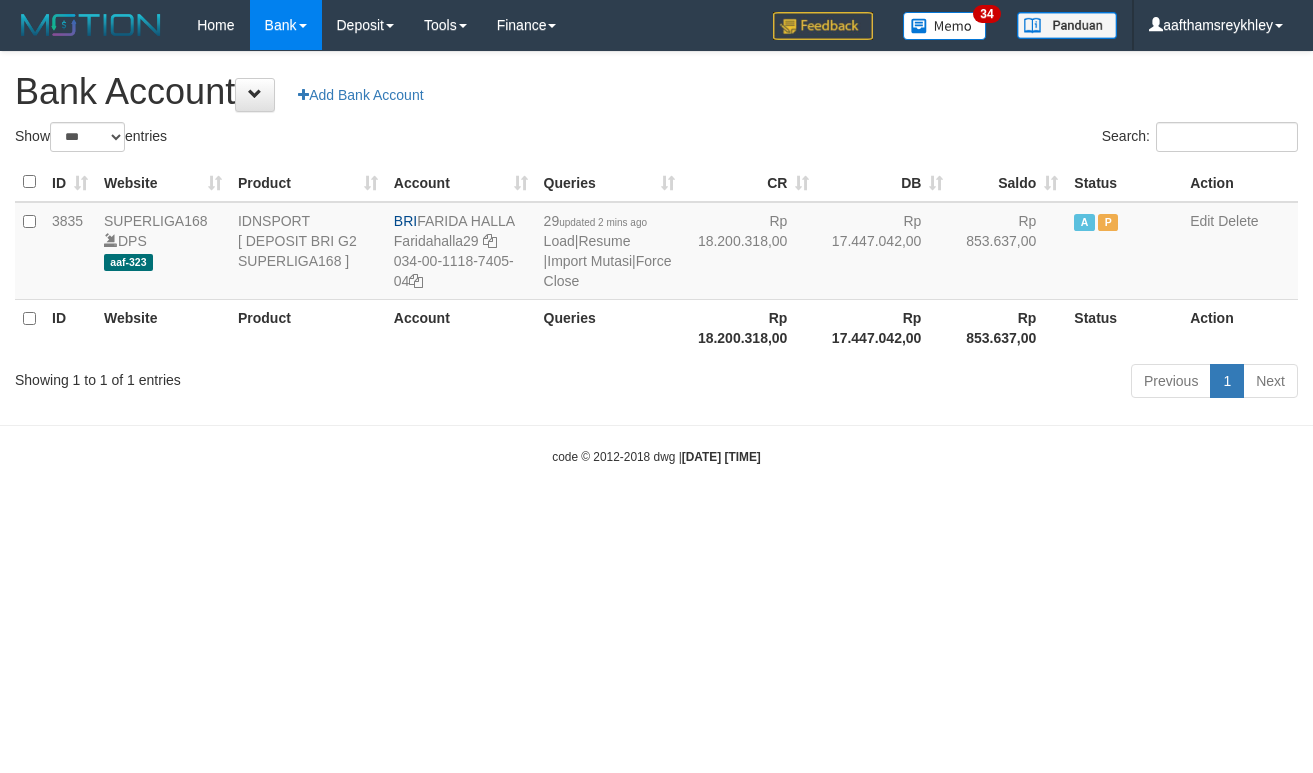 select on "***" 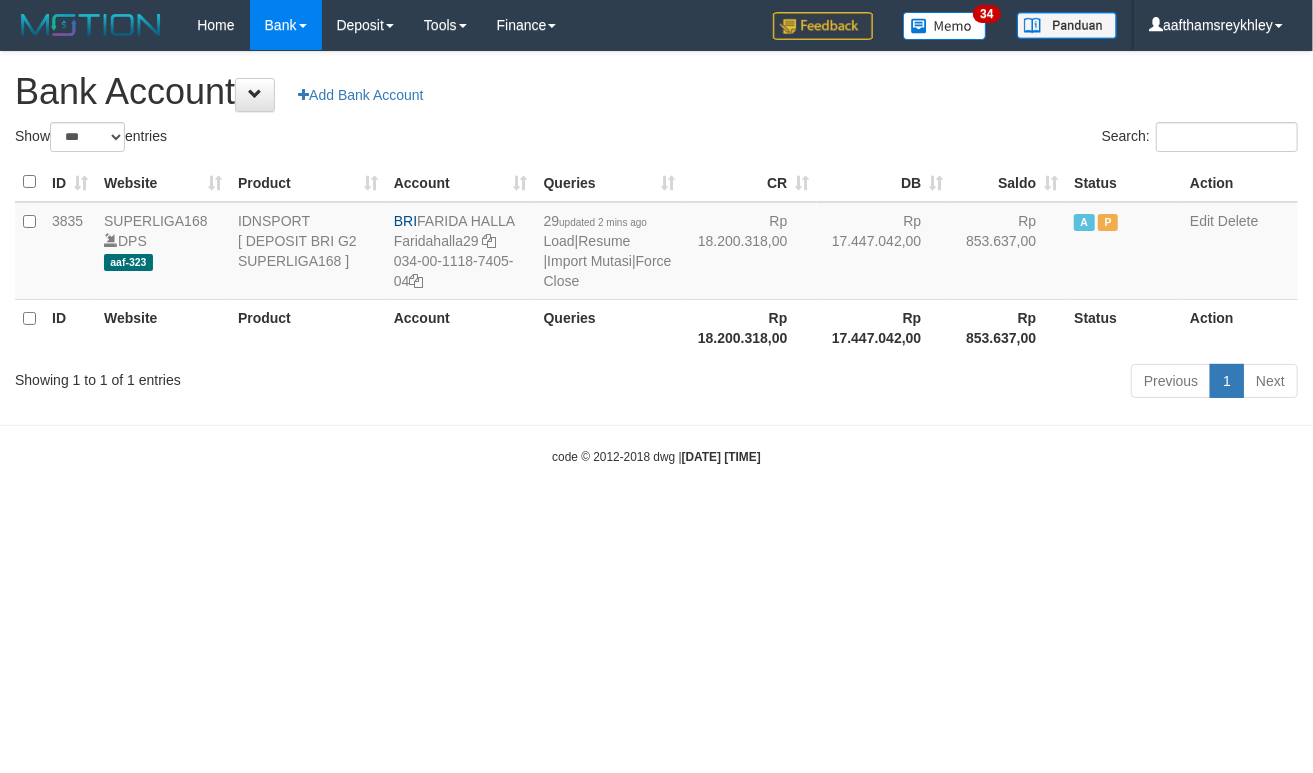 click on "code © 2012-2018 dwg |  [DATE] [TIME]" at bounding box center [656, 456] 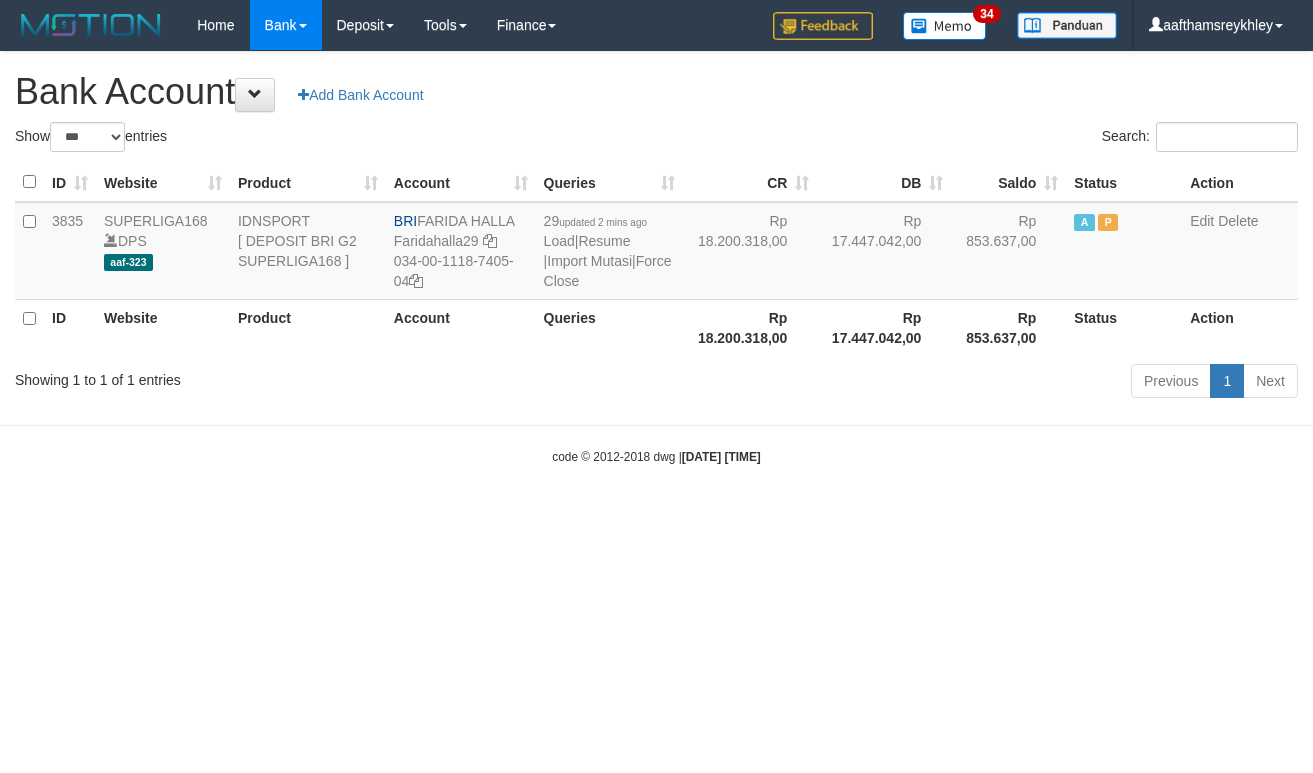 select on "***" 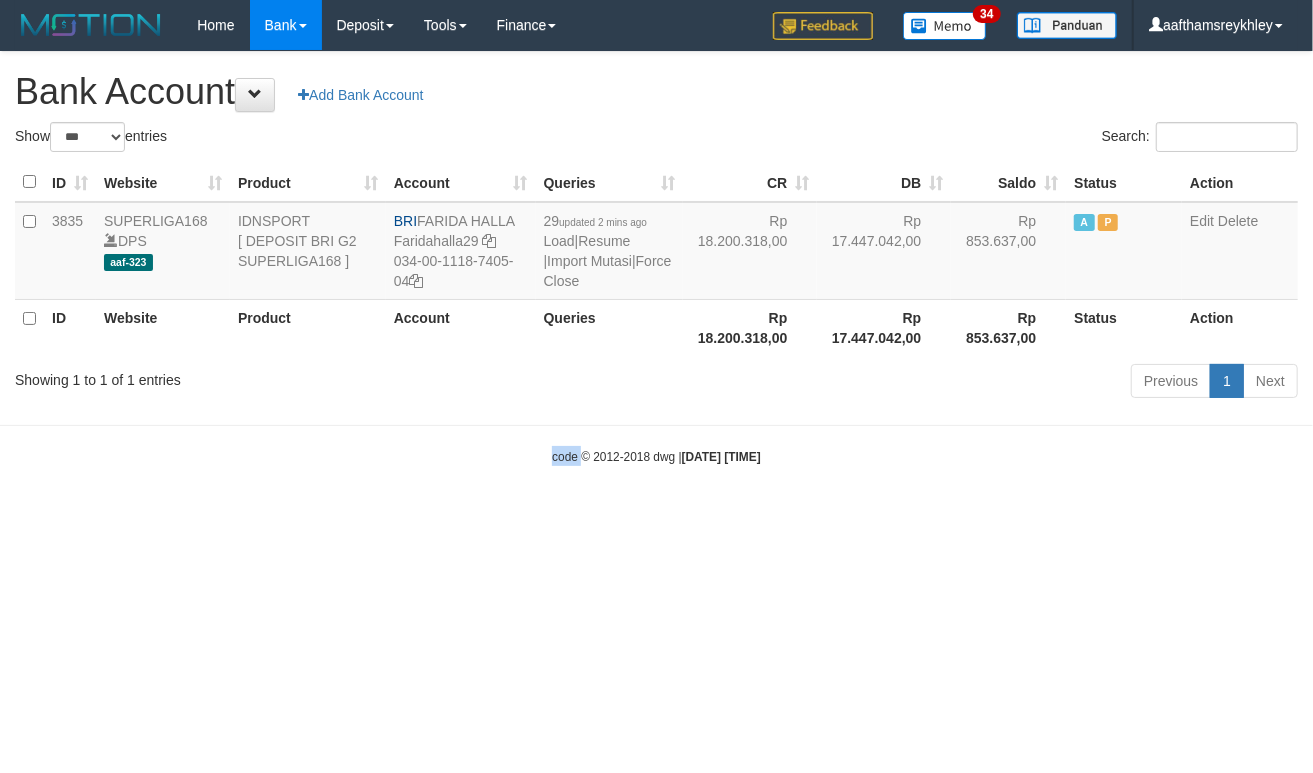 click on "Toggle navigation
Home
Bank
Account List
Load
By Website
Group
[ISPORT]													SUPERLIGA168
By Load Group (DPS)
34" at bounding box center (656, 258) 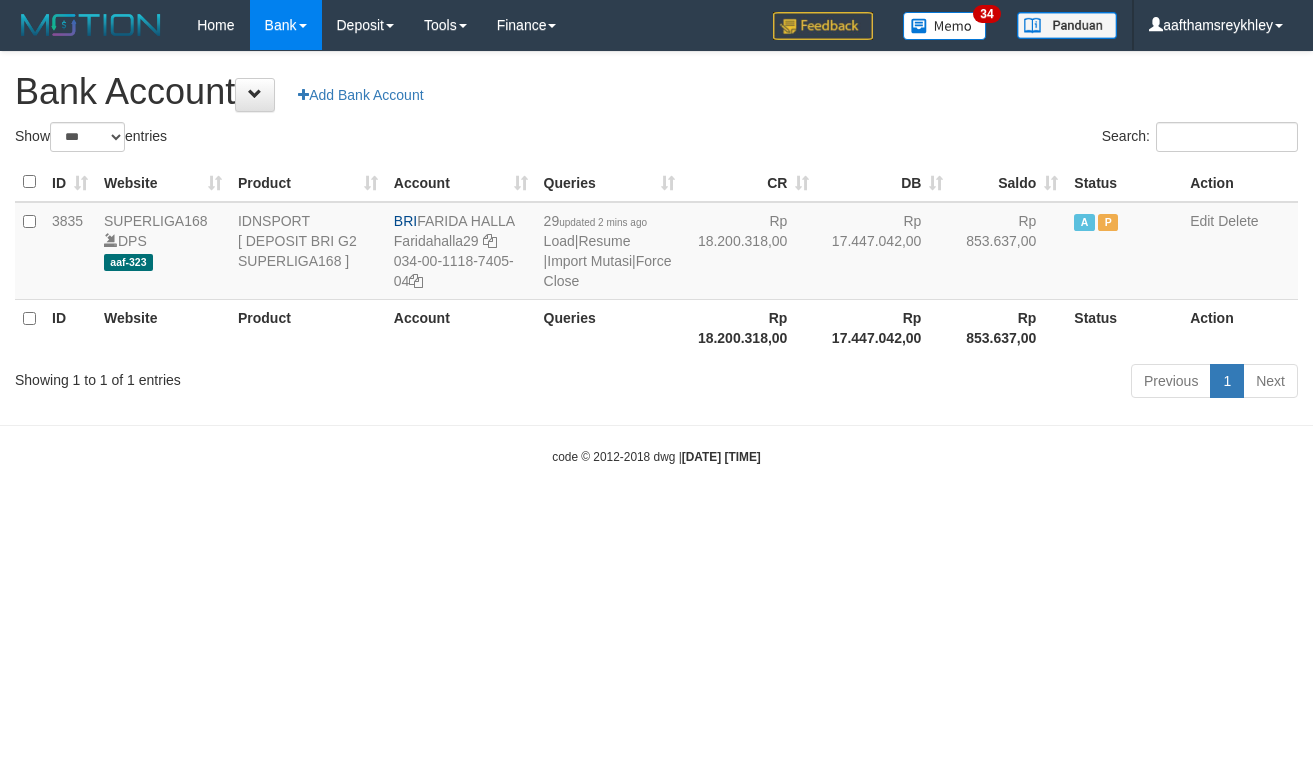 select on "***" 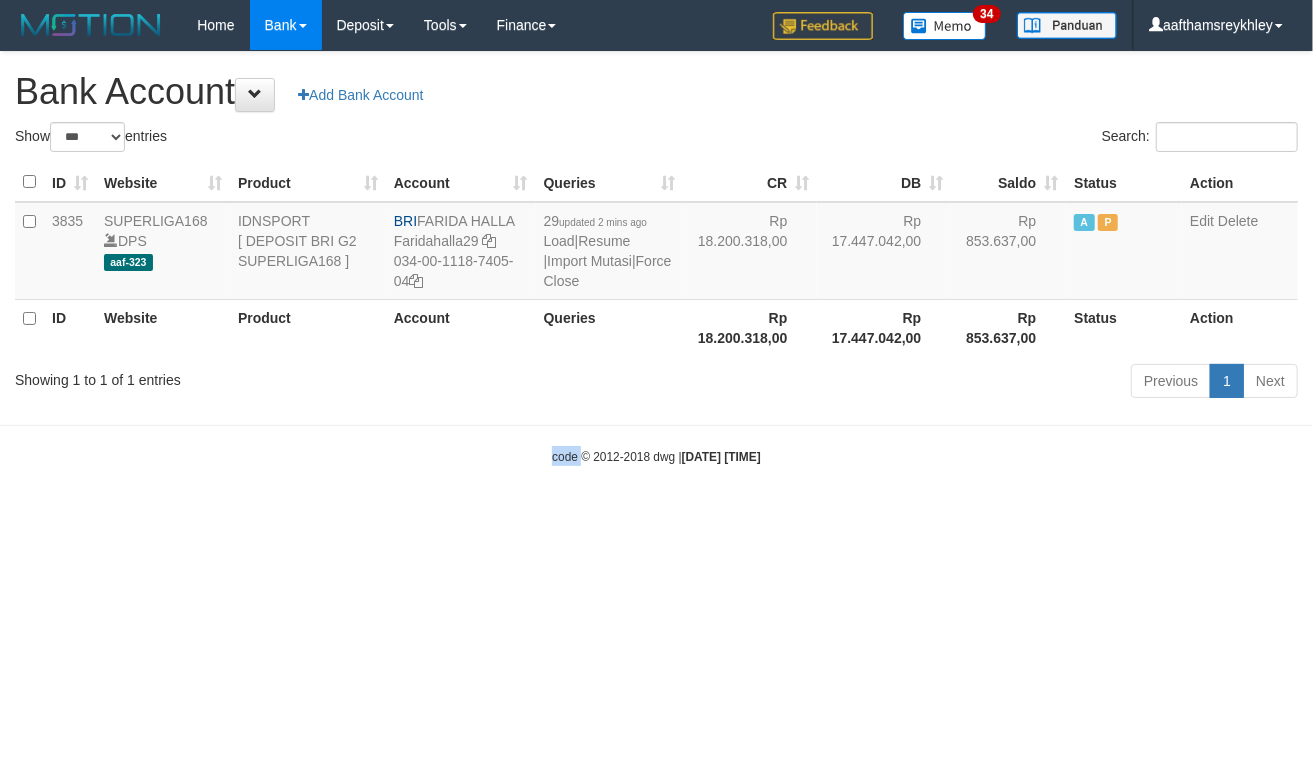 click on "Toggle navigation
Home
Bank
Account List
Load
By Website
Group
[ISPORT]													SUPERLIGA168
By Load Group (DPS)
34" at bounding box center (656, 258) 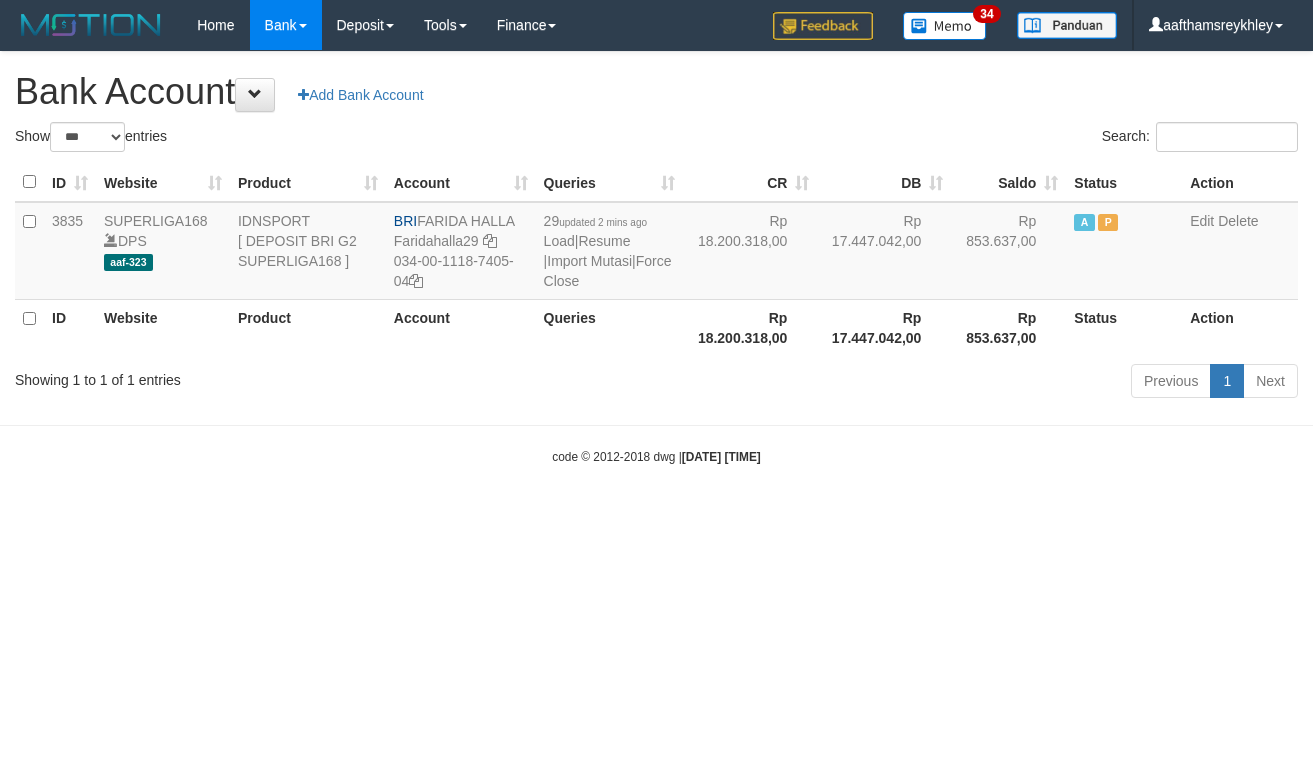 select on "***" 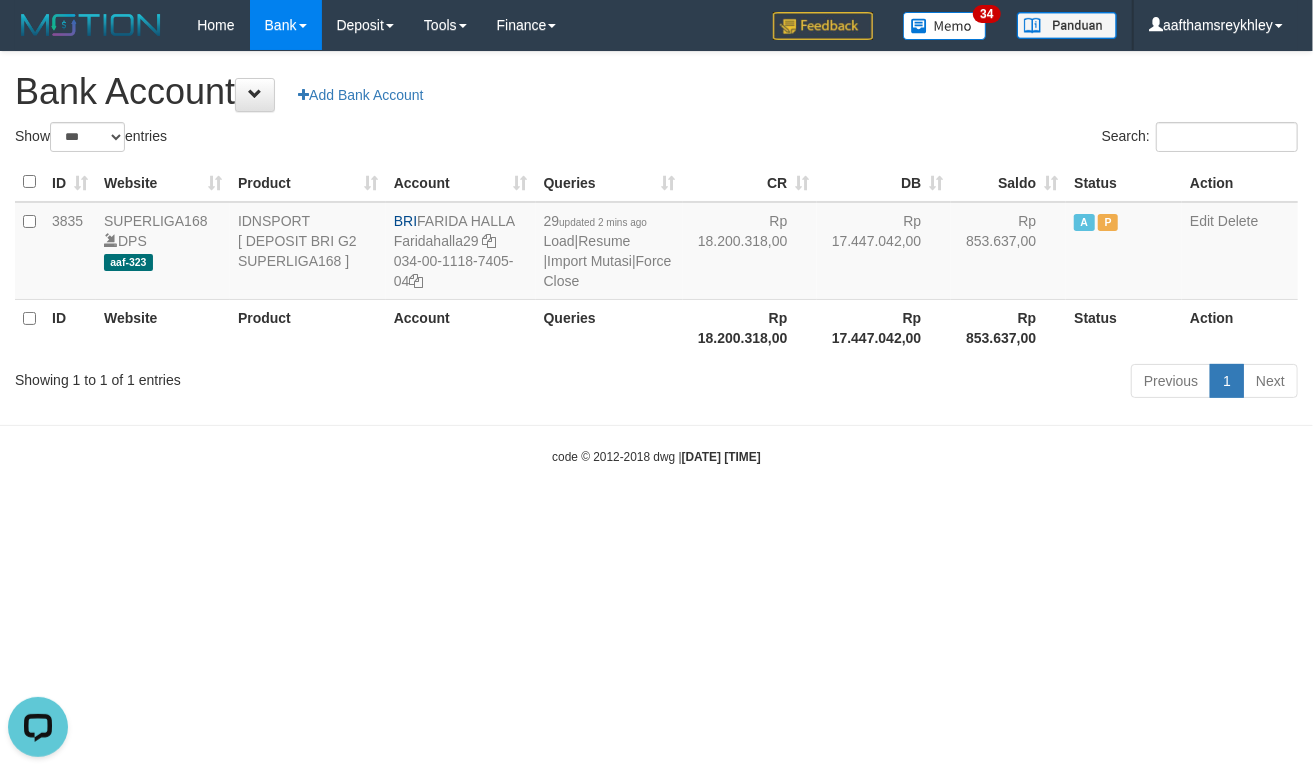 scroll, scrollTop: 0, scrollLeft: 0, axis: both 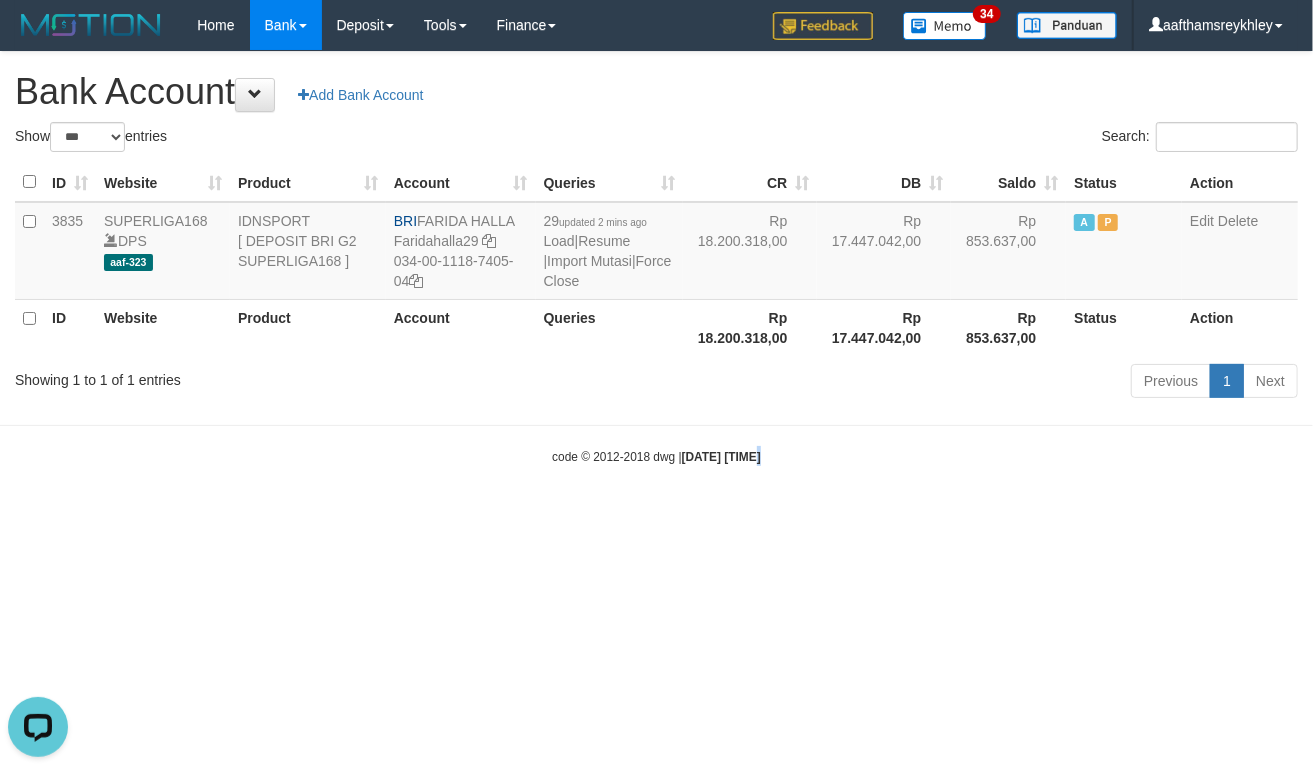drag, startPoint x: 740, startPoint y: 548, endPoint x: 850, endPoint y: 688, distance: 178.04494 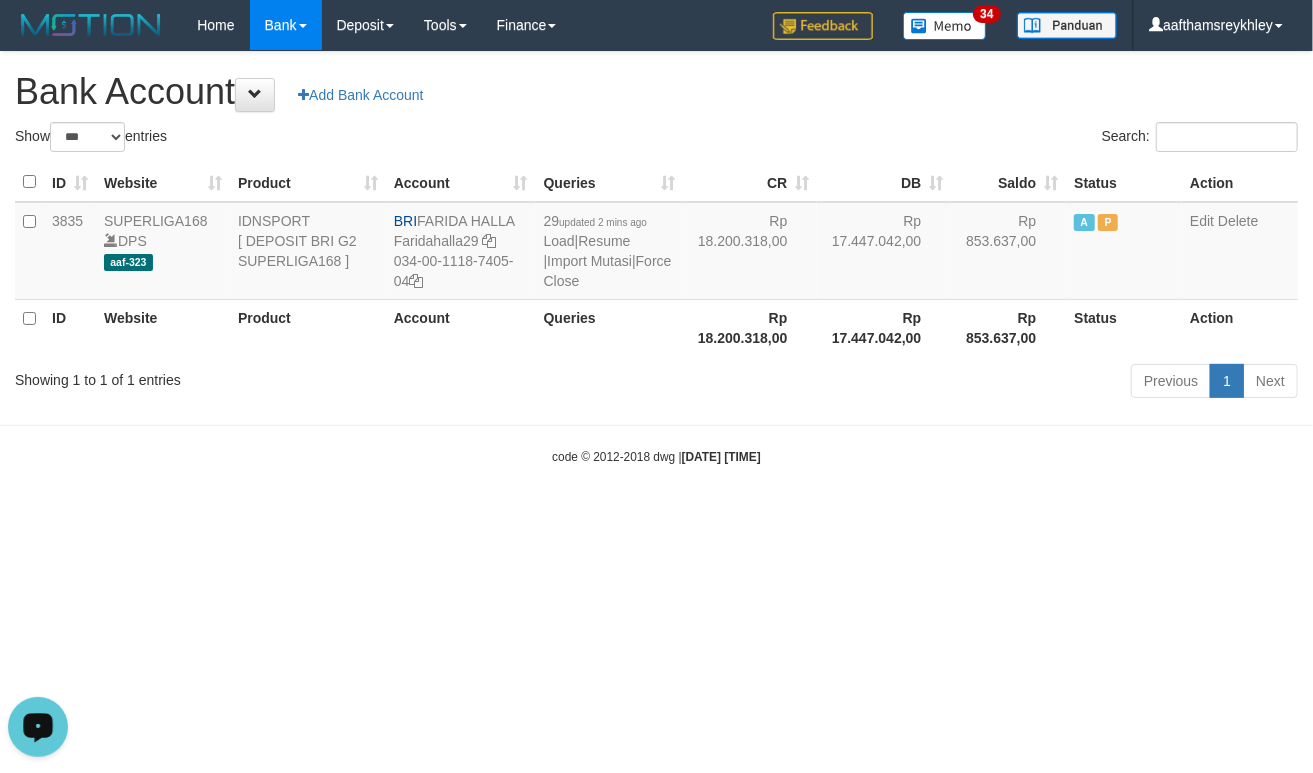 click on "**********" at bounding box center [656, 228] 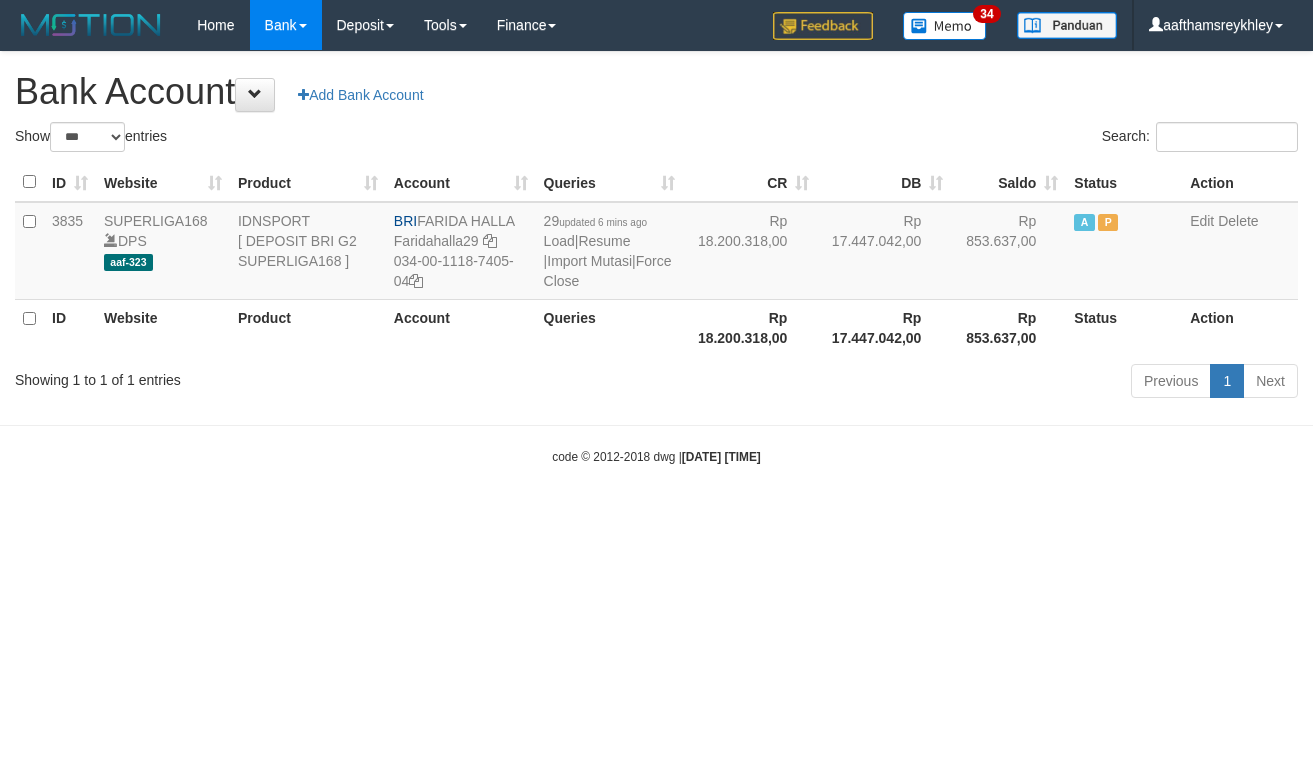 select on "***" 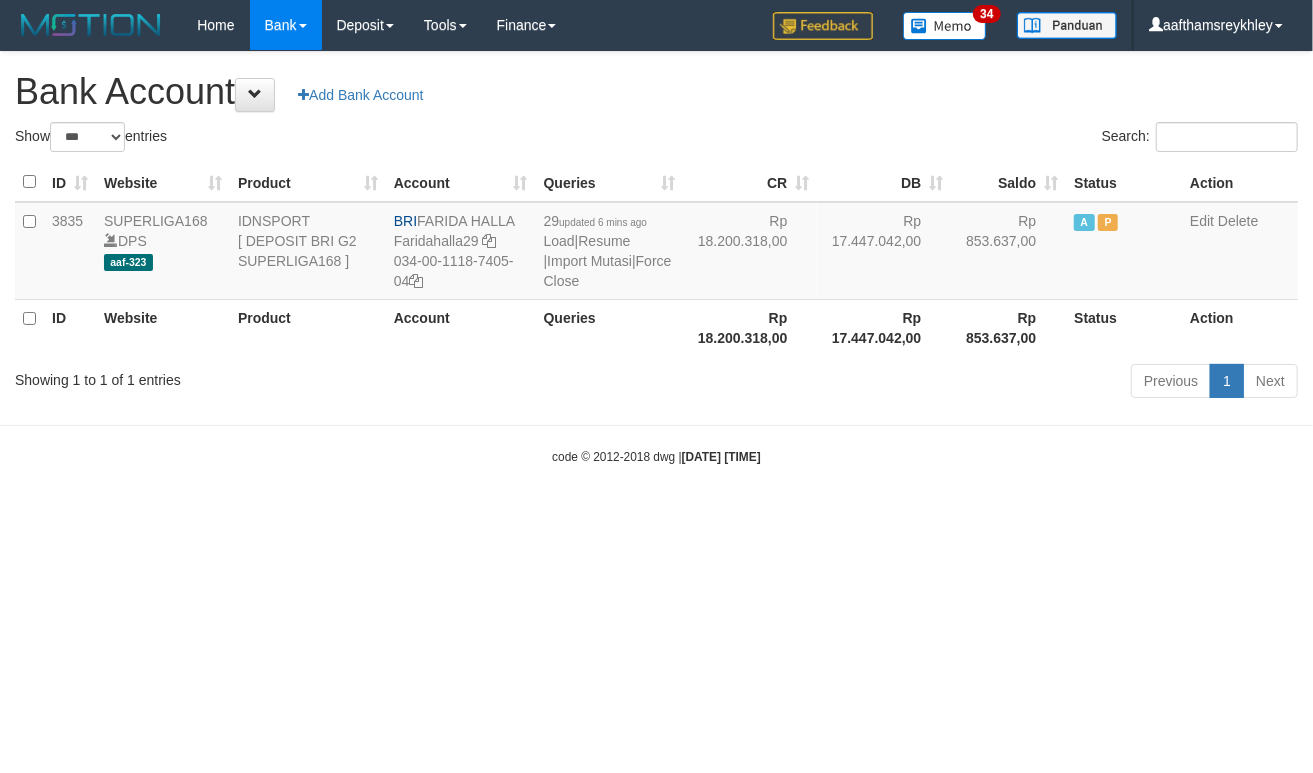 click on "Toggle navigation
Home
Bank
Account List
Load
By Website
Group
[ISPORT]													SUPERLIGA168
By Load Group (DPS)
34" at bounding box center [656, 258] 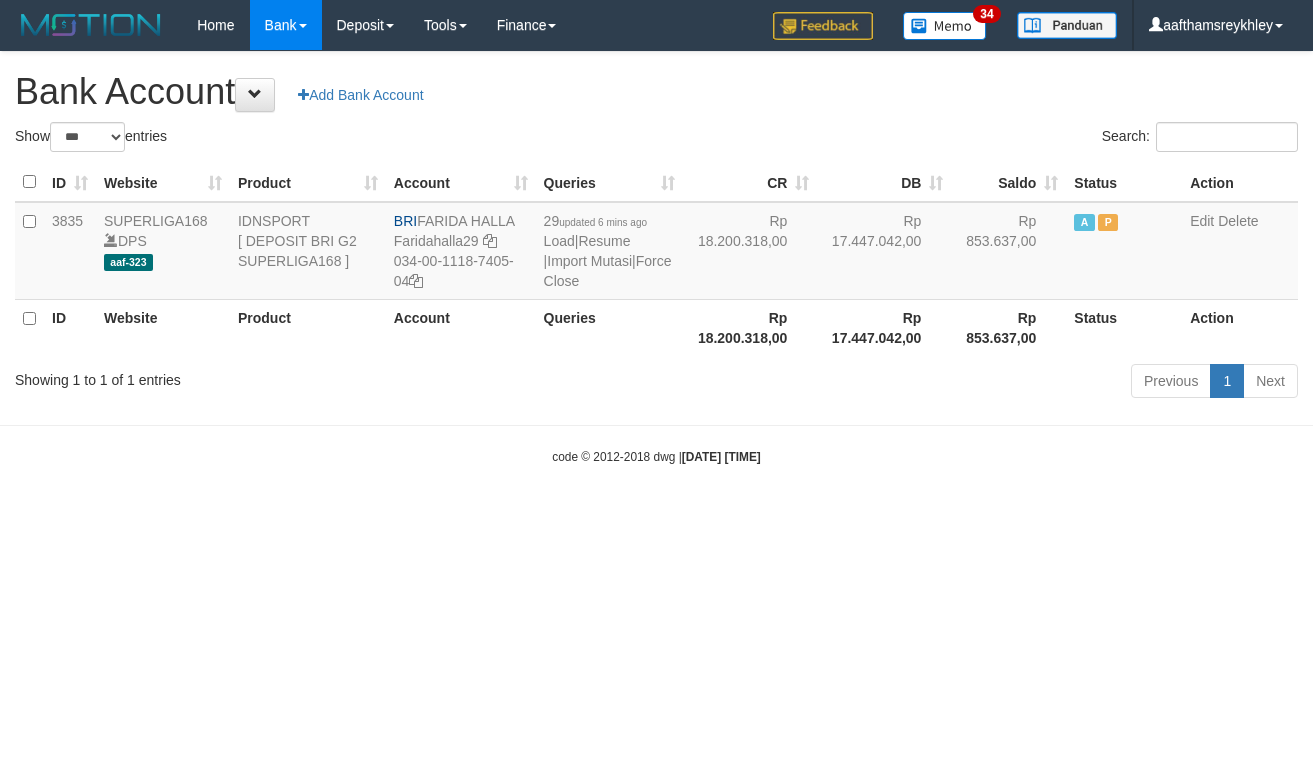 select on "***" 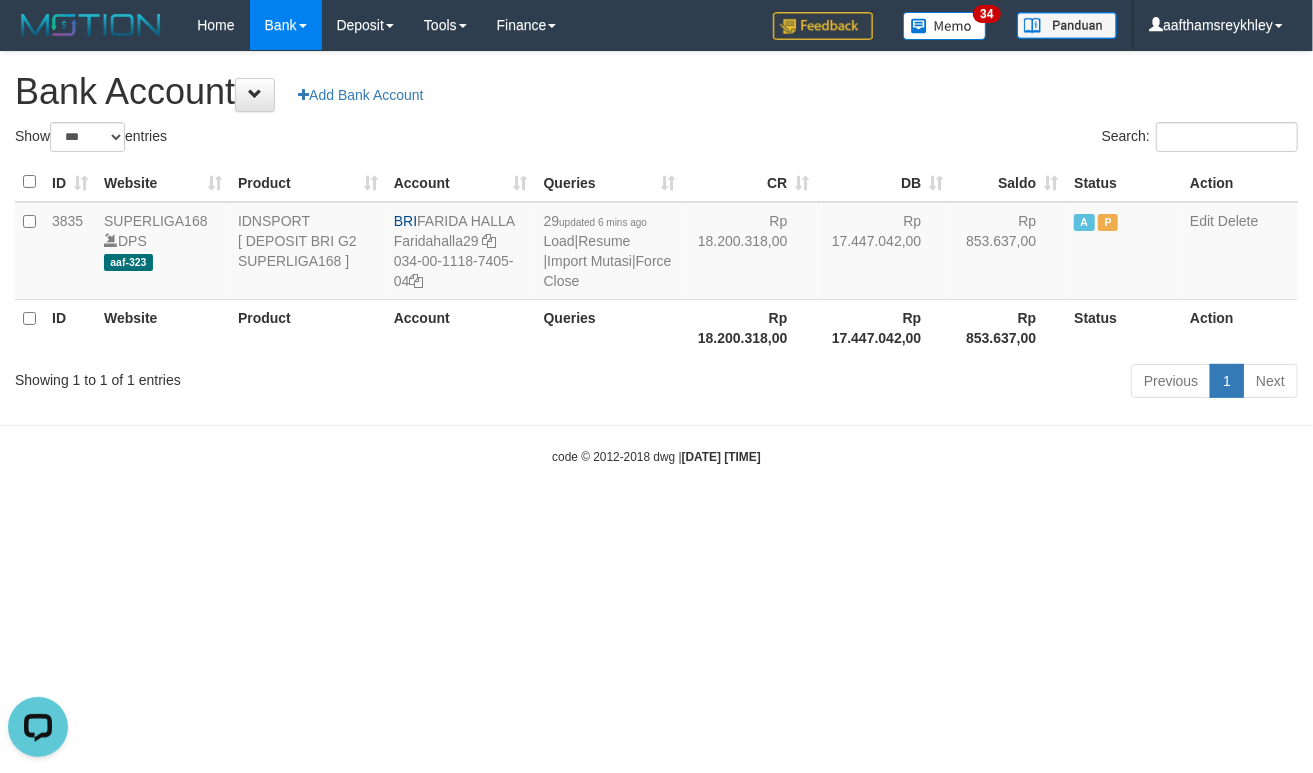 scroll, scrollTop: 0, scrollLeft: 0, axis: both 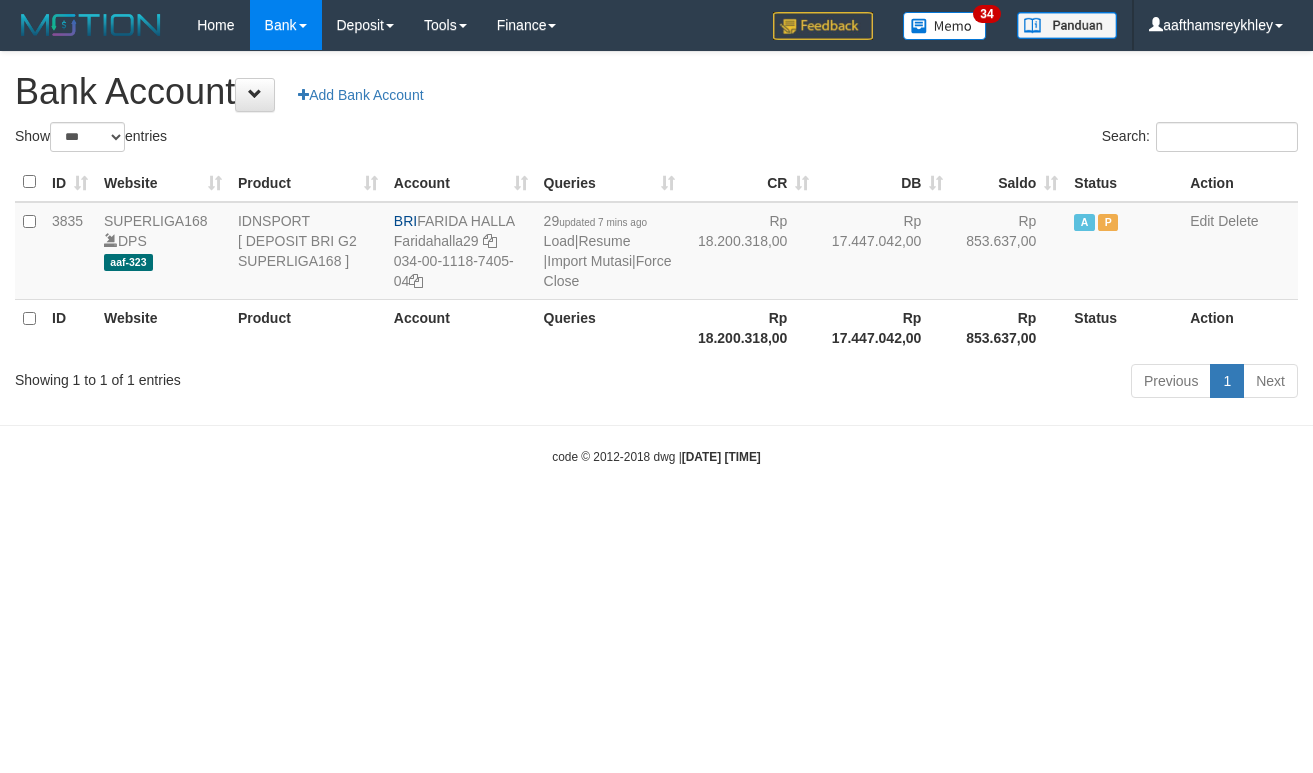 select on "***" 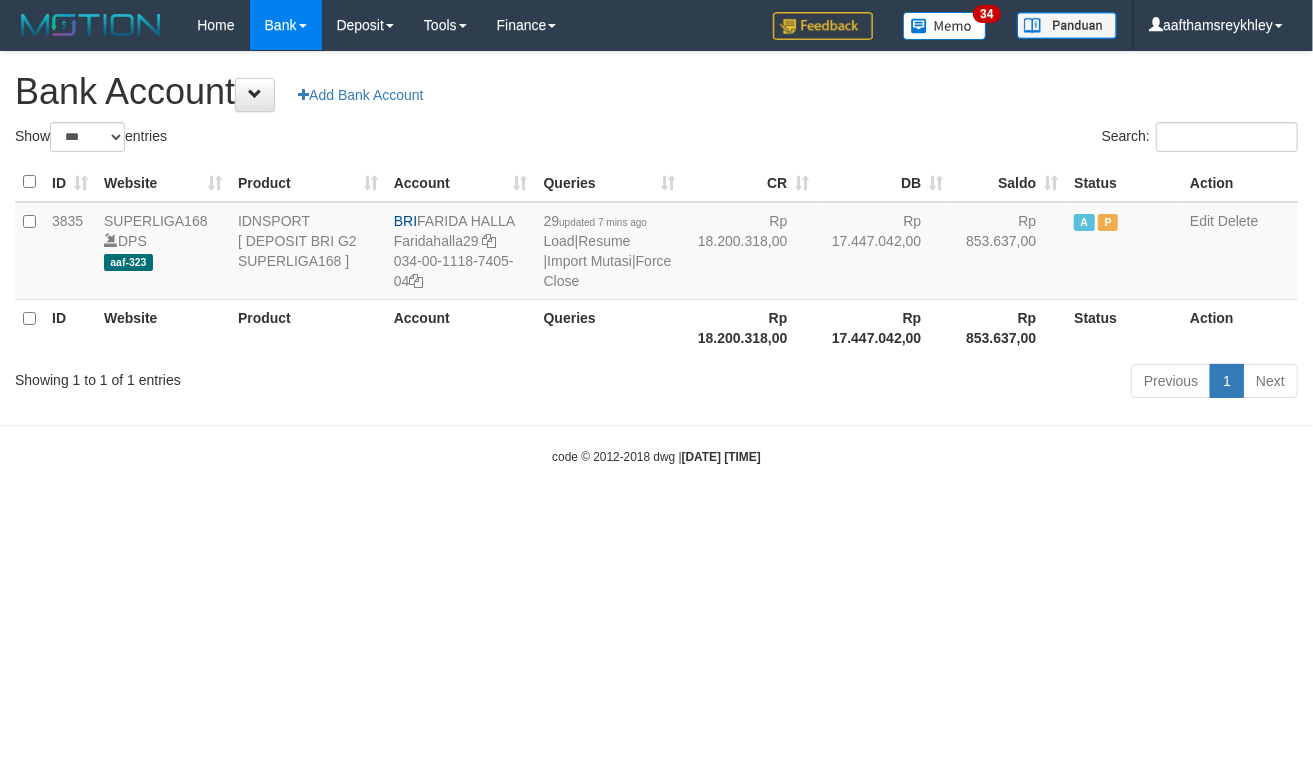 click on "Toggle navigation
Home
Bank
Account List
Load
By Website
Group
[ISPORT]													SUPERLIGA168
By Load Group (DPS)" at bounding box center (656, 258) 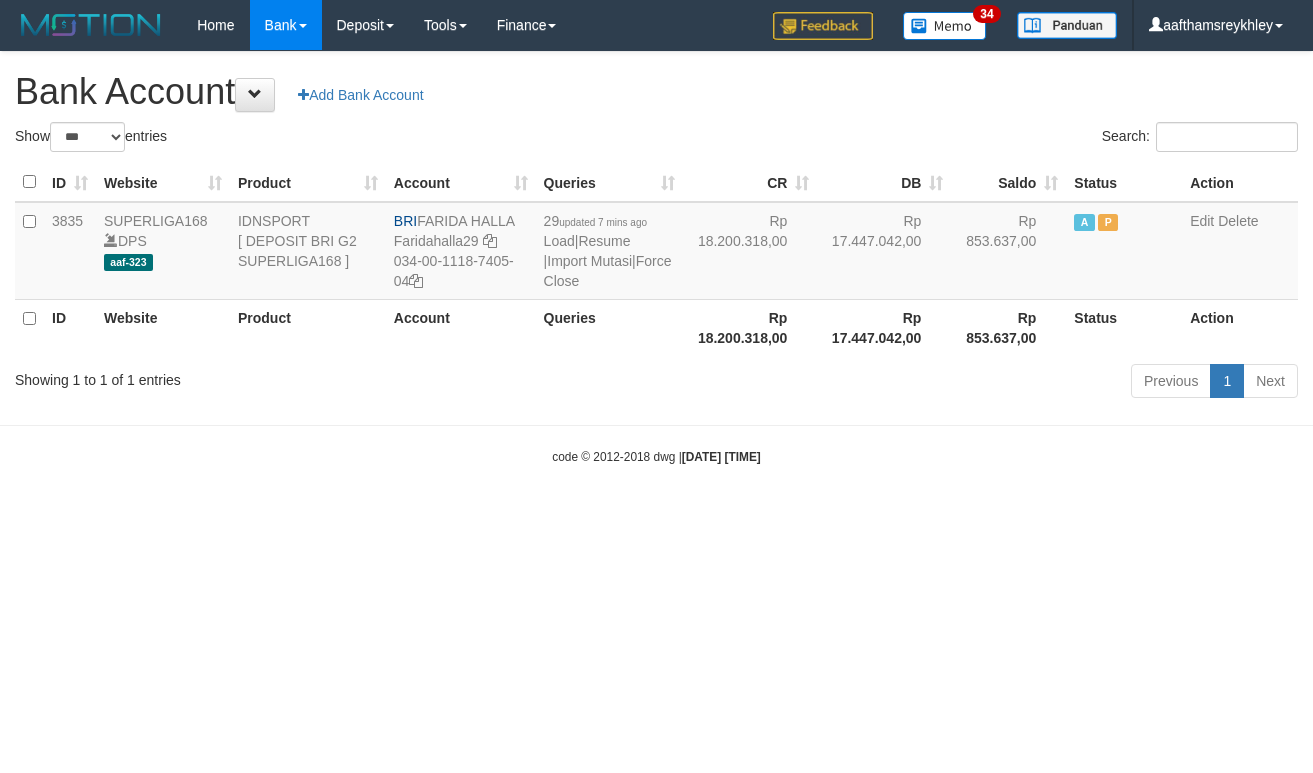 select on "***" 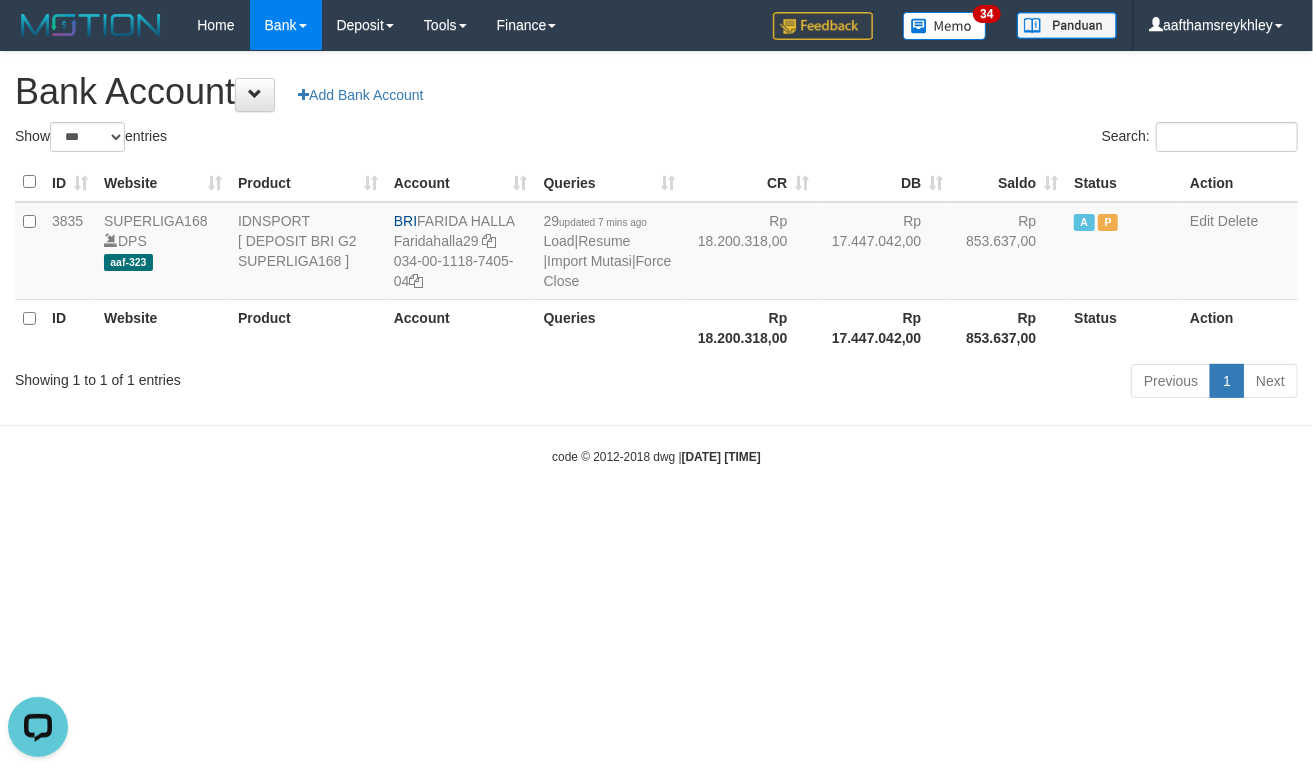 scroll, scrollTop: 0, scrollLeft: 0, axis: both 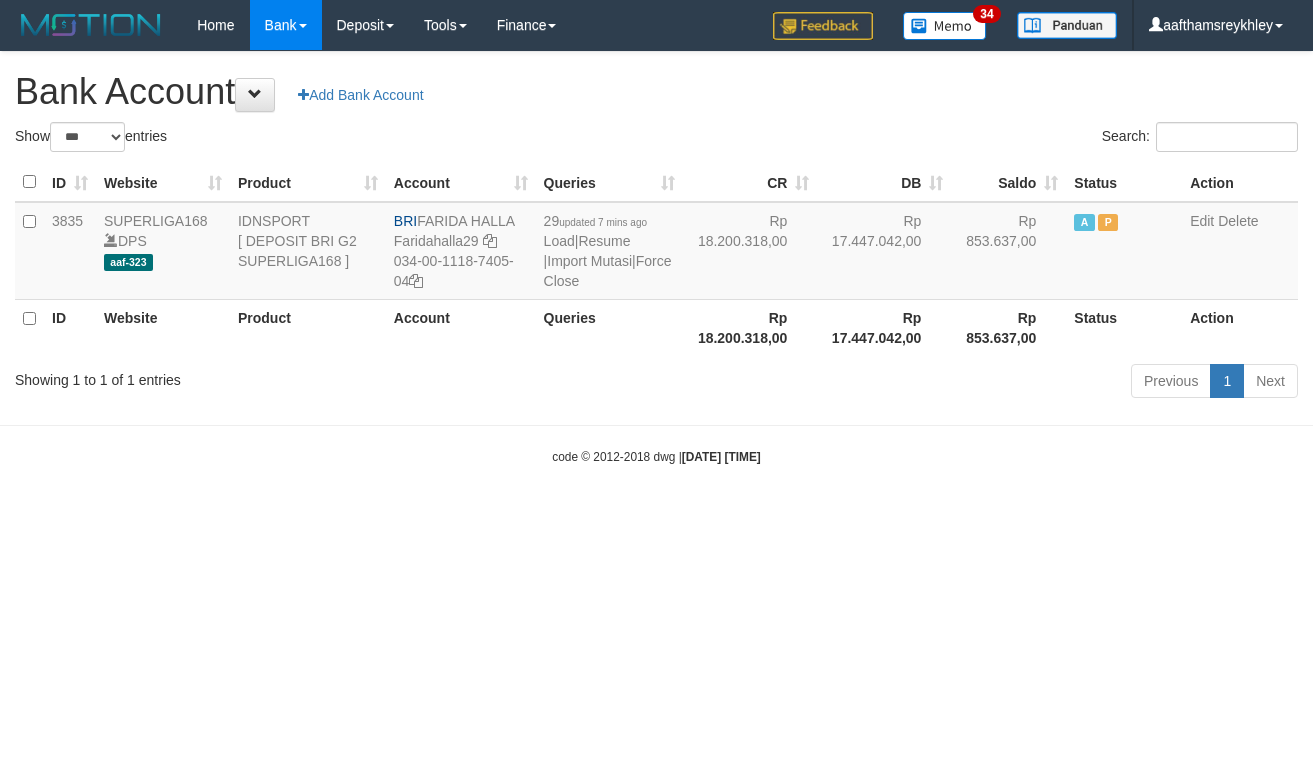 select on "***" 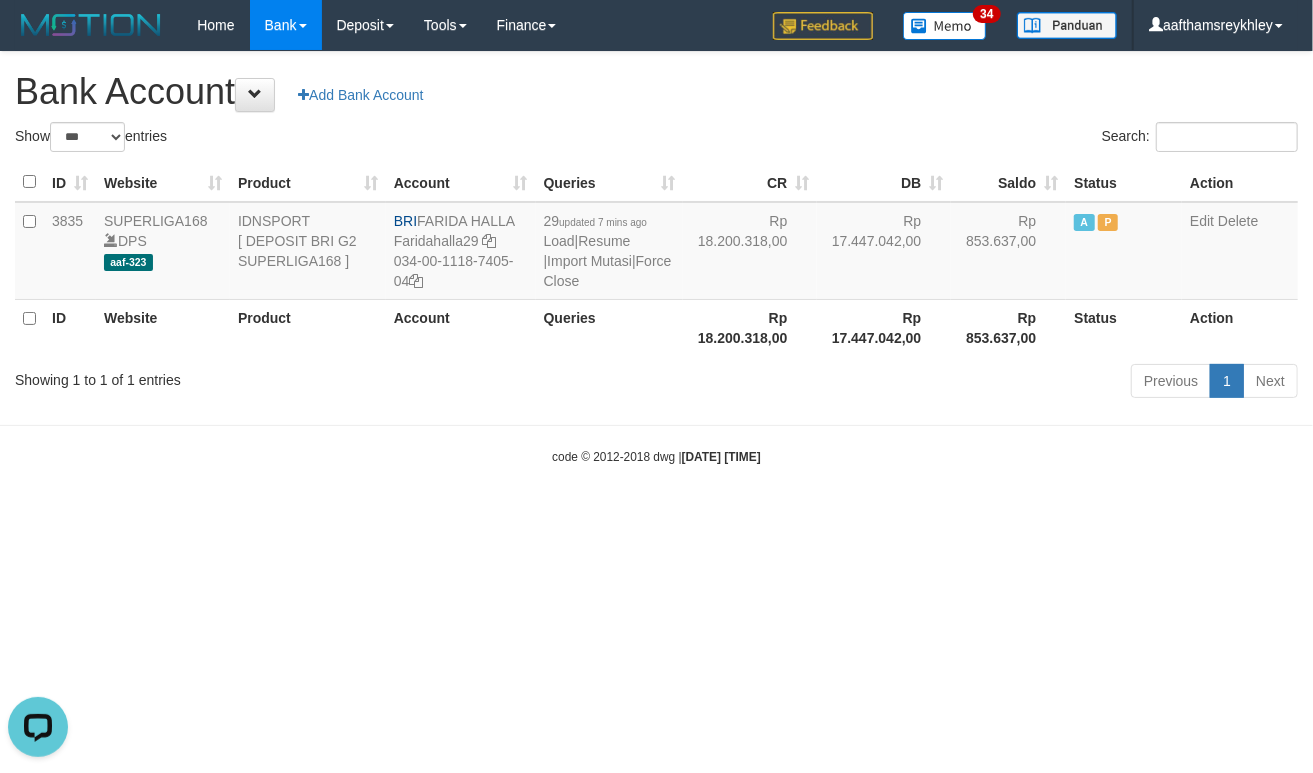 scroll, scrollTop: 0, scrollLeft: 0, axis: both 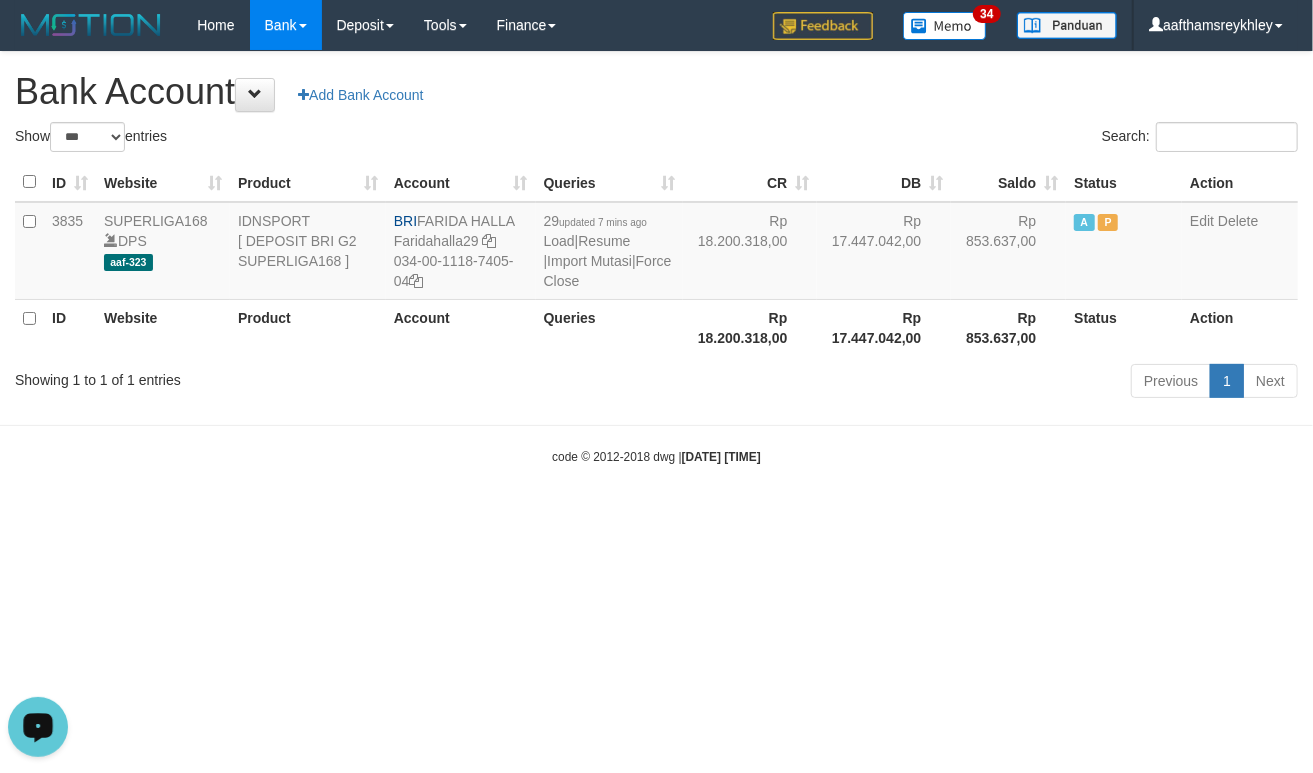 drag, startPoint x: 593, startPoint y: 109, endPoint x: 546, endPoint y: 157, distance: 67.17886 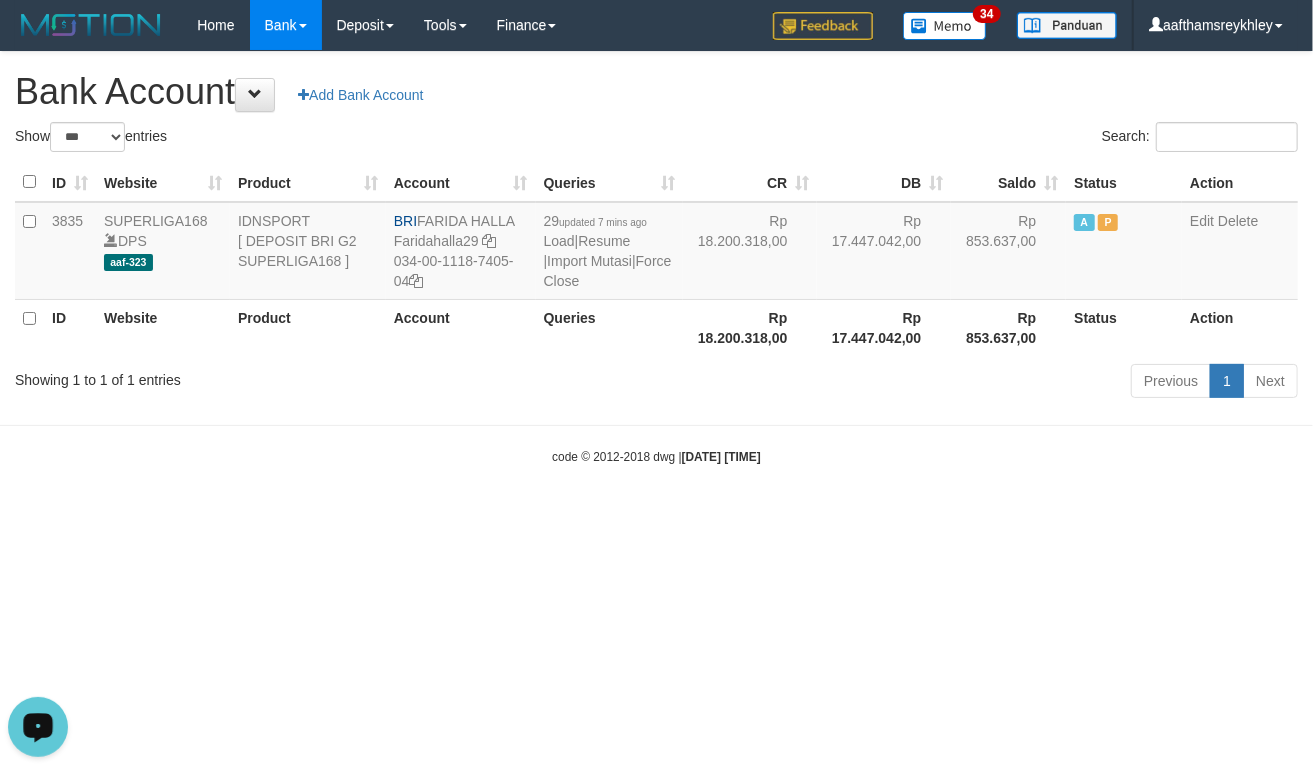 click on "Search:" at bounding box center (985, 139) 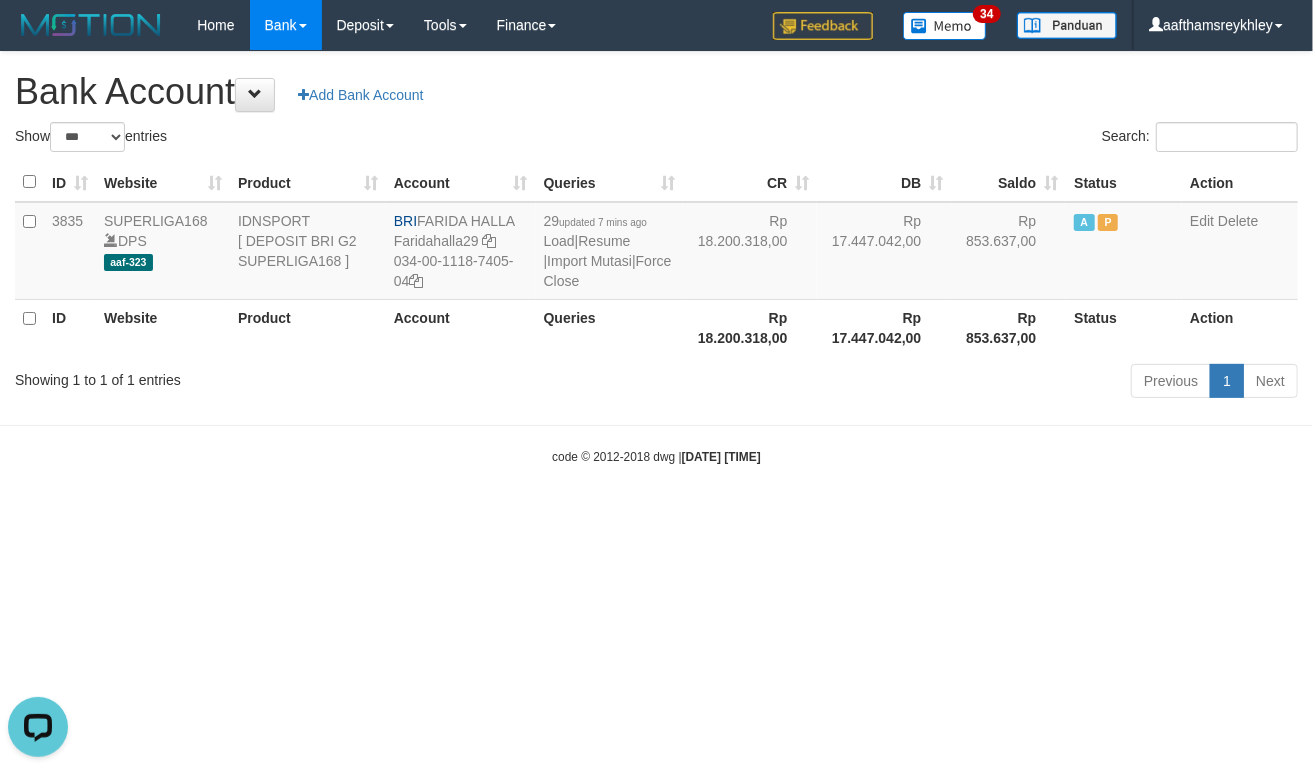 drag, startPoint x: 684, startPoint y: 109, endPoint x: 697, endPoint y: 106, distance: 13.341664 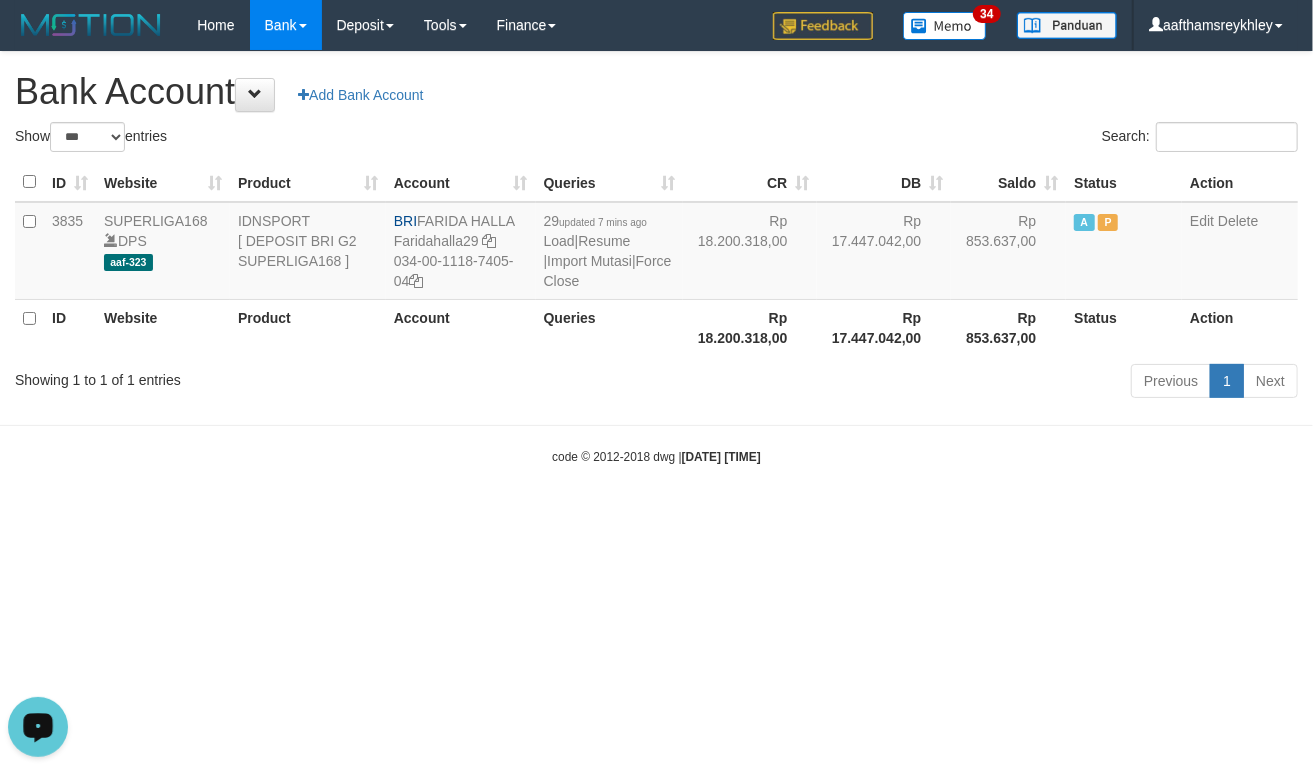 click on "Show  ** ** ** *** ***  entries" at bounding box center [328, 139] 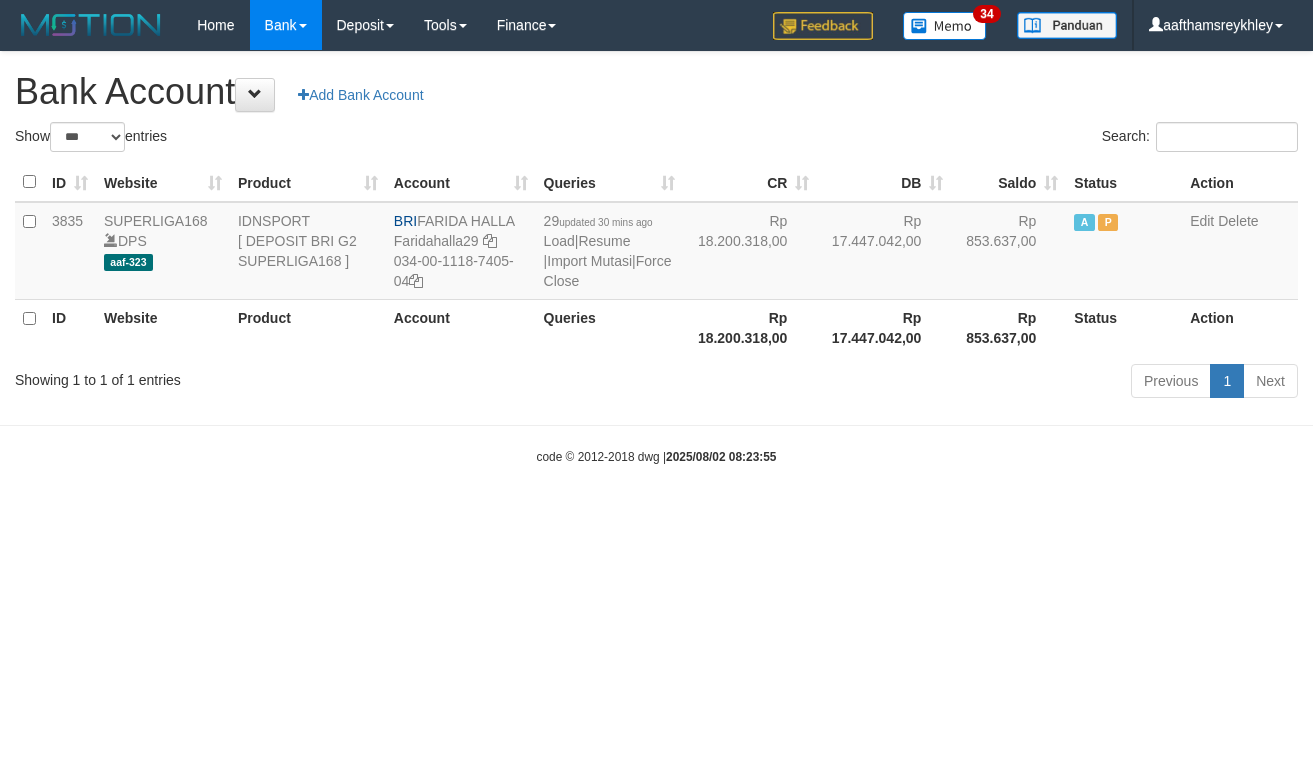 select on "***" 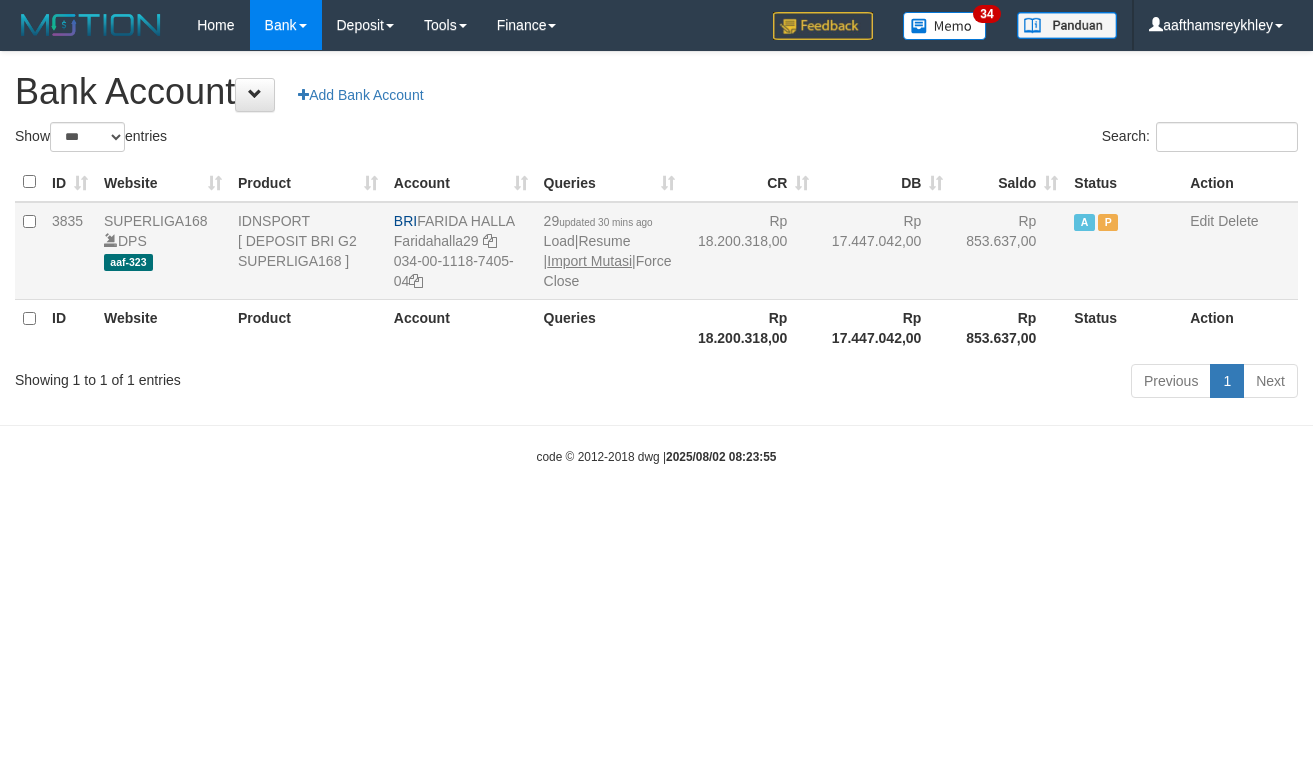 scroll, scrollTop: 0, scrollLeft: 0, axis: both 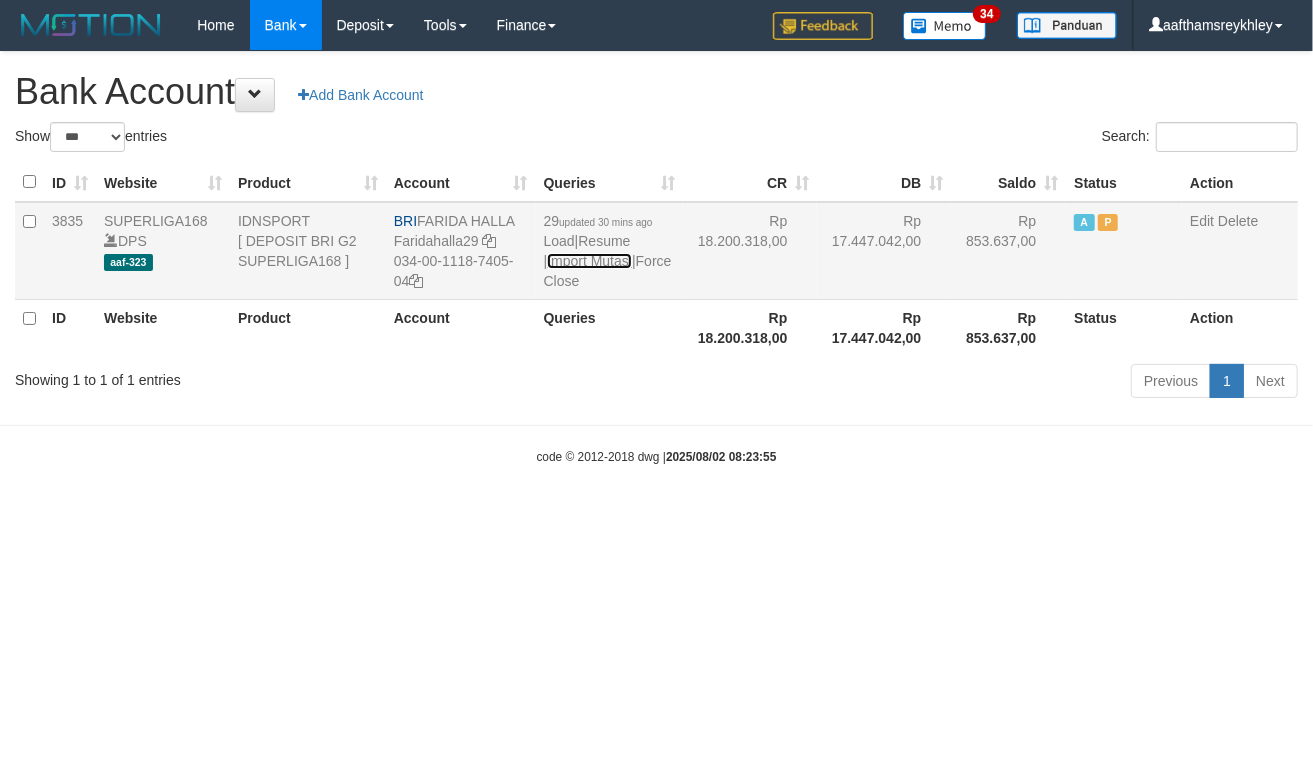 click on "Import Mutasi" at bounding box center [589, 261] 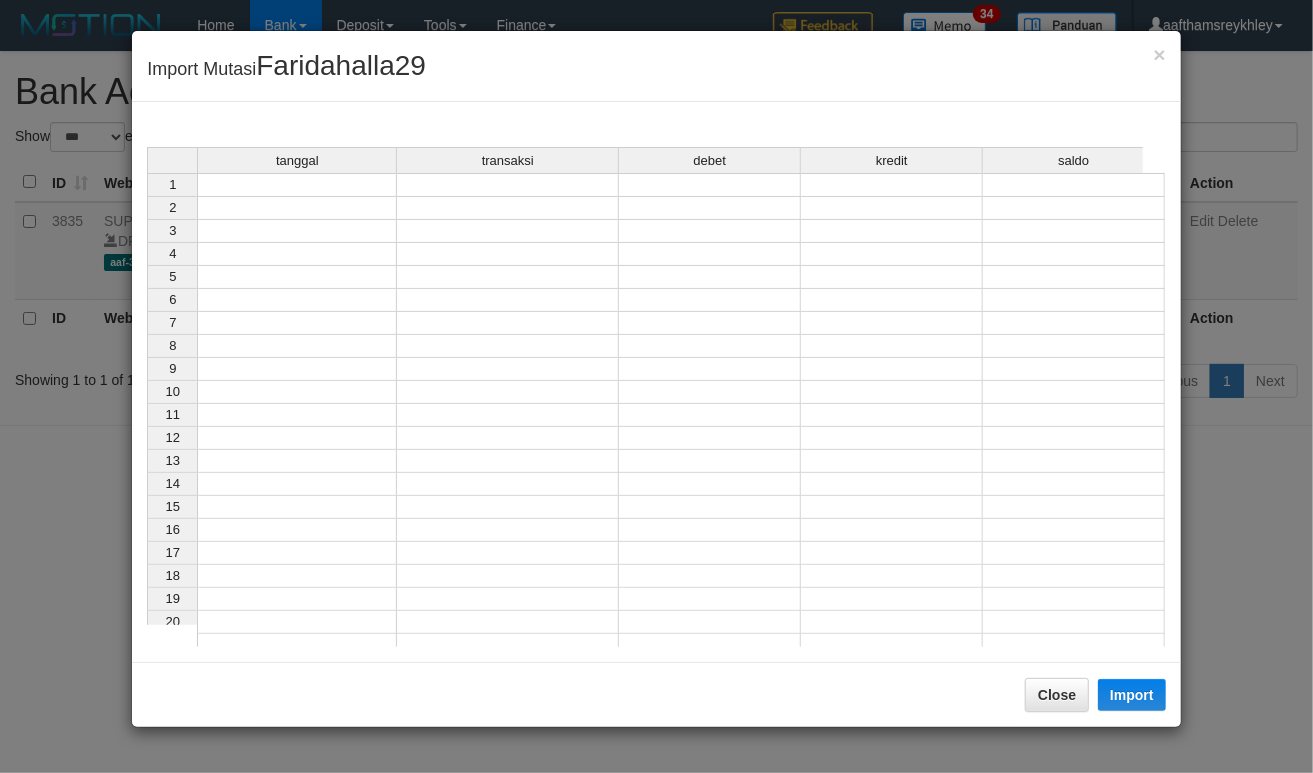 click at bounding box center [297, 208] 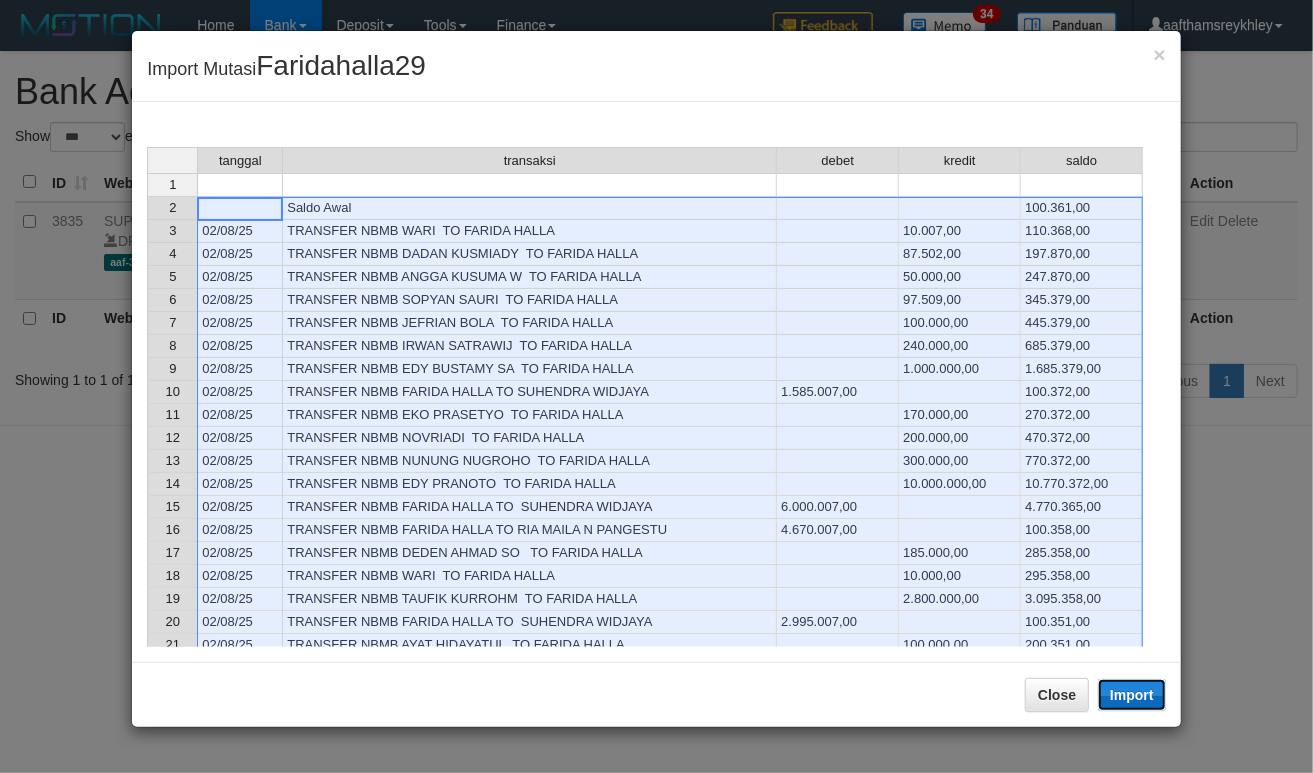 click on "Import" at bounding box center [1132, 695] 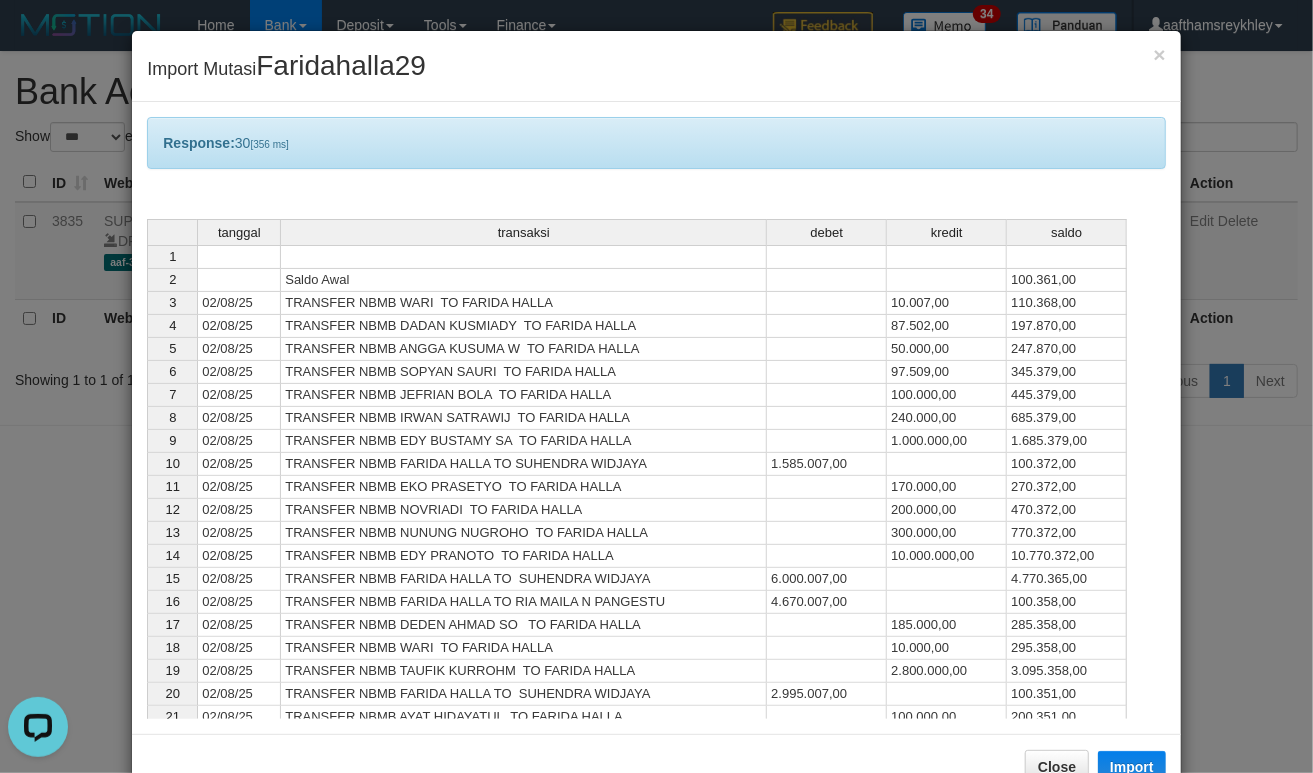 scroll, scrollTop: 0, scrollLeft: 0, axis: both 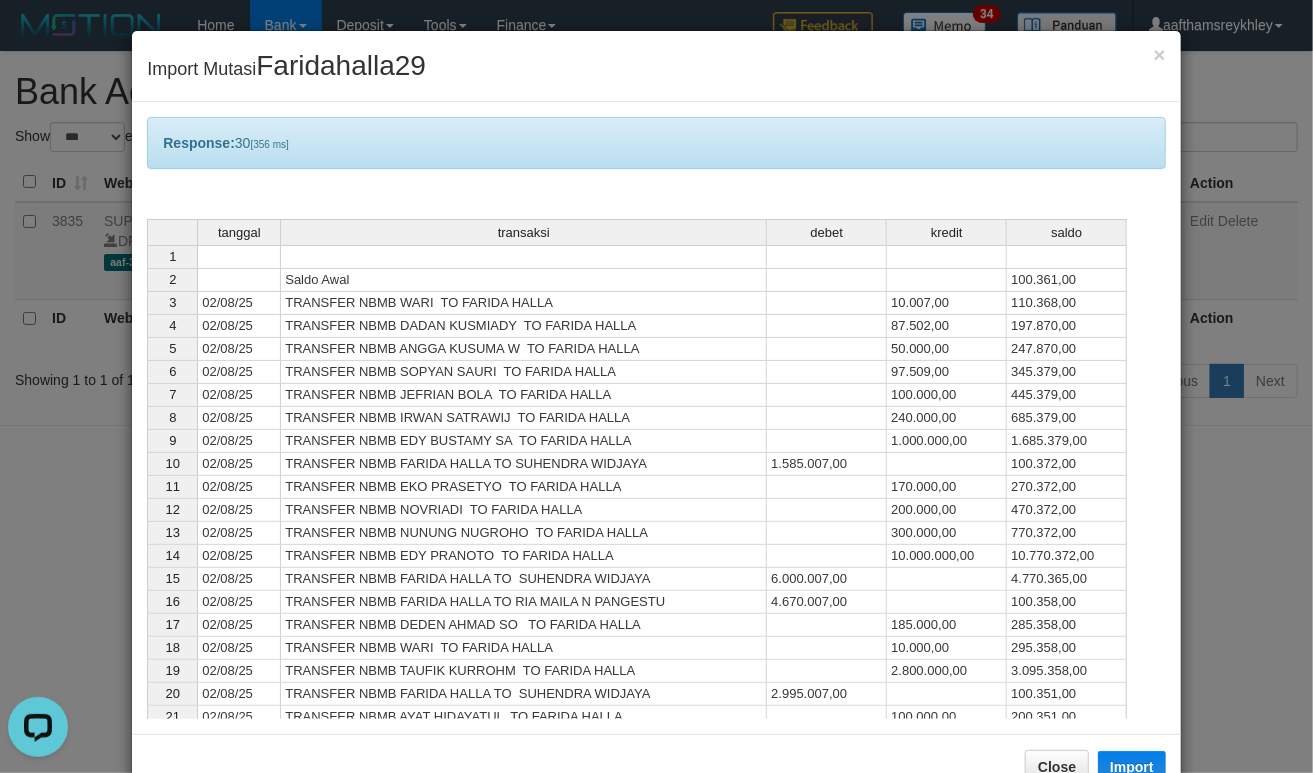 click on "tanggal transaksi debet kredit saldo 1 2 Saldo Awal 100.361,00 3 02/08/25 TRANSFER NBMB WARI  TO FARIDA HALLA 10.007,00 110.368,00 4 02/08/25 TRANSFER NBMB DADAN KUSMIADY  TO FARIDA HALLA 87.502,00 197.870,00 5 02/08/25 TRANSFER NBMB ANGGA KUSUMA W  TO FARIDA HALLA 50.000,00 247.870,00 6 02/08/25 TRANSFER NBMB SOPYAN SAURI  TO FARIDA HALLA 97.509,00 345.379,00 7 02/08/25 TRANSFER NBMB JEFRIAN BOLA  TO FARIDA HALLA 100.000,00 445.379,00 8 02/08/25 TRANSFER NBMB IRWAN SATRAWIJ  TO FARIDA HALLA 240.000,00 685.379,00 9 02/08/25 TRANSFER NBMB EDY BUSTAMY SA  TO FARIDA HALLA 1.000.000,00 1.685.379,00 10 02/08/25 TRANSFER NBMB FARIDA HALLA TO SUHENDRA WIDJAYA 1.585.007,00 100.372,00 11 02/08/25 TRANSFER NBMB EKO PRASETYO  TO FARIDA HALLA 170.000,00 270.372,00 12 02/08/25 TRANSFER NBMB NOVRIADI  TO FARIDA HALLA 200.000,00 470.372,00 13 02/08/25 TRANSFER NBMB NUNUNG NUGROHO  TO FARIDA HALLA 300.000,00 770.372,00 14 02/08/25 TRANSFER NBMB EDY PRANOTO  TO FARIDA HALLA 10.000.000,00 10.770.372,00 15 02/08/25 16 17 18" at bounding box center [147, 531] 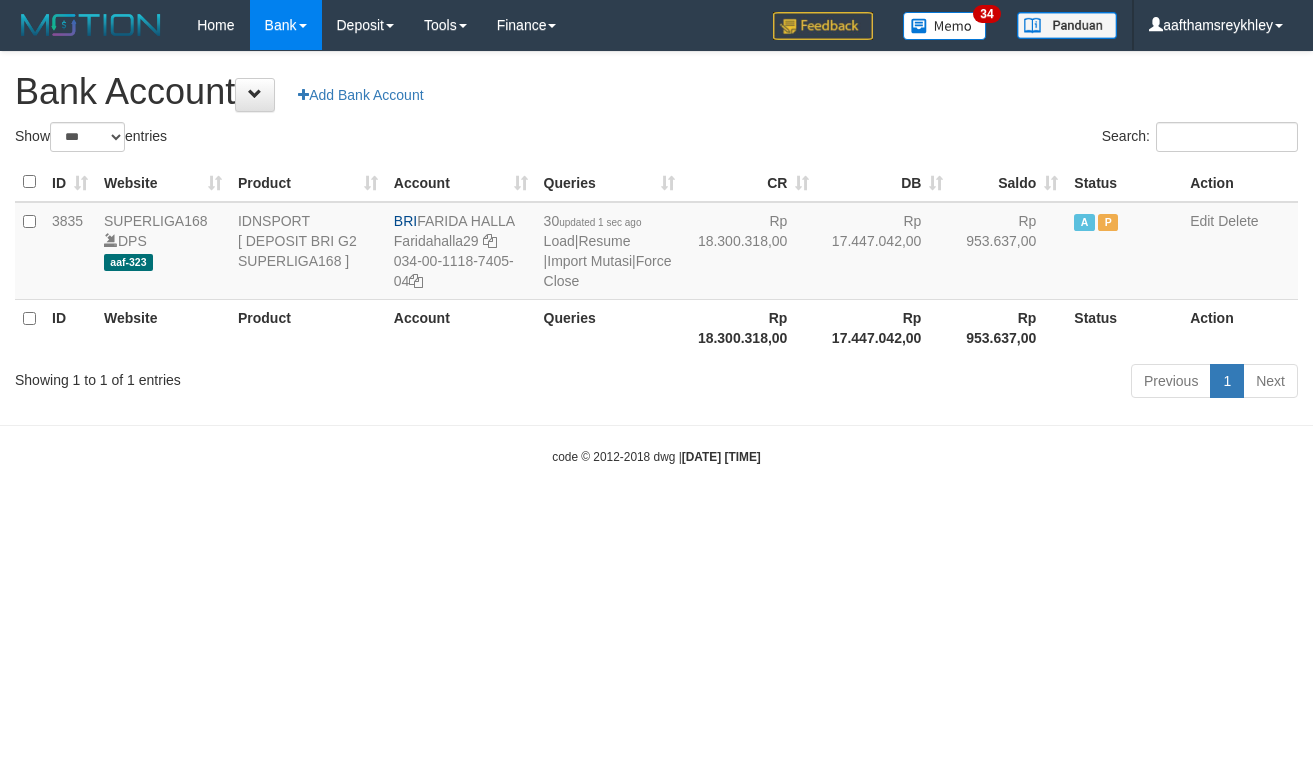 select on "***" 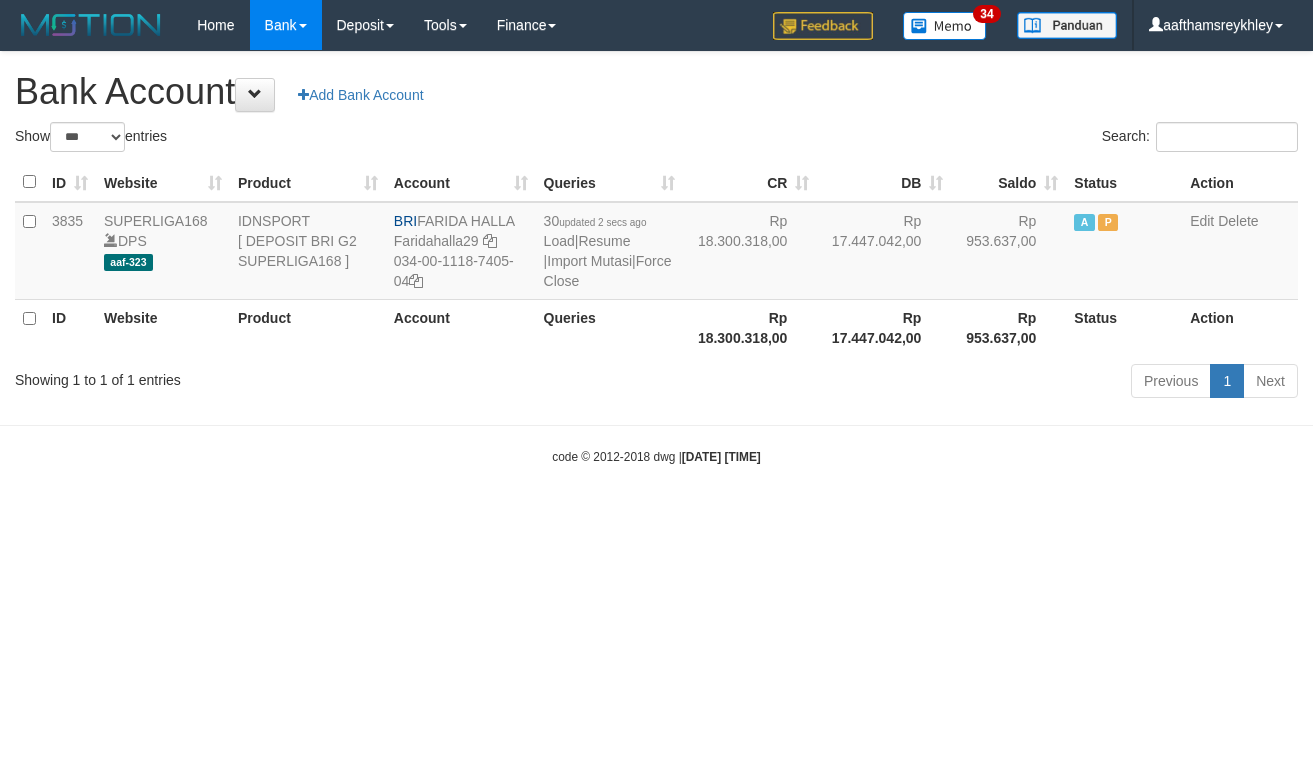 select on "***" 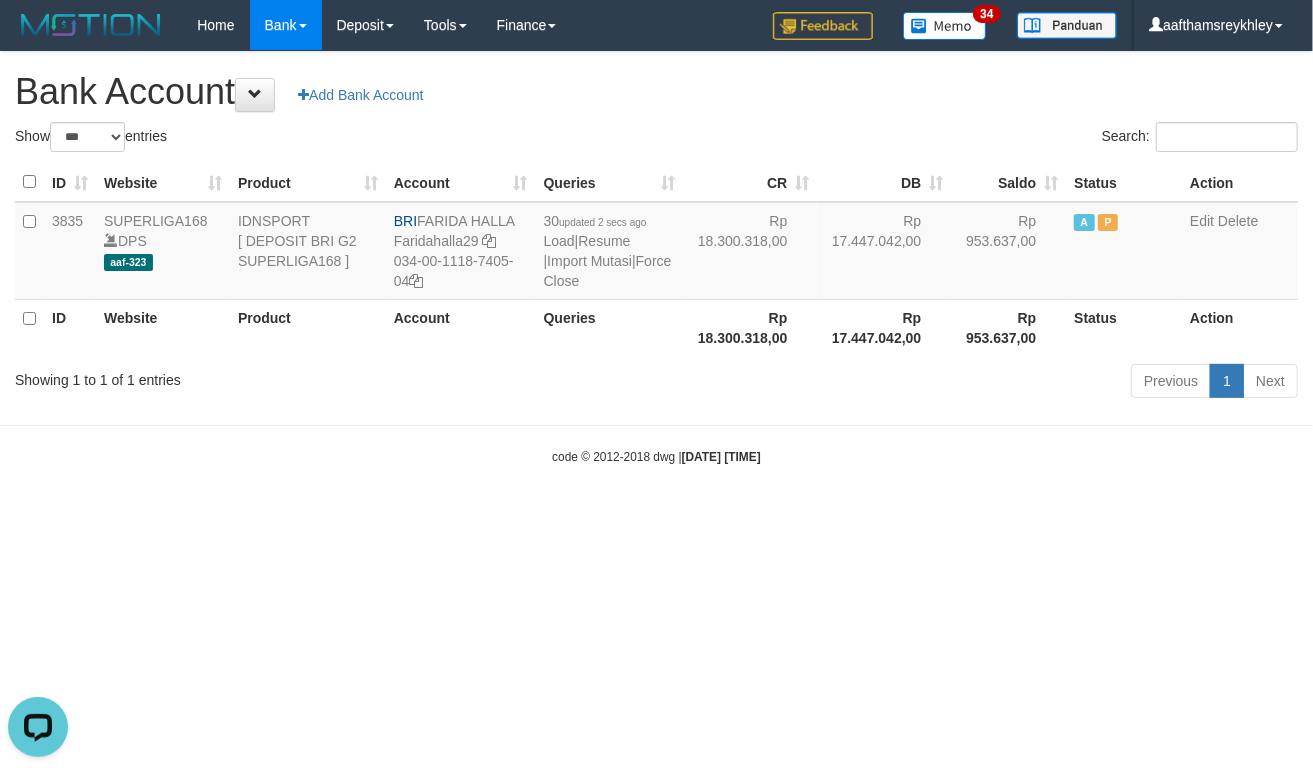 scroll, scrollTop: 0, scrollLeft: 0, axis: both 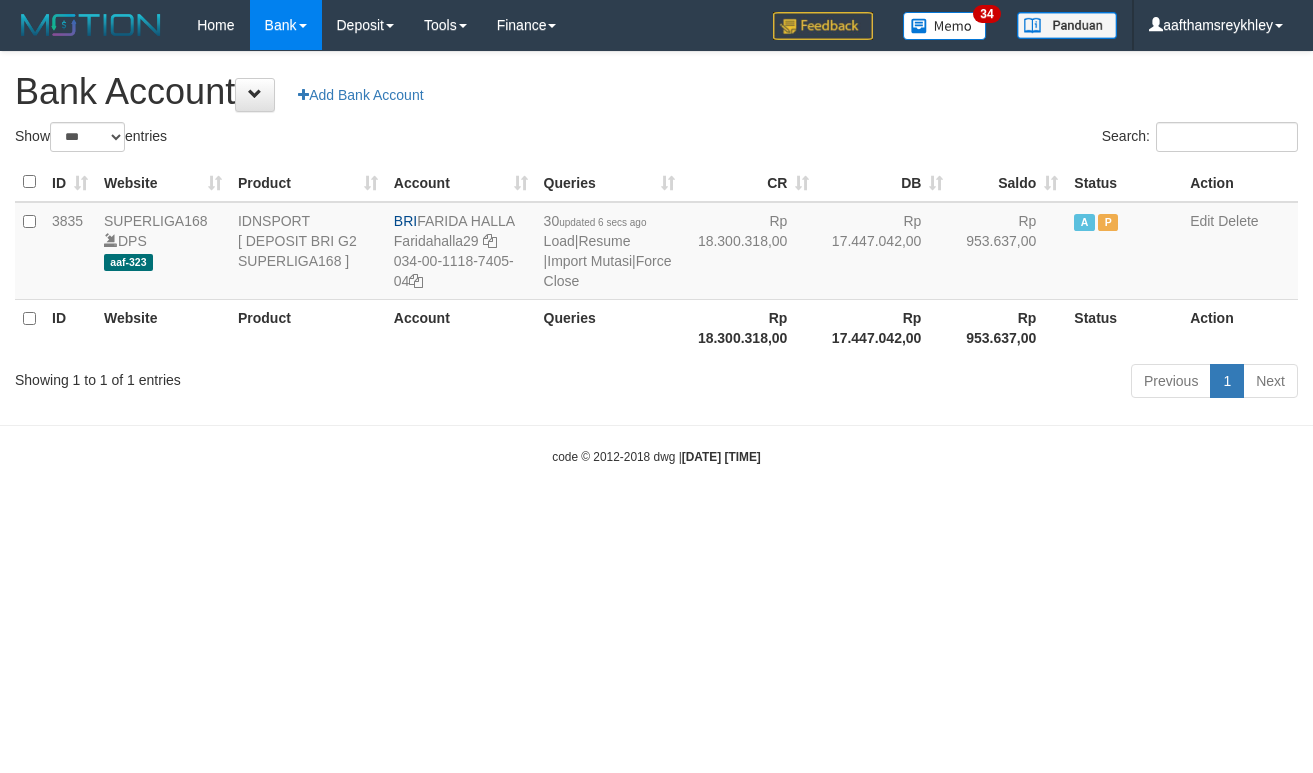 select on "***" 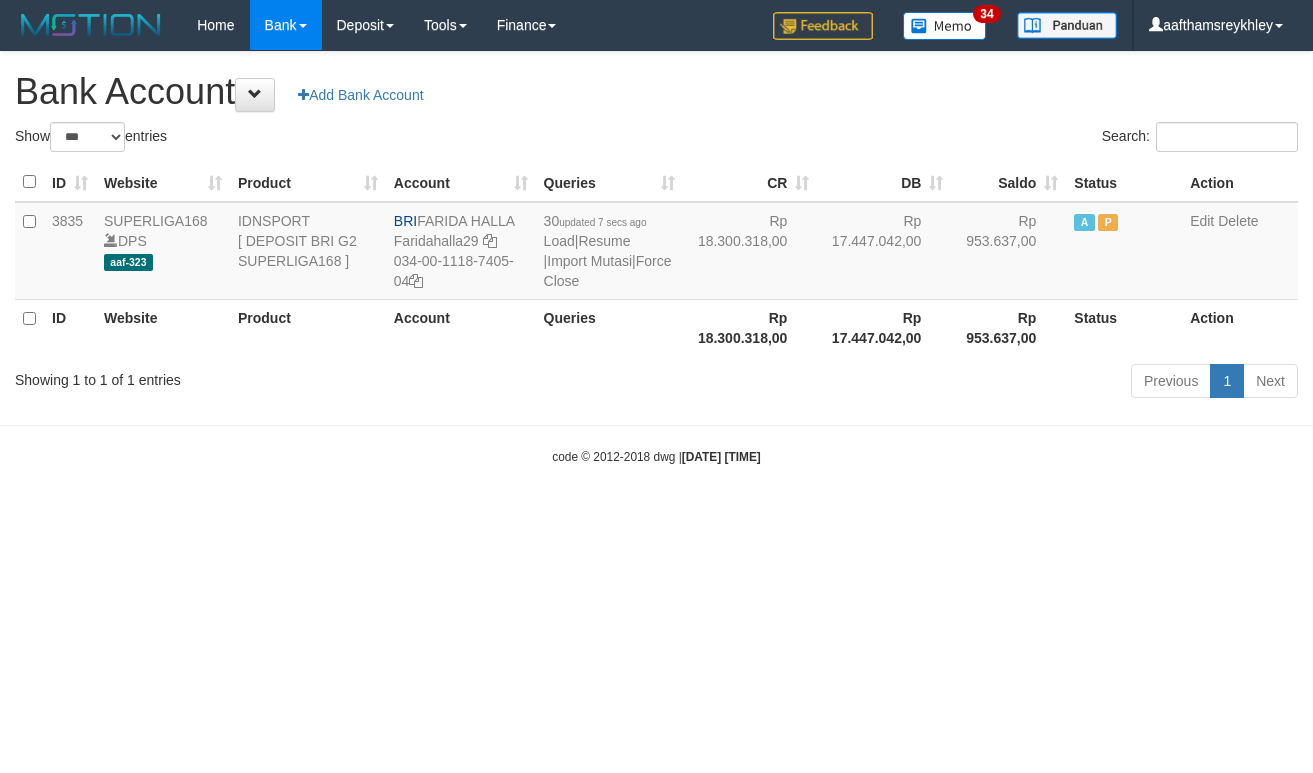 select on "***" 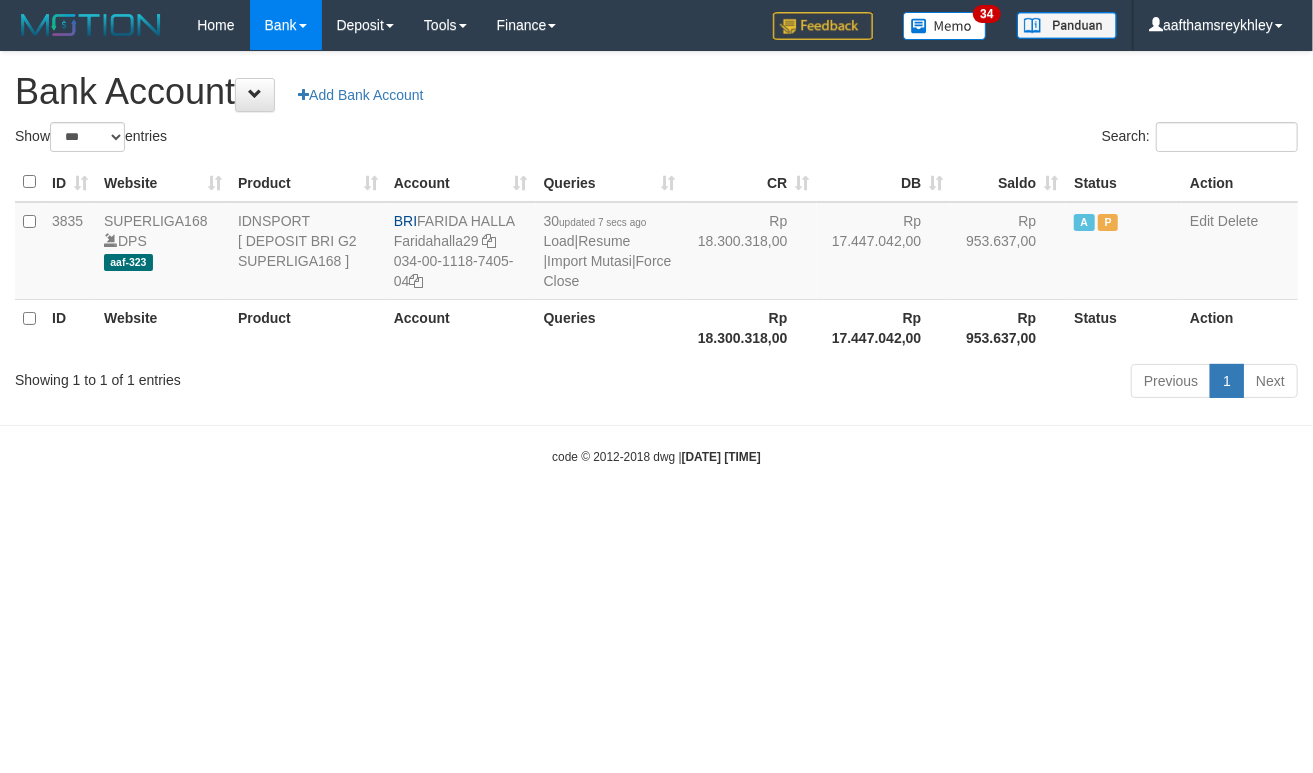 click on "Toggle navigation
Home
Bank
Account List
Load
By Website
Group
[ISPORT]													SUPERLIGA168
By Load Group (DPS)" at bounding box center [656, 258] 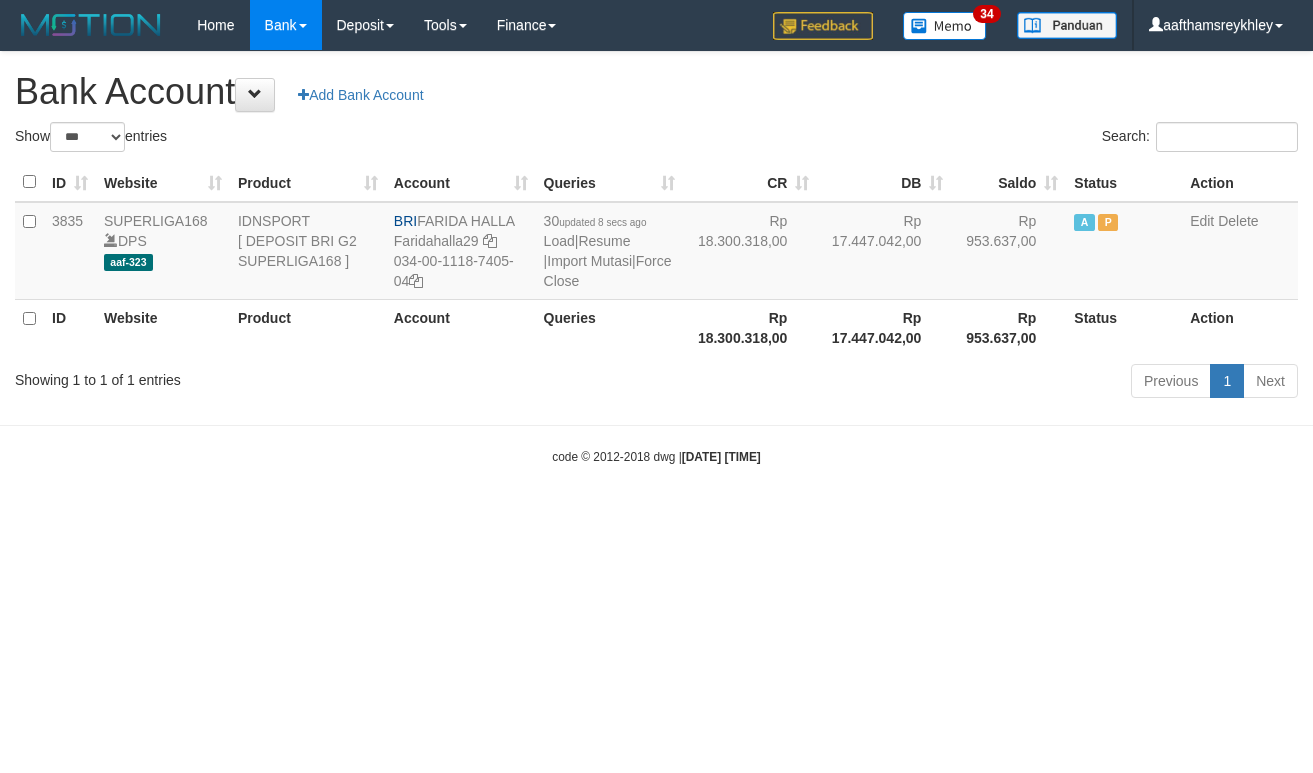 select on "***" 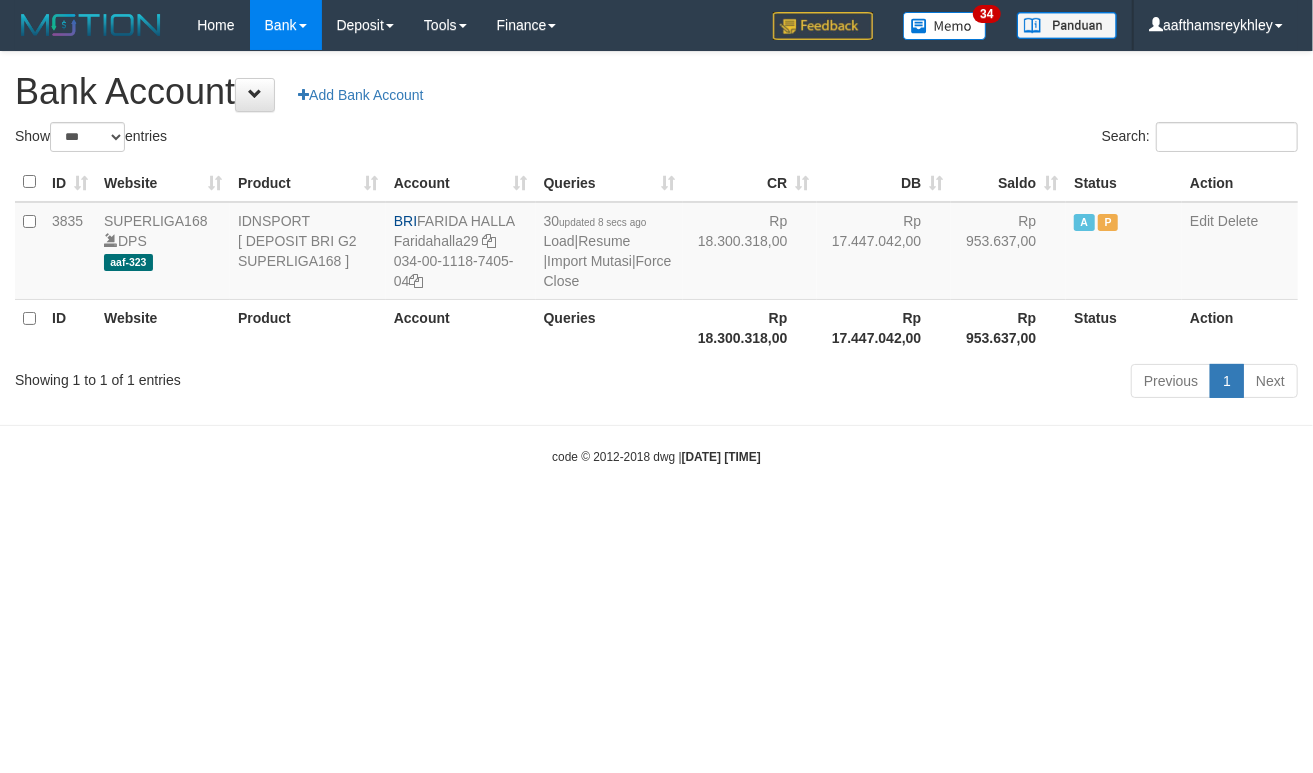 click on "Toggle navigation
Home
Bank
Account List
Load
By Website
Group
[ISPORT]													SUPERLIGA168
By Load Group (DPS)" at bounding box center [656, 258] 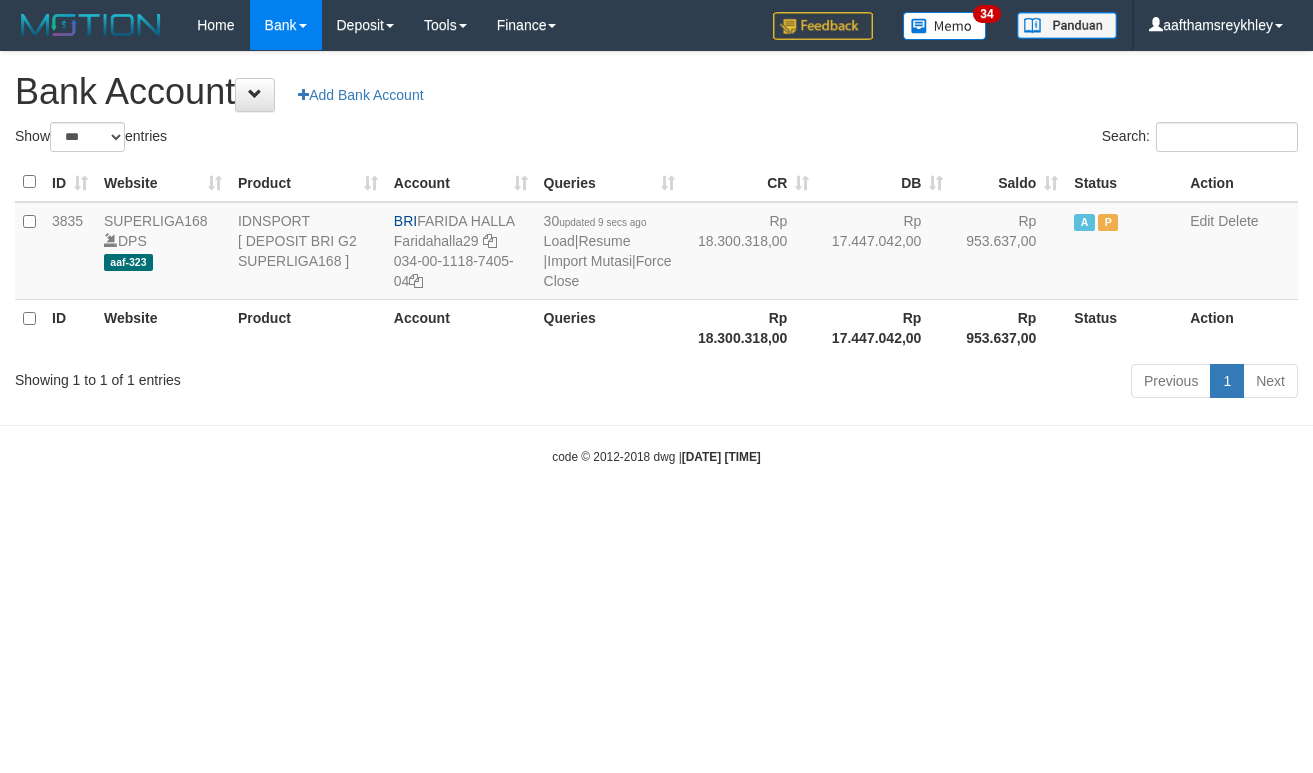select on "***" 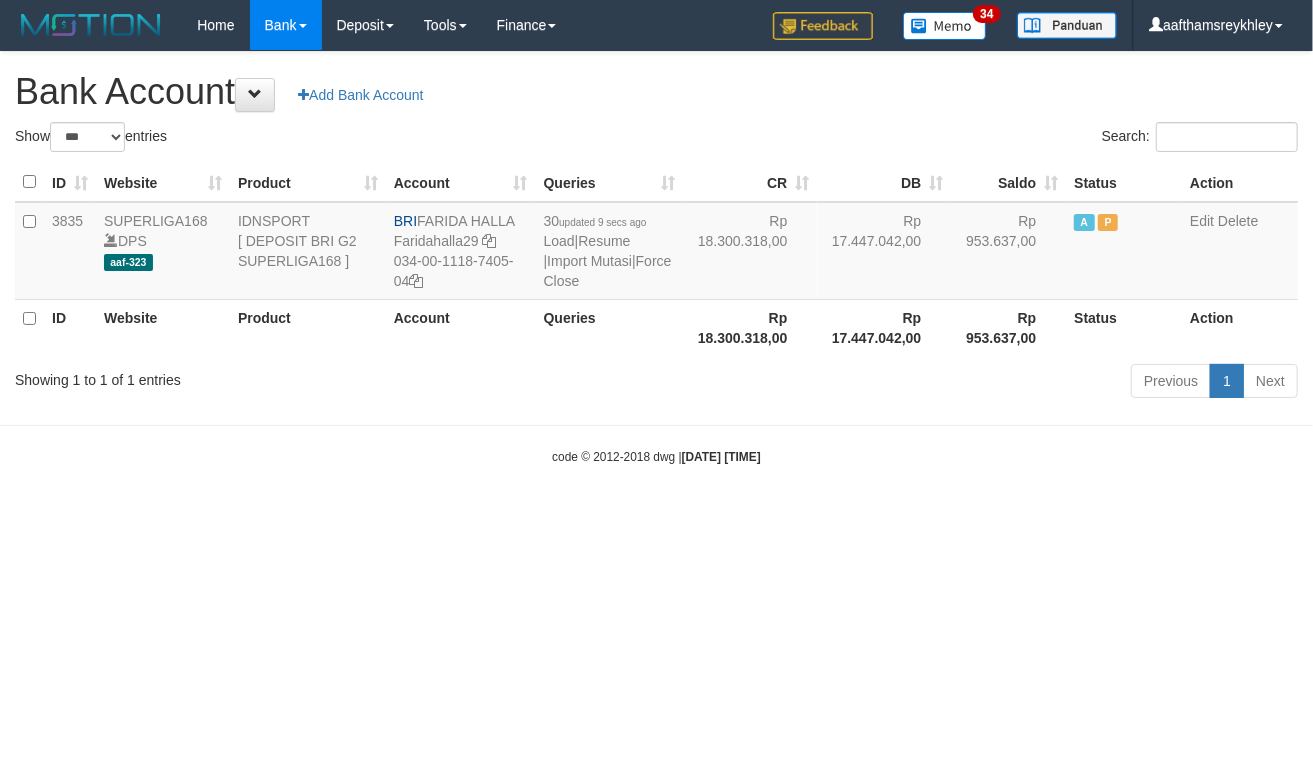 click on "Toggle navigation
Home
Bank
Account List
Load
By Website
Group
[ISPORT]													SUPERLIGA168
By Load Group (DPS)
34" at bounding box center (656, 258) 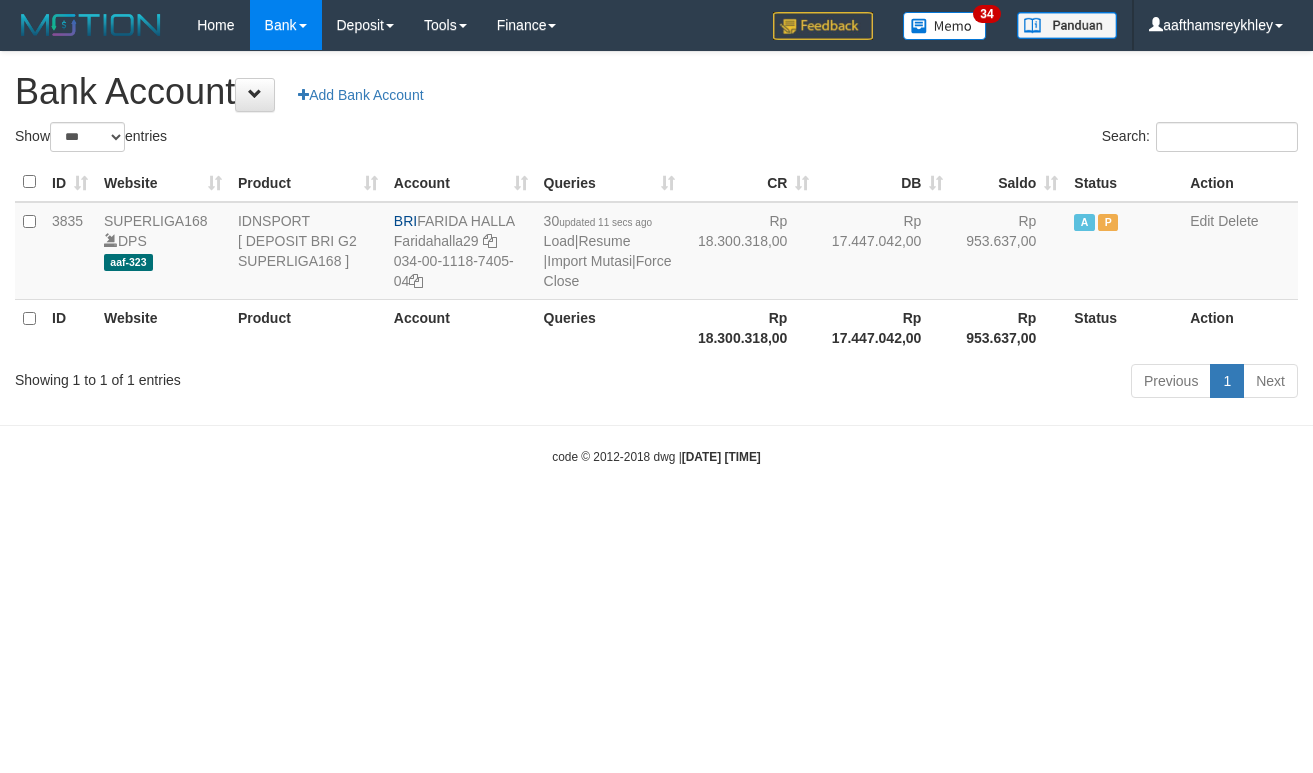 select on "***" 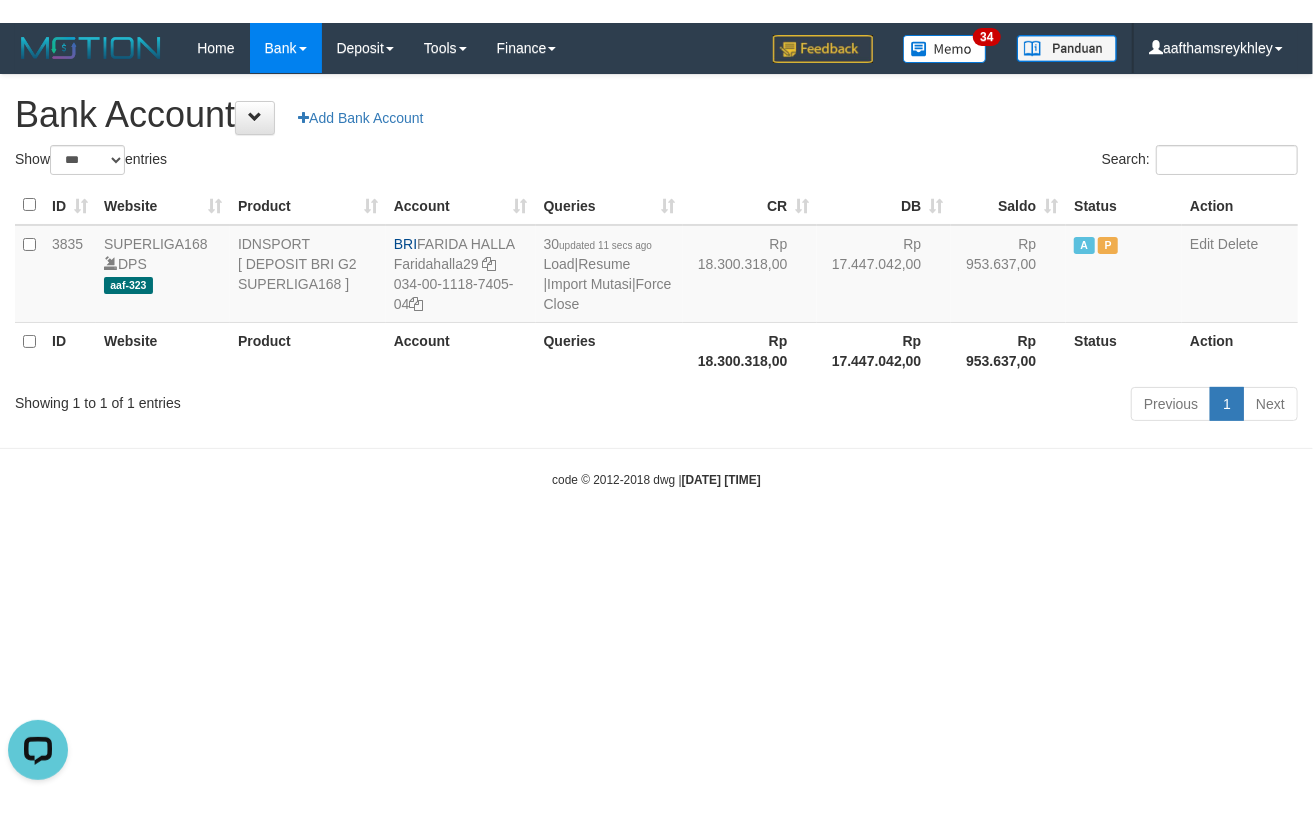 scroll, scrollTop: 0, scrollLeft: 0, axis: both 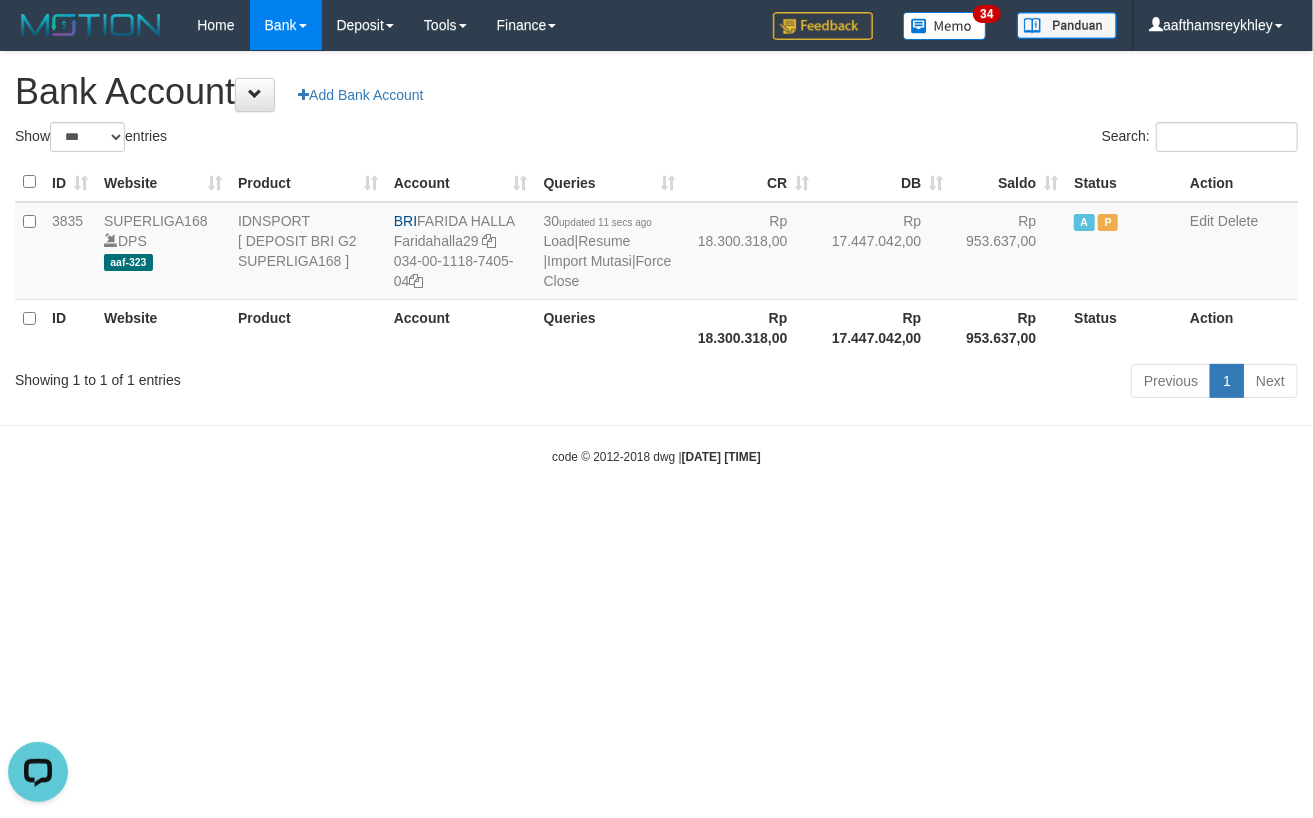 click on "Search:" at bounding box center [985, 139] 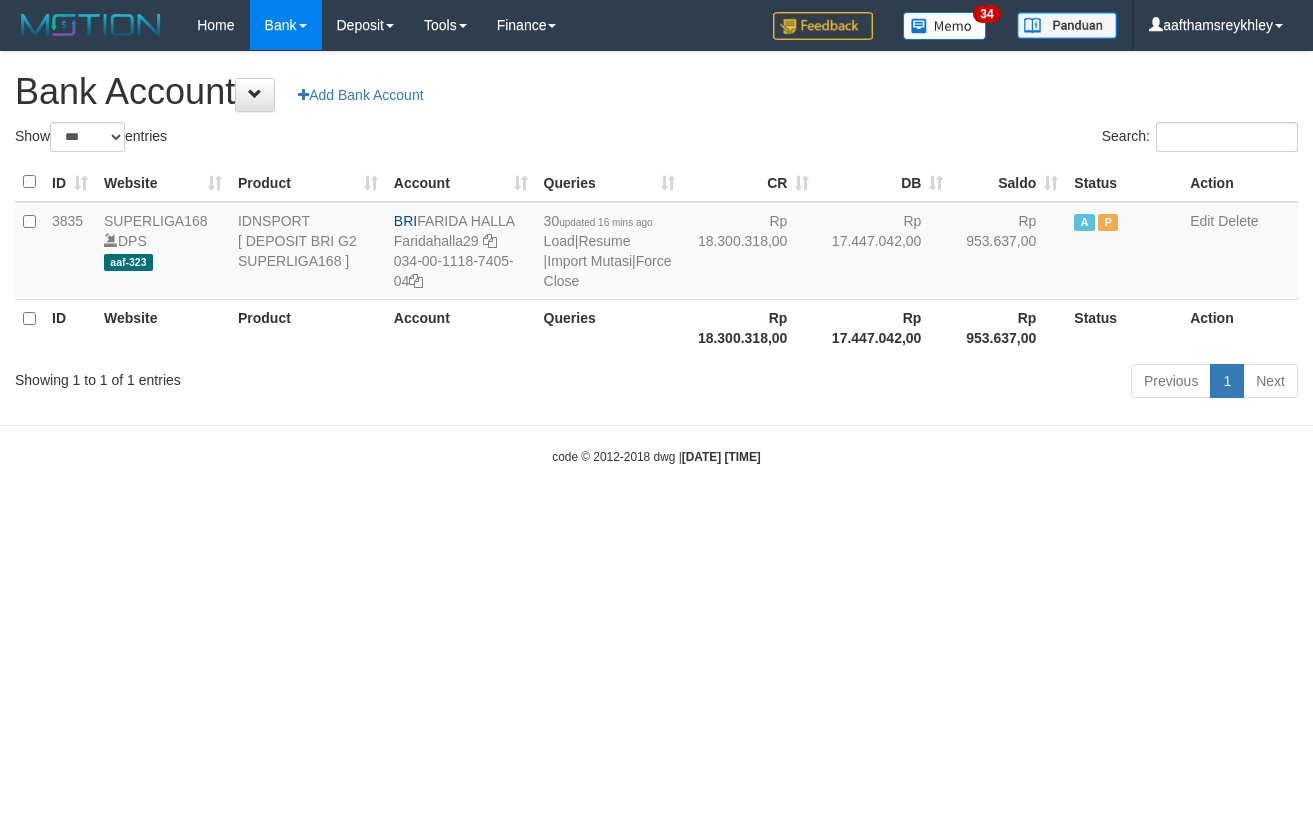 select on "***" 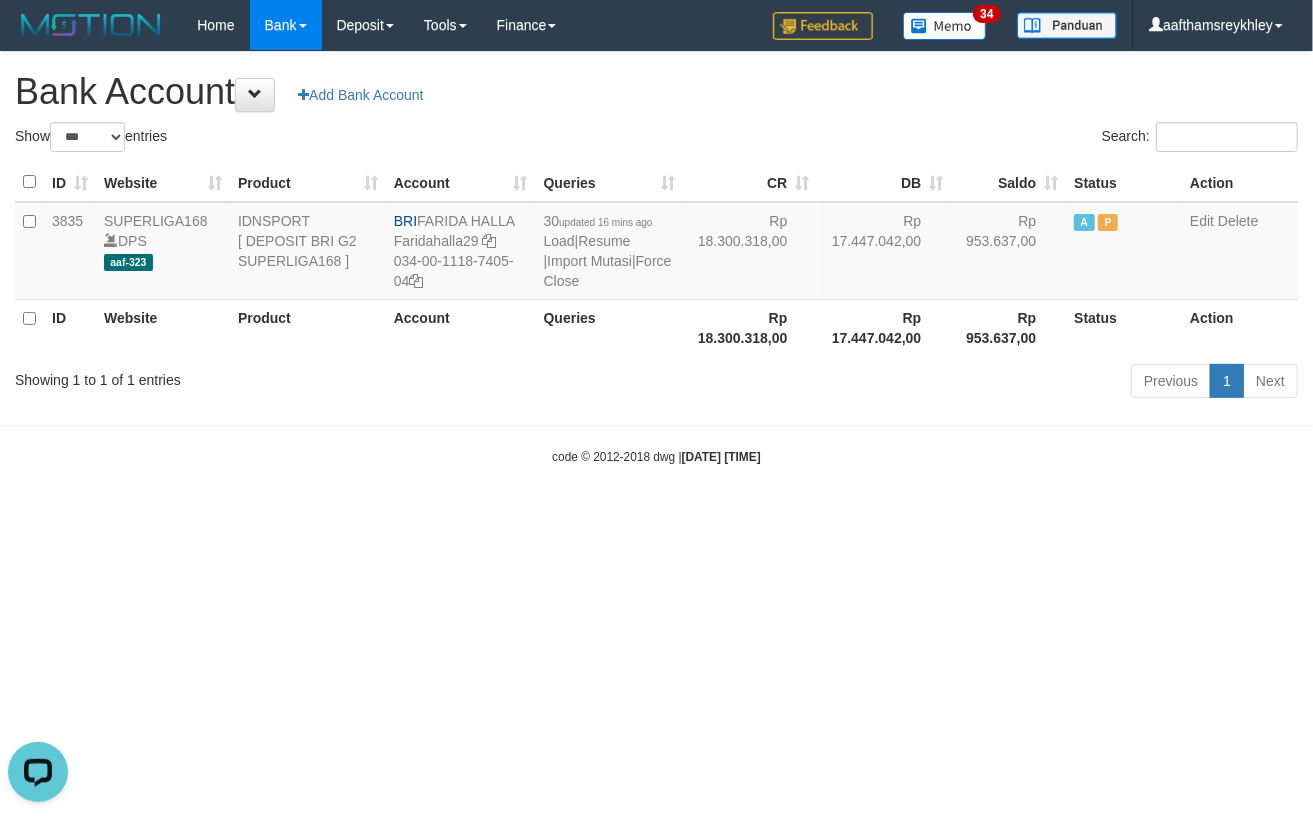 scroll, scrollTop: 0, scrollLeft: 0, axis: both 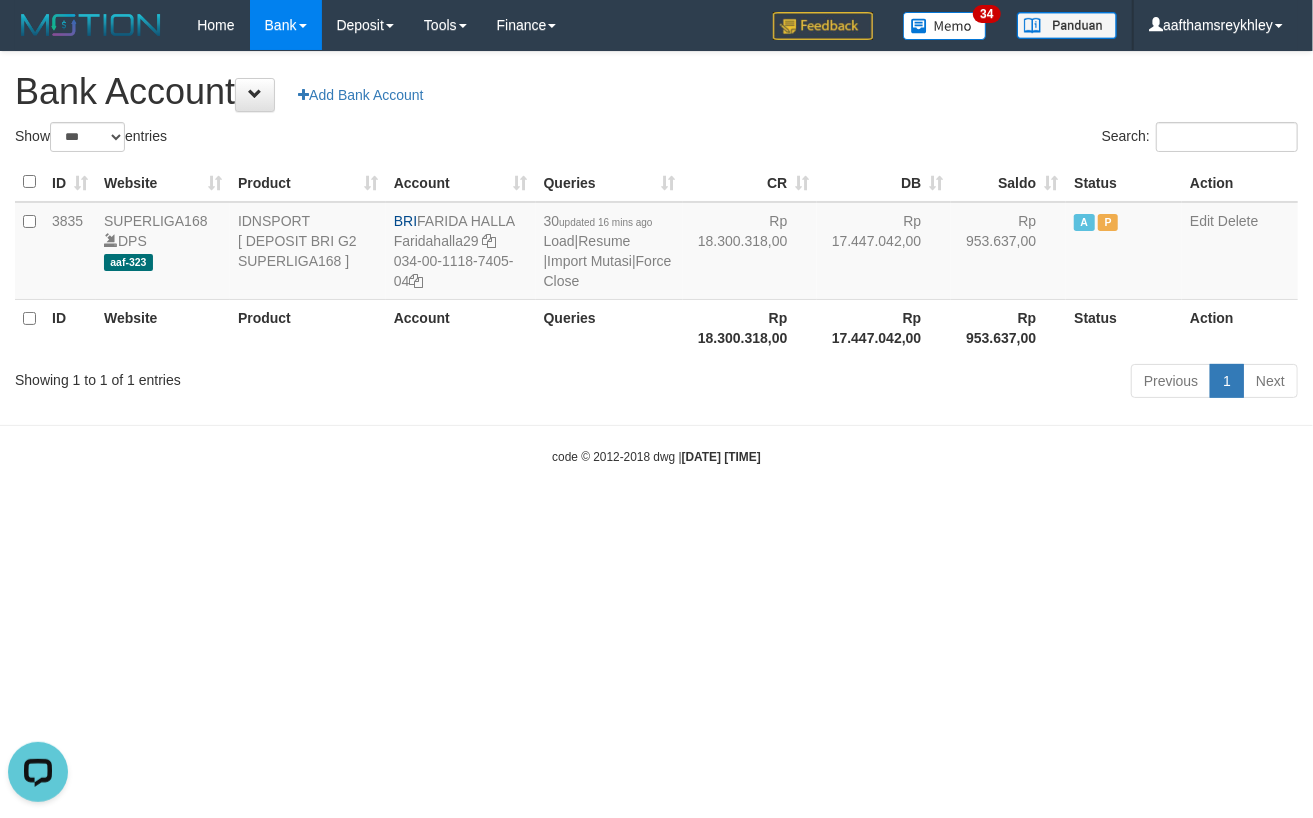 click on "Toggle navigation
Home
Bank
Account List
Load
By Website
Group
[ISPORT]													SUPERLIGA168
By Load Group (DPS)" at bounding box center [656, 258] 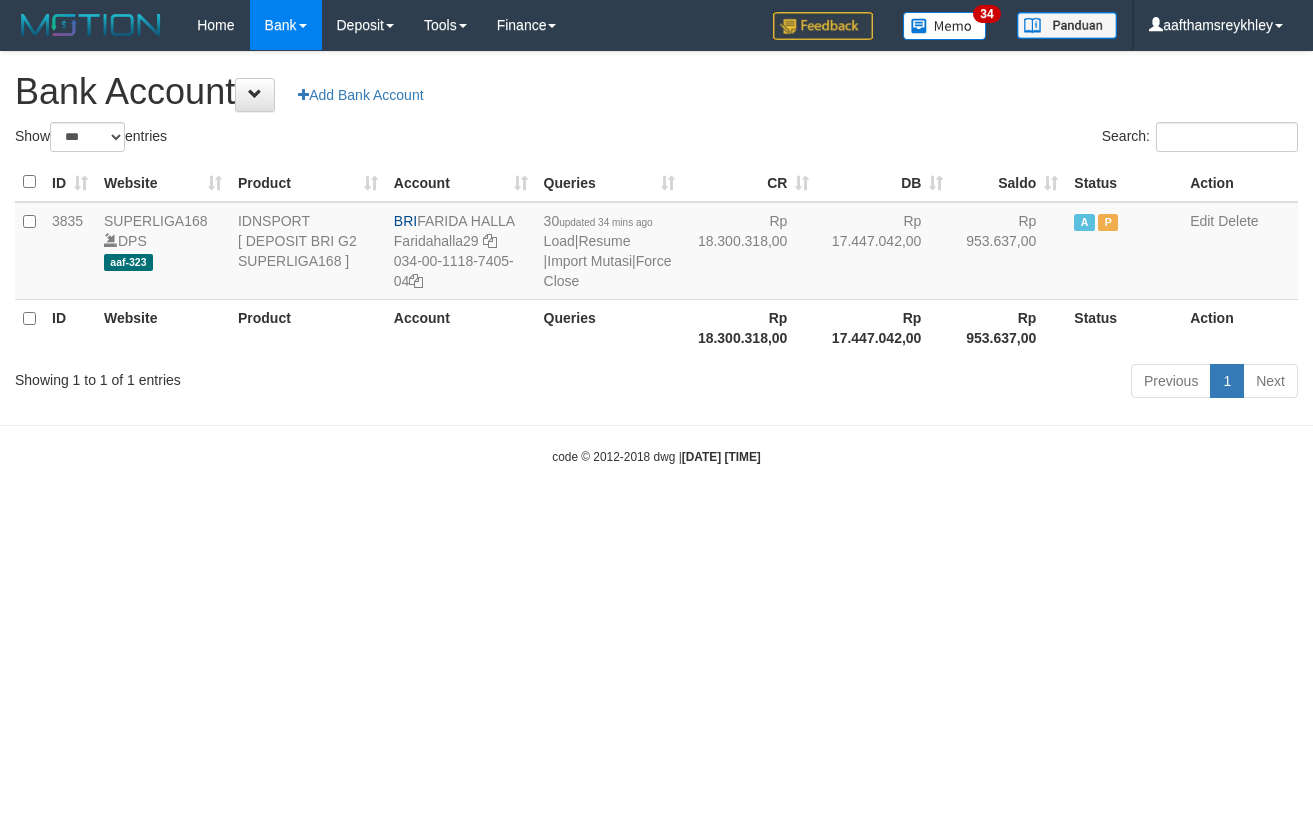 select on "***" 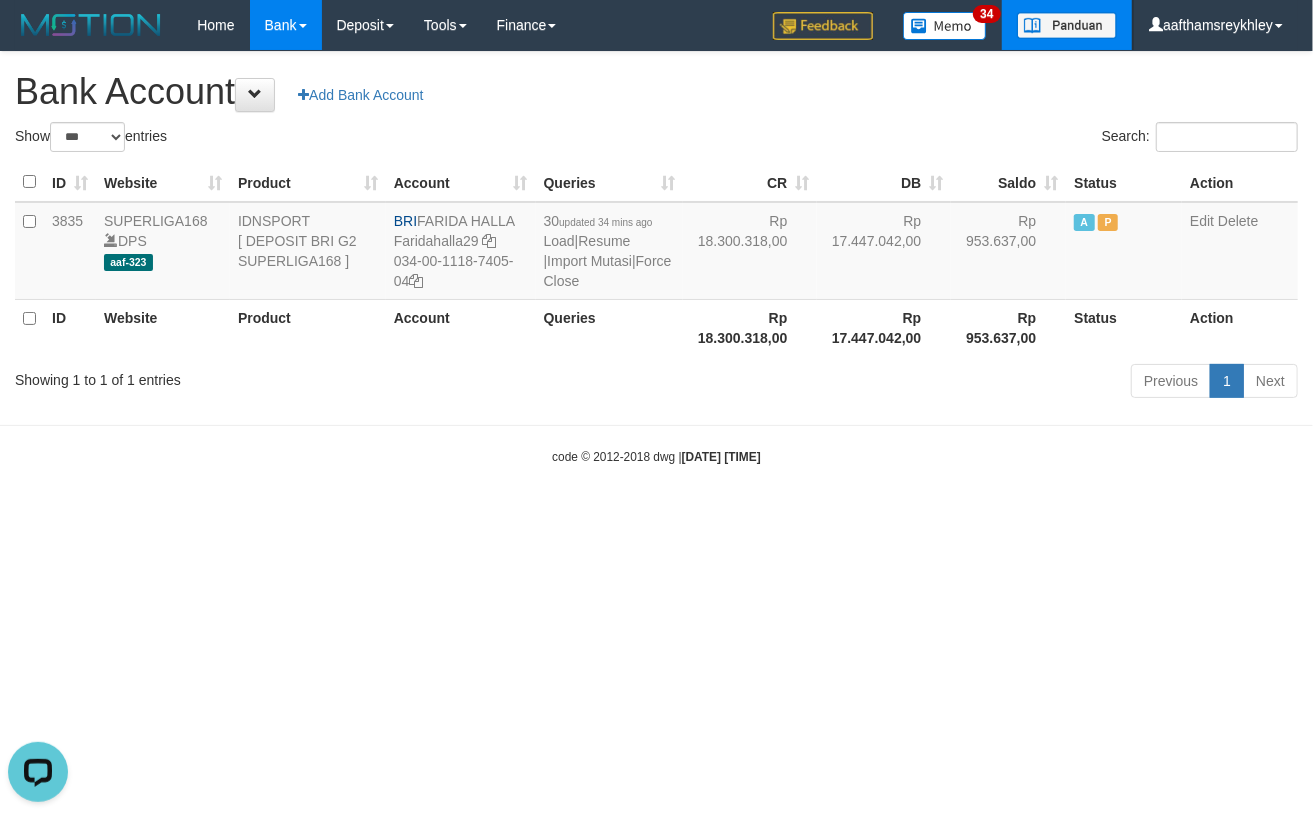 scroll, scrollTop: 0, scrollLeft: 0, axis: both 